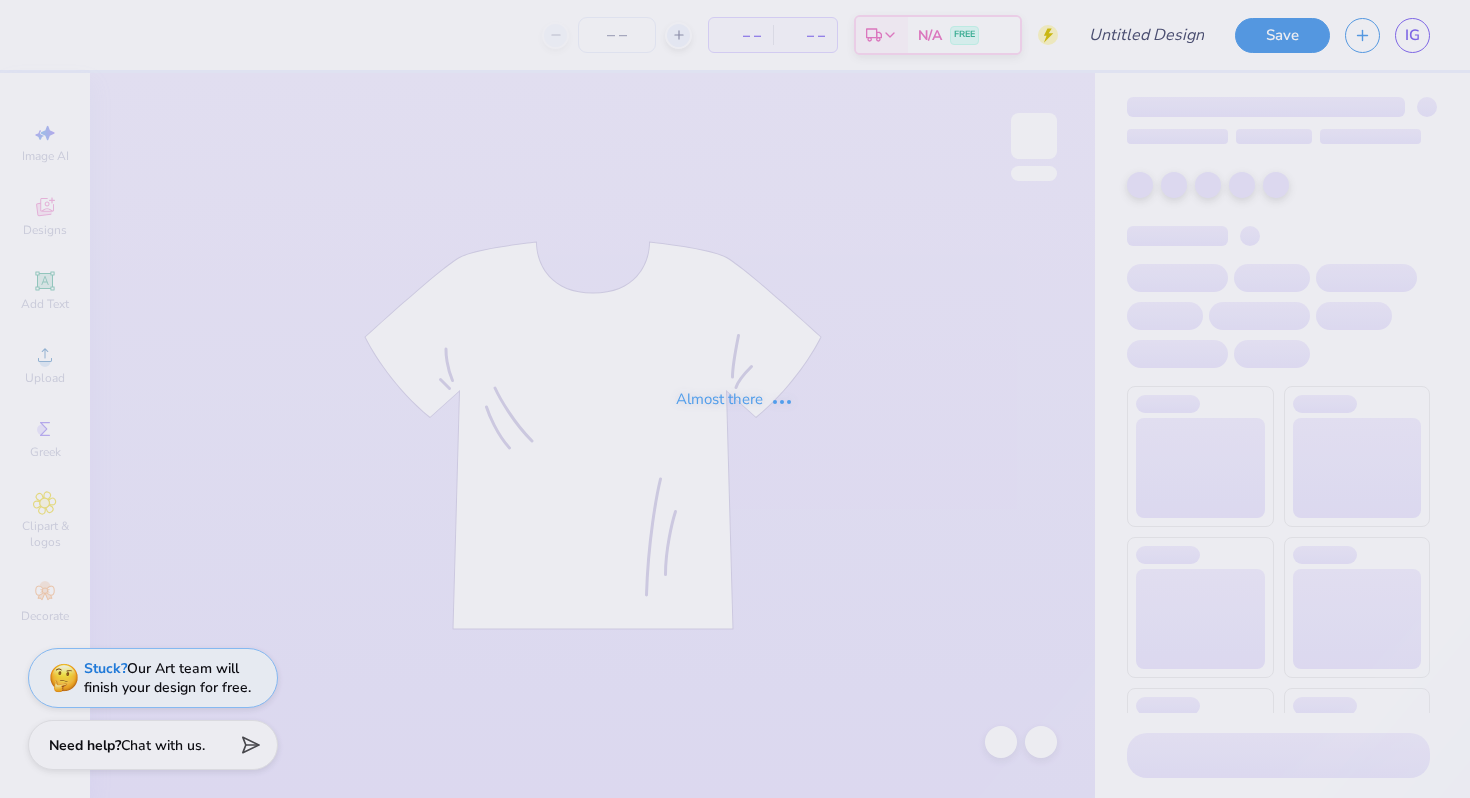 scroll, scrollTop: 0, scrollLeft: 0, axis: both 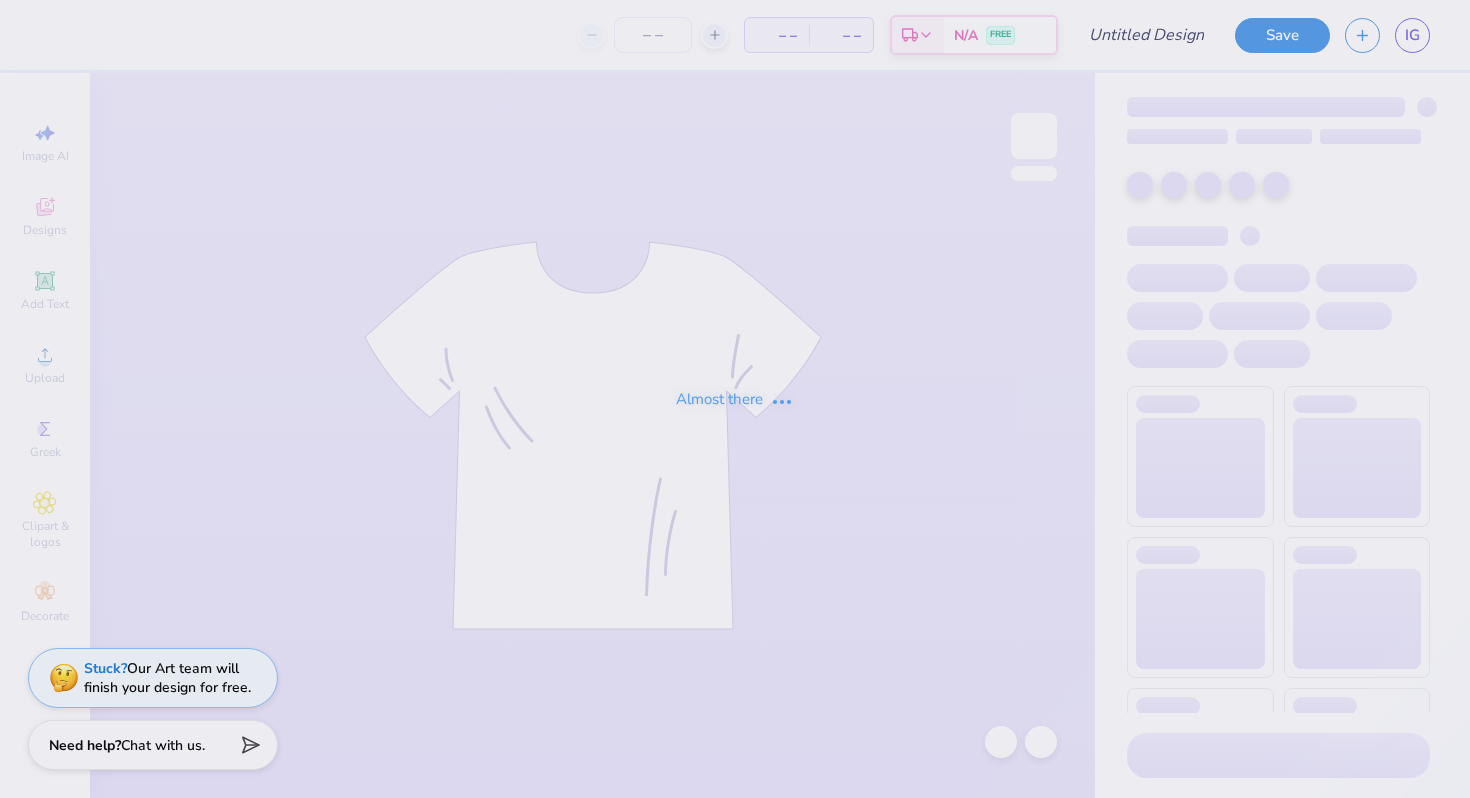 type on "SDT 2025" 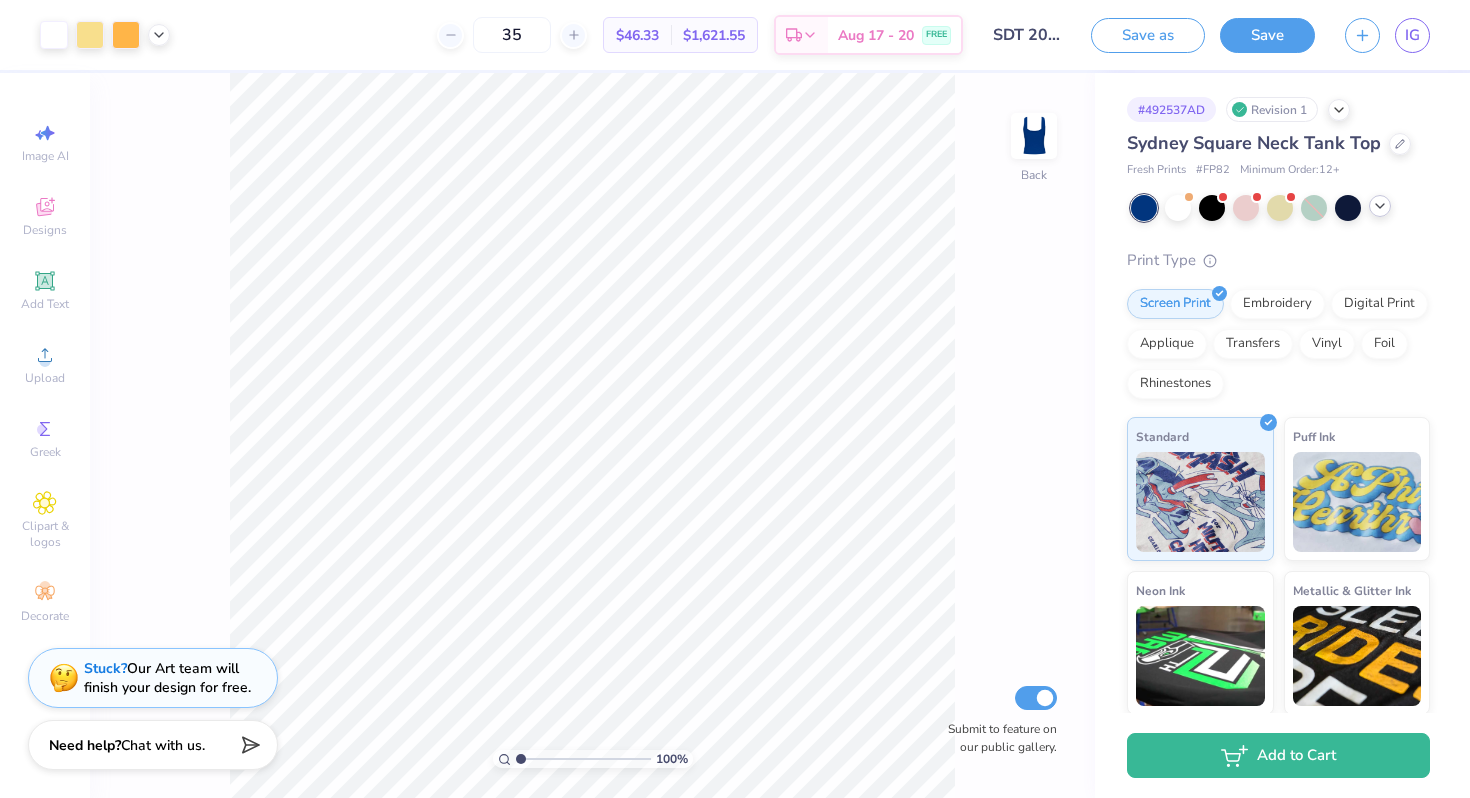 click 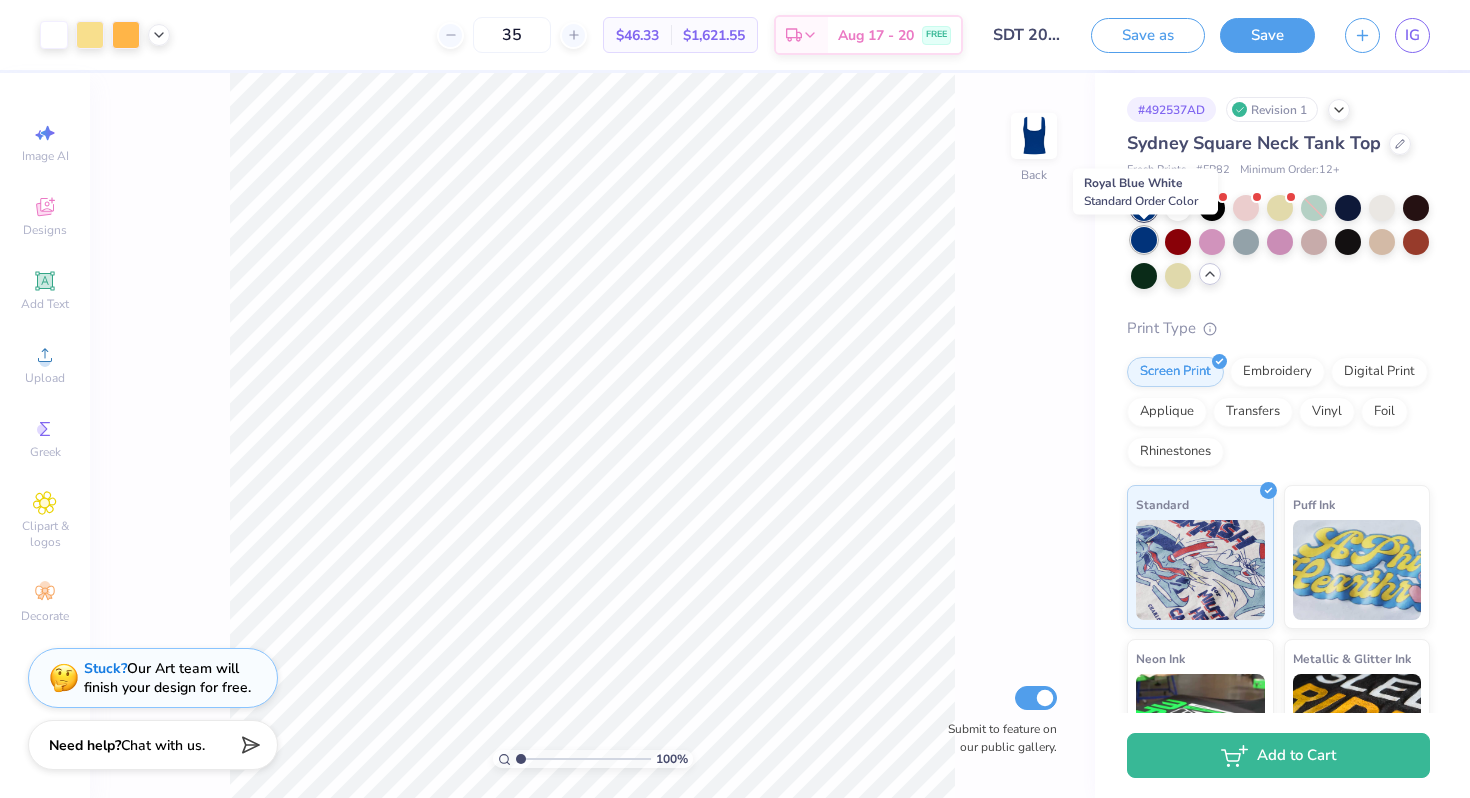 click at bounding box center (1144, 240) 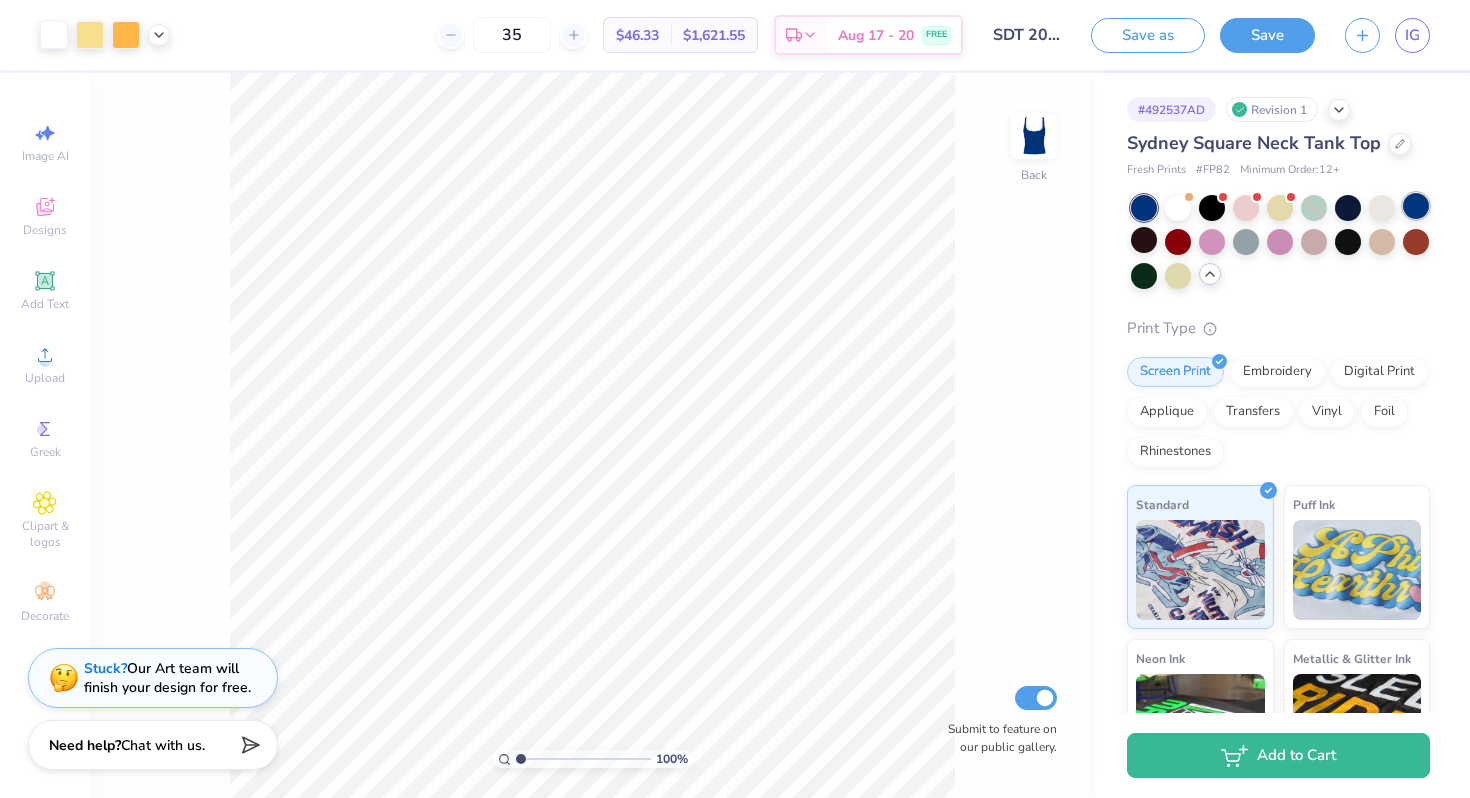 click at bounding box center [1416, 206] 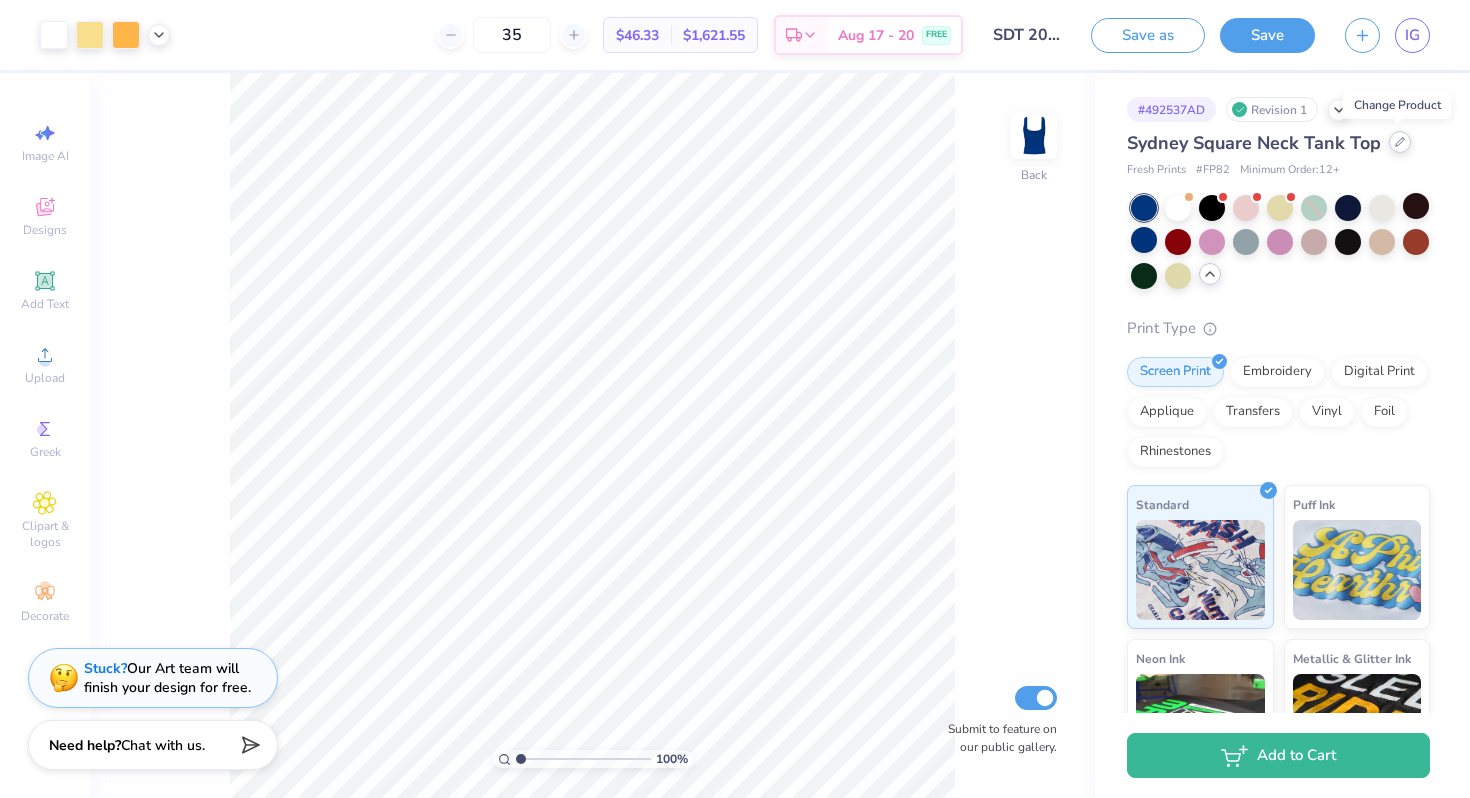 click 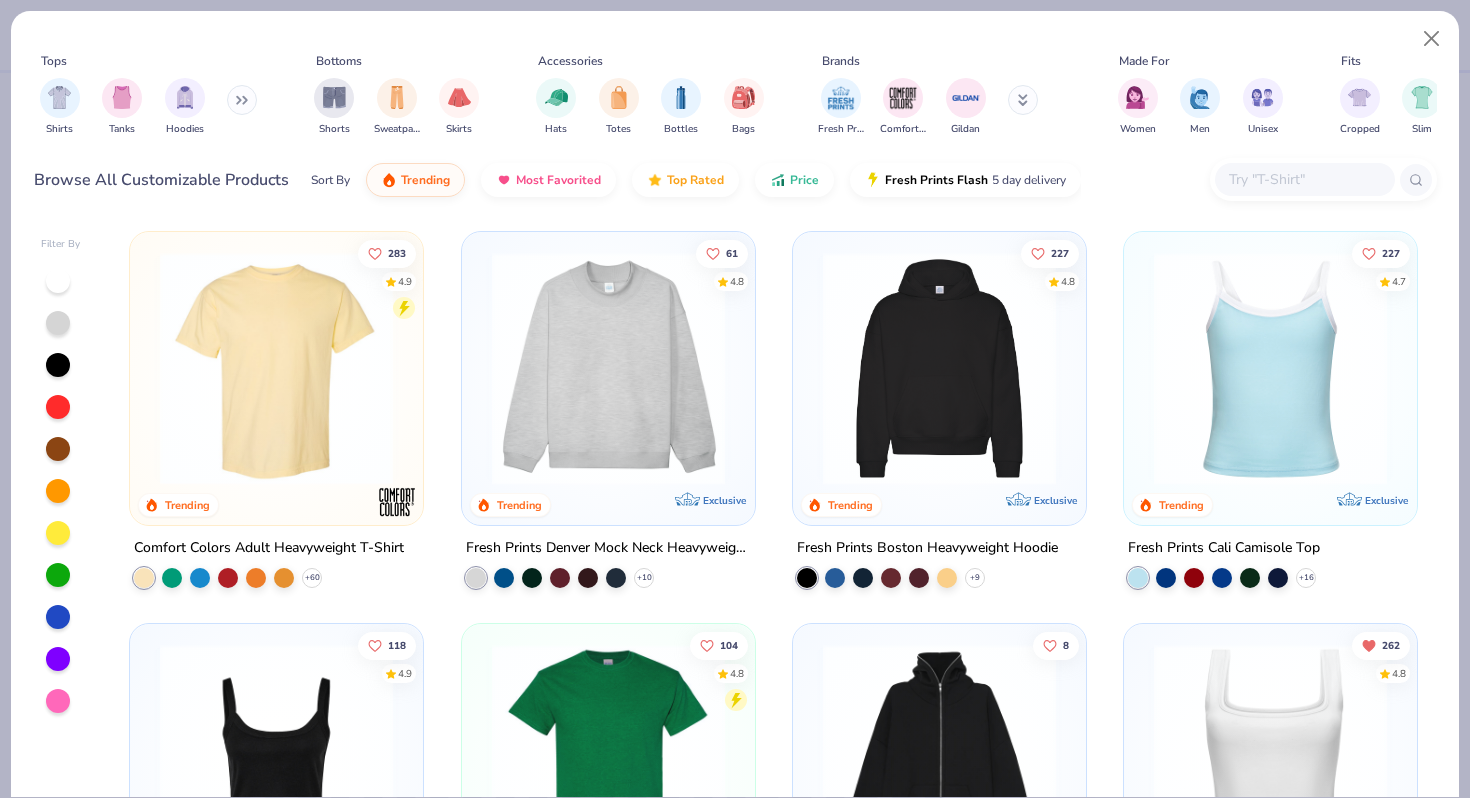 click on "Shirts Tanks Hoodies" at bounding box center (149, 107) 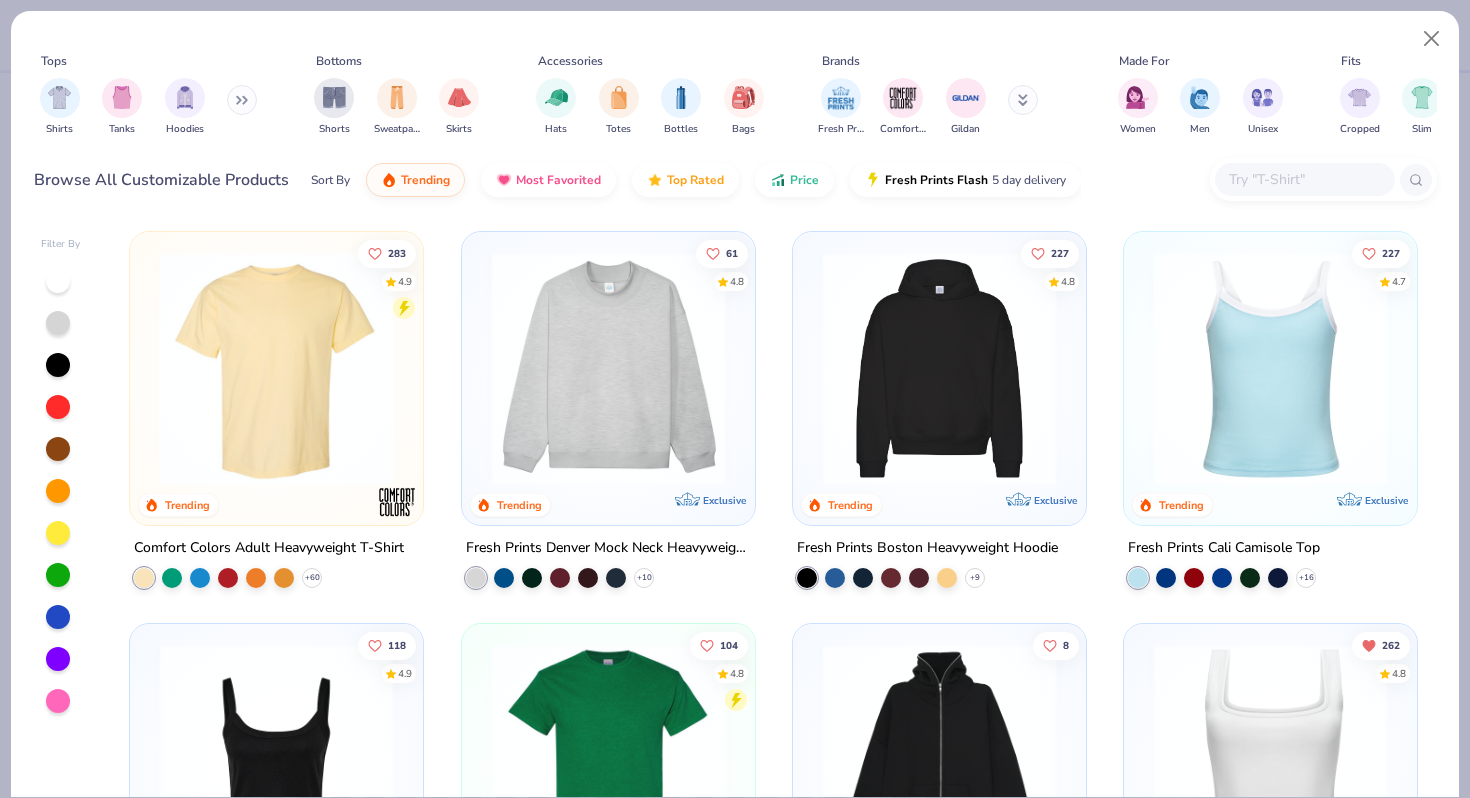 click 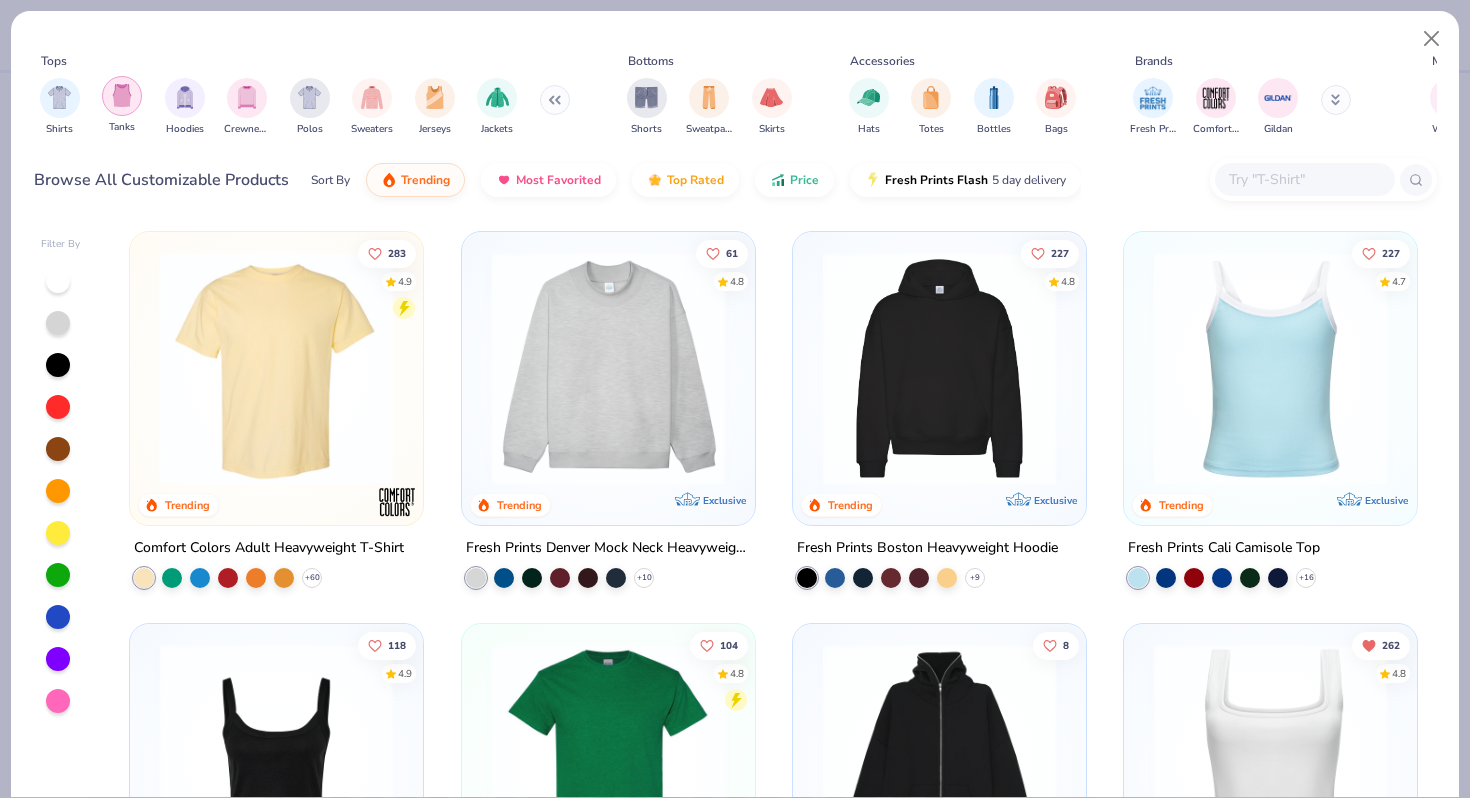 click at bounding box center (122, 96) 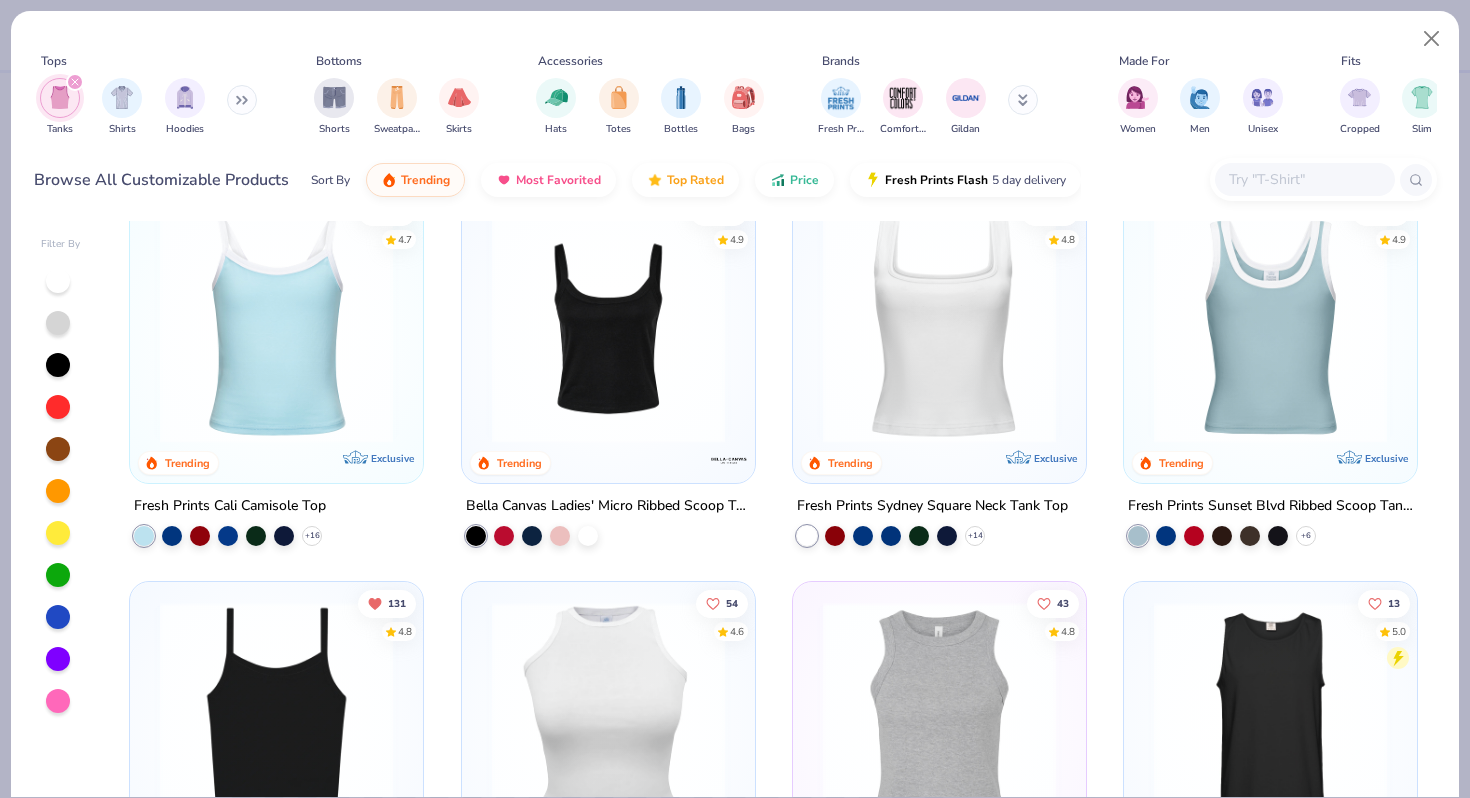 scroll, scrollTop: 23, scrollLeft: 0, axis: vertical 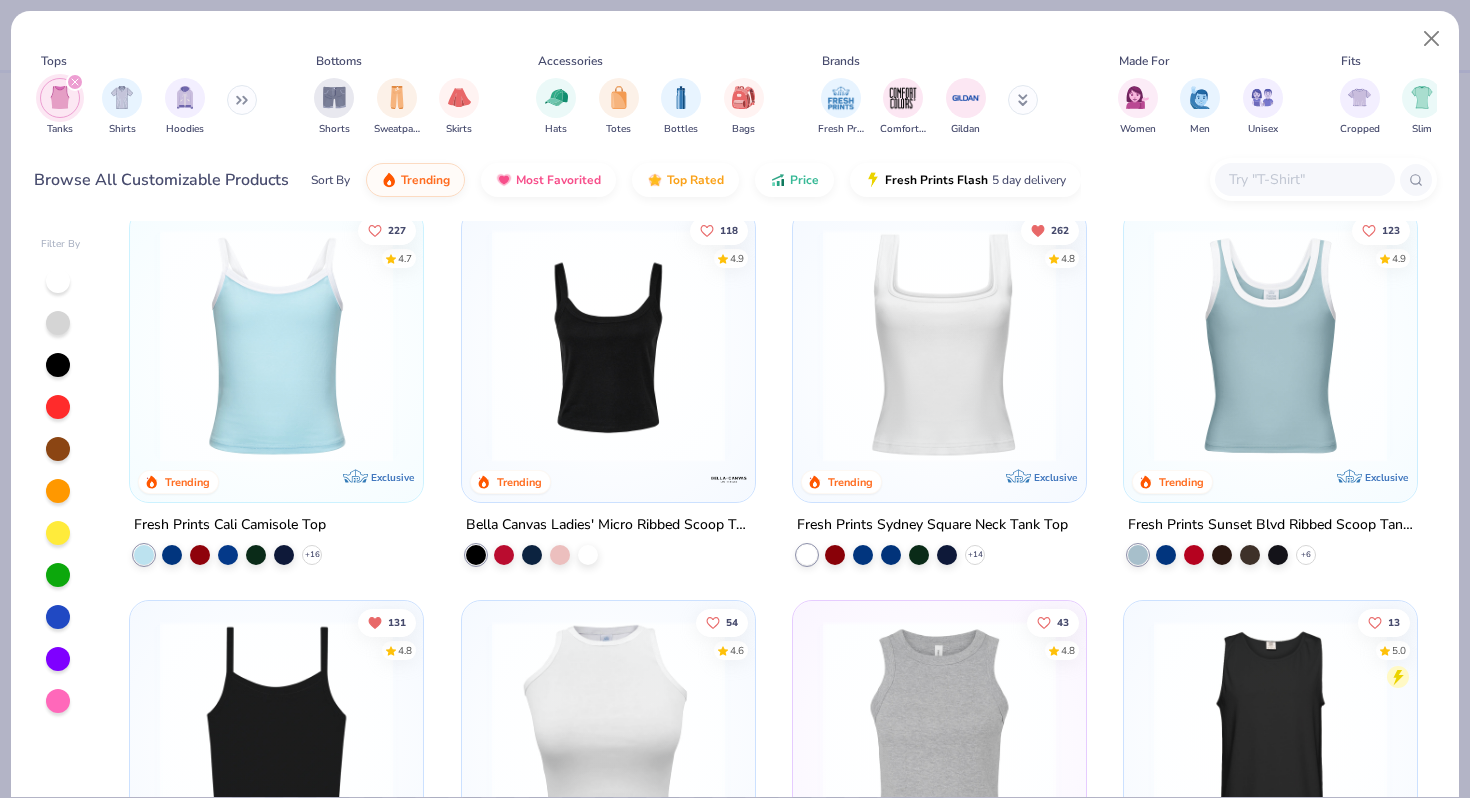click at bounding box center (58, 617) 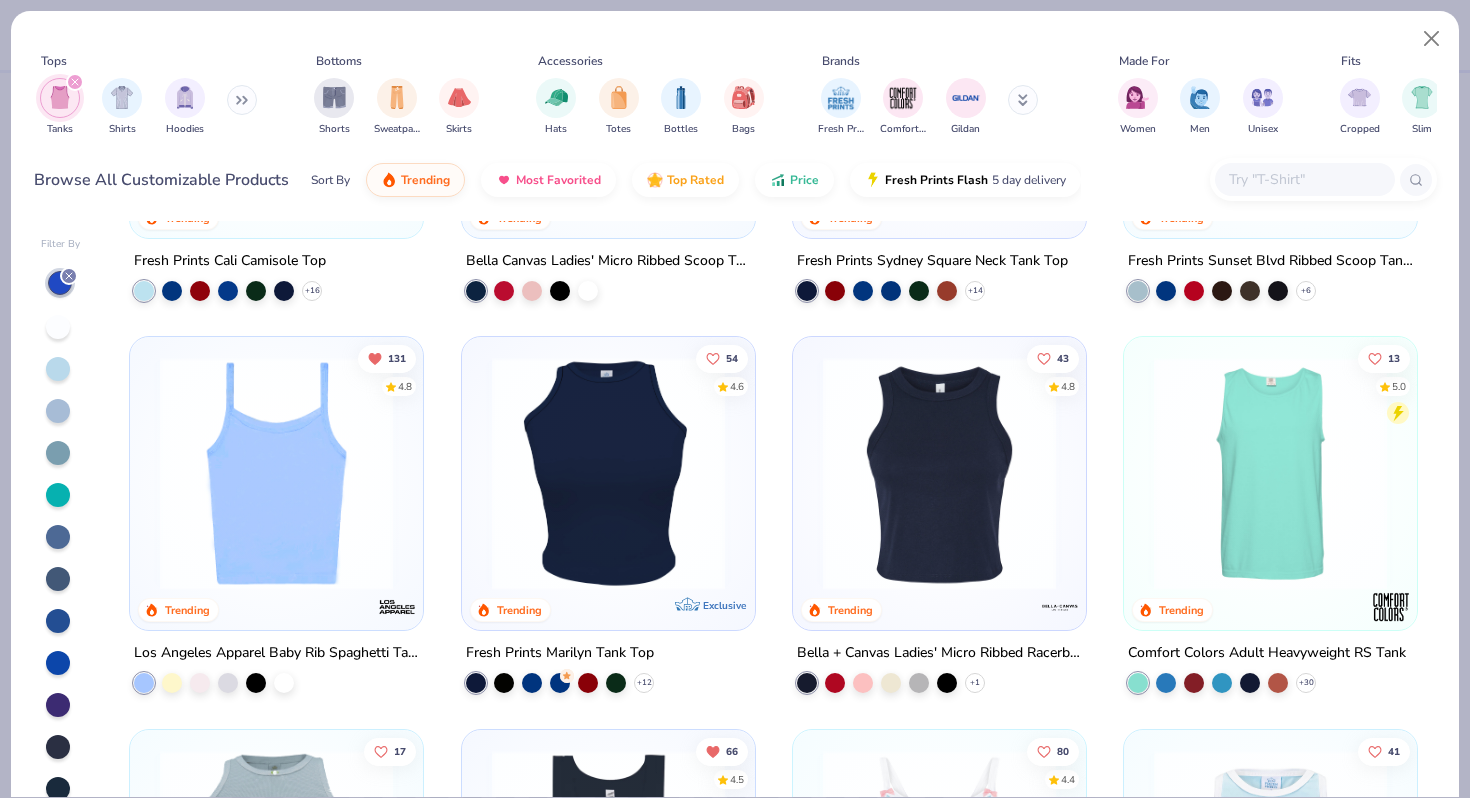scroll, scrollTop: 0, scrollLeft: 0, axis: both 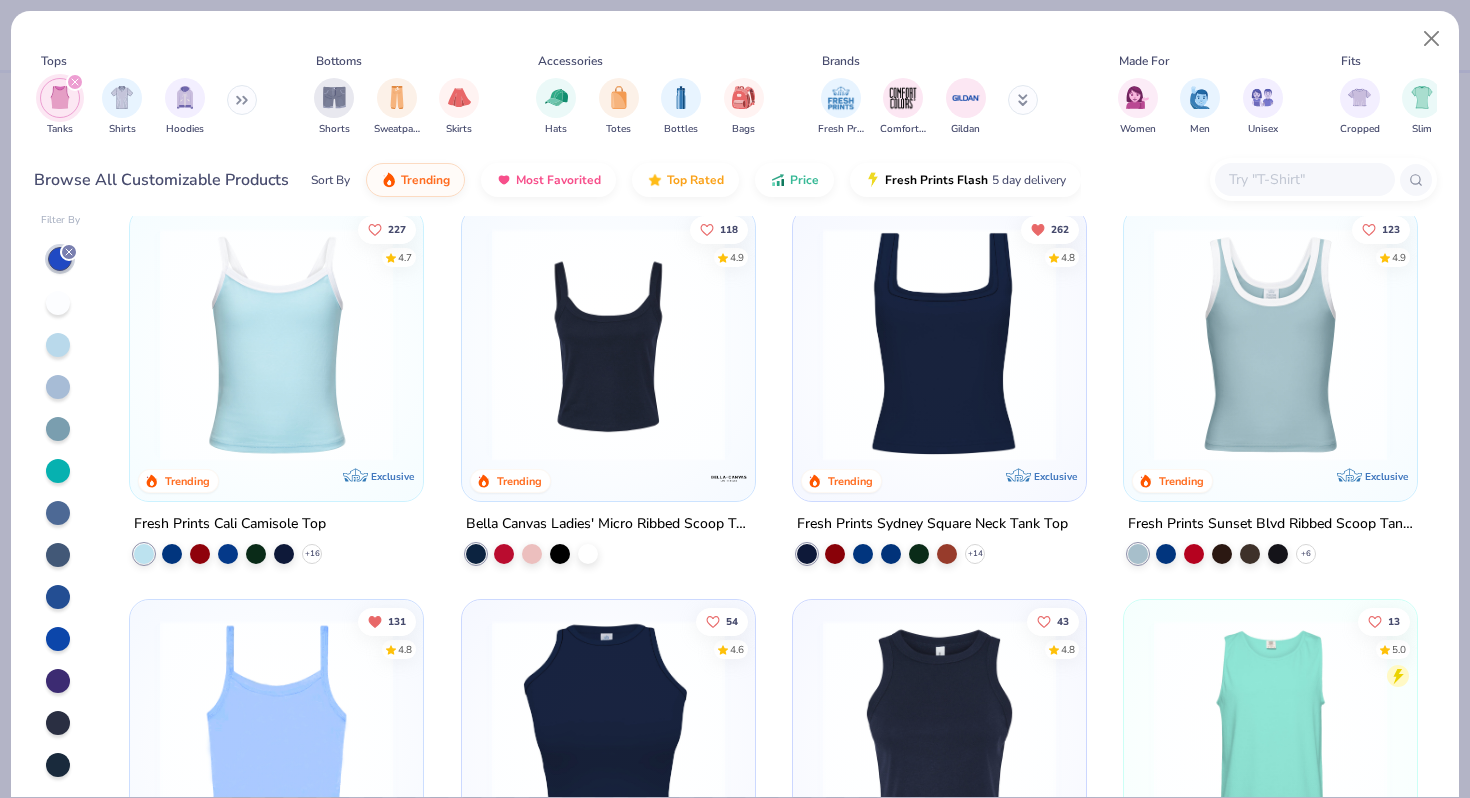 click at bounding box center (58, 639) 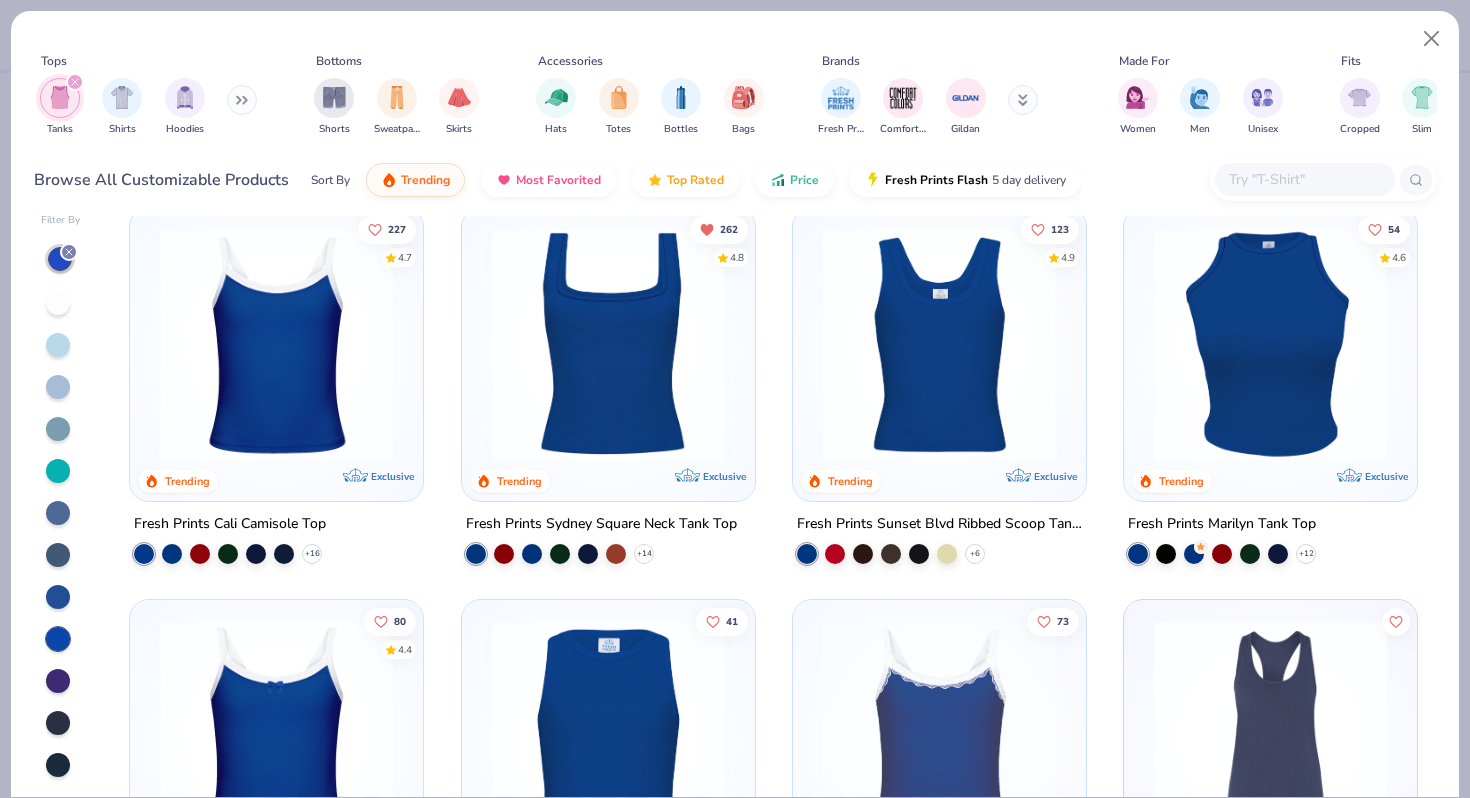 click on "Fresh Prints Sunset Blvd Ribbed Scoop Tank Top" at bounding box center (939, 524) 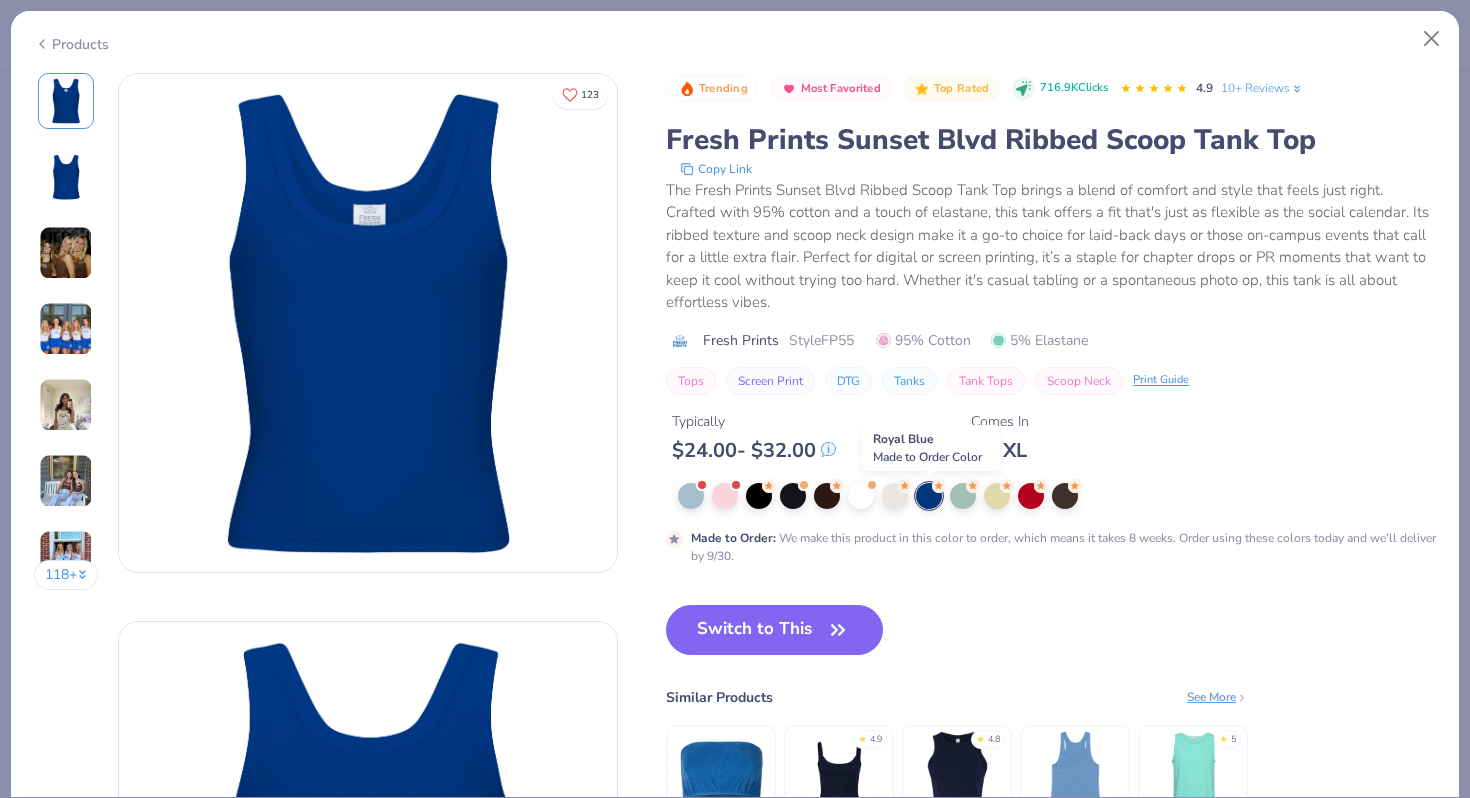 click at bounding box center (929, 496) 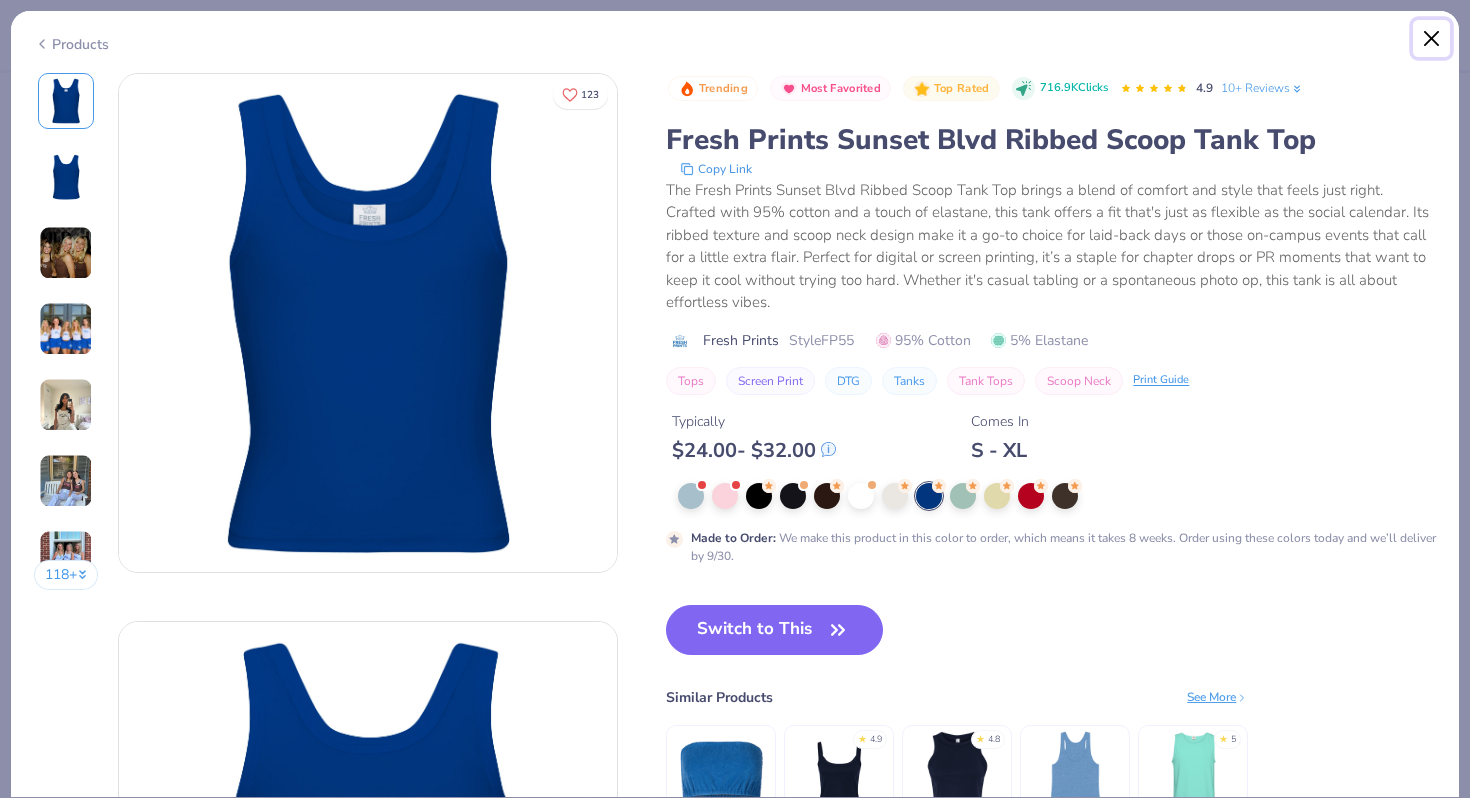 click at bounding box center [1432, 39] 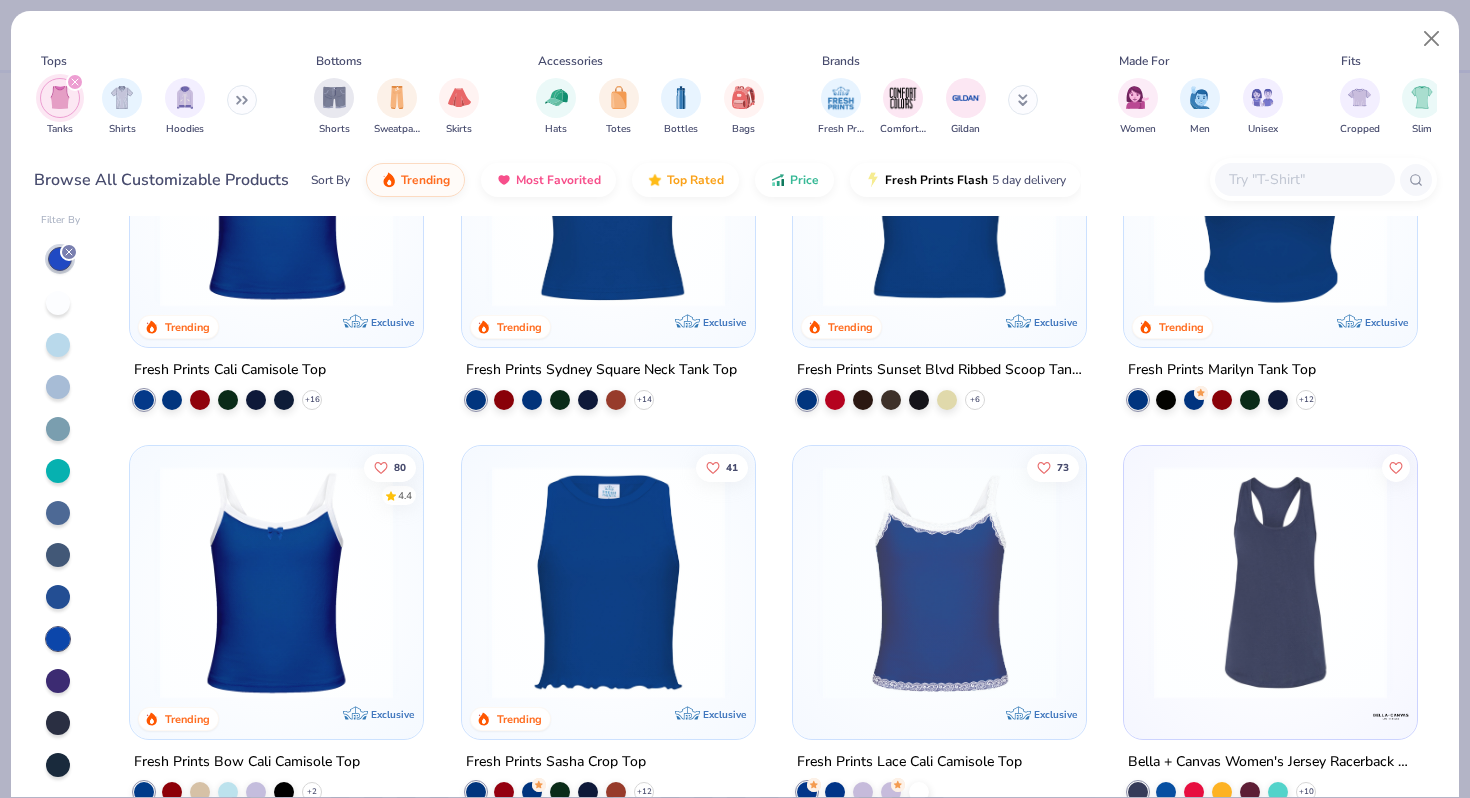 scroll, scrollTop: 0, scrollLeft: 0, axis: both 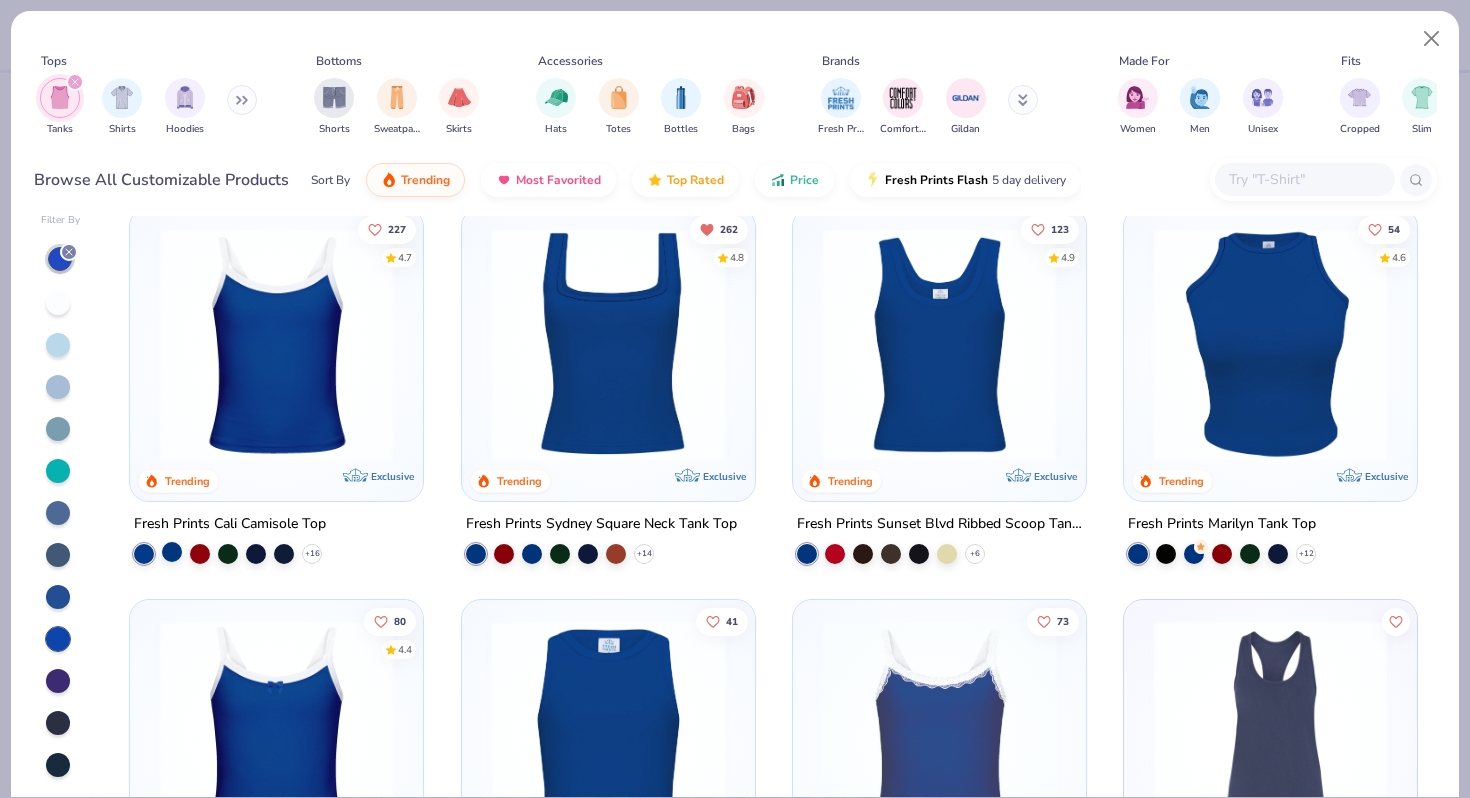 click at bounding box center (172, 552) 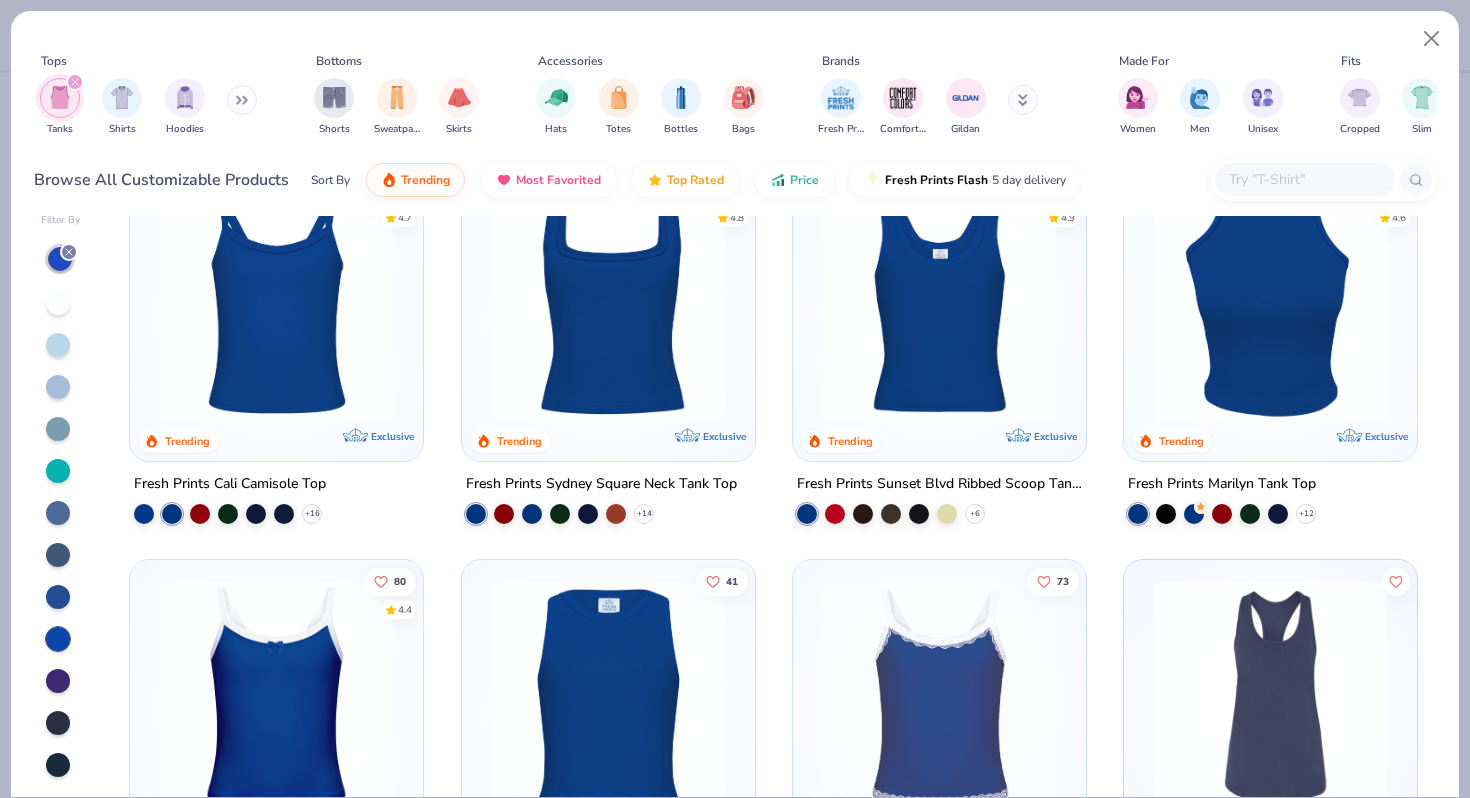 scroll, scrollTop: 0, scrollLeft: 0, axis: both 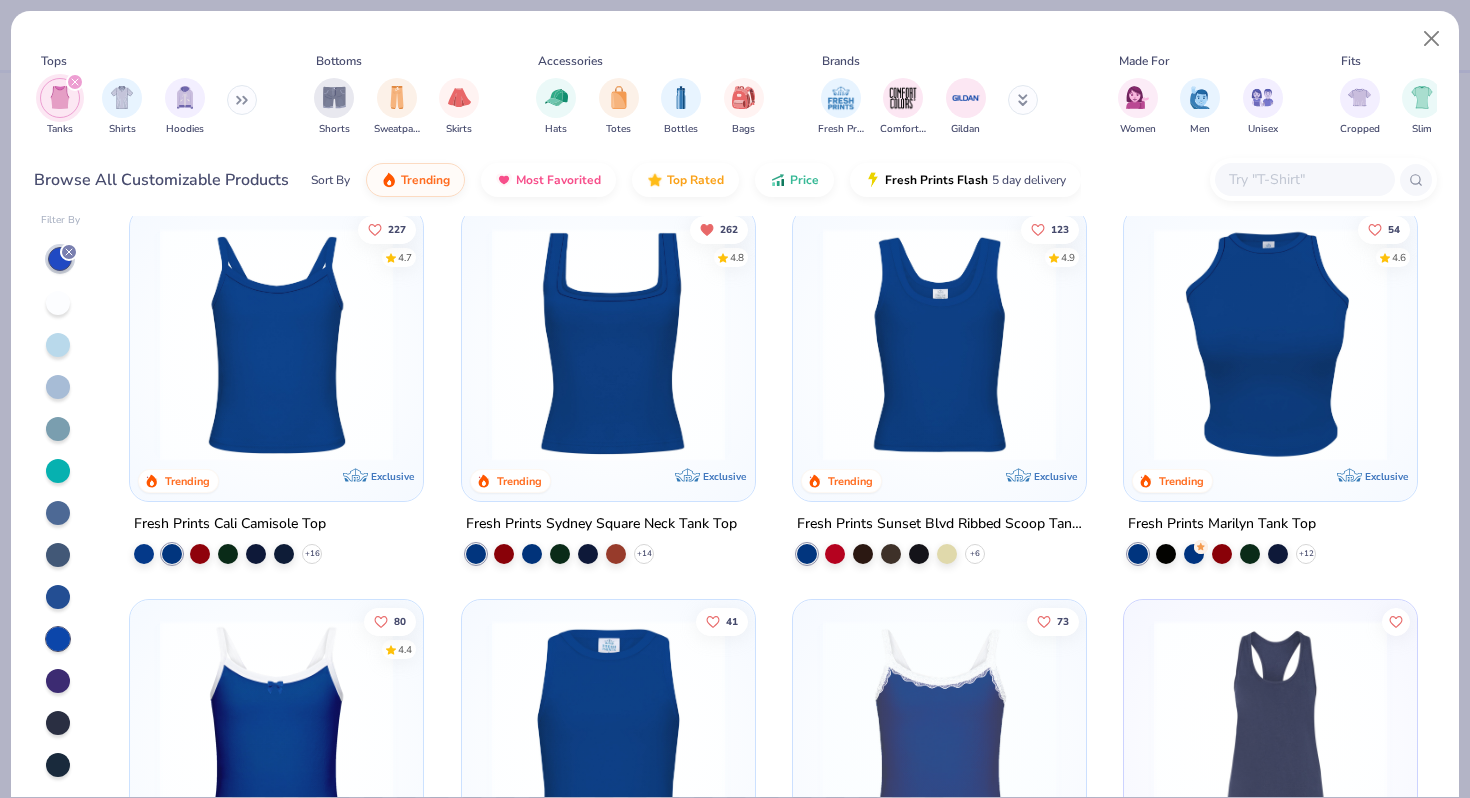 click on "Fresh Prints Sydney Square Neck Tank Top" at bounding box center [601, 524] 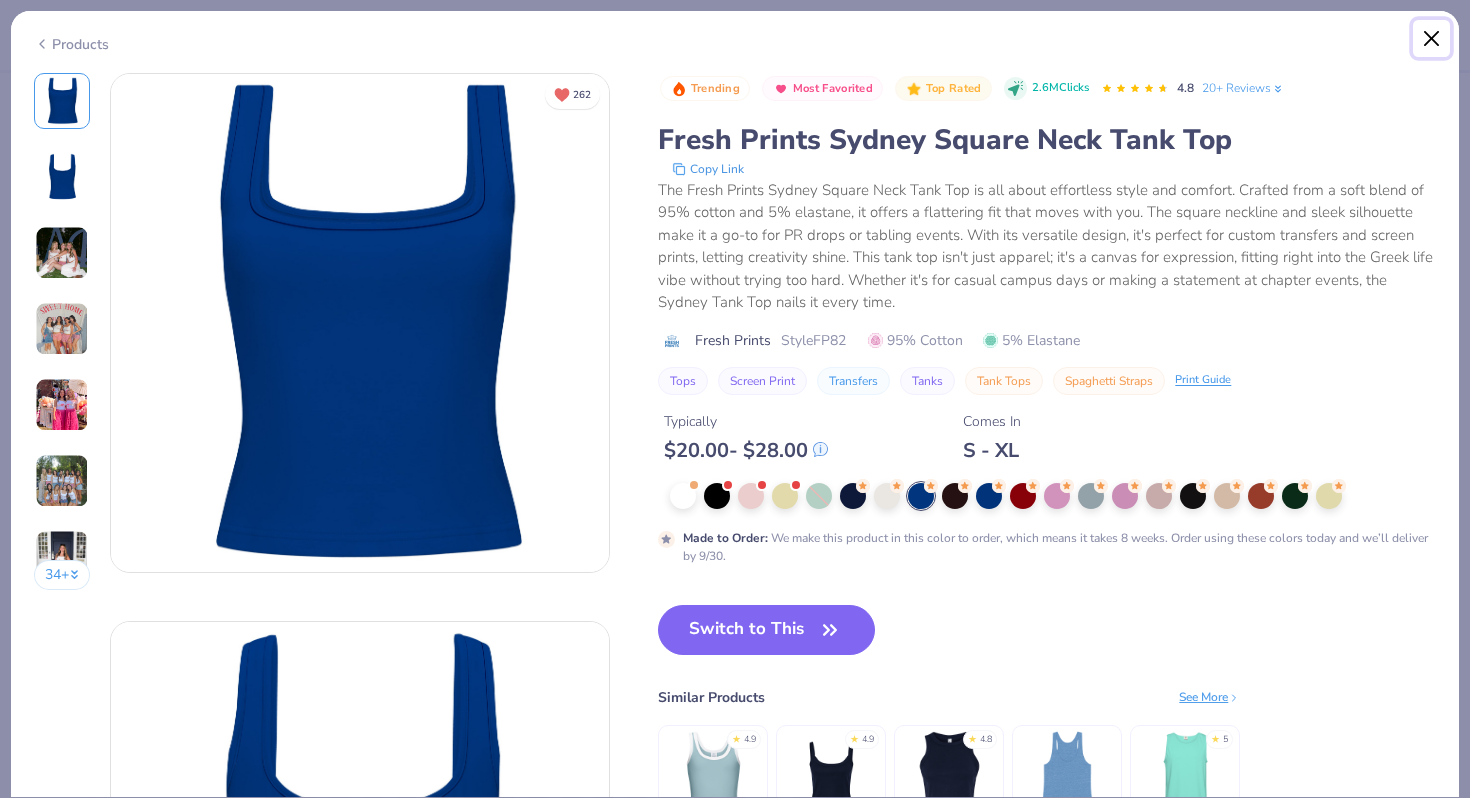 click at bounding box center (1432, 39) 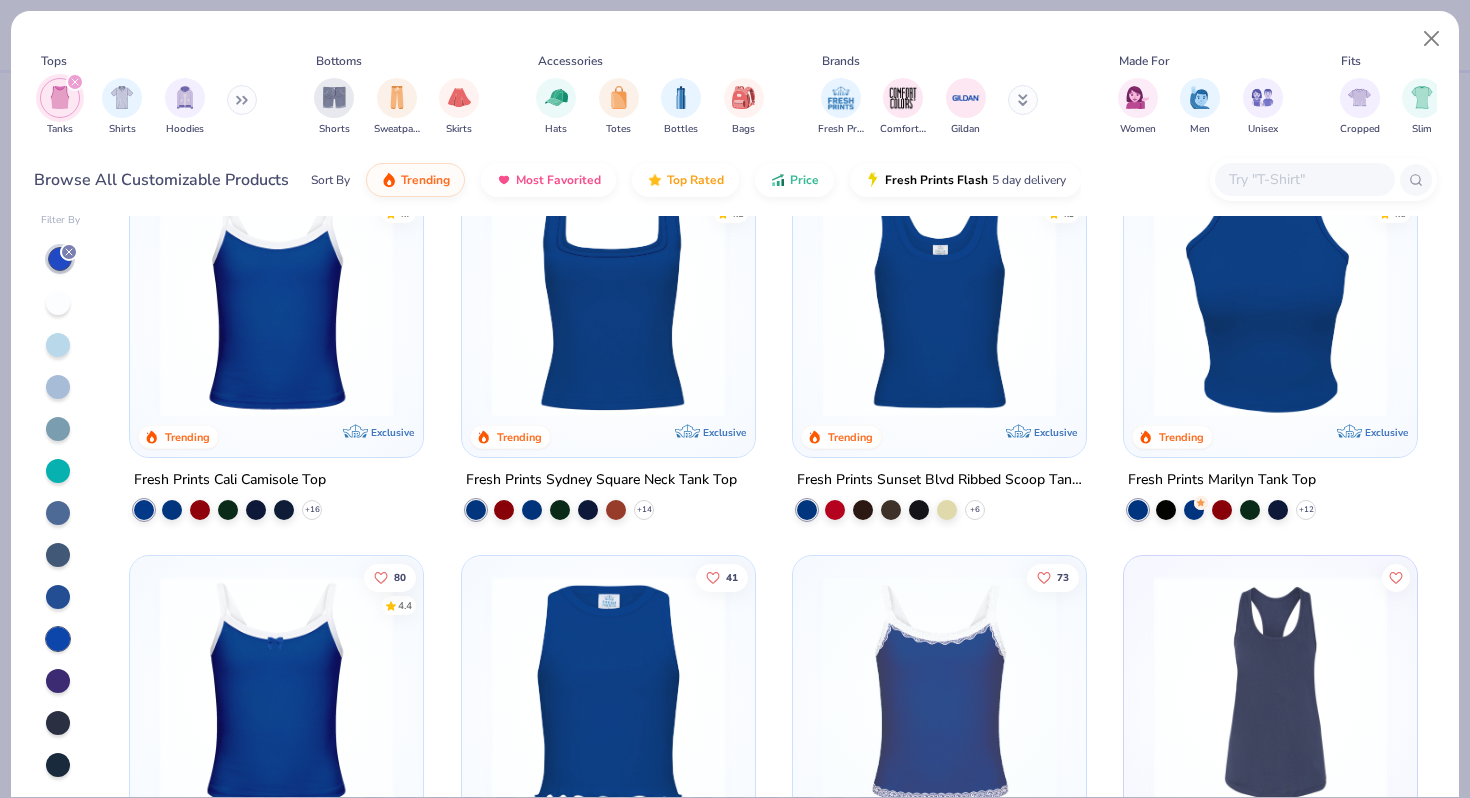 scroll, scrollTop: 56, scrollLeft: 0, axis: vertical 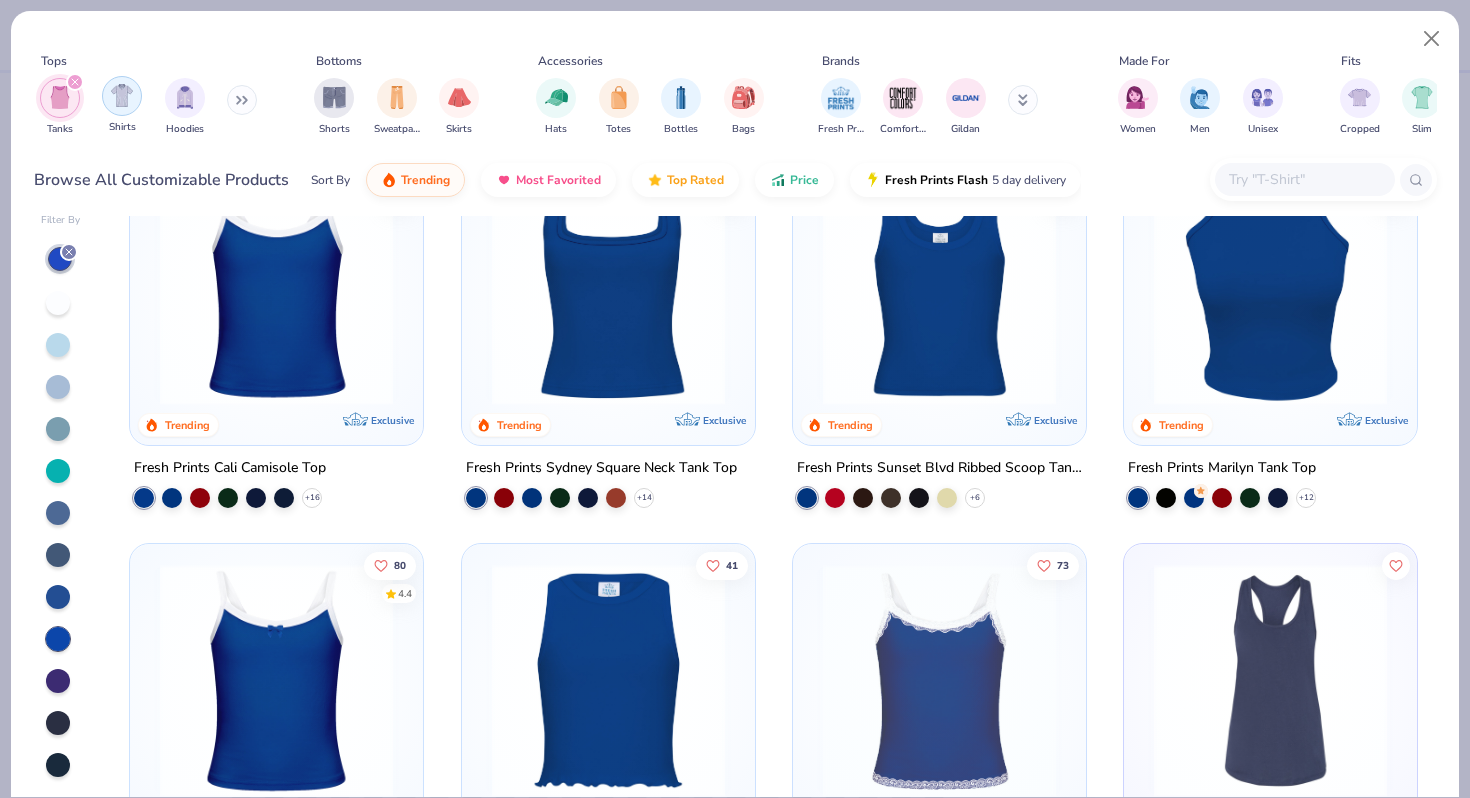 click at bounding box center (122, 95) 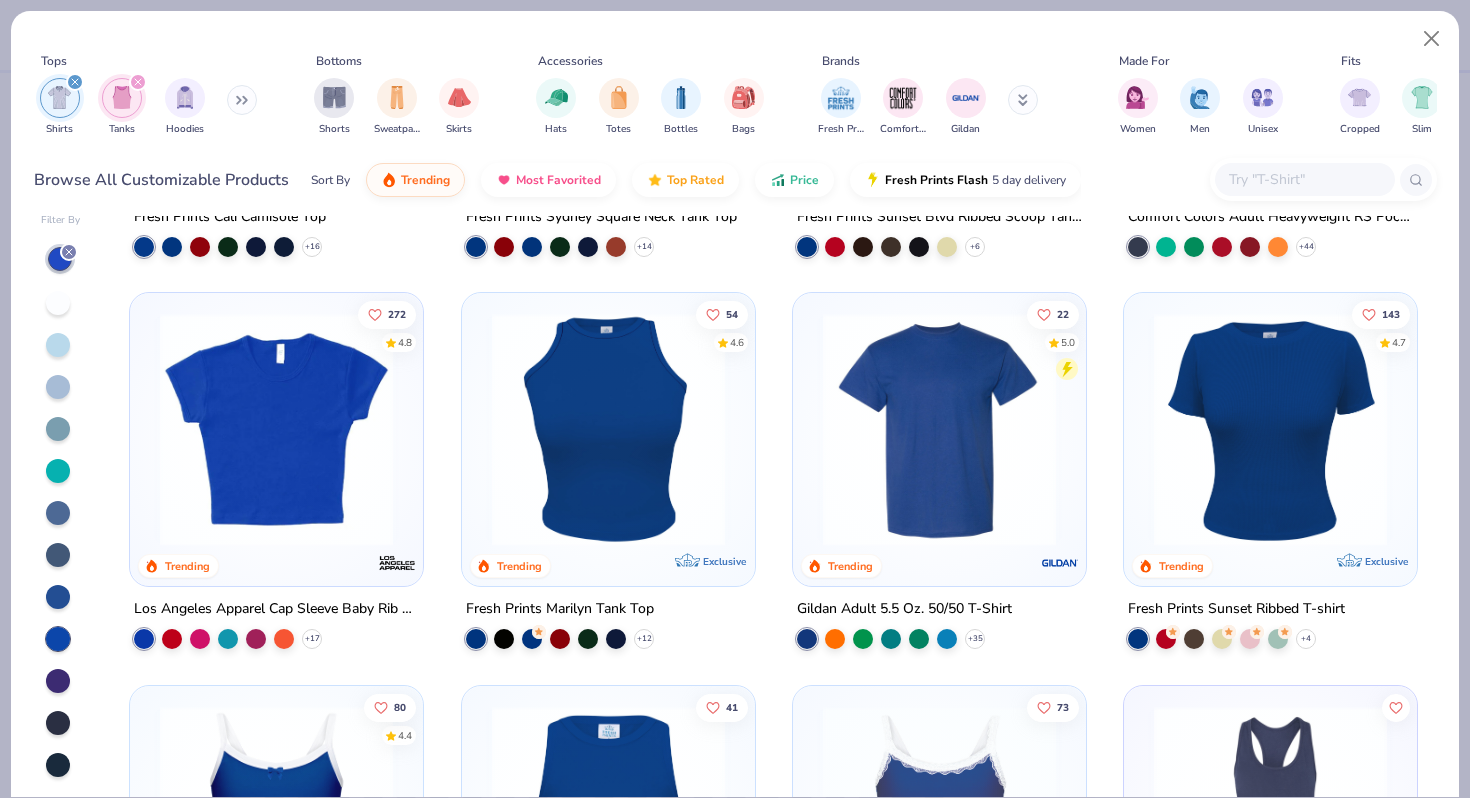 scroll, scrollTop: 326, scrollLeft: 0, axis: vertical 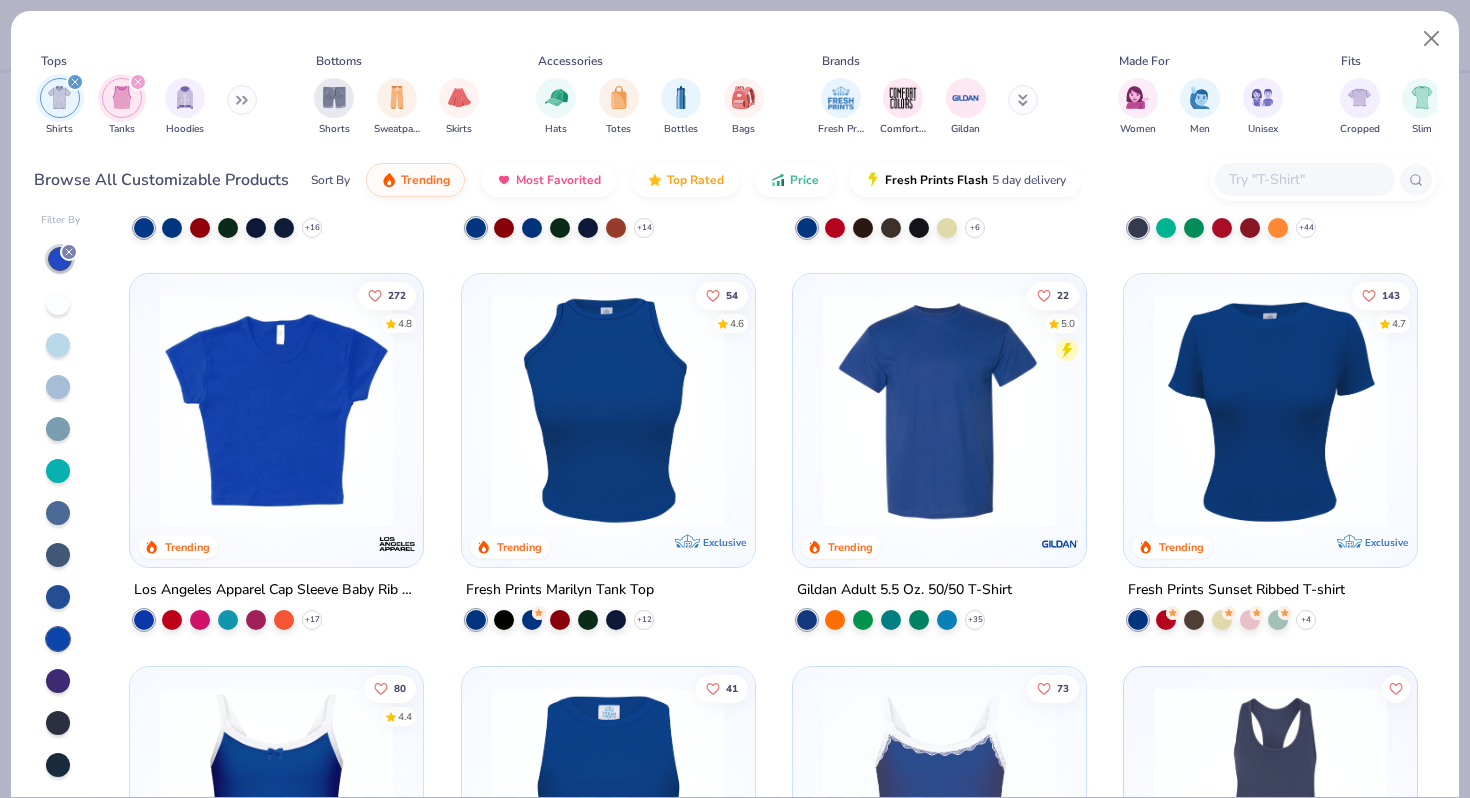 click on "272 4.8 Trending" at bounding box center (276, 420) 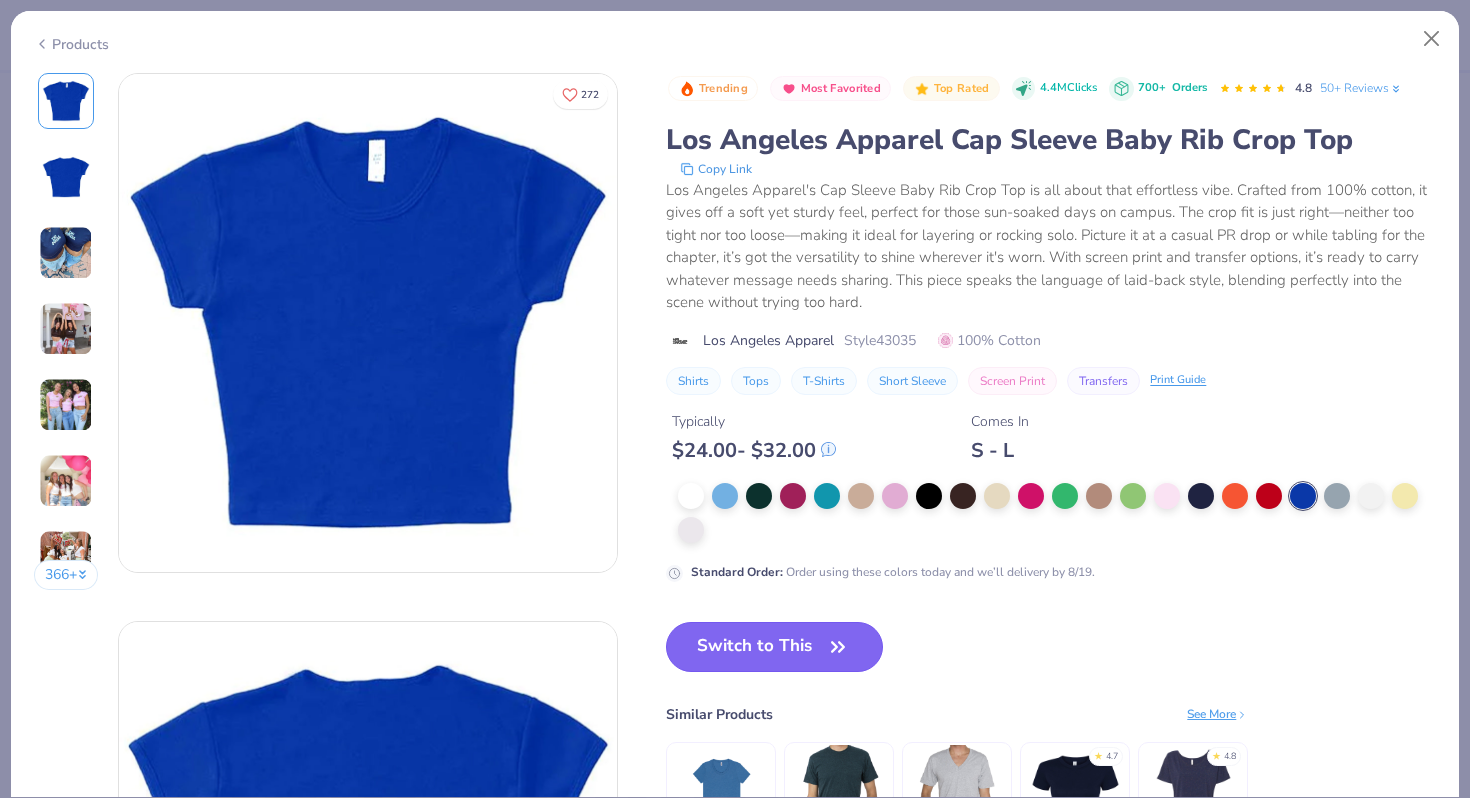 click 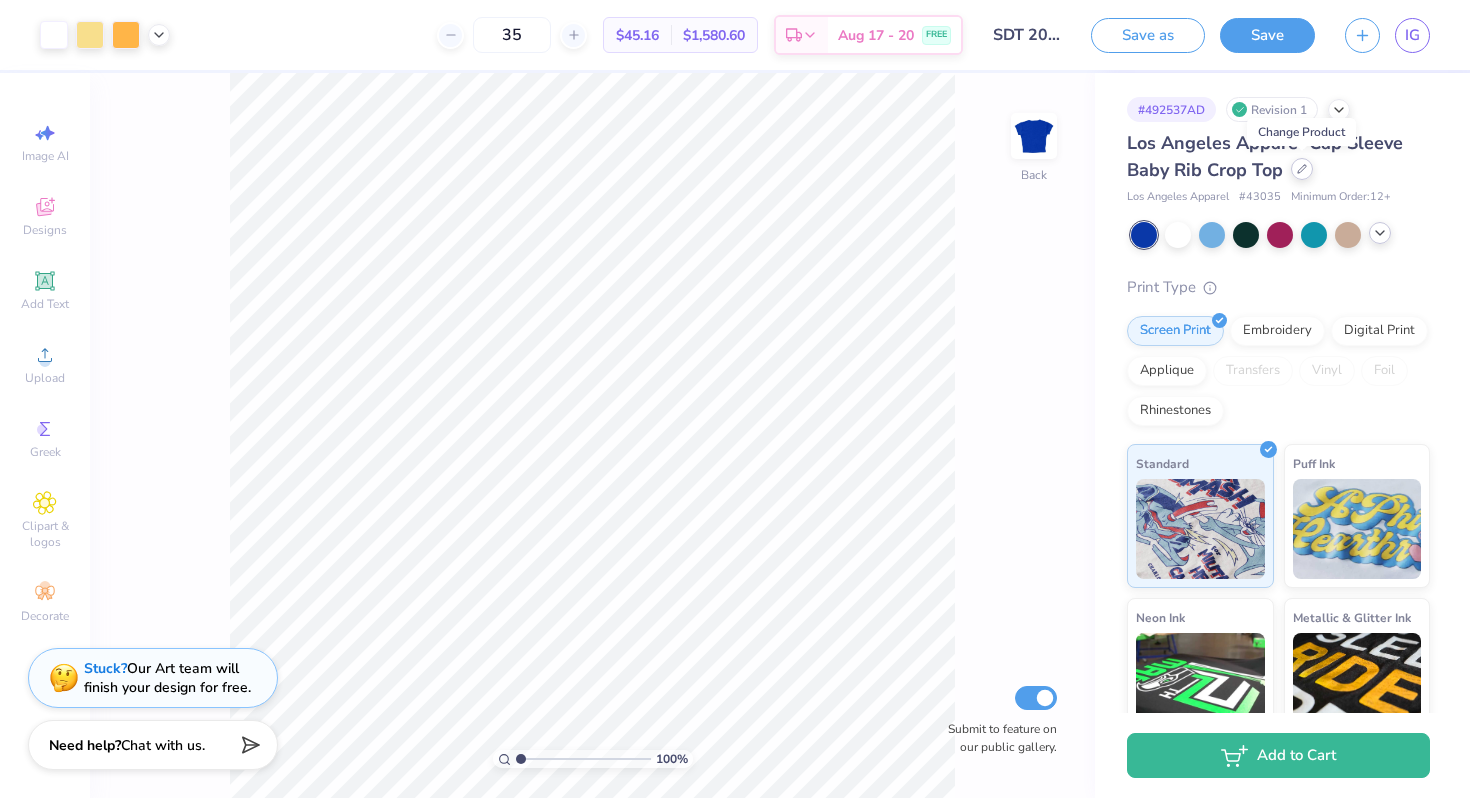 click at bounding box center (1302, 169) 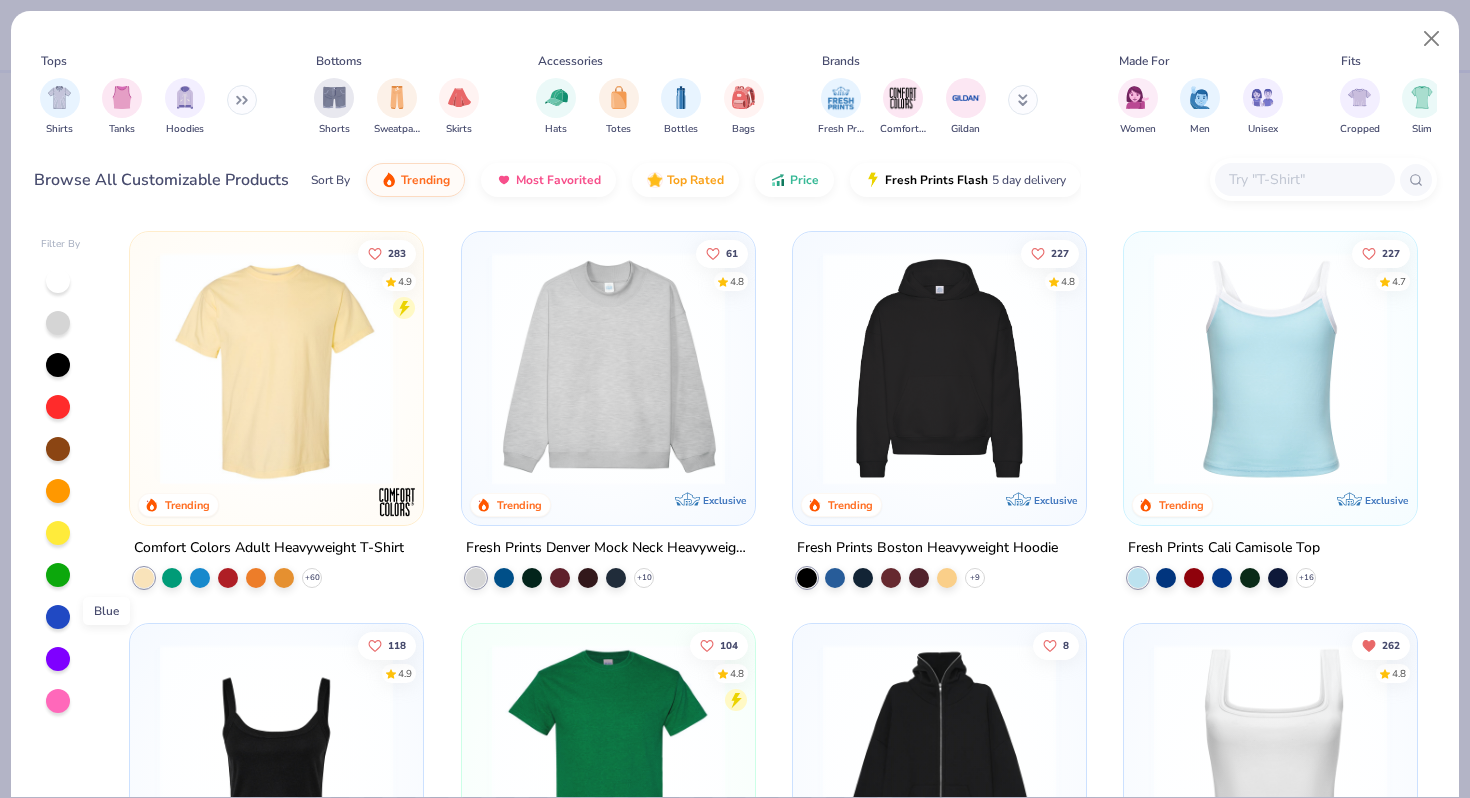 click at bounding box center [58, 617] 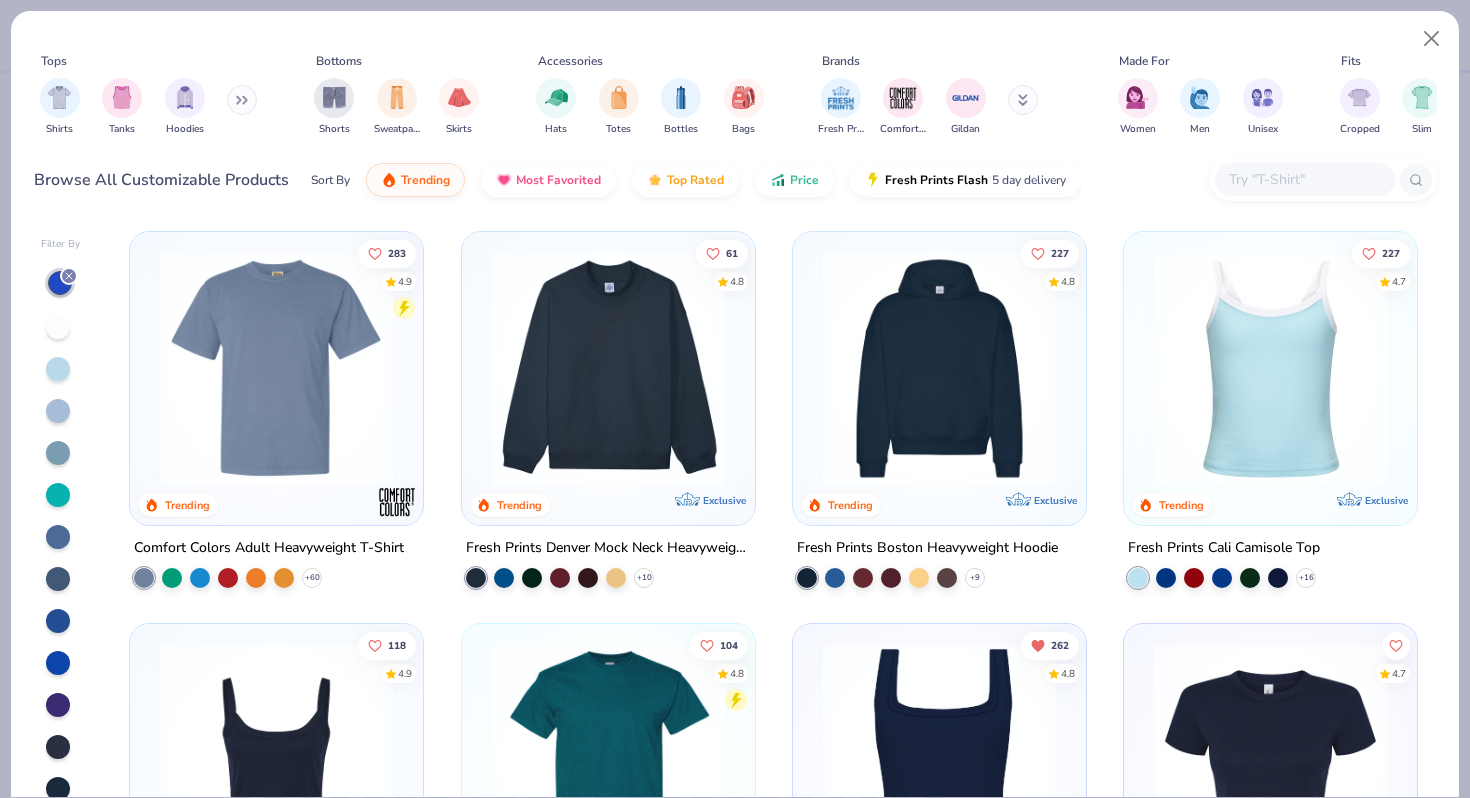 scroll, scrollTop: 24, scrollLeft: 0, axis: vertical 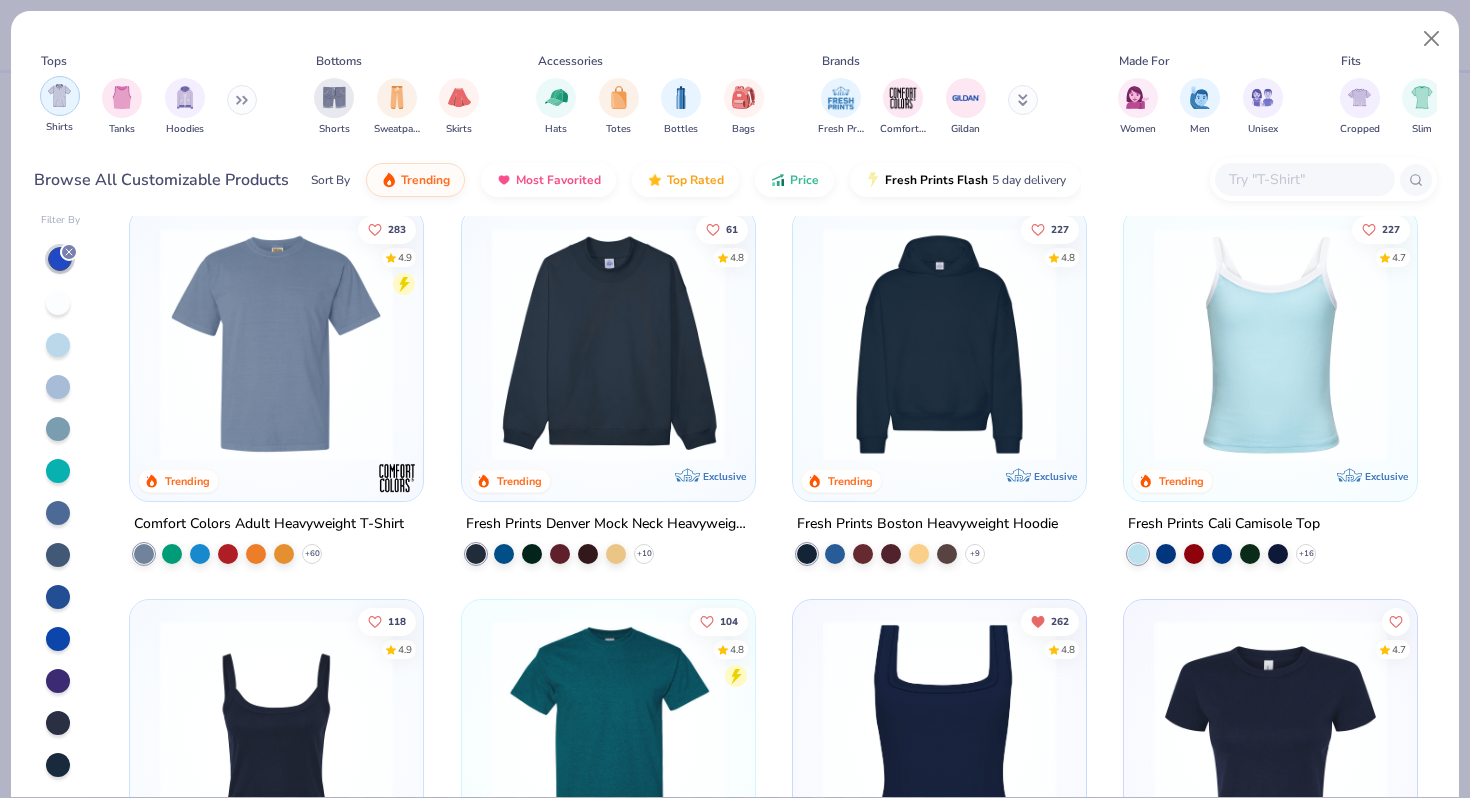 click at bounding box center [59, 95] 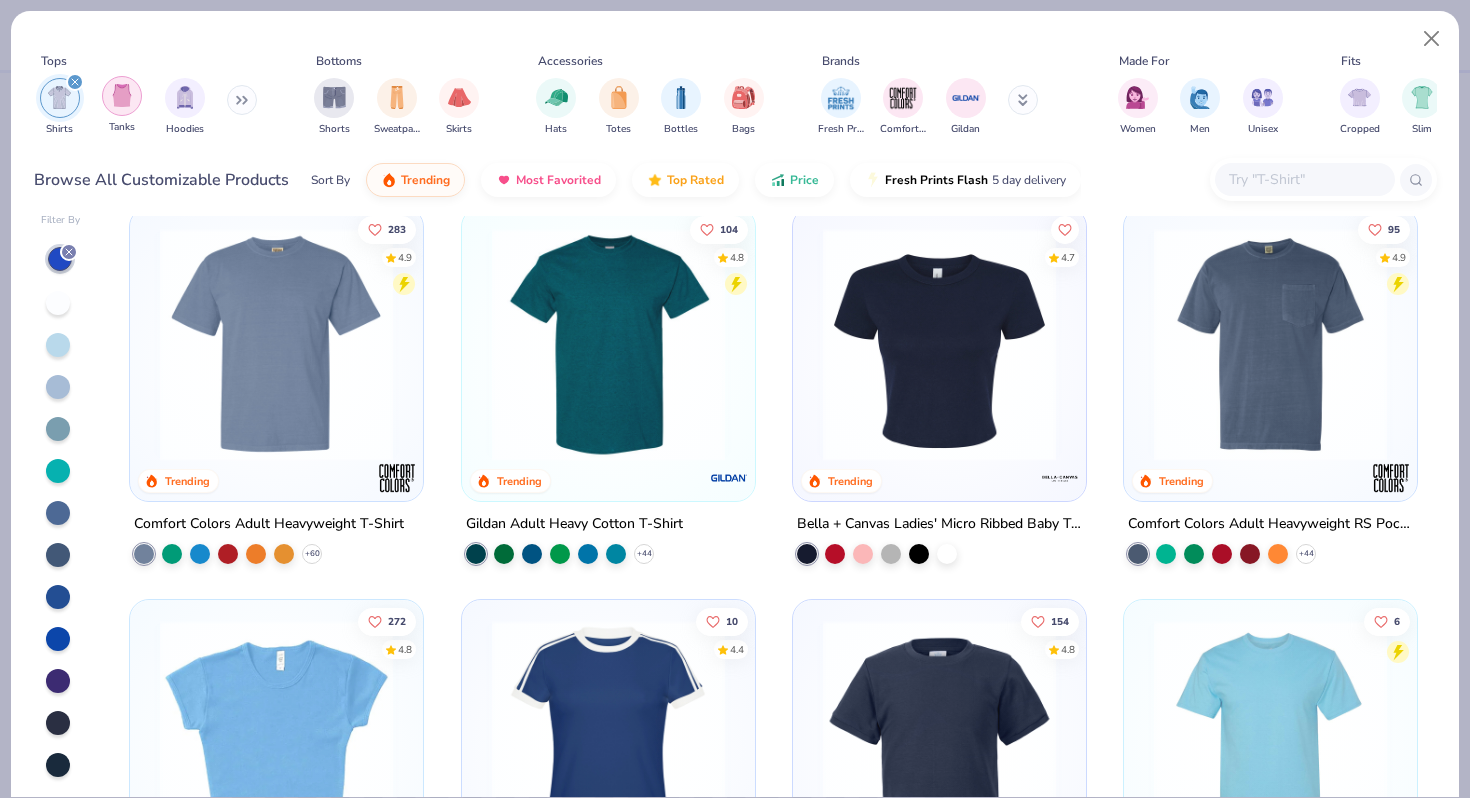 click at bounding box center (122, 95) 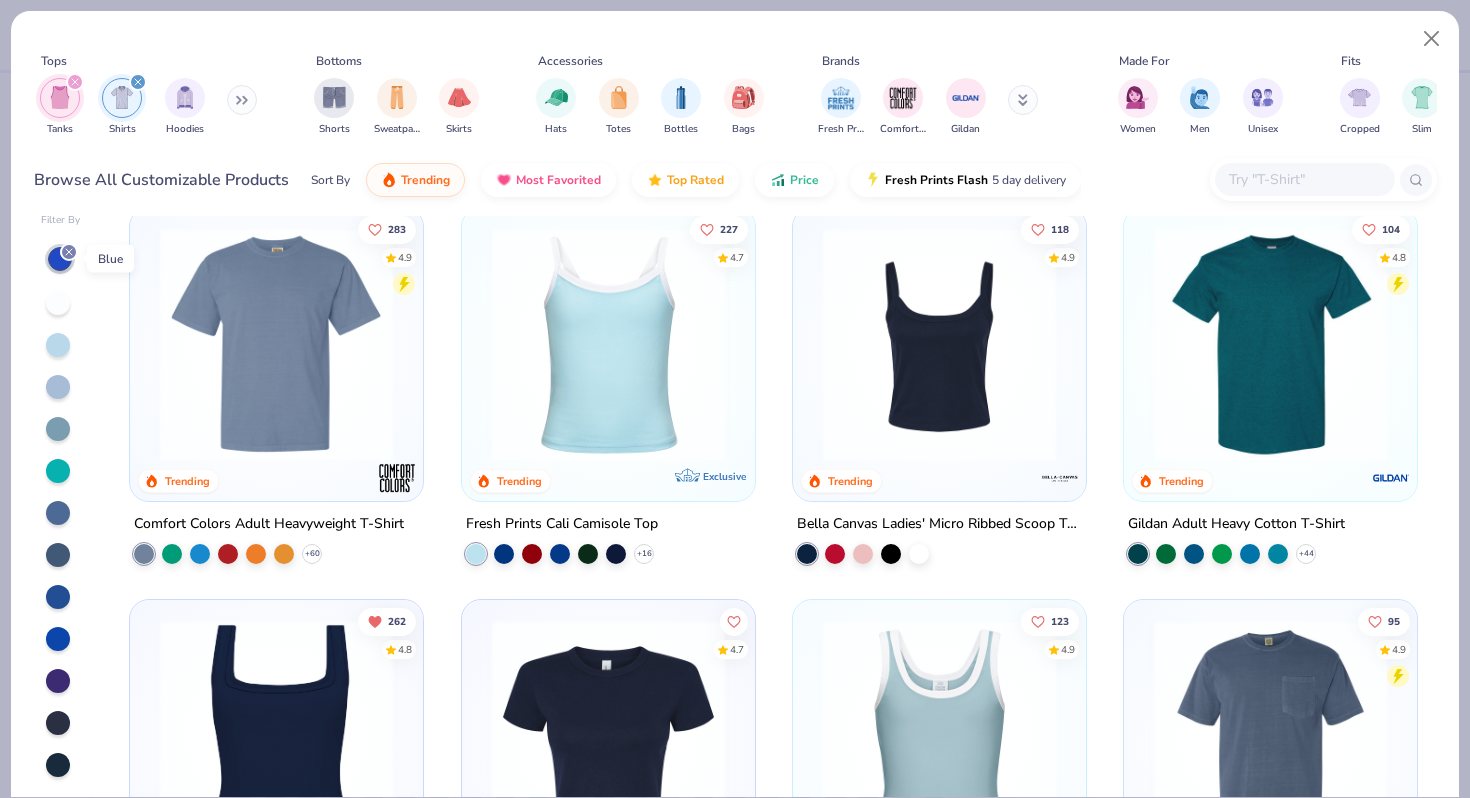 click 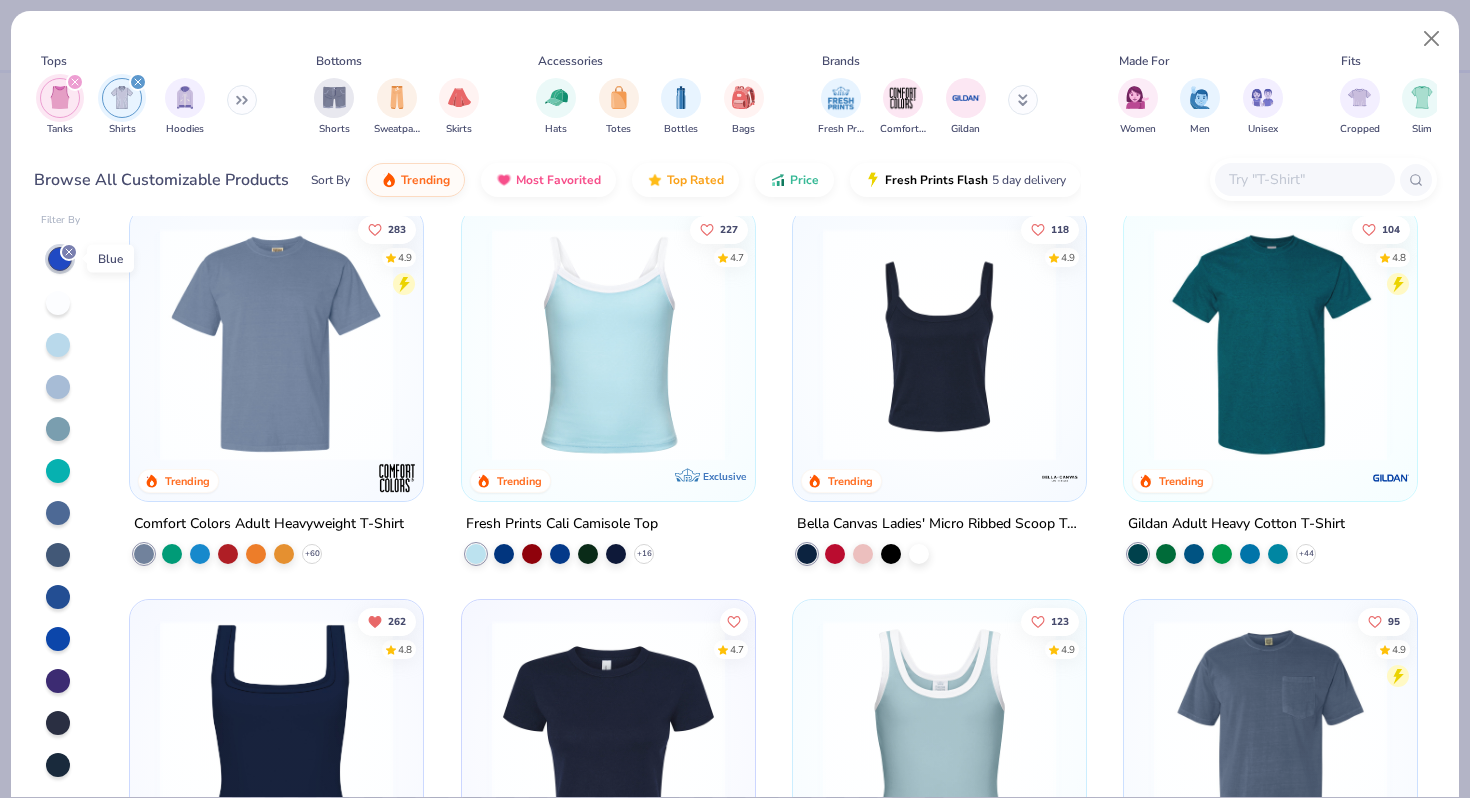 scroll, scrollTop: 0, scrollLeft: 0, axis: both 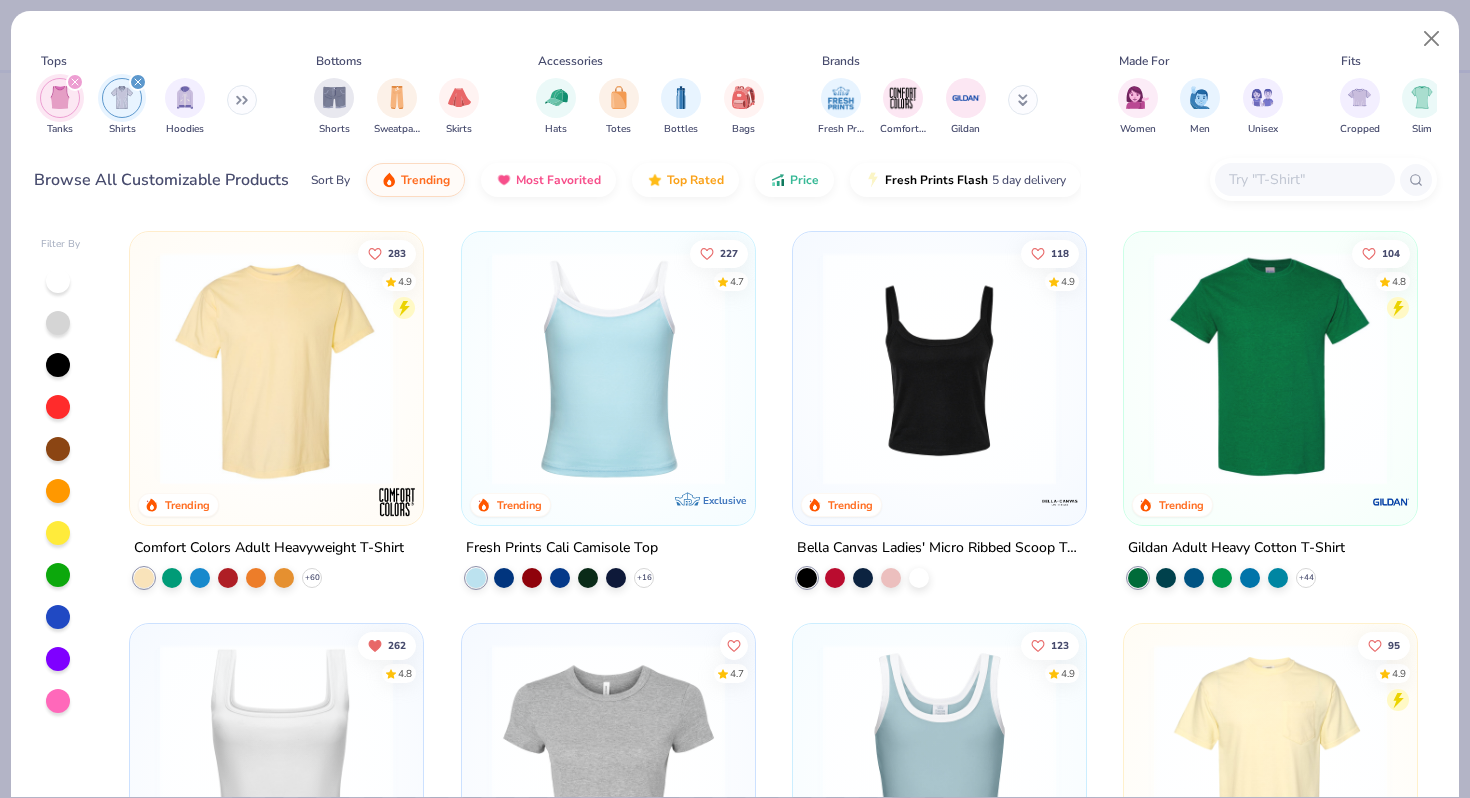 click at bounding box center (61, 491) 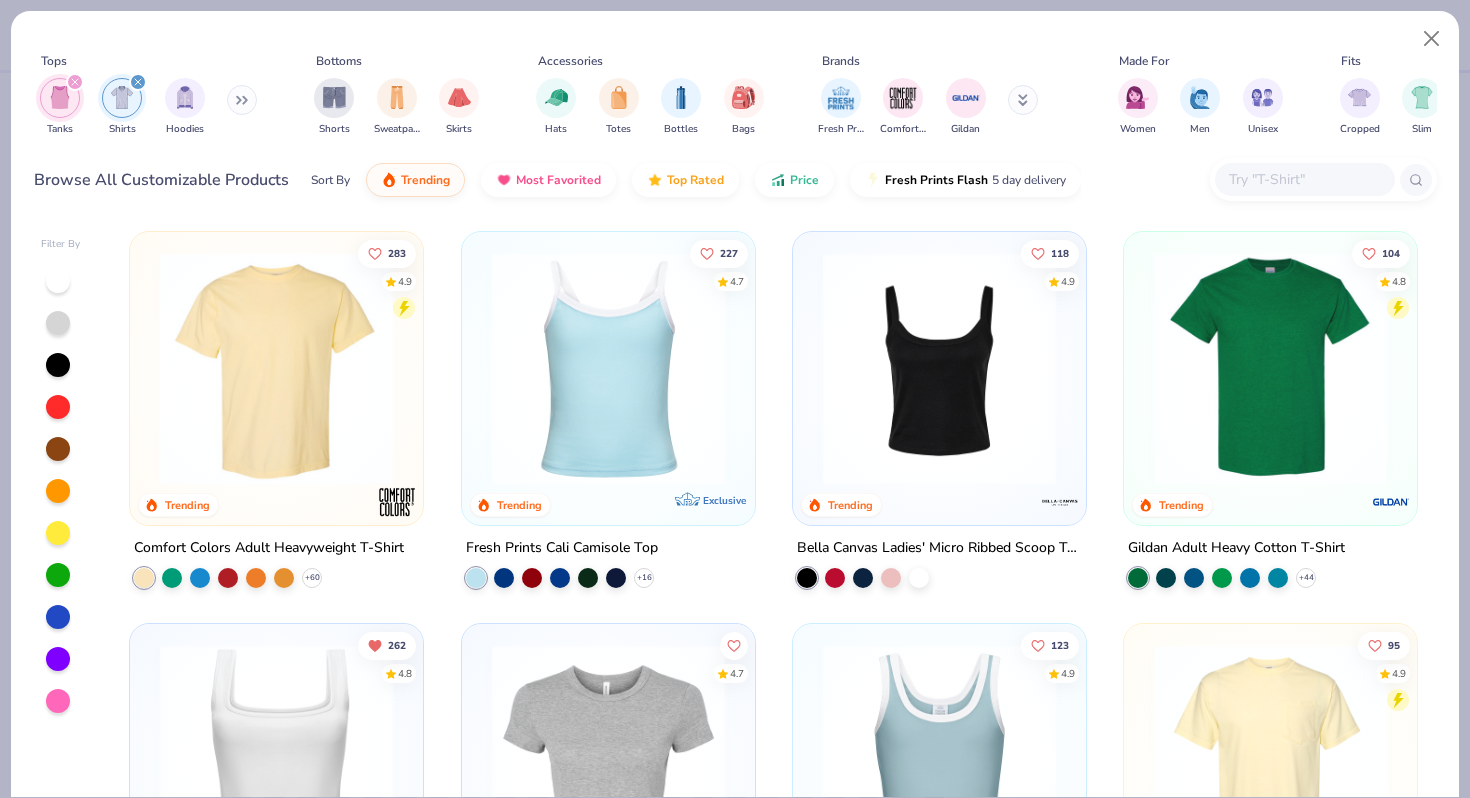 click at bounding box center (58, 617) 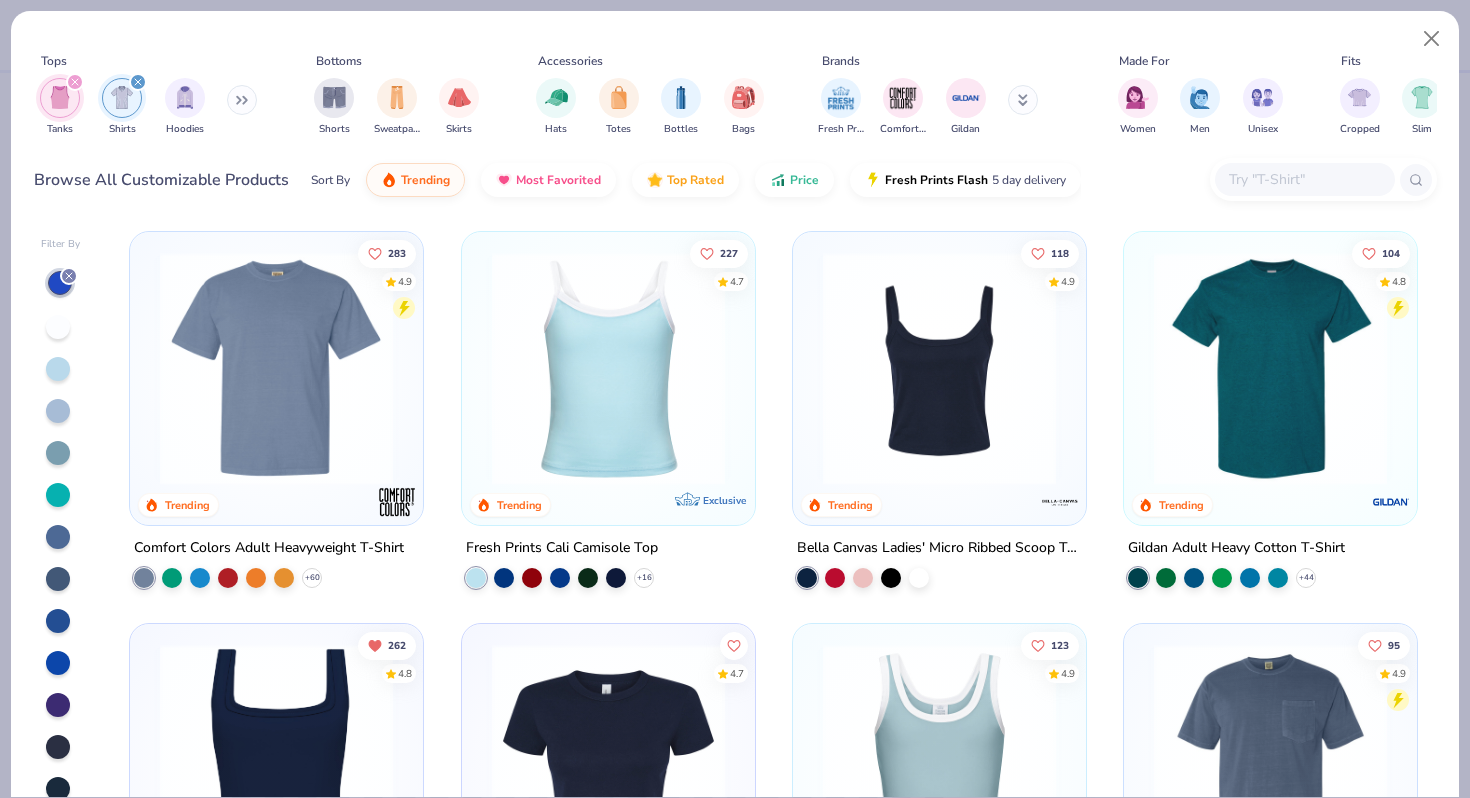 scroll, scrollTop: 24, scrollLeft: 0, axis: vertical 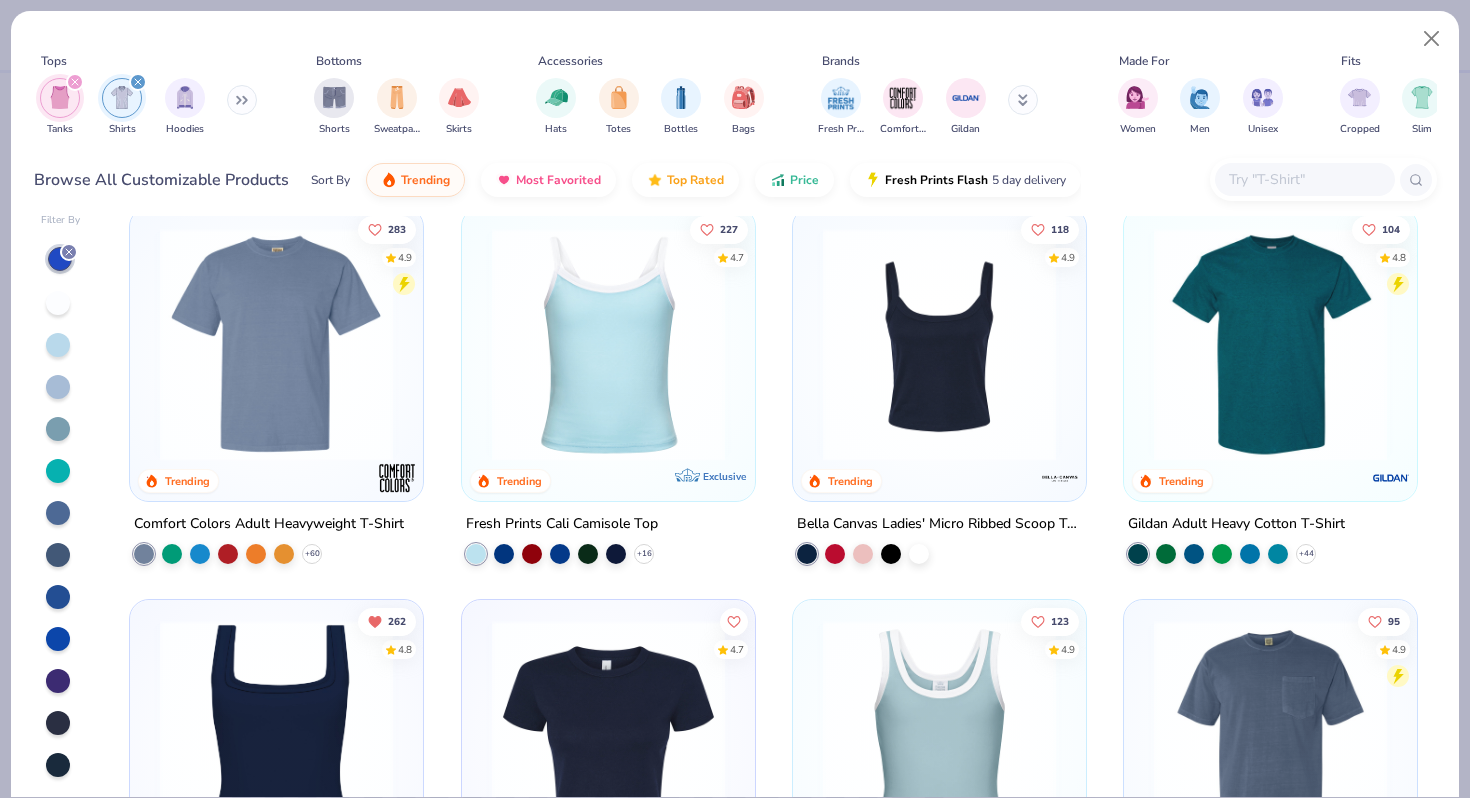 click at bounding box center [58, 639] 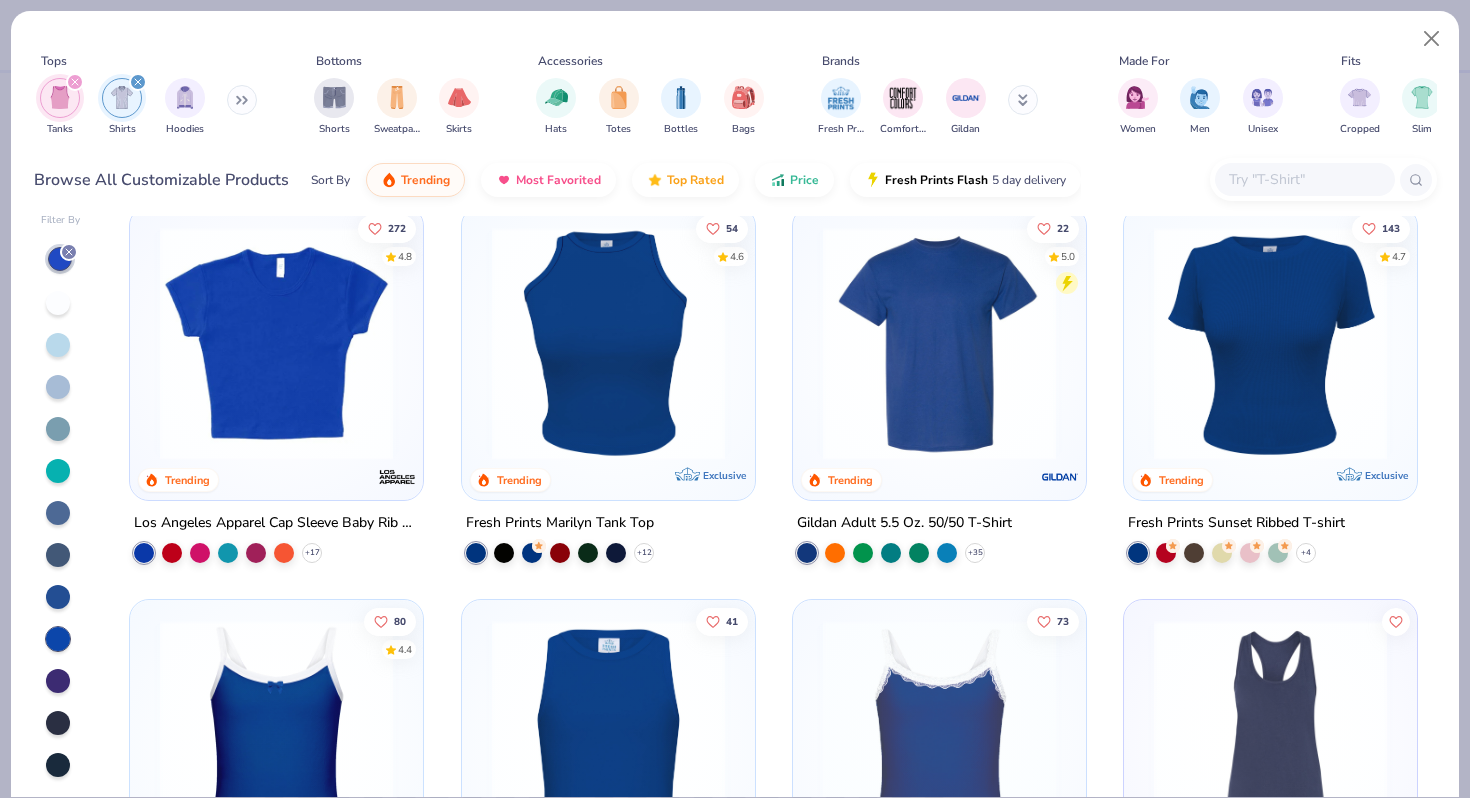 scroll, scrollTop: 330, scrollLeft: 0, axis: vertical 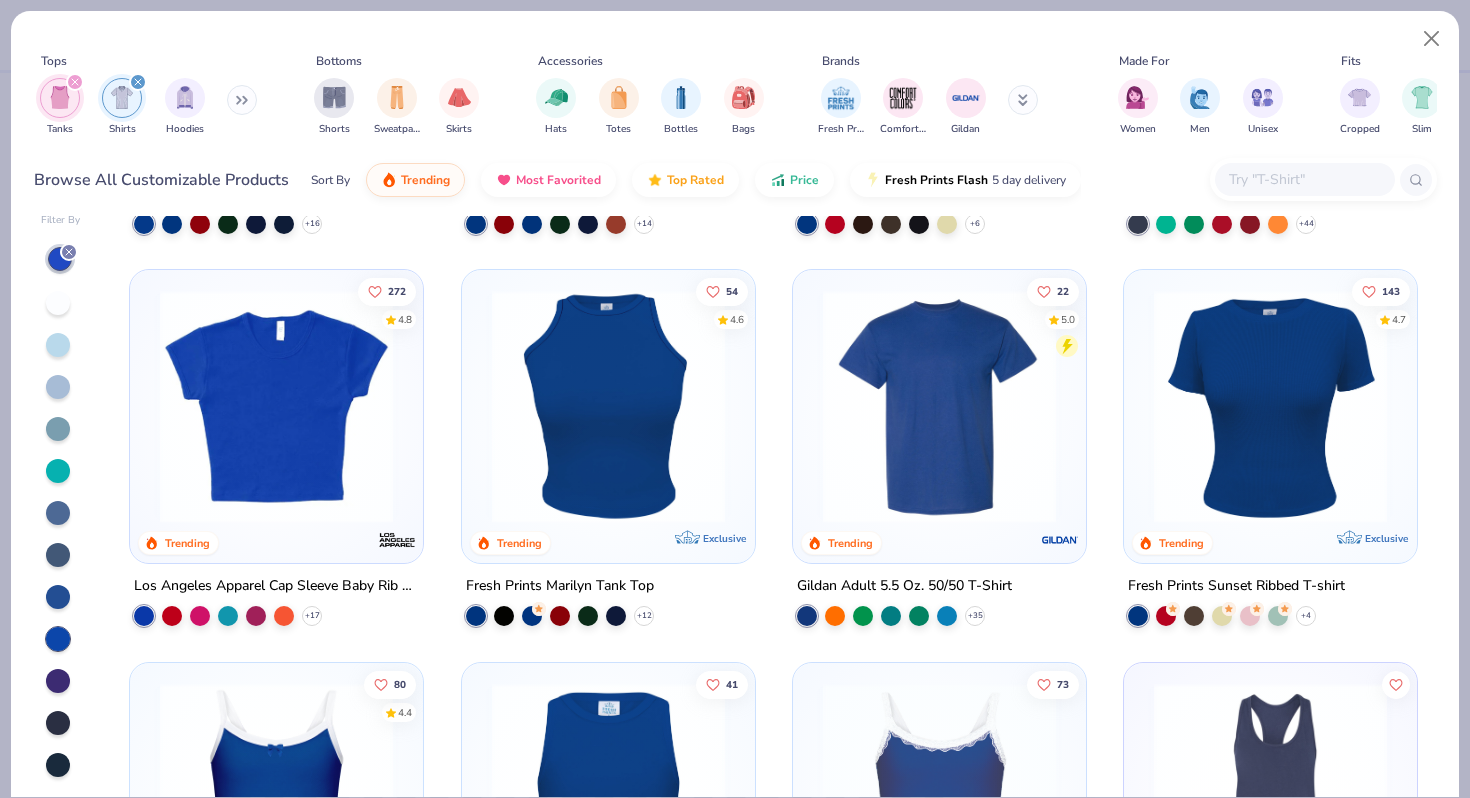 click at bounding box center [1270, 411] 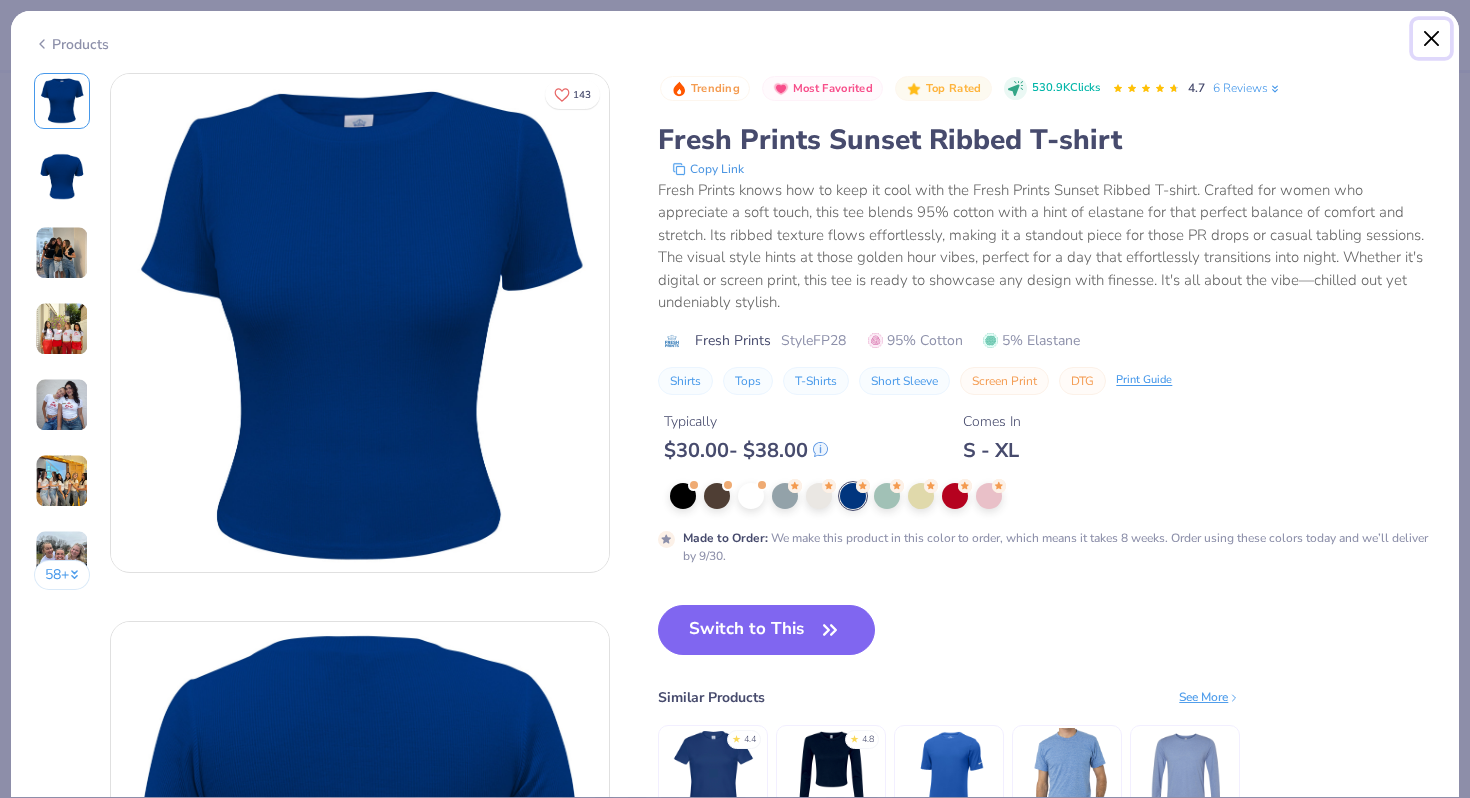 click at bounding box center [1432, 39] 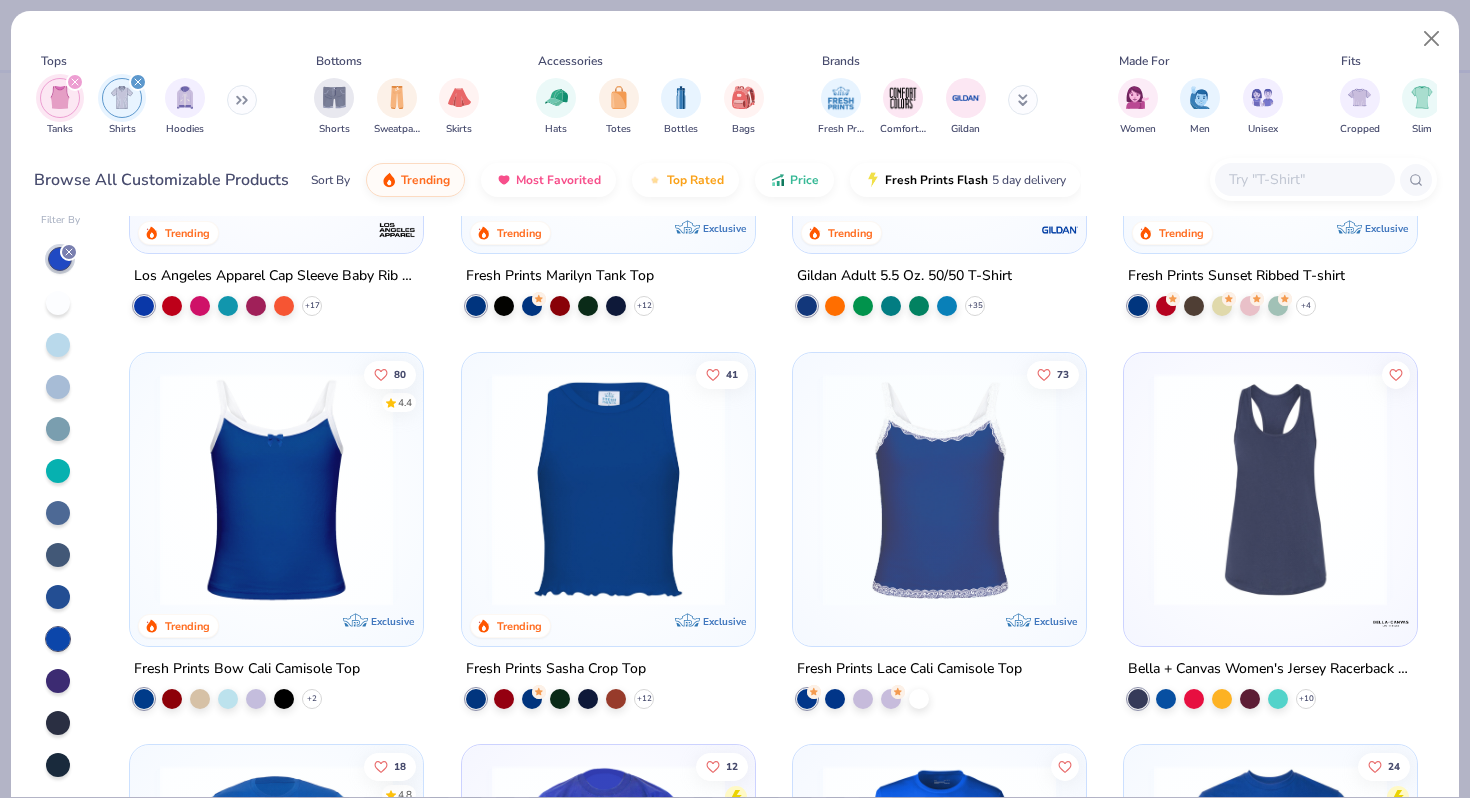 scroll, scrollTop: 645, scrollLeft: 0, axis: vertical 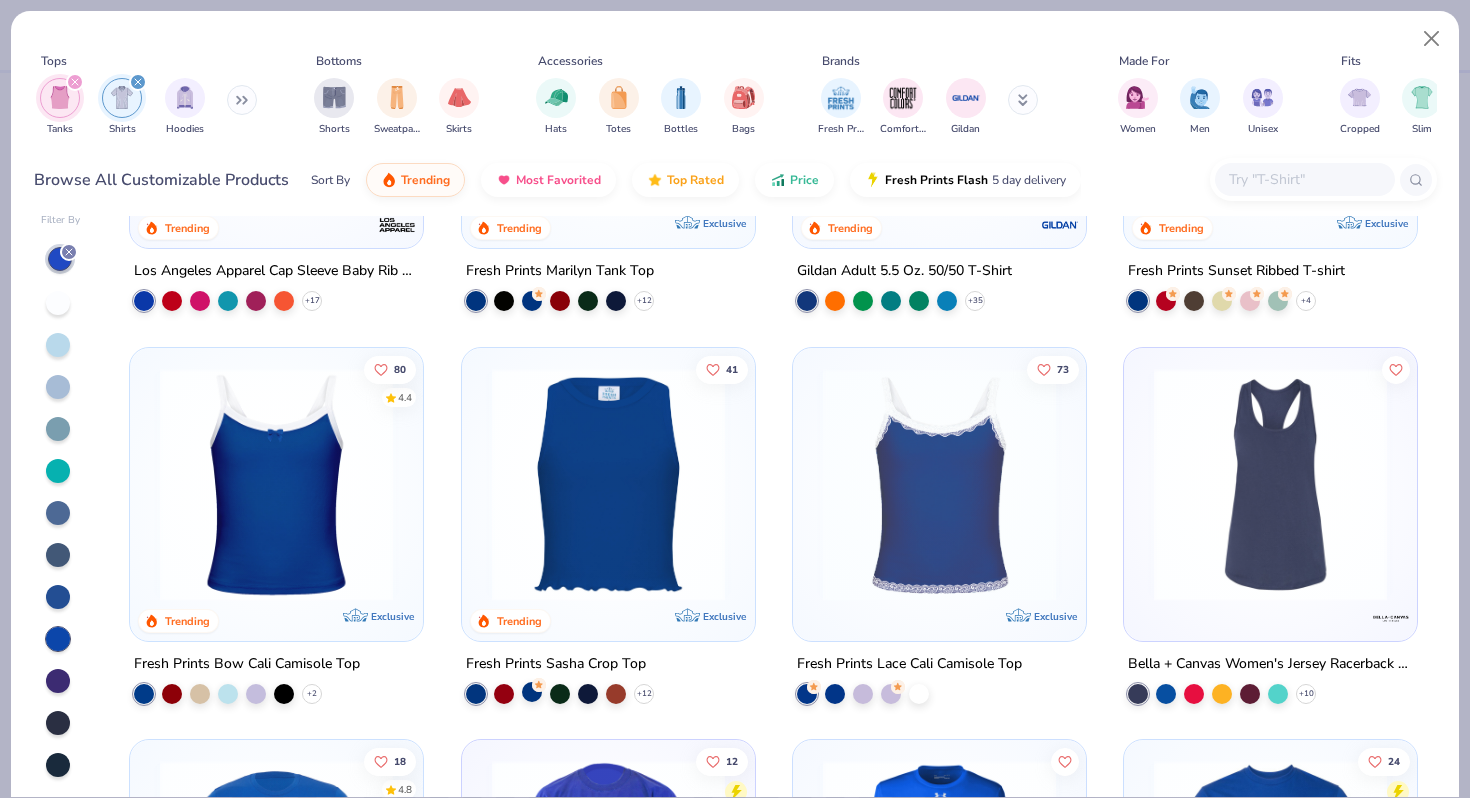 click at bounding box center (532, 692) 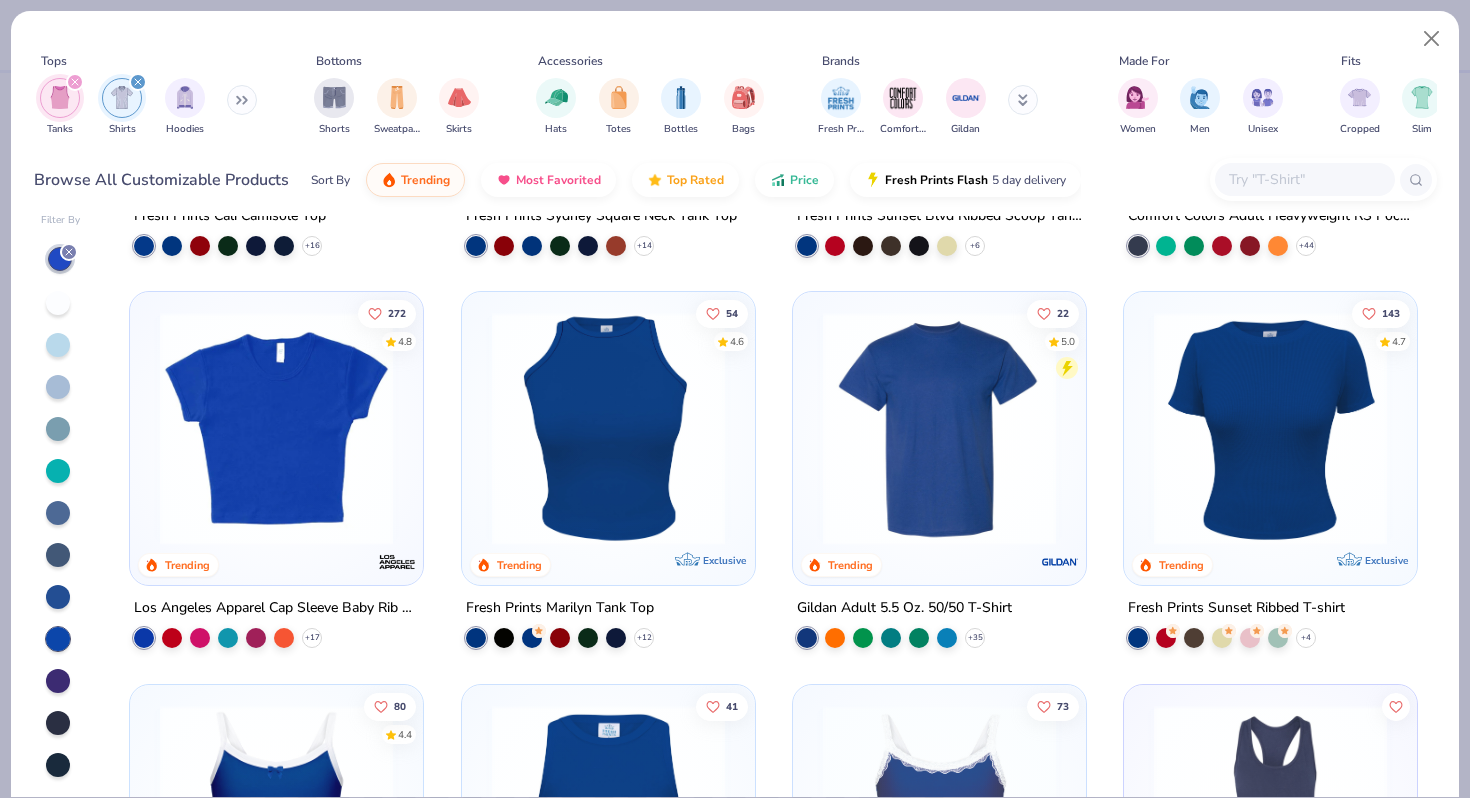 scroll, scrollTop: 0, scrollLeft: 0, axis: both 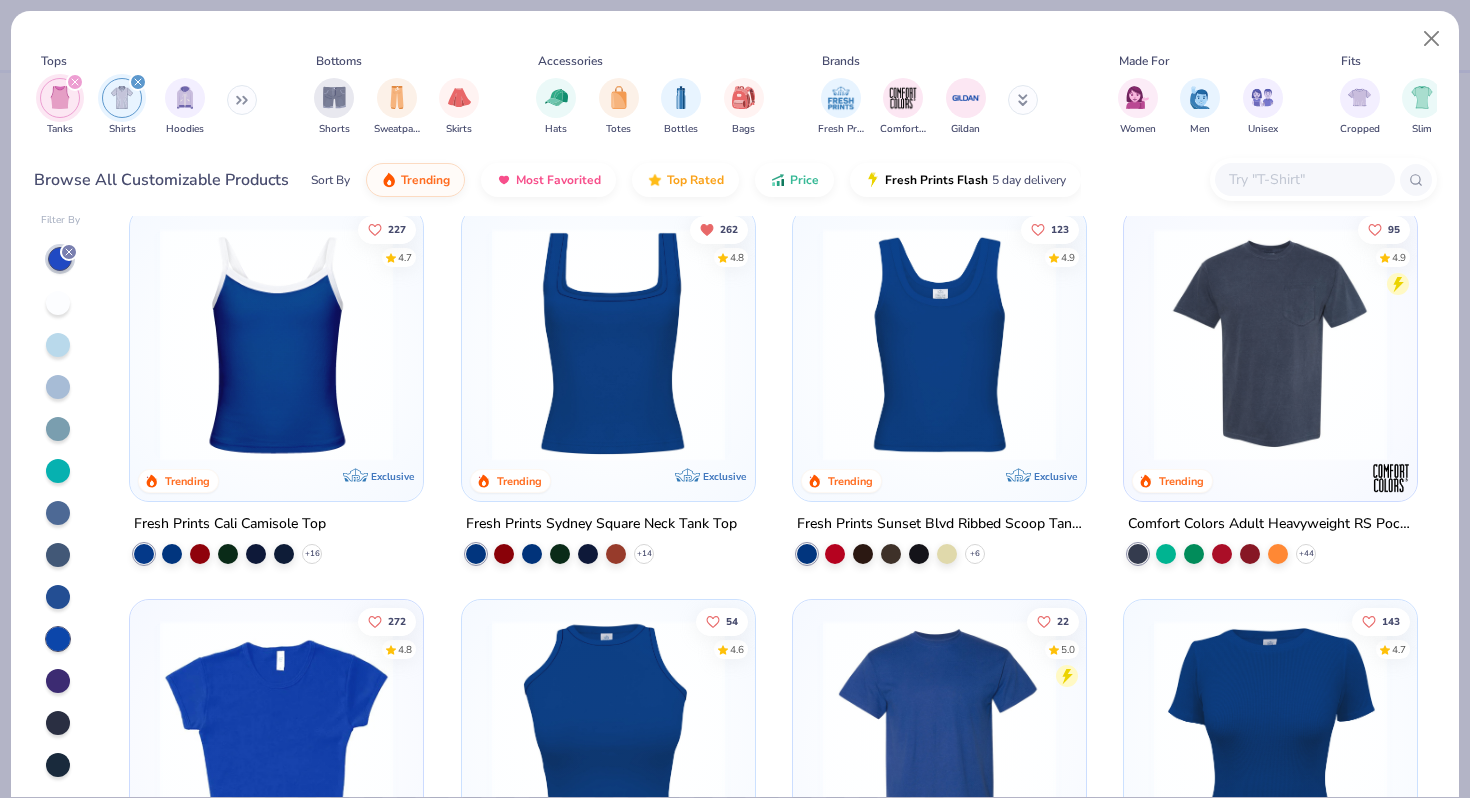 click at bounding box center [939, 344] 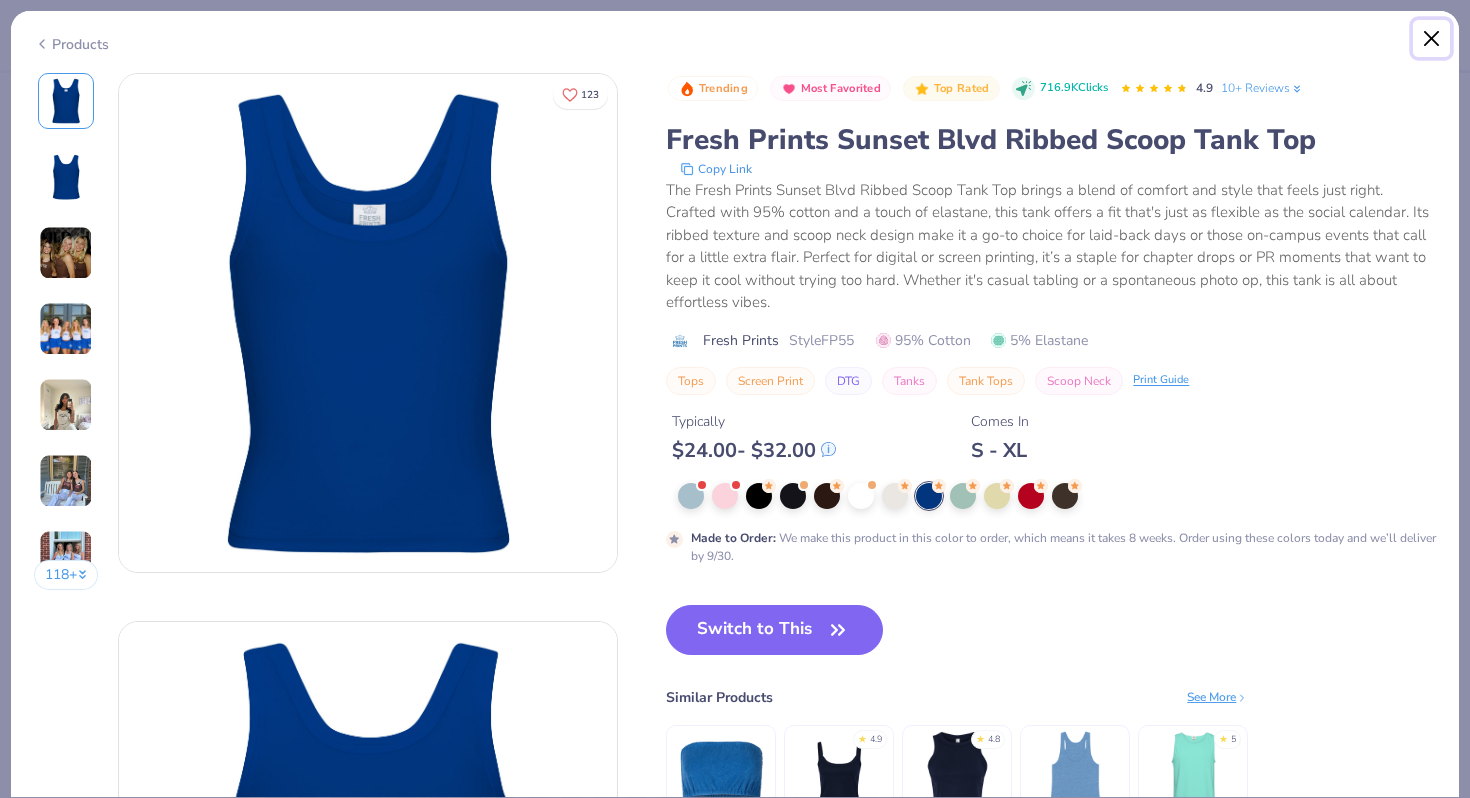 click at bounding box center (1432, 39) 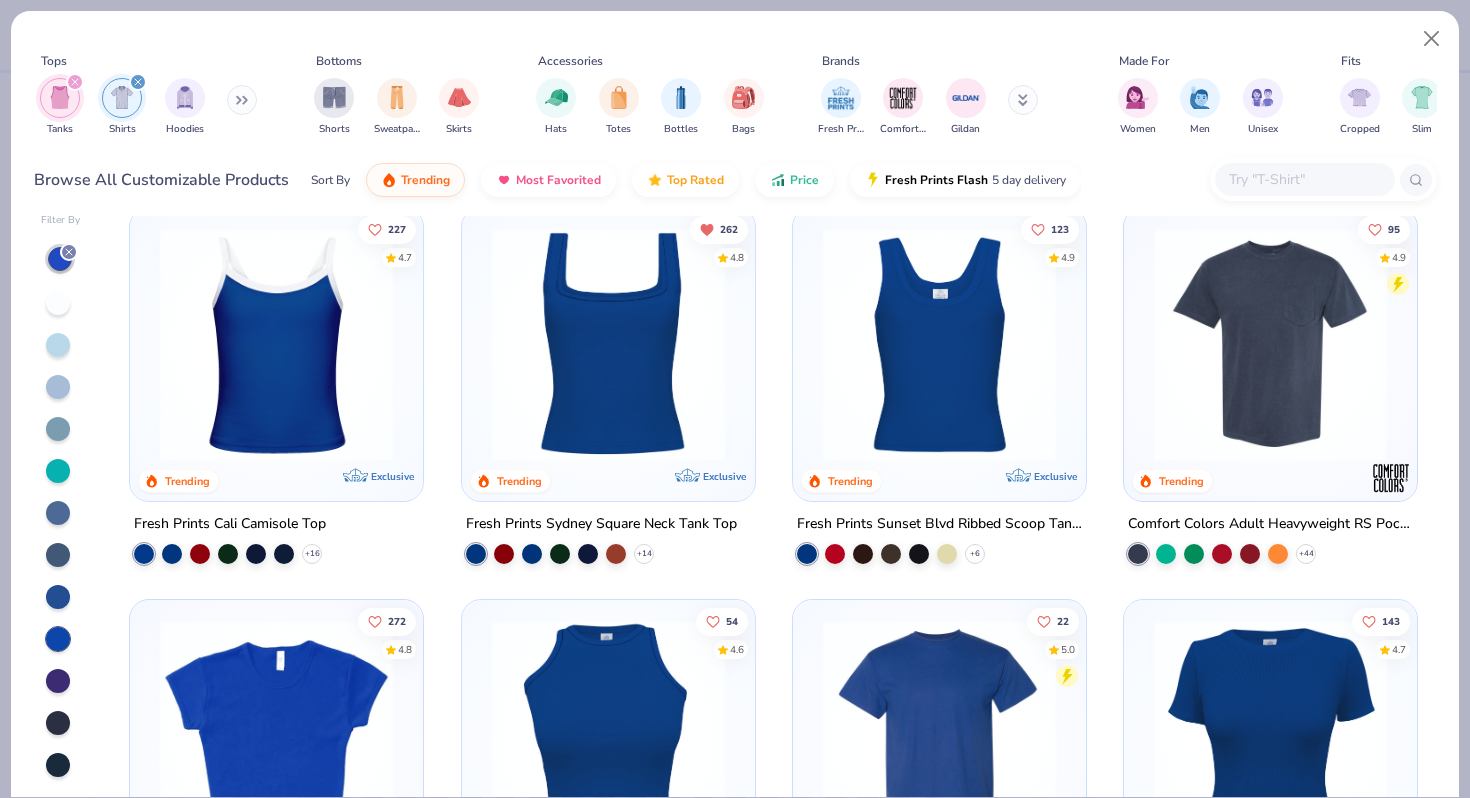 scroll, scrollTop: 130, scrollLeft: 0, axis: vertical 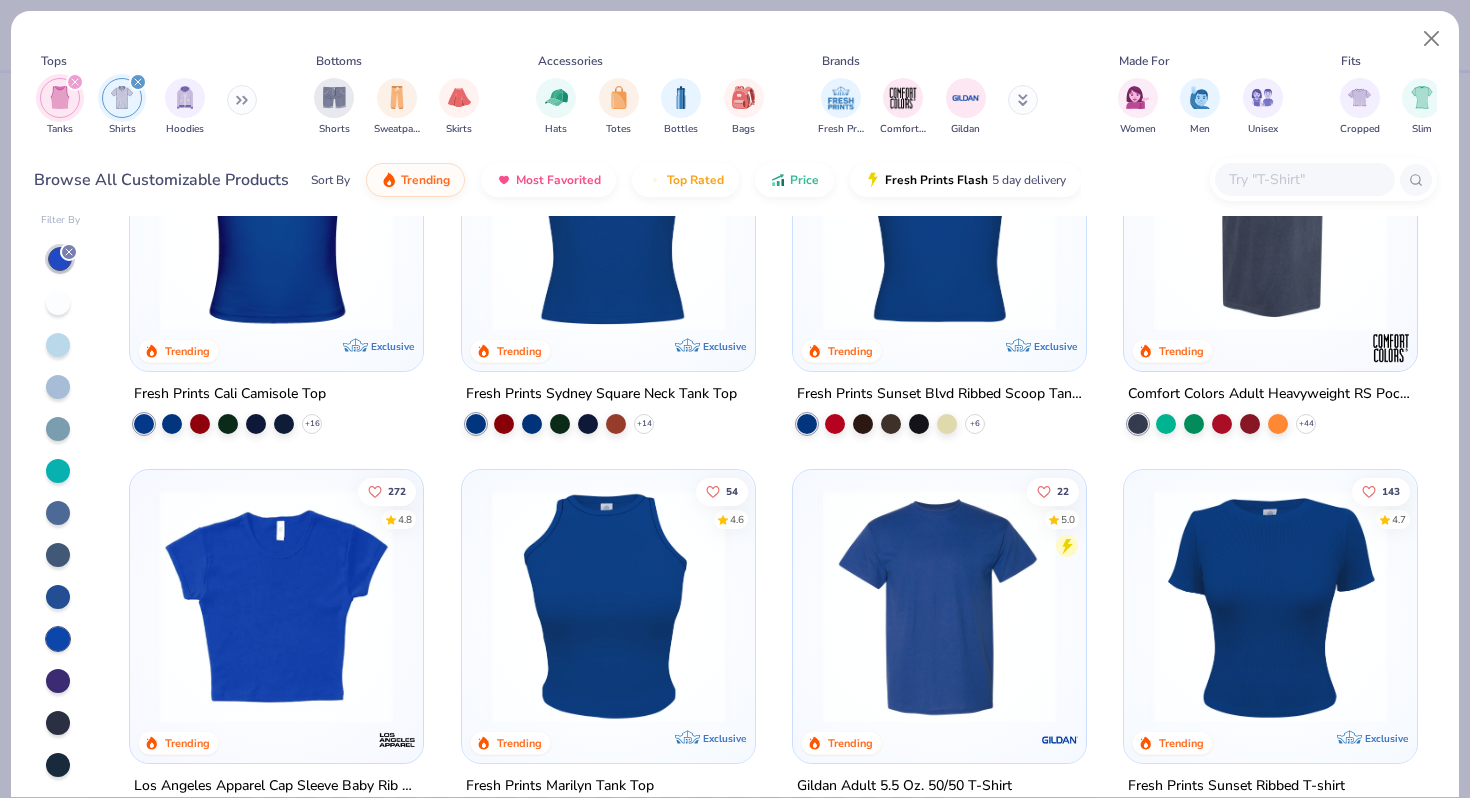 click at bounding box center [1270, 606] 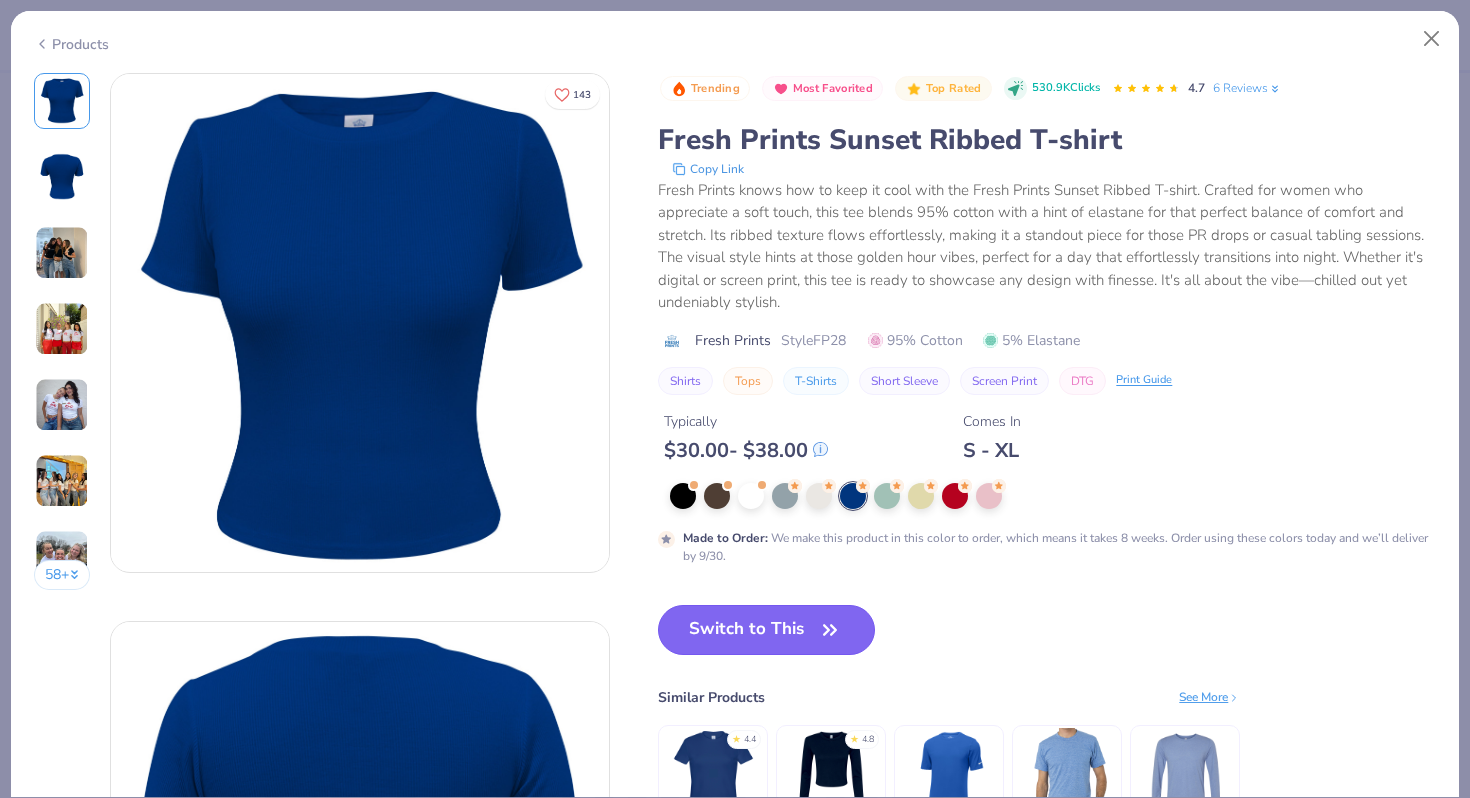click on "Switch to This" at bounding box center (766, 630) 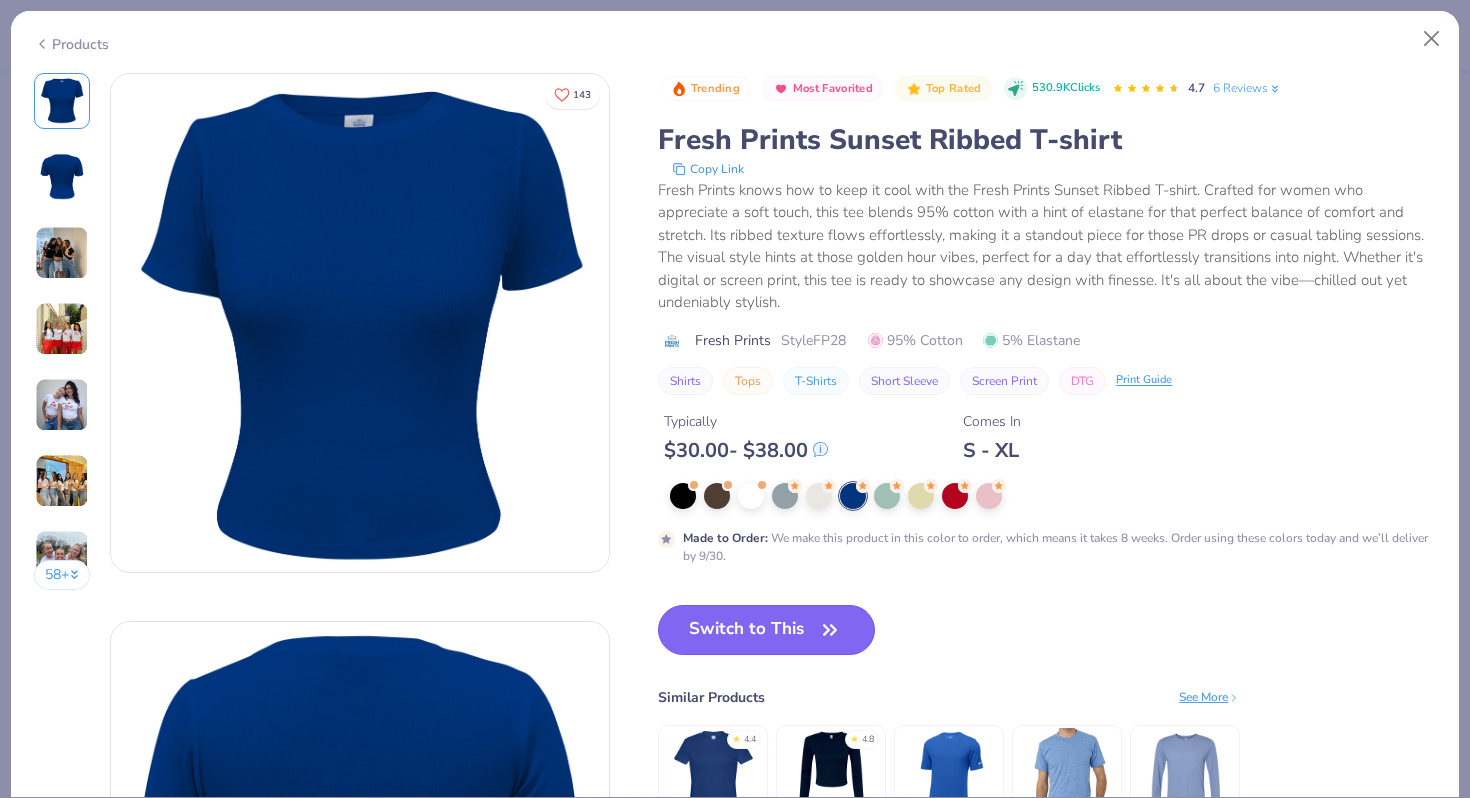 click on "Switch to This" at bounding box center (766, 630) 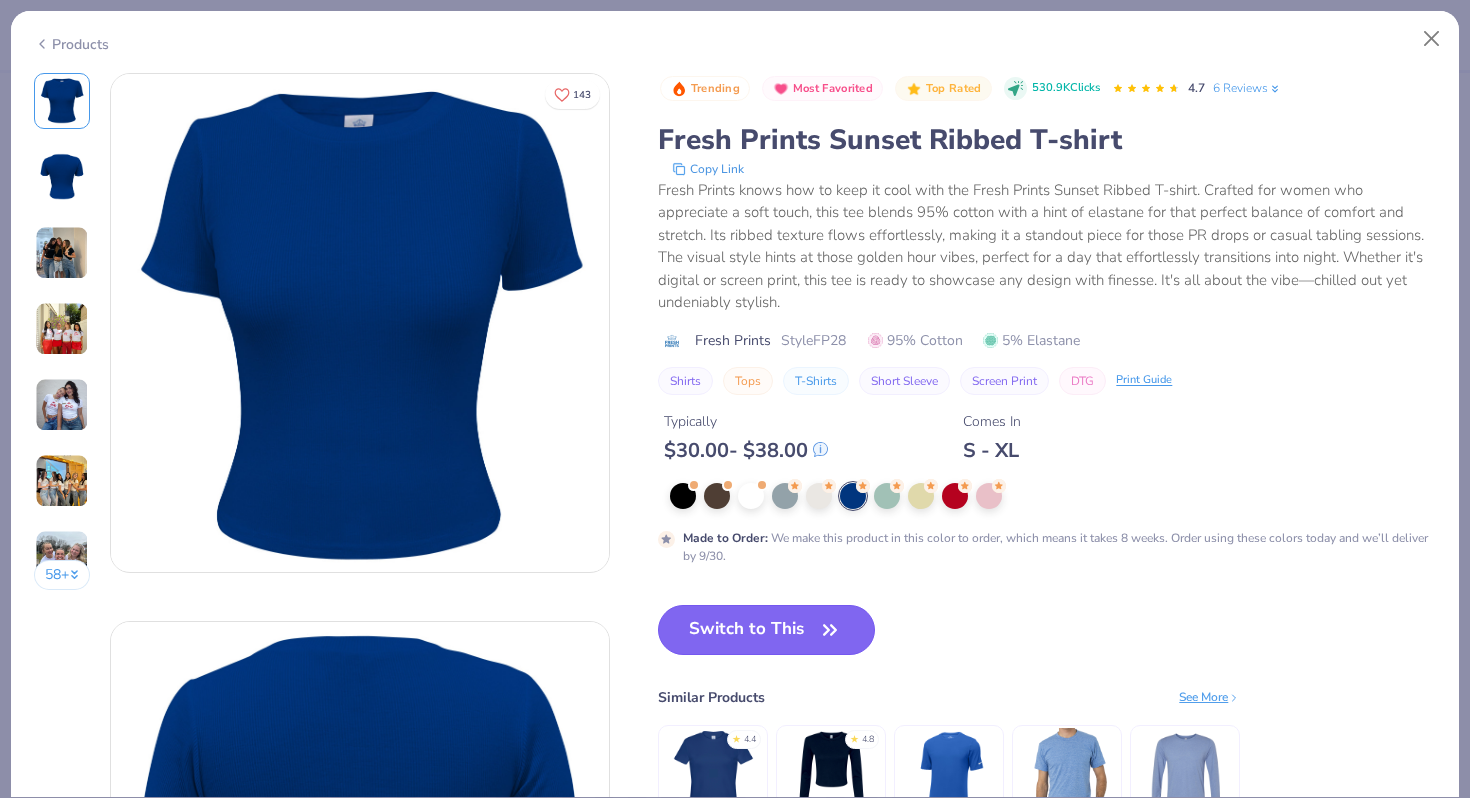 type on "50" 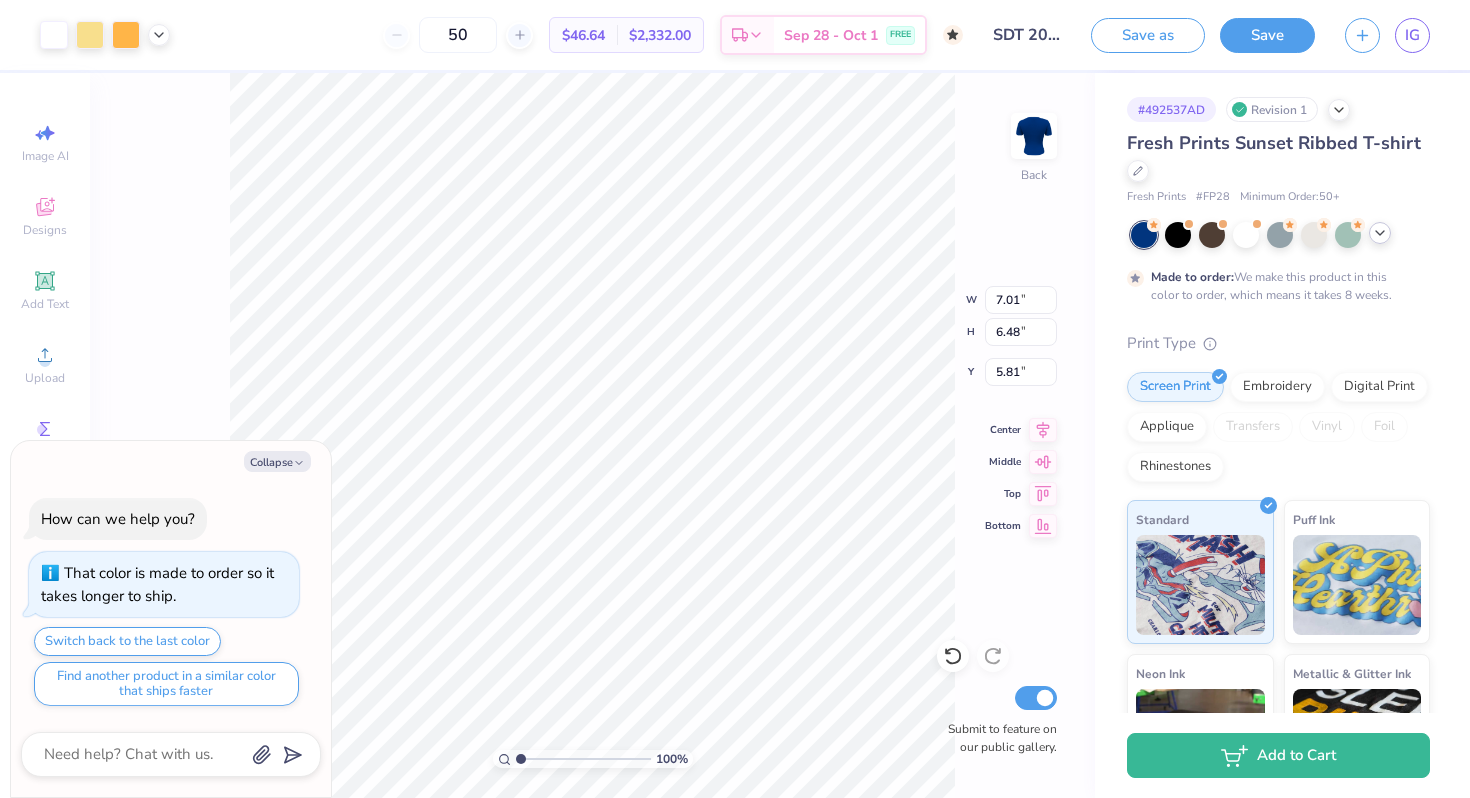 type on "x" 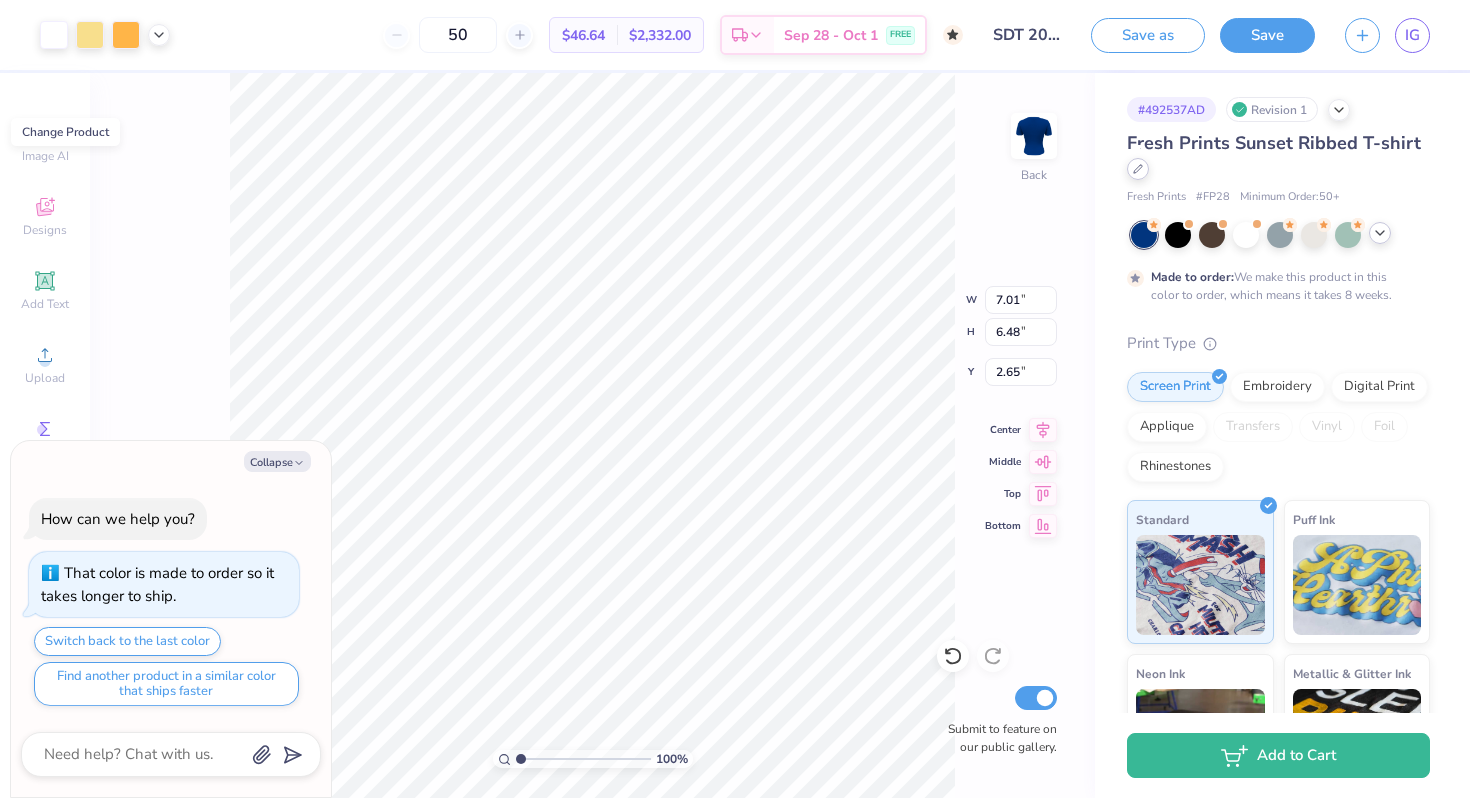 click at bounding box center (1138, 169) 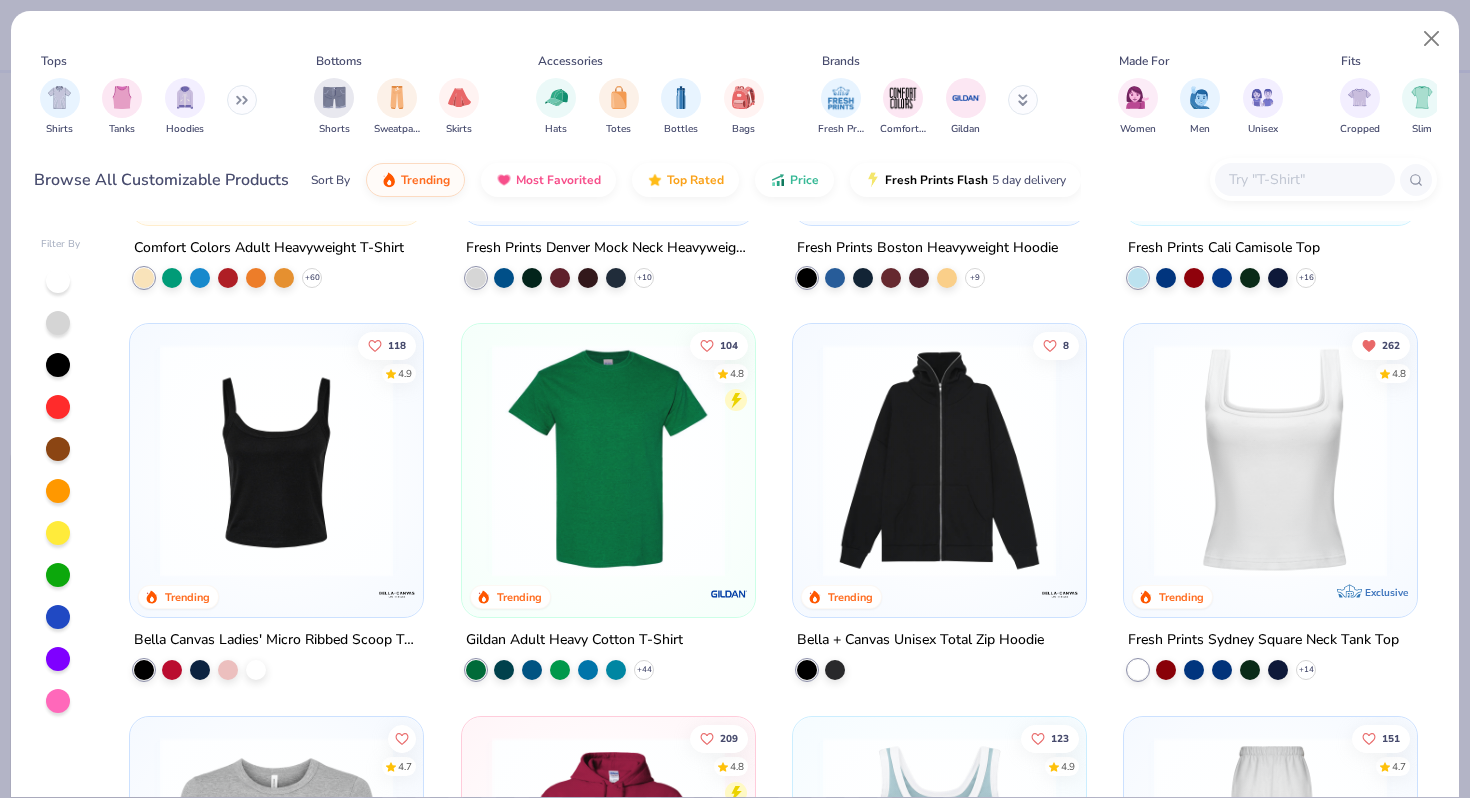 scroll, scrollTop: 297, scrollLeft: 0, axis: vertical 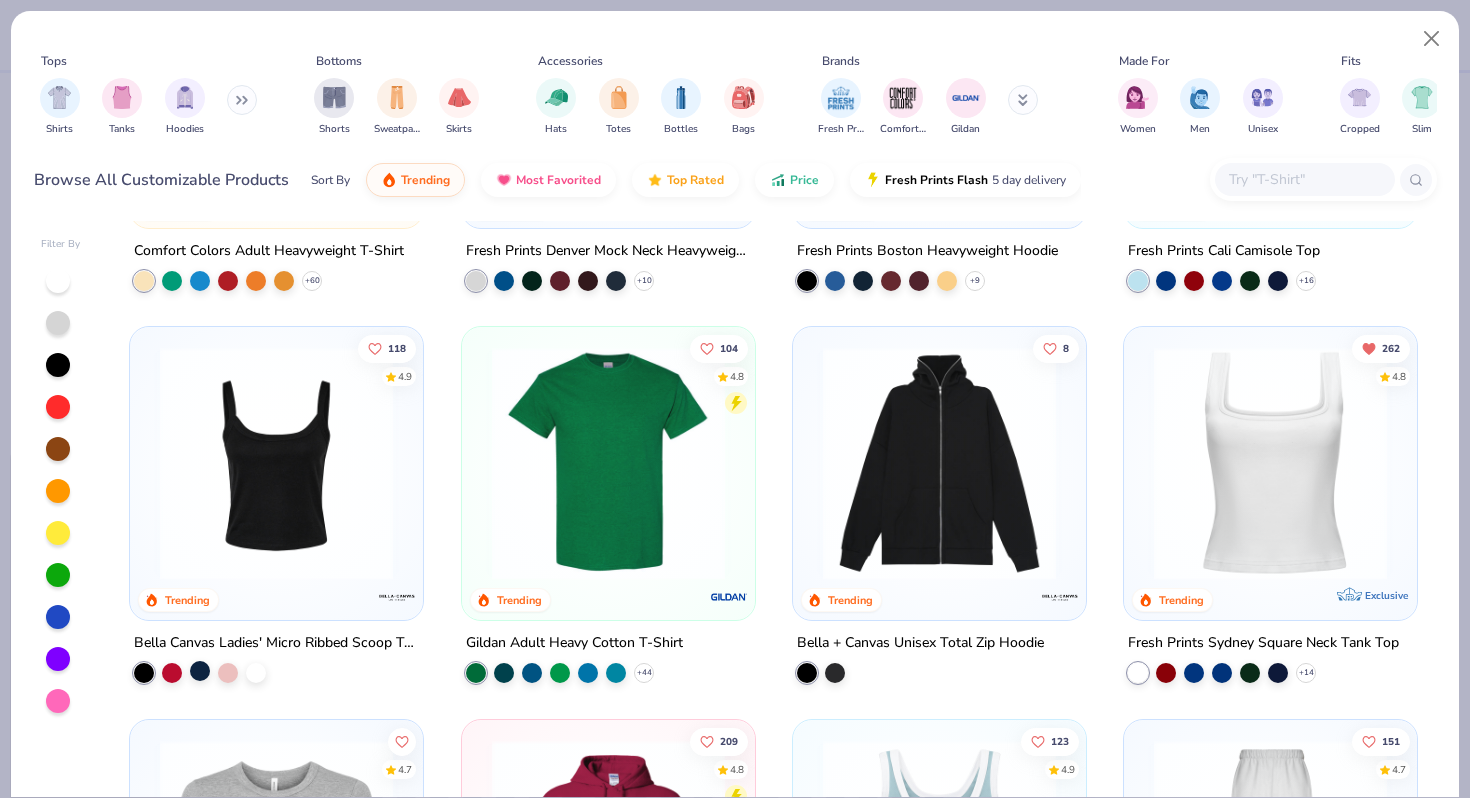 click at bounding box center [200, 671] 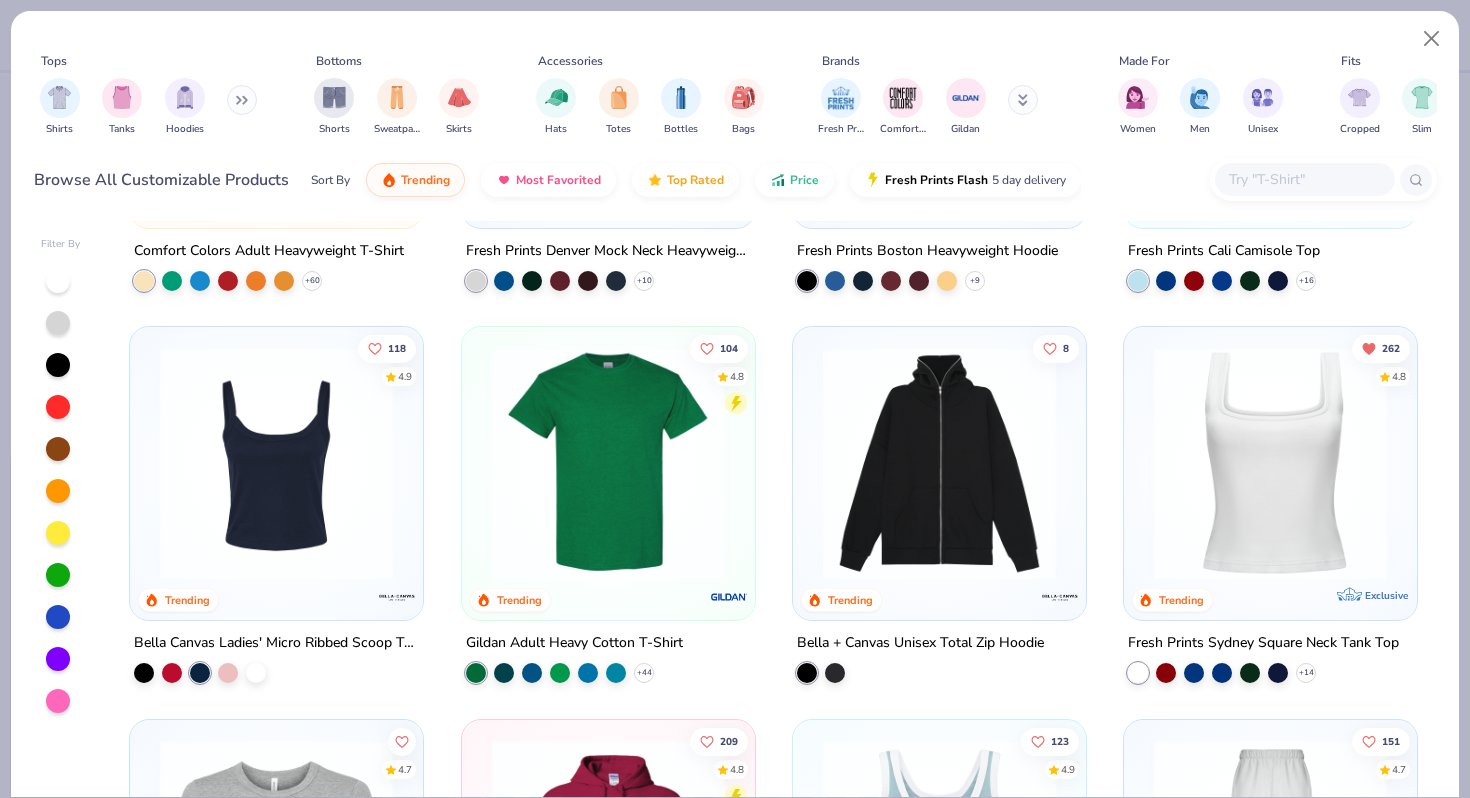 click at bounding box center [276, 463] 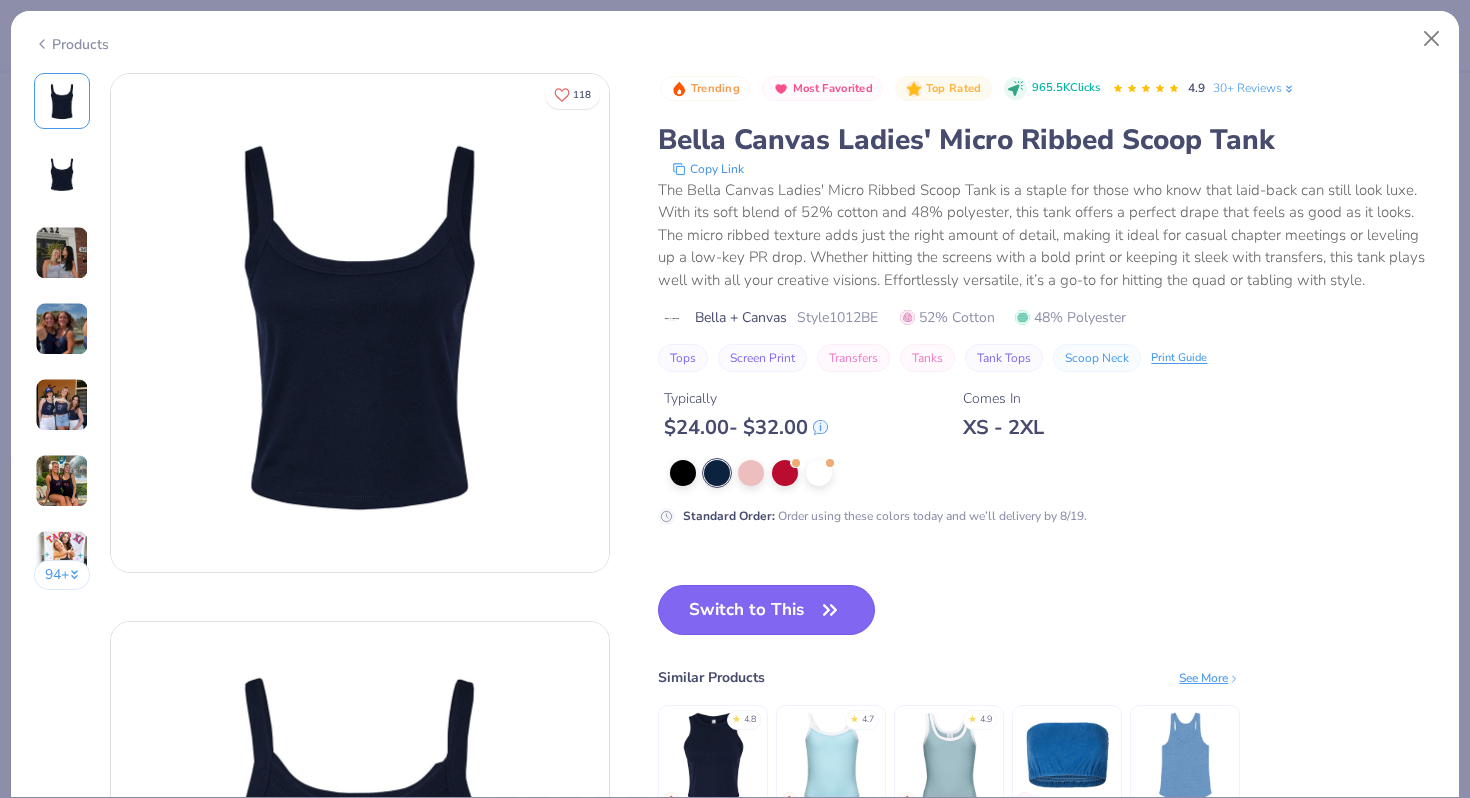 click 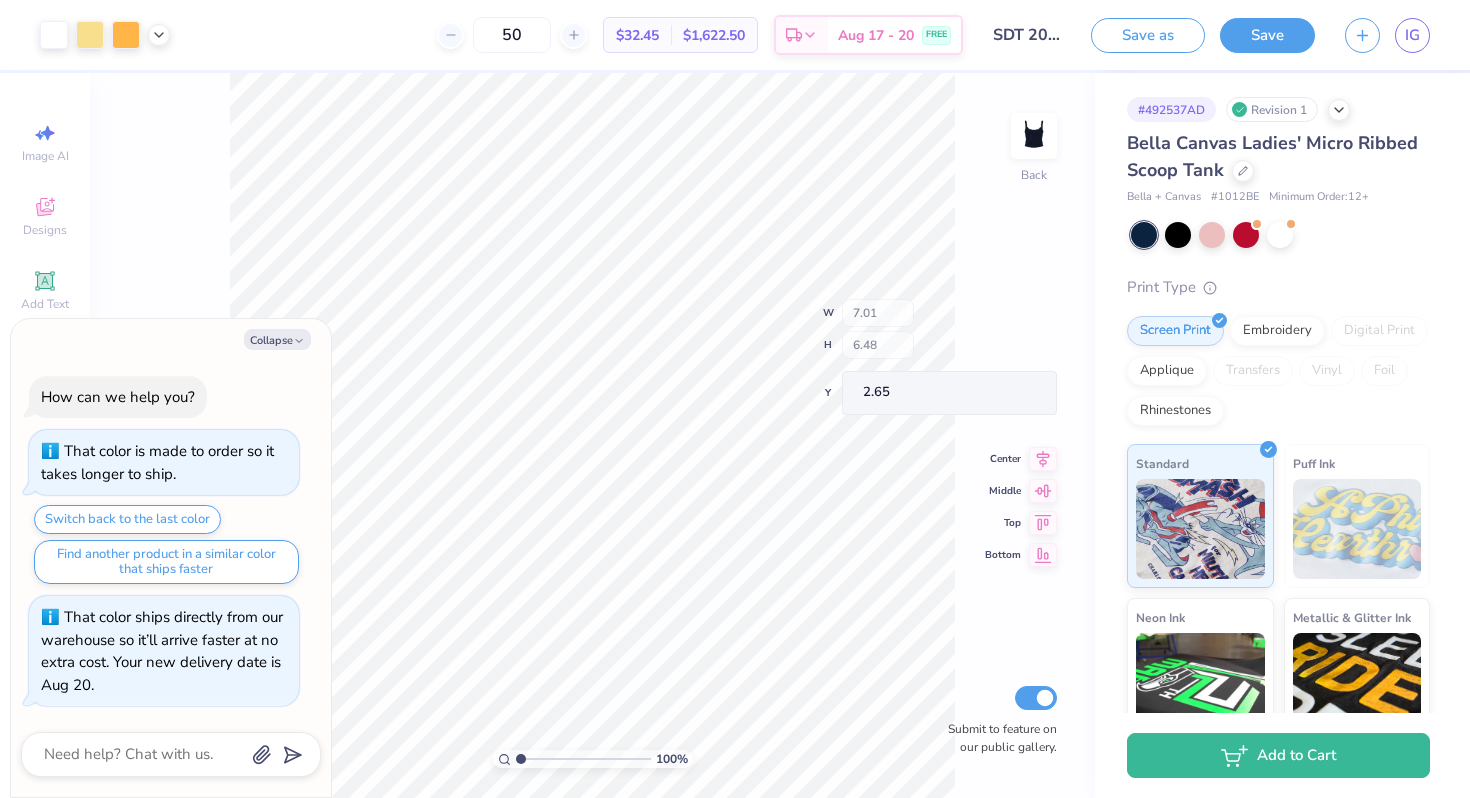 type on "x" 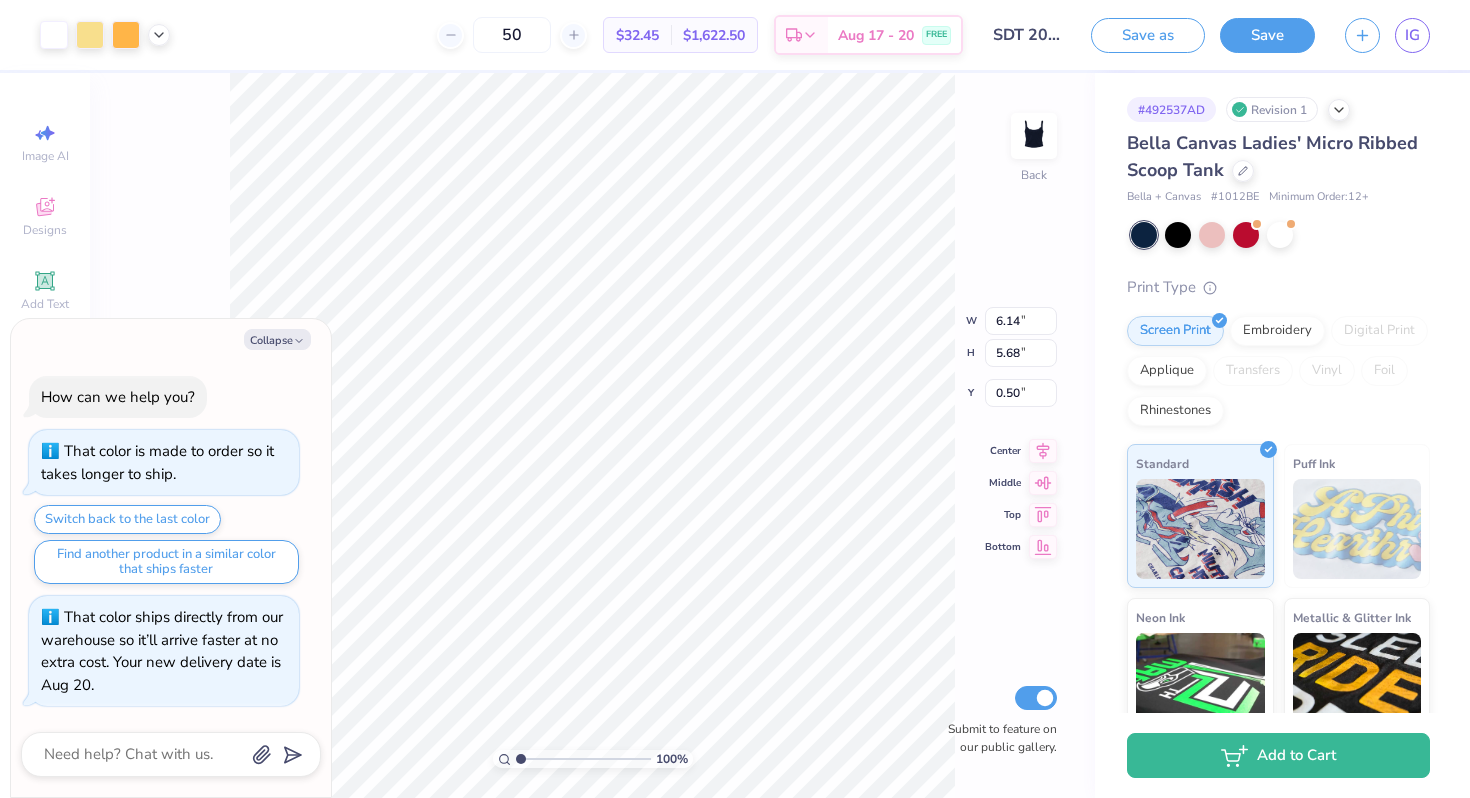 type on "x" 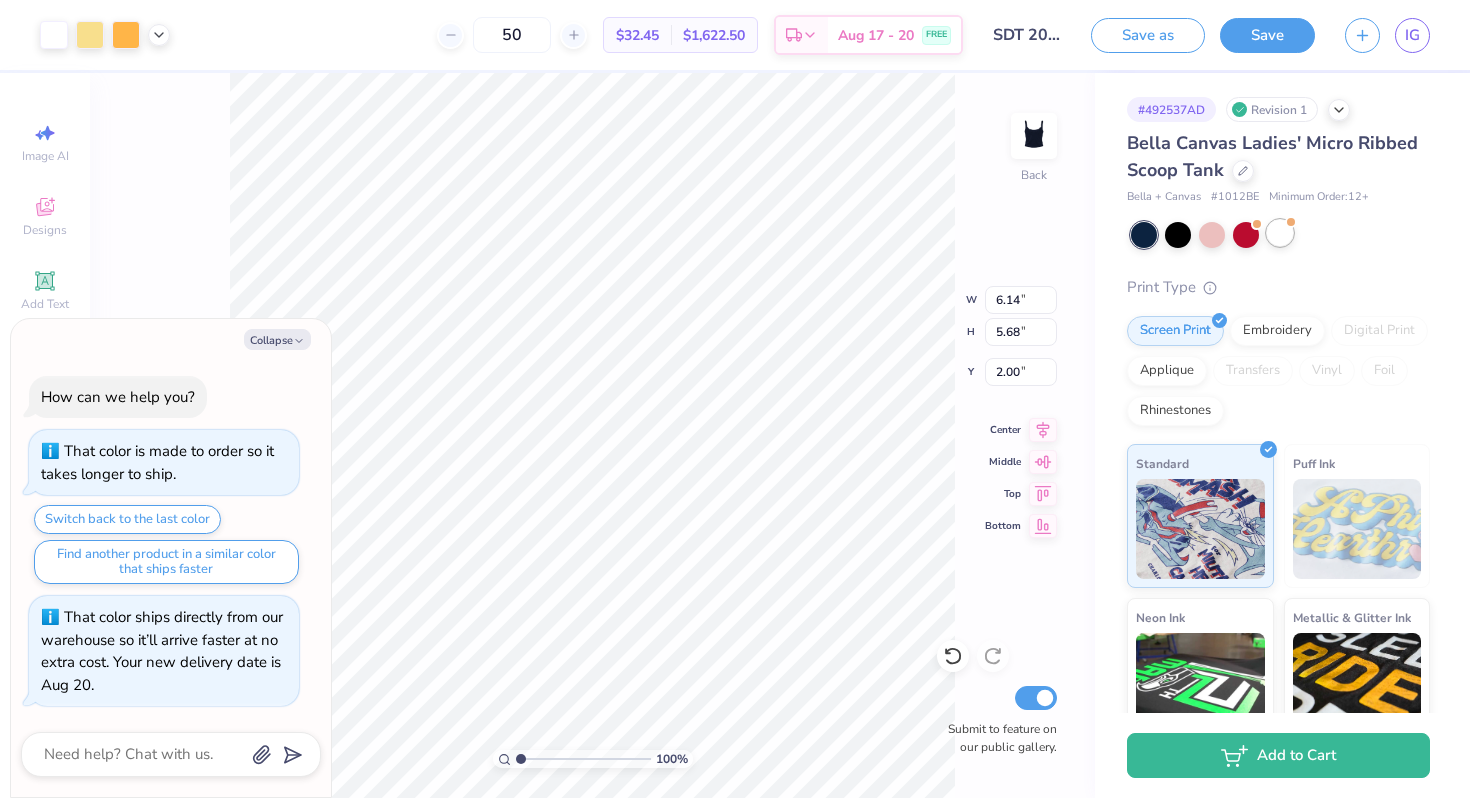click at bounding box center (1280, 233) 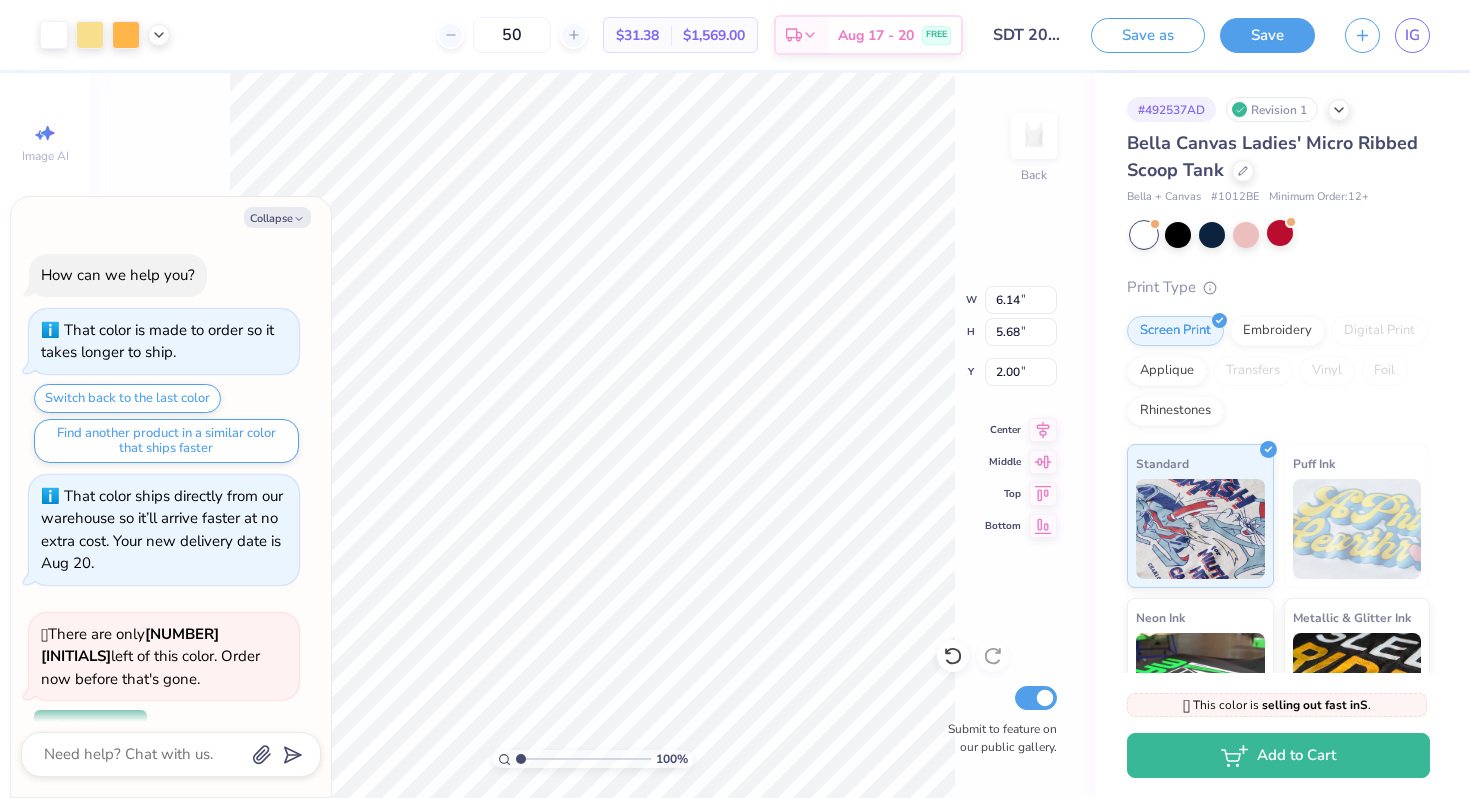 scroll, scrollTop: 417, scrollLeft: 0, axis: vertical 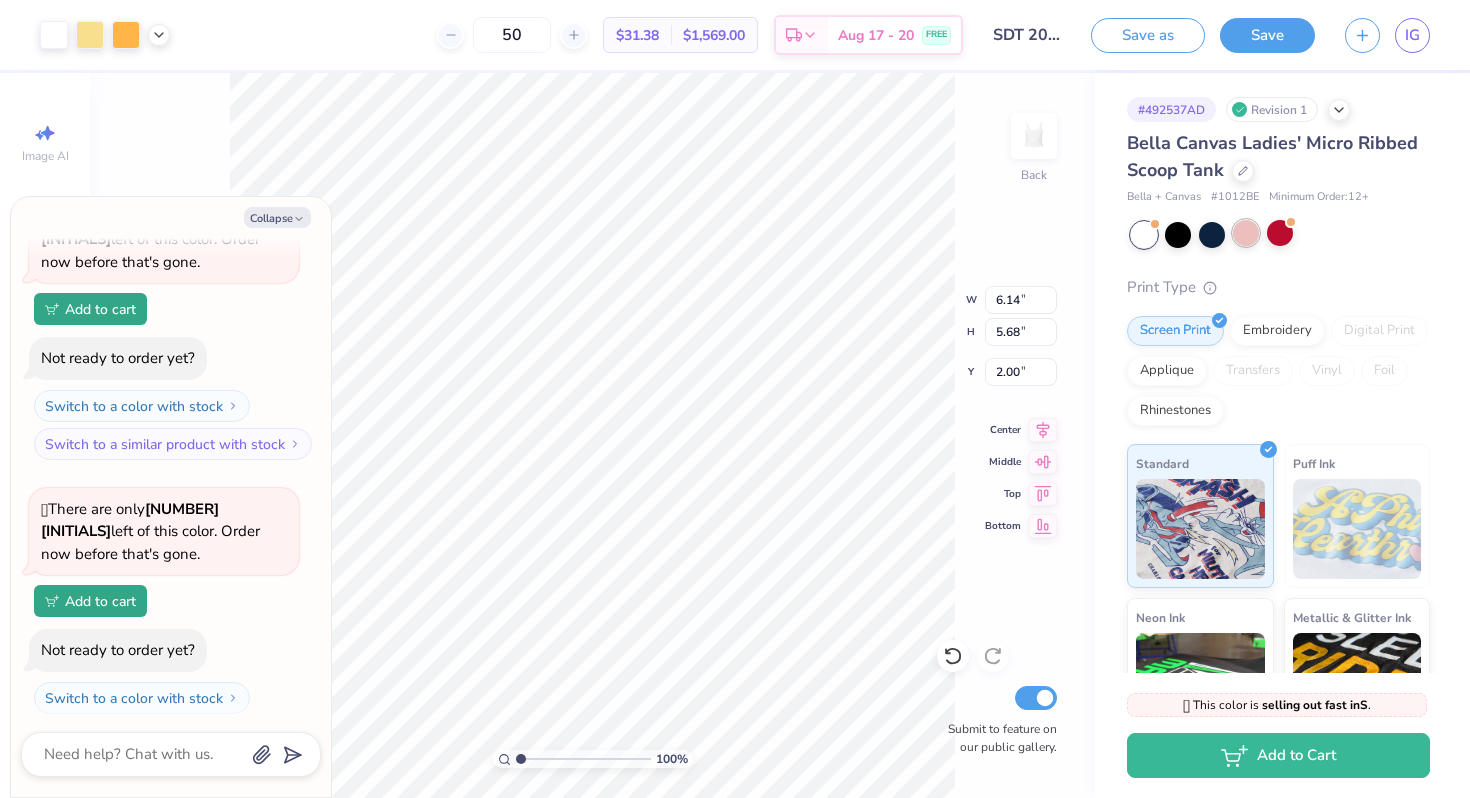 click at bounding box center (1246, 233) 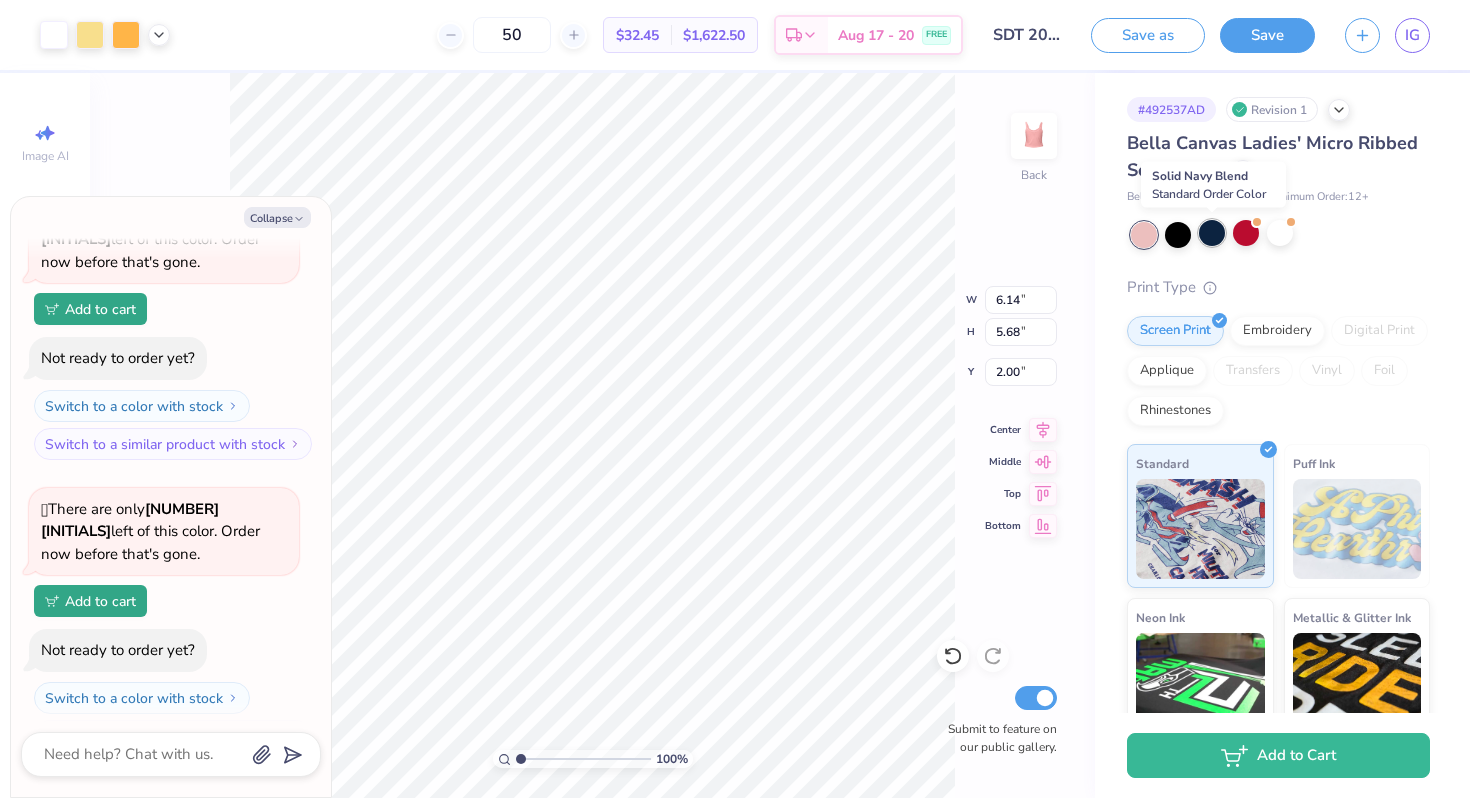 click at bounding box center (1212, 233) 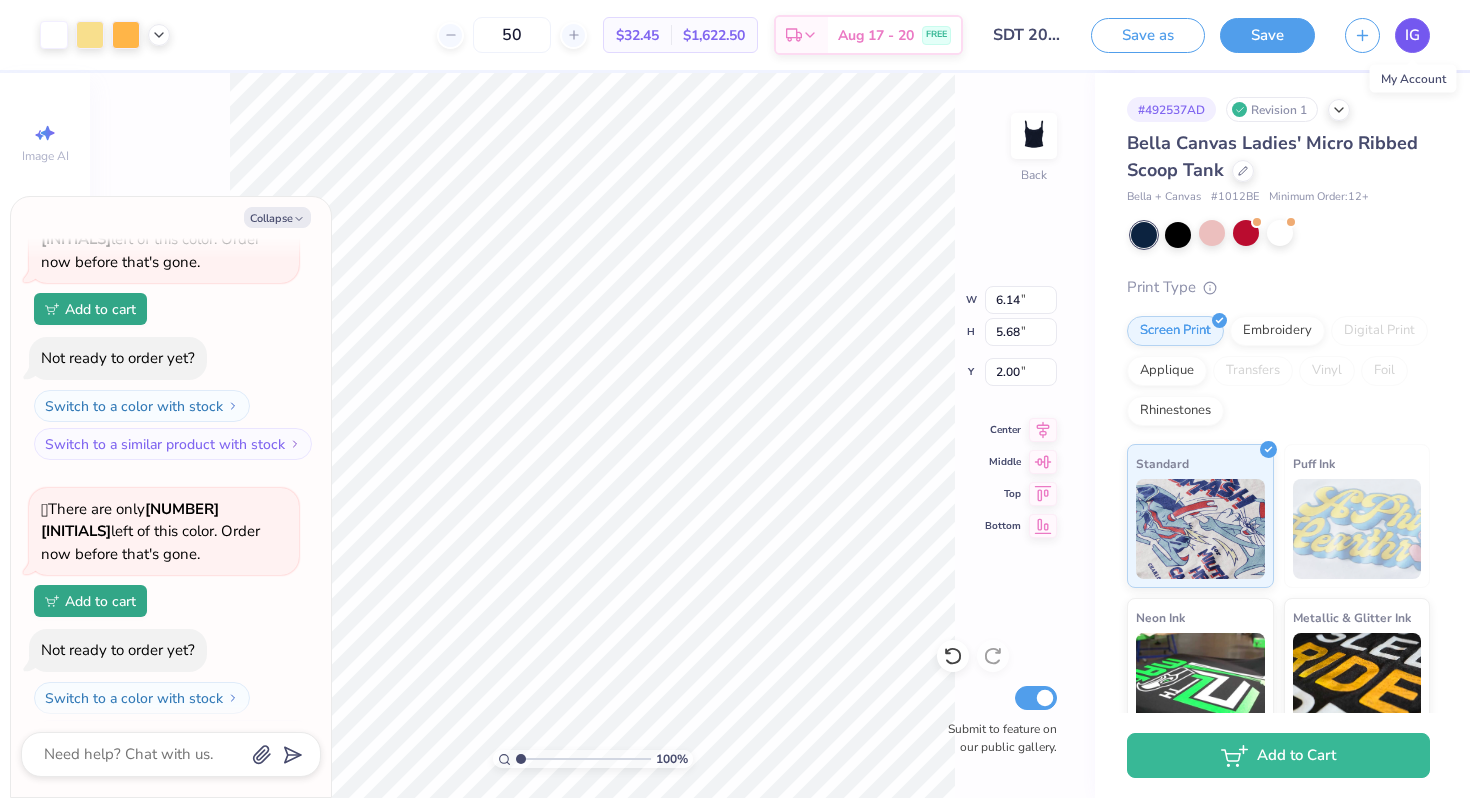 click on "IG" at bounding box center [1412, 35] 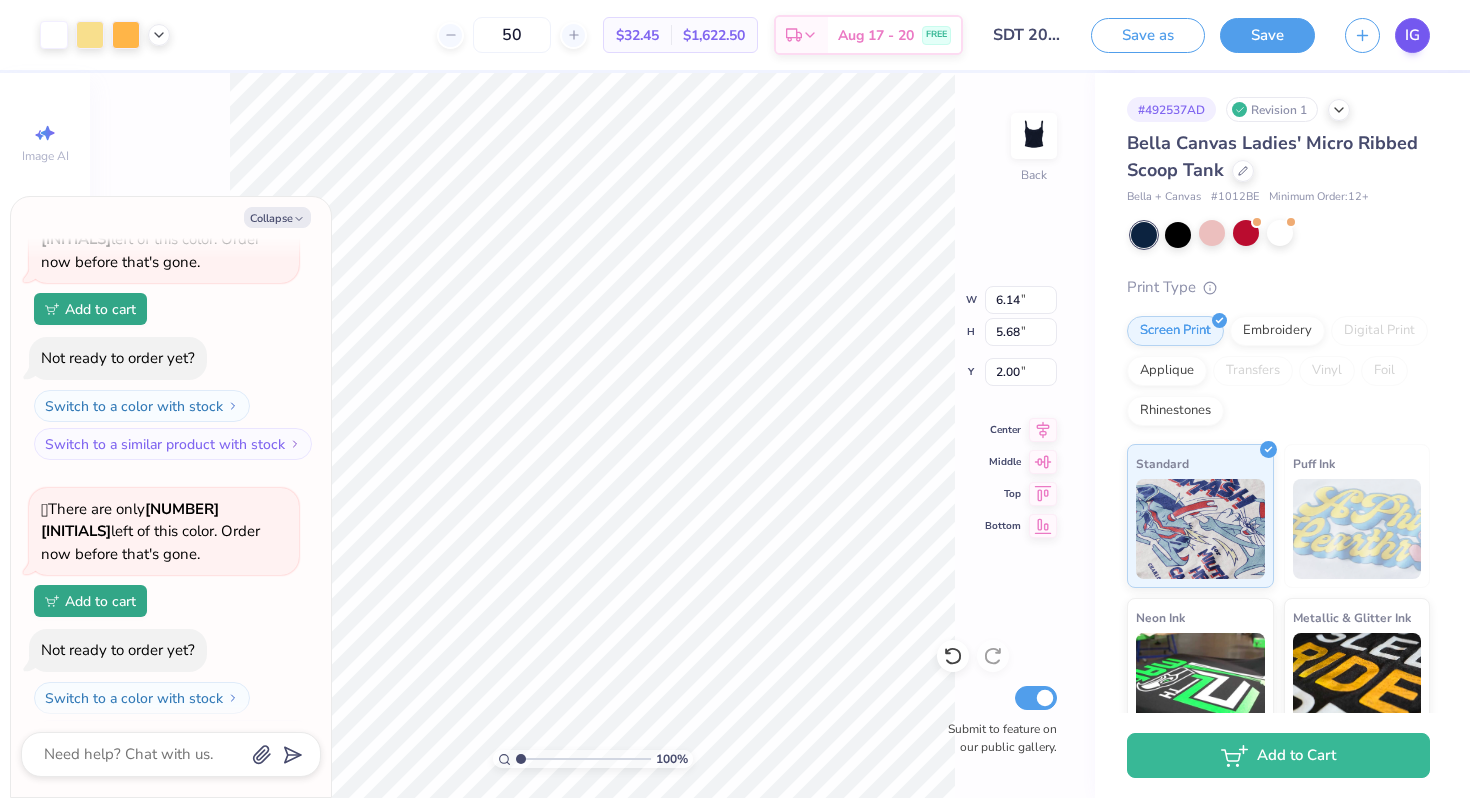 type on "x" 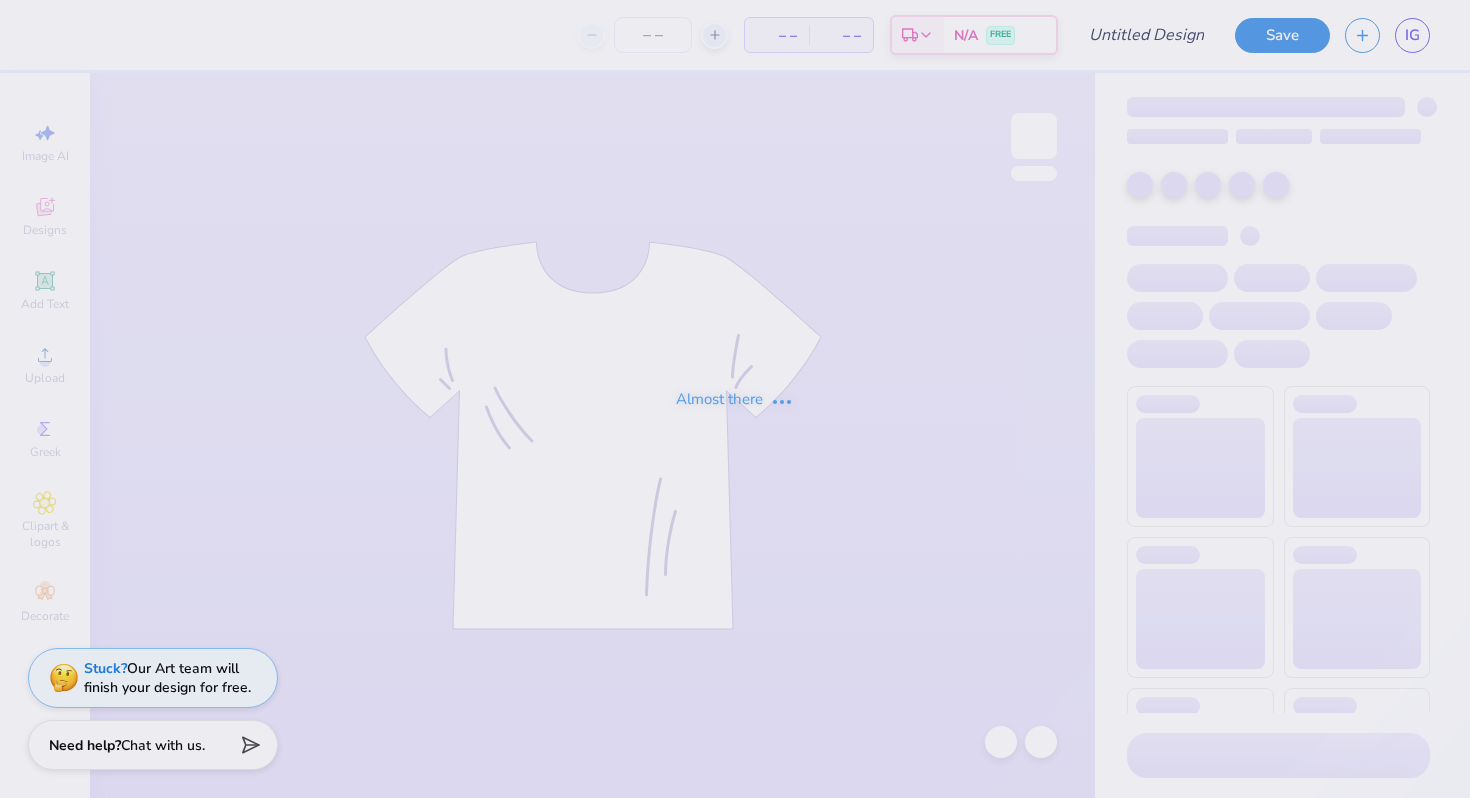 scroll, scrollTop: 0, scrollLeft: 0, axis: both 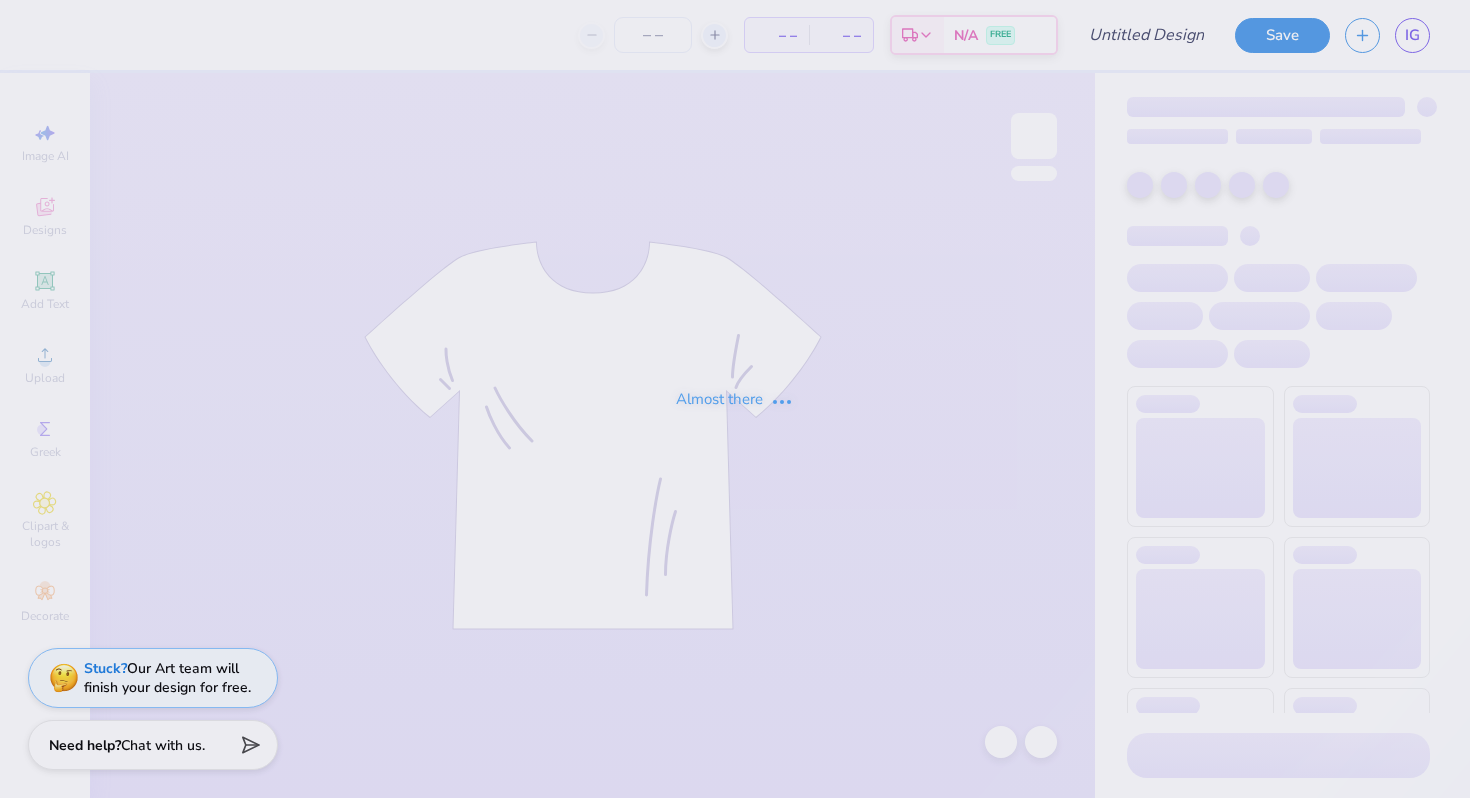 type on "SDT 2025" 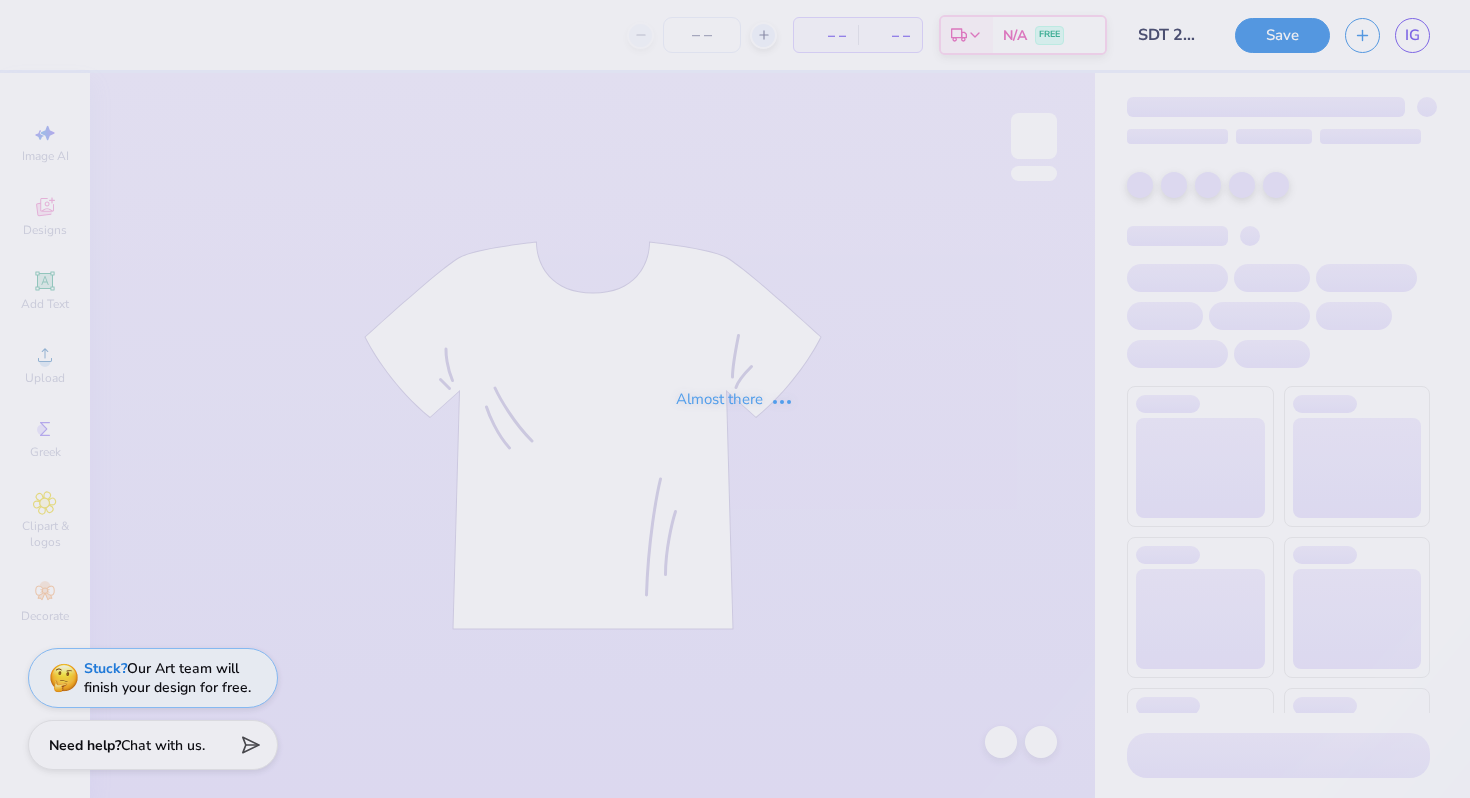 type on "35" 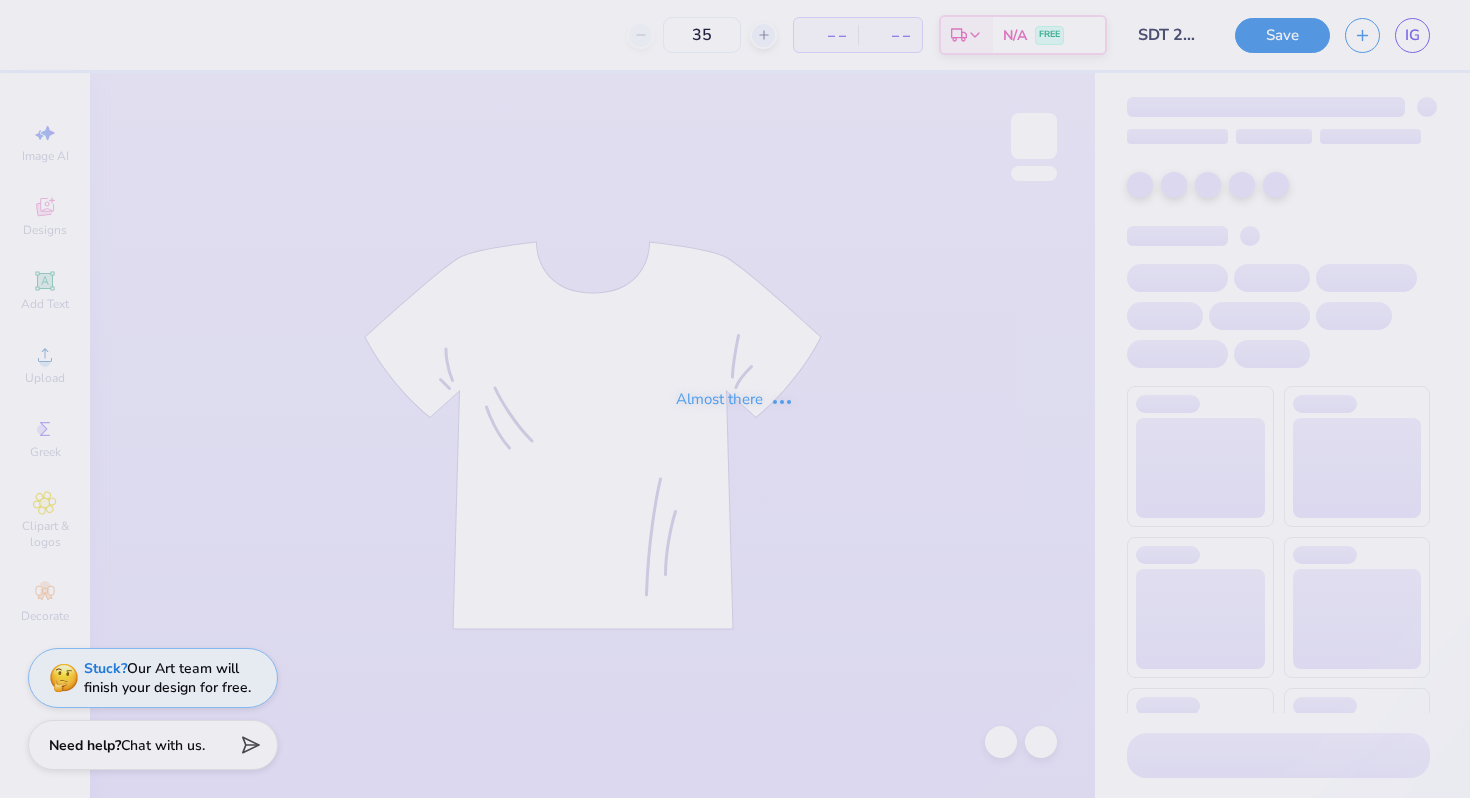 scroll, scrollTop: 0, scrollLeft: 0, axis: both 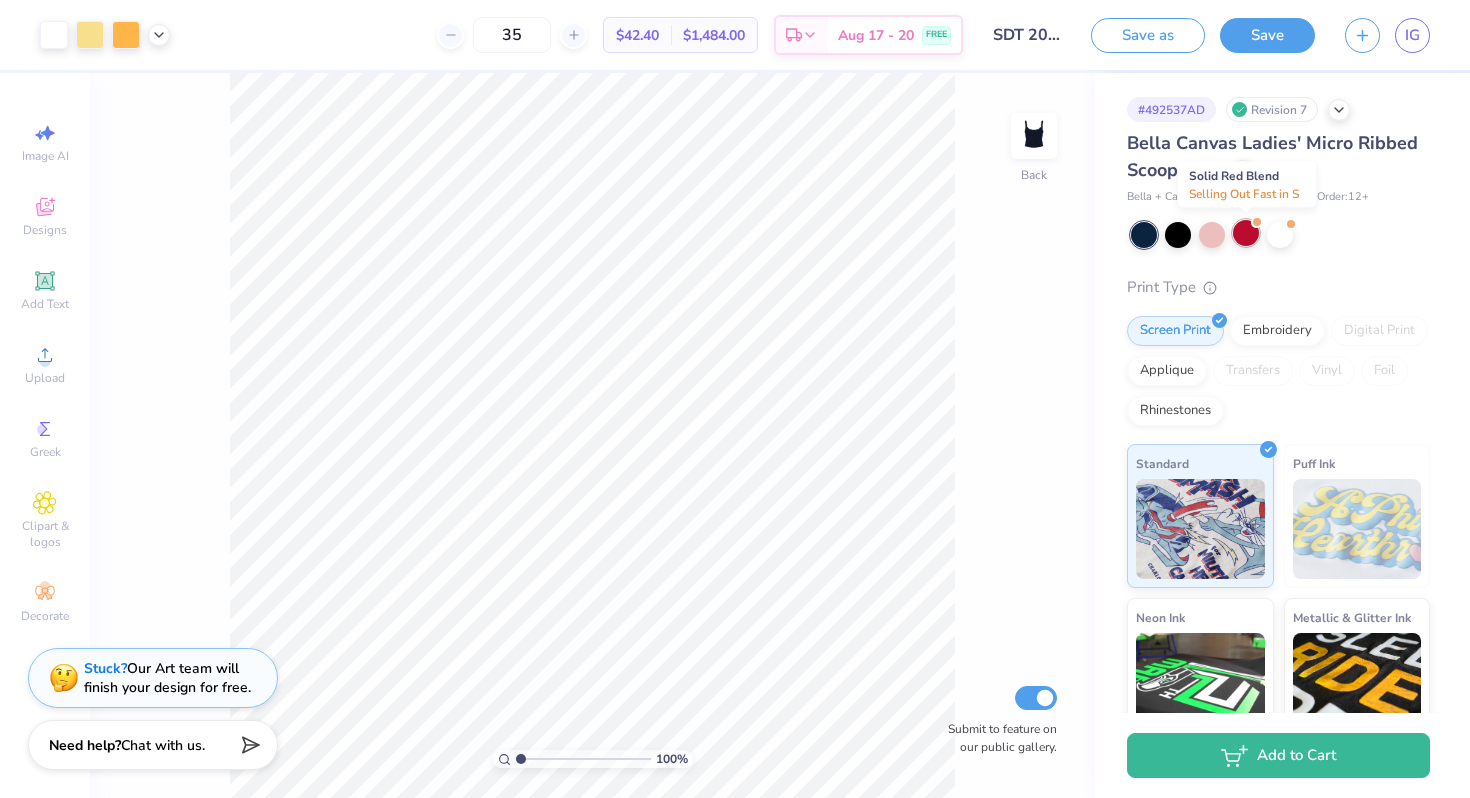 click at bounding box center [1246, 233] 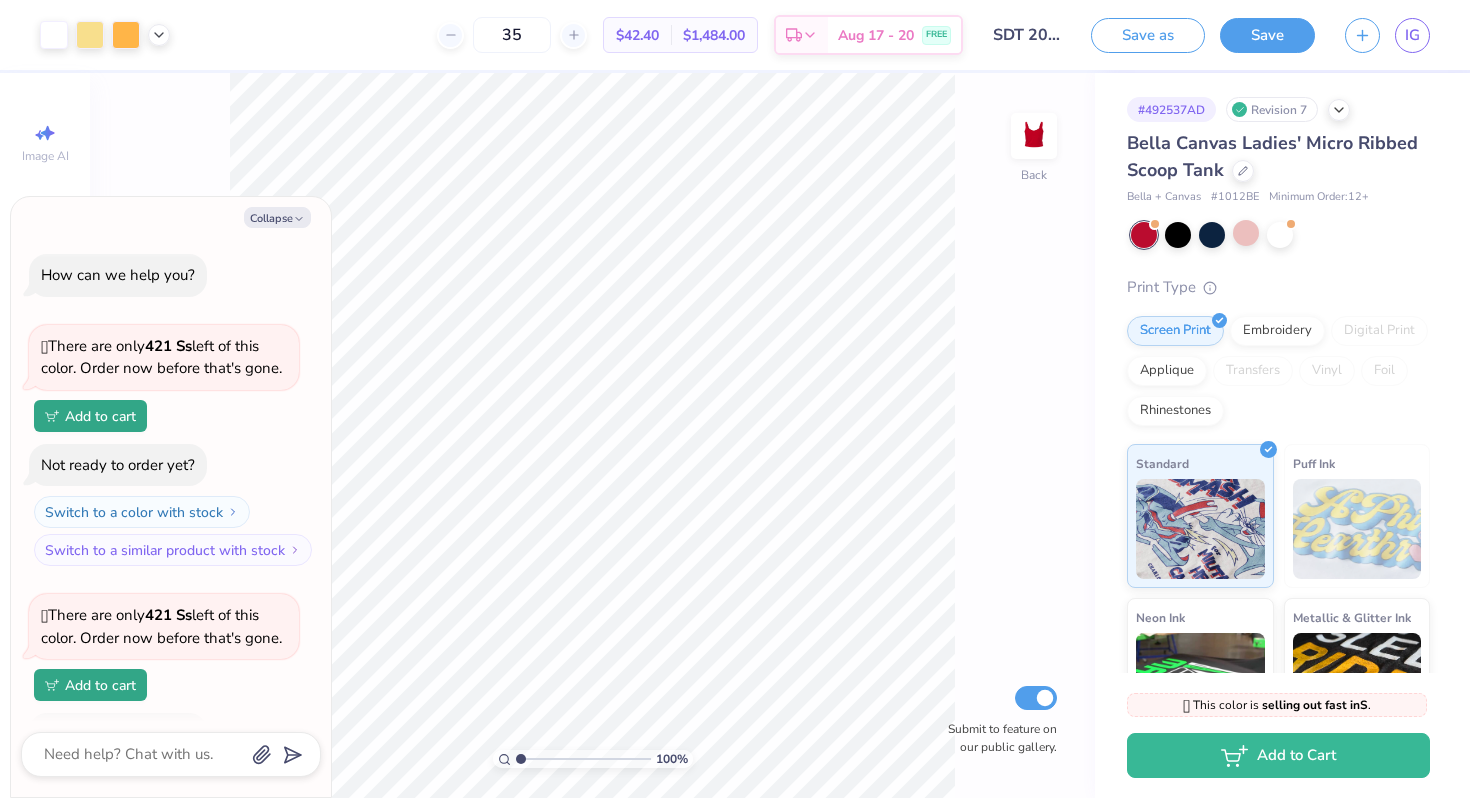 scroll, scrollTop: 129, scrollLeft: 0, axis: vertical 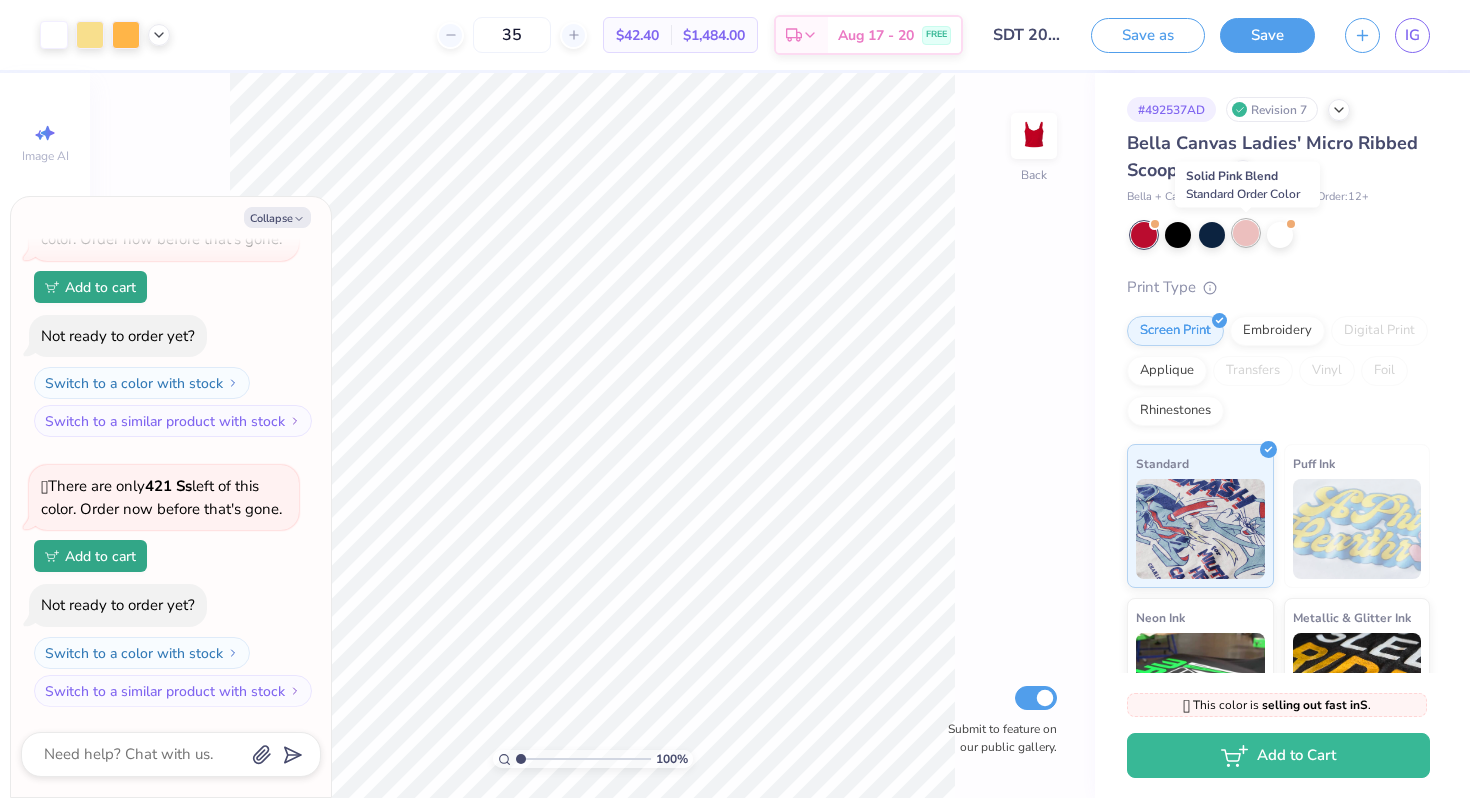 click at bounding box center [1246, 233] 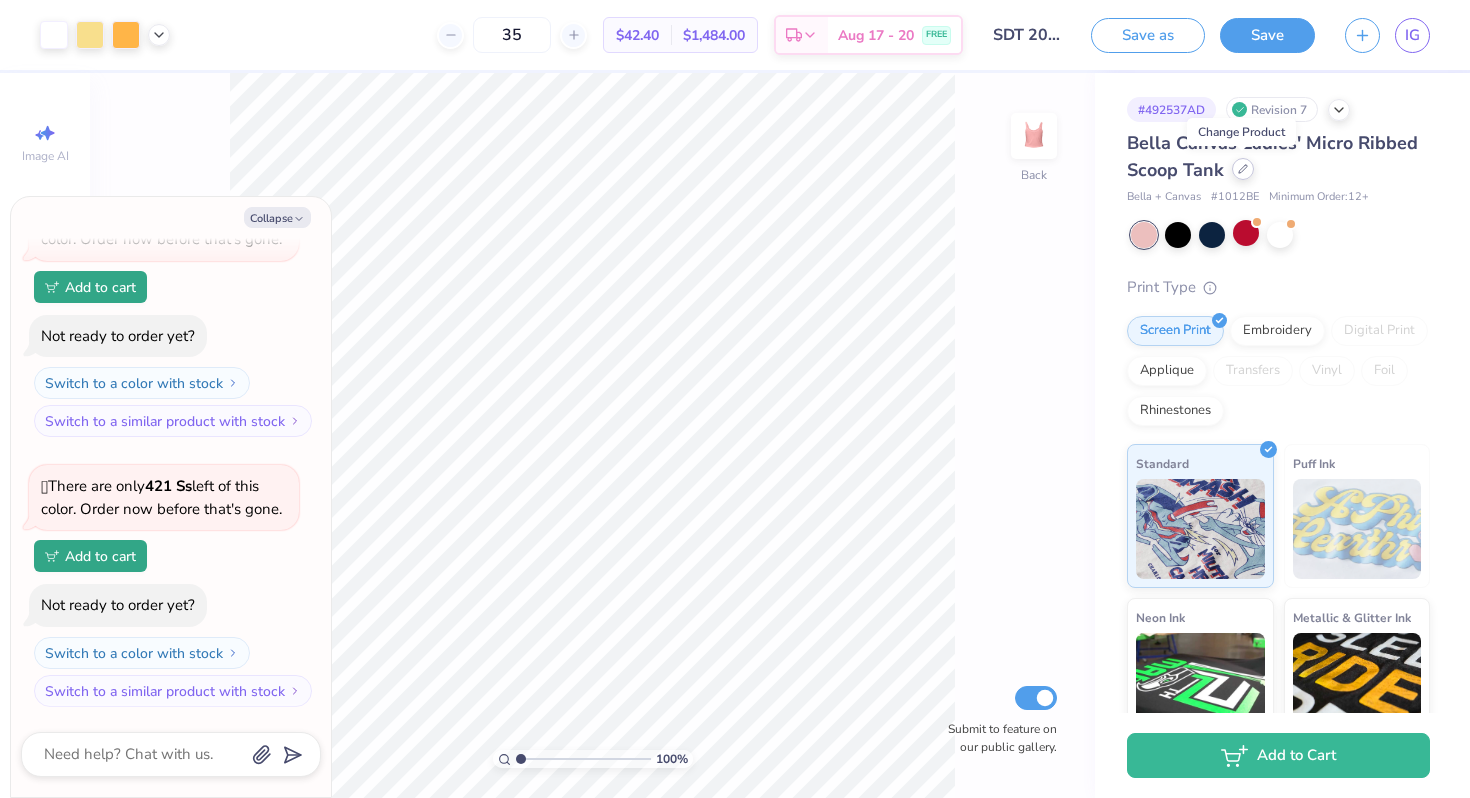 click 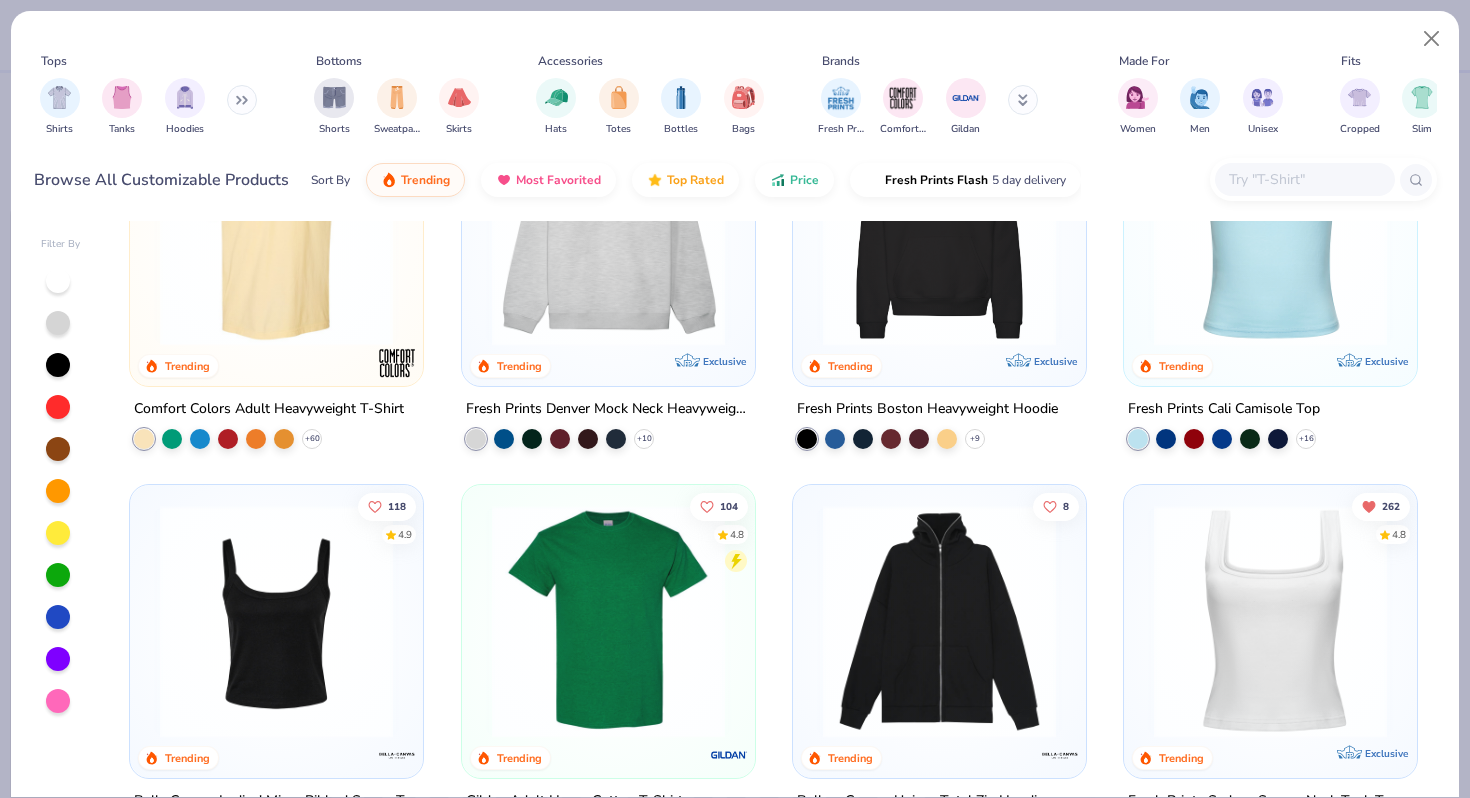 scroll, scrollTop: 137, scrollLeft: 0, axis: vertical 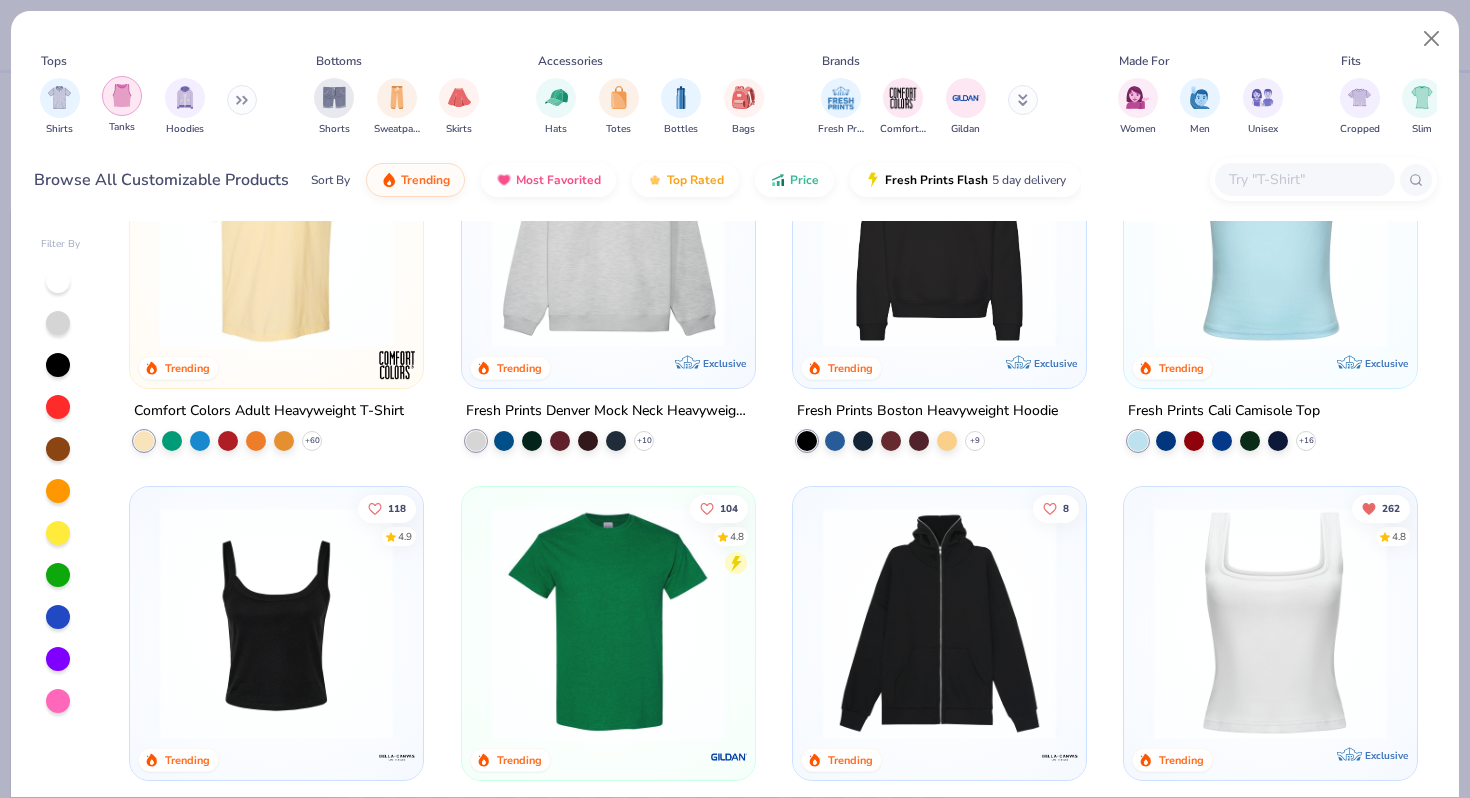 click at bounding box center (122, 95) 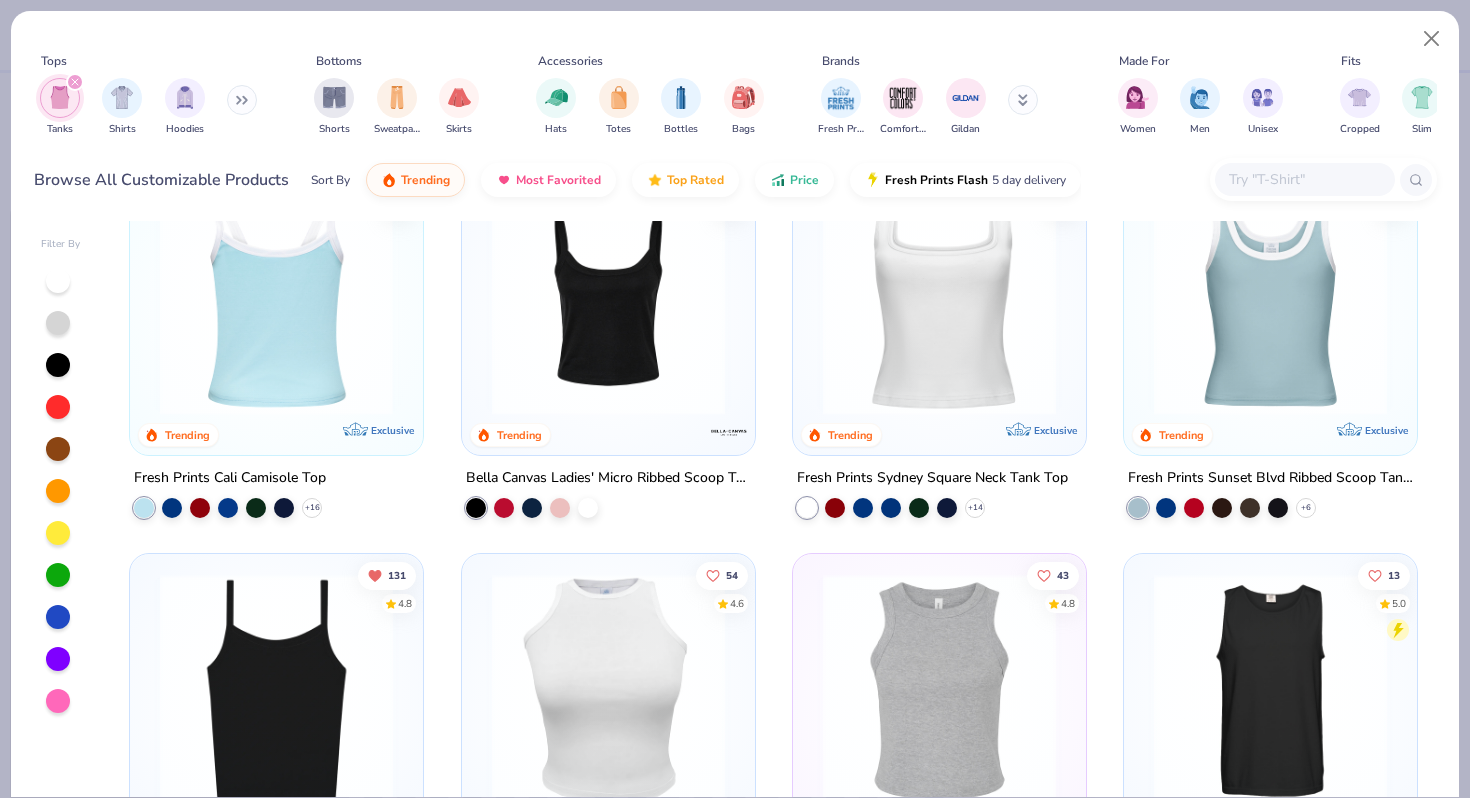 scroll, scrollTop: 0, scrollLeft: 0, axis: both 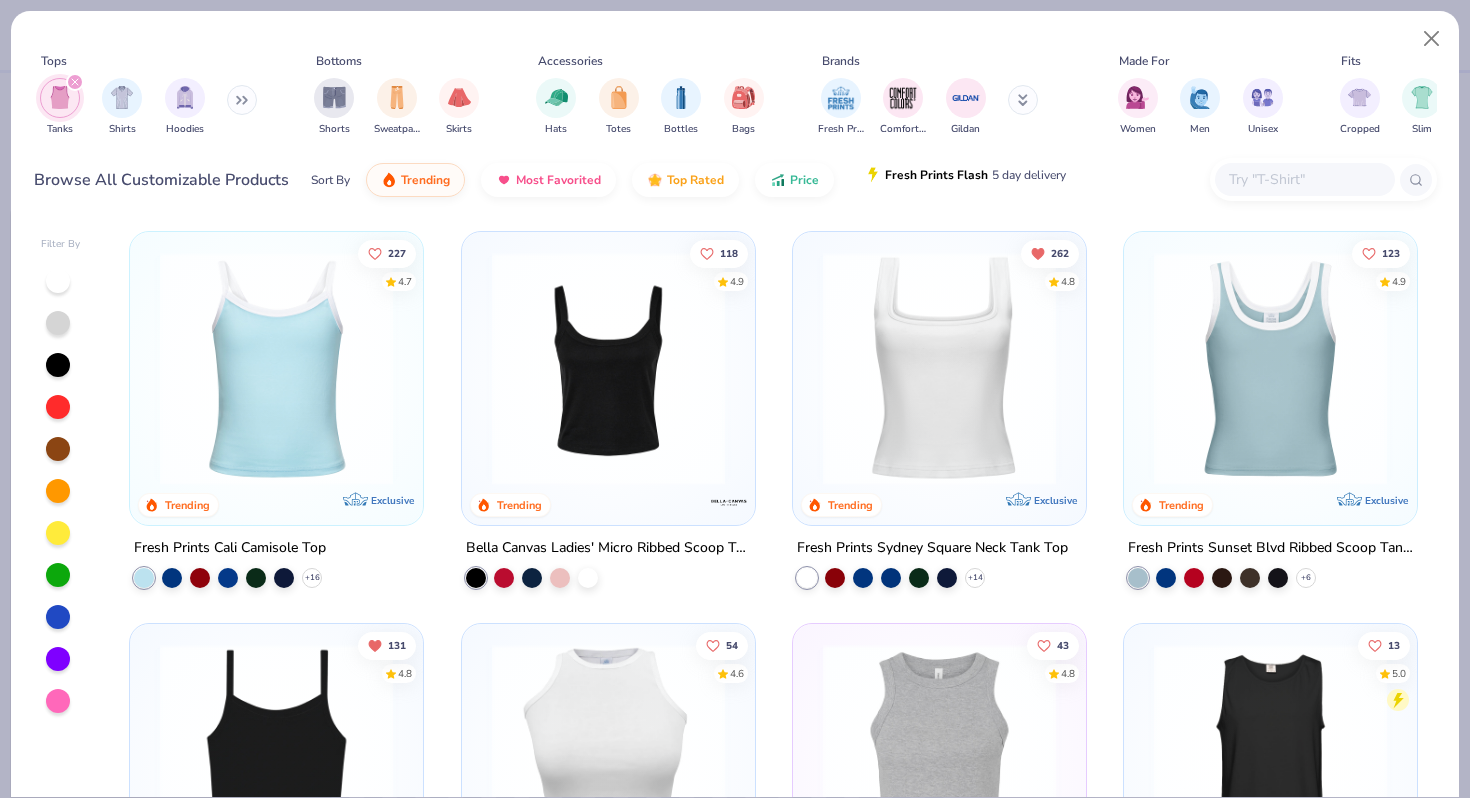 click on "Fresh Prints Flash" at bounding box center [936, 175] 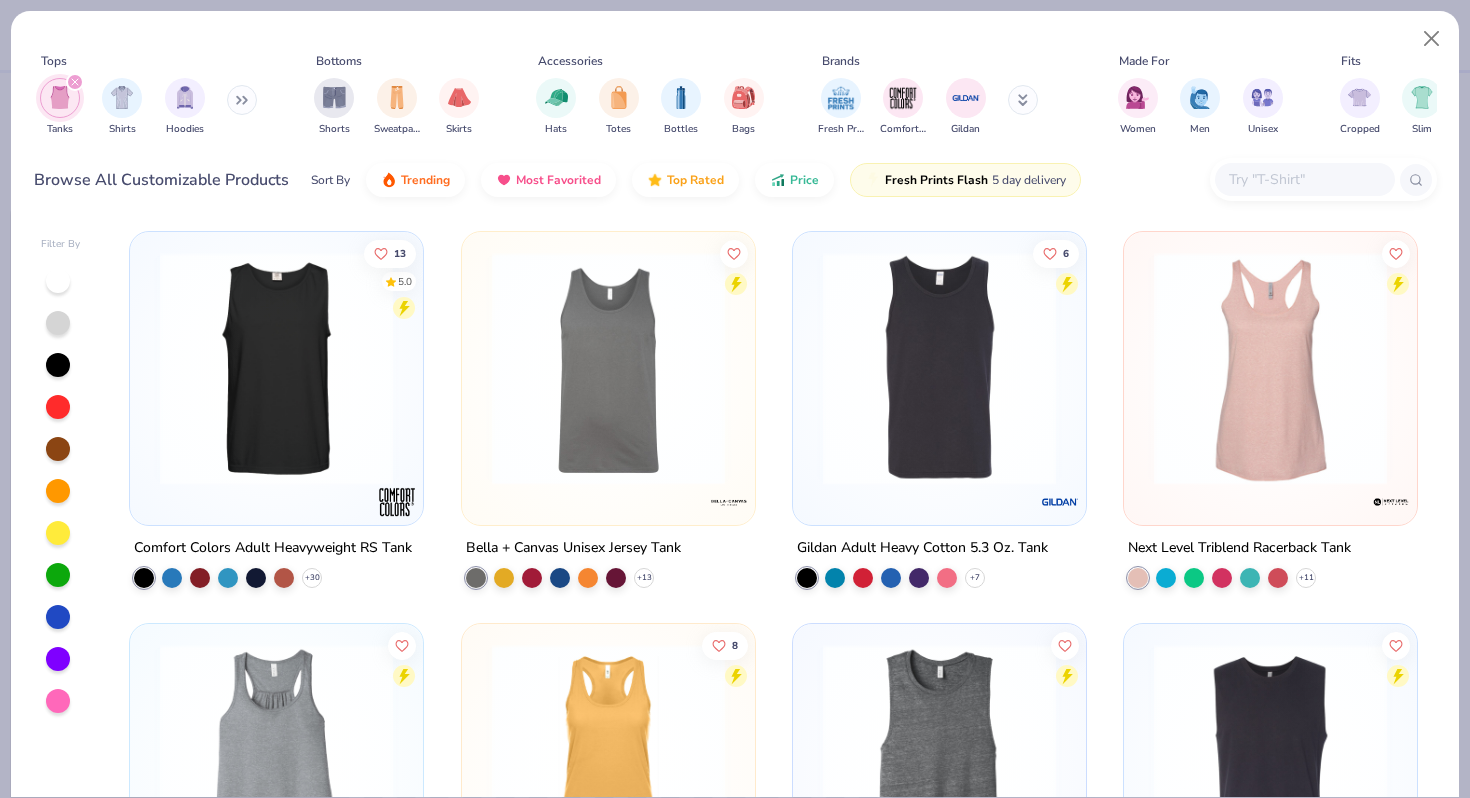 scroll, scrollTop: 217, scrollLeft: 0, axis: vertical 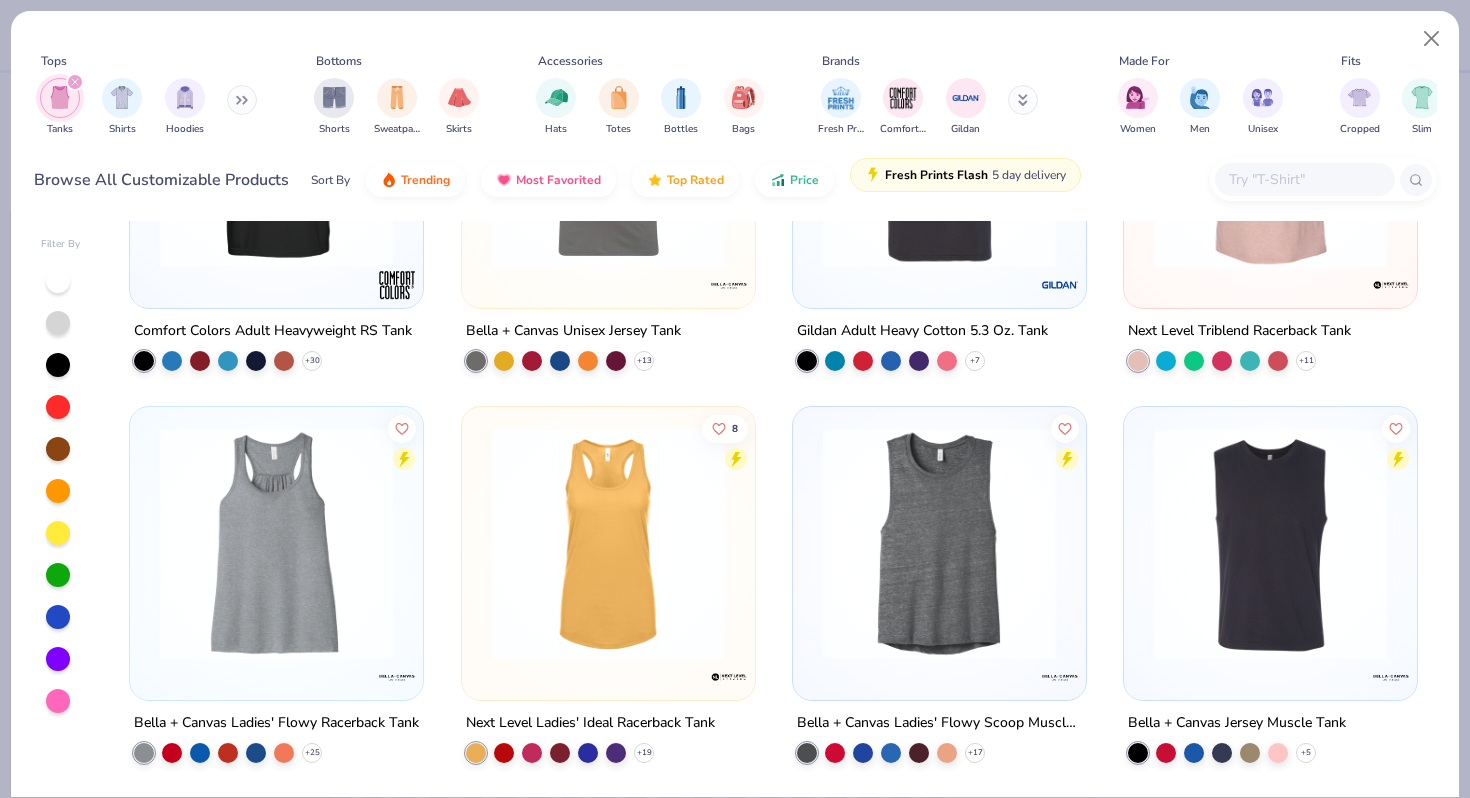 click on "Fresh Prints Flash" at bounding box center [936, 175] 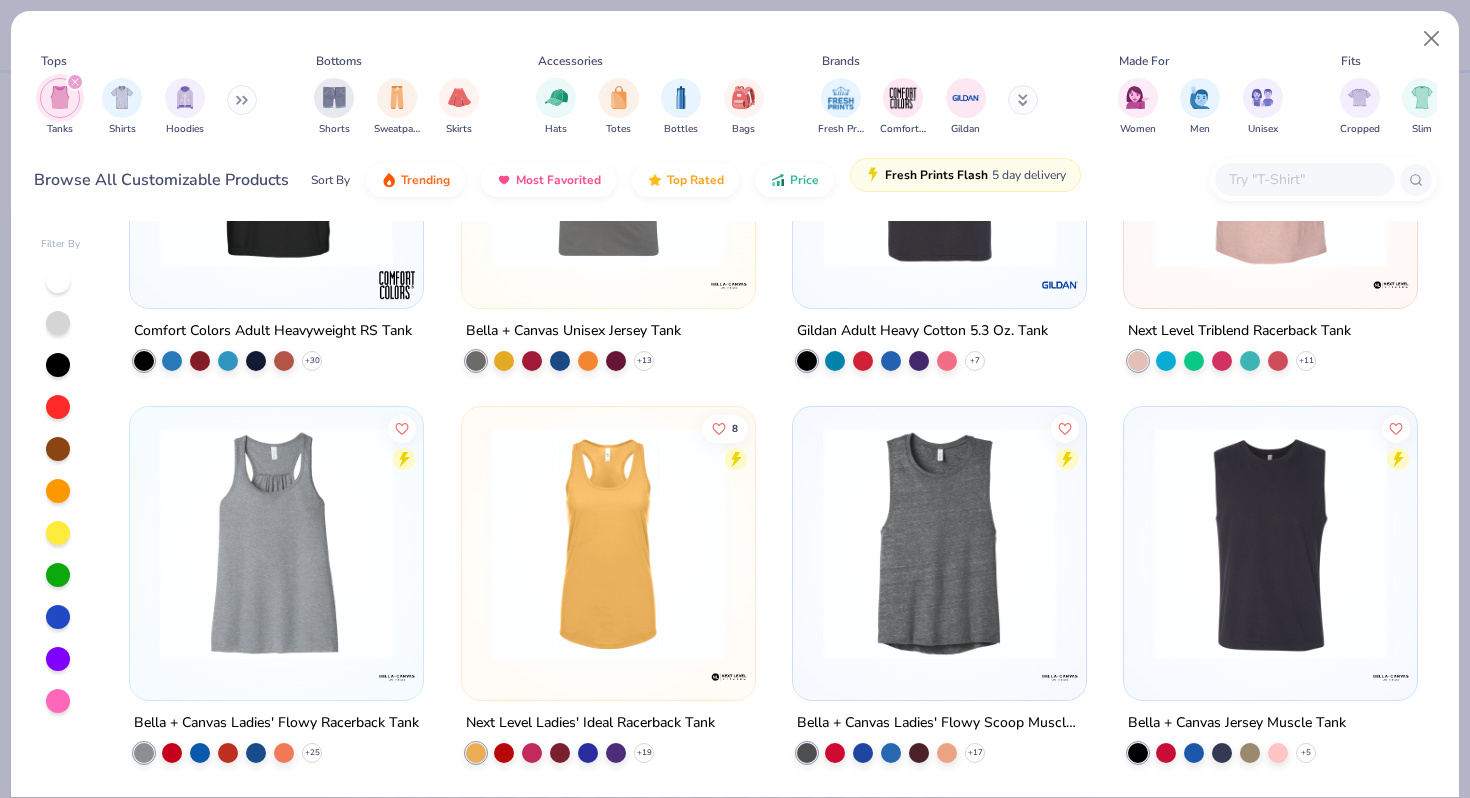 click on "Fresh Prints Flash 5 day delivery" at bounding box center [965, 175] 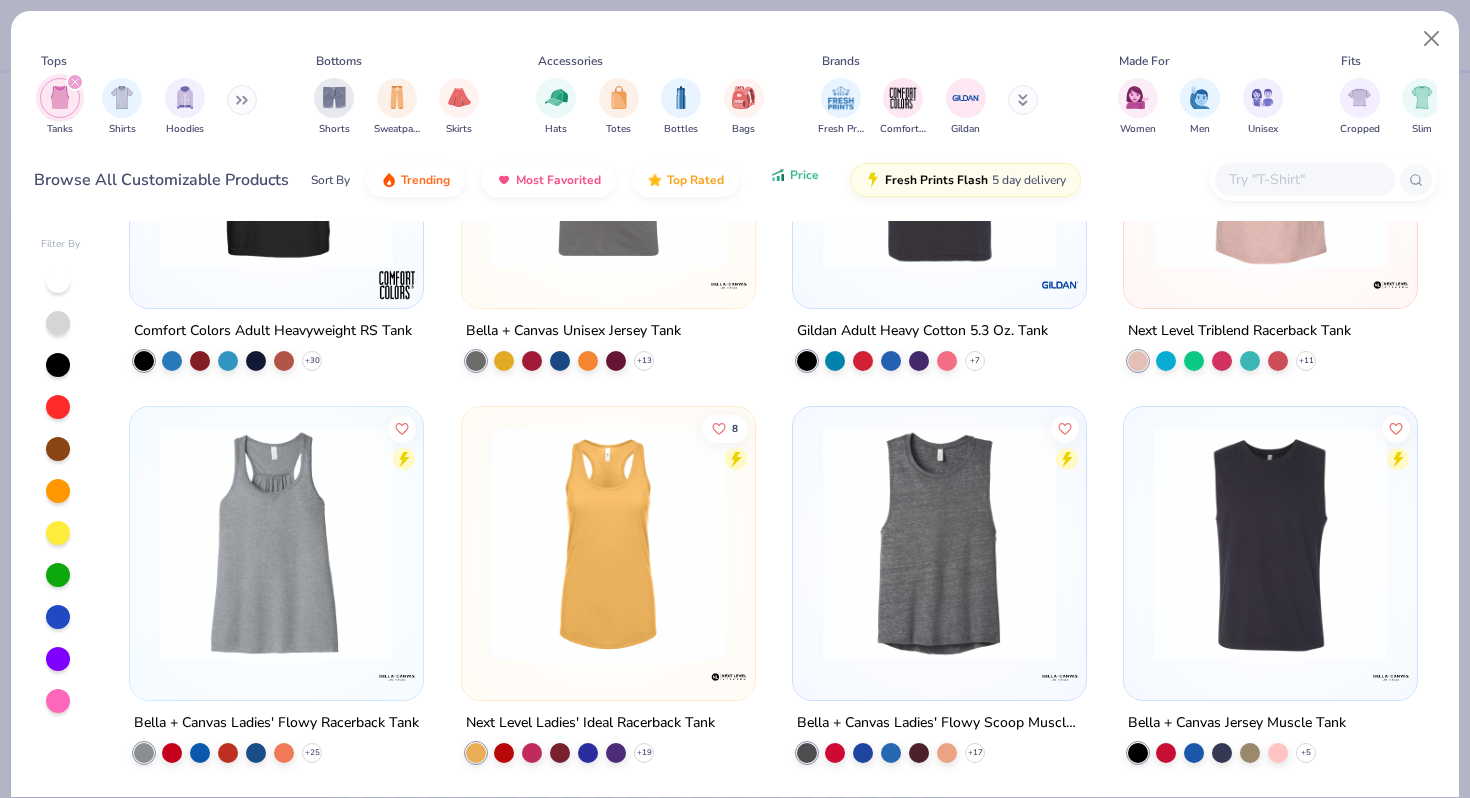 click on "Price" at bounding box center (794, 175) 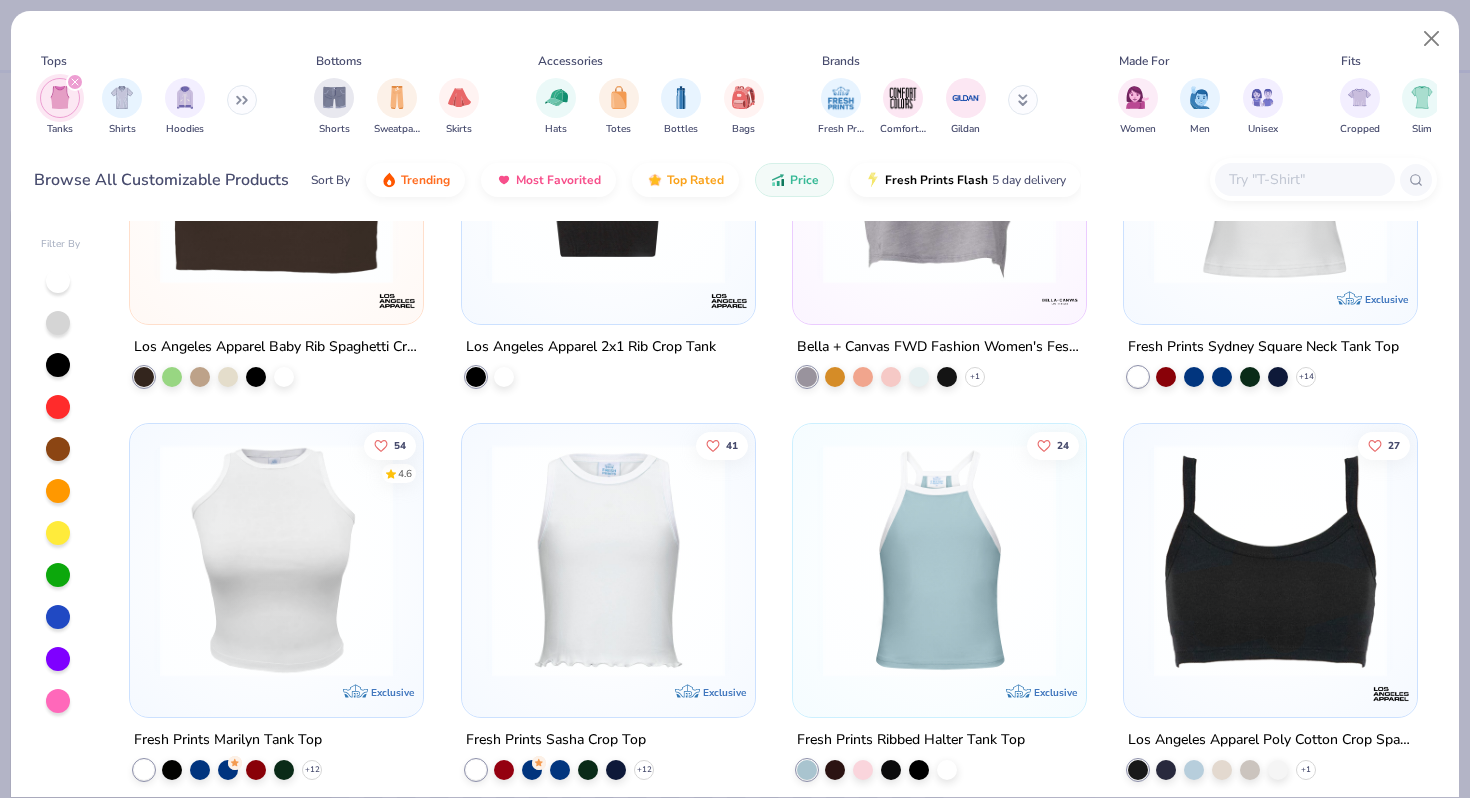 scroll, scrollTop: 1946, scrollLeft: 0, axis: vertical 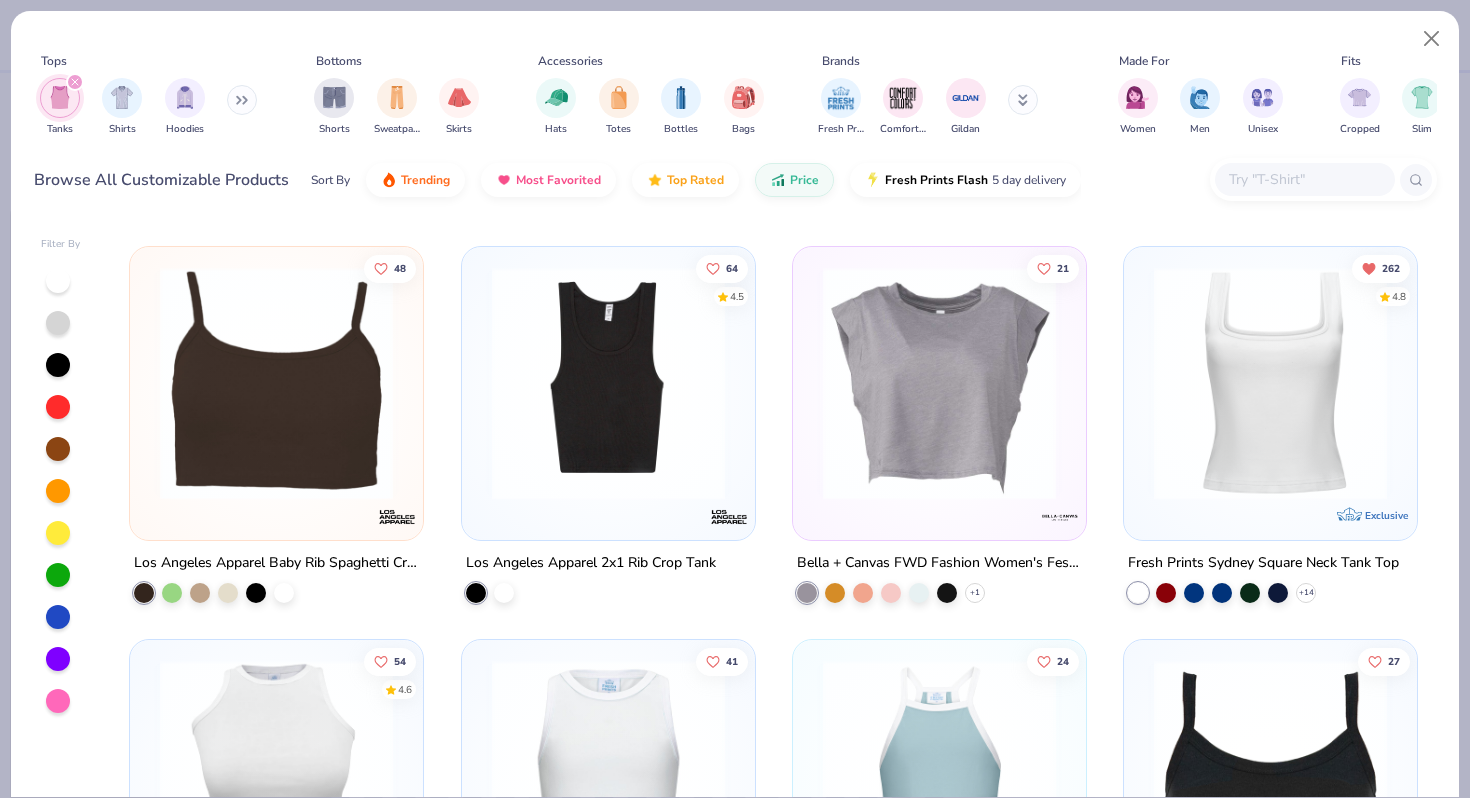 click at bounding box center [58, 701] 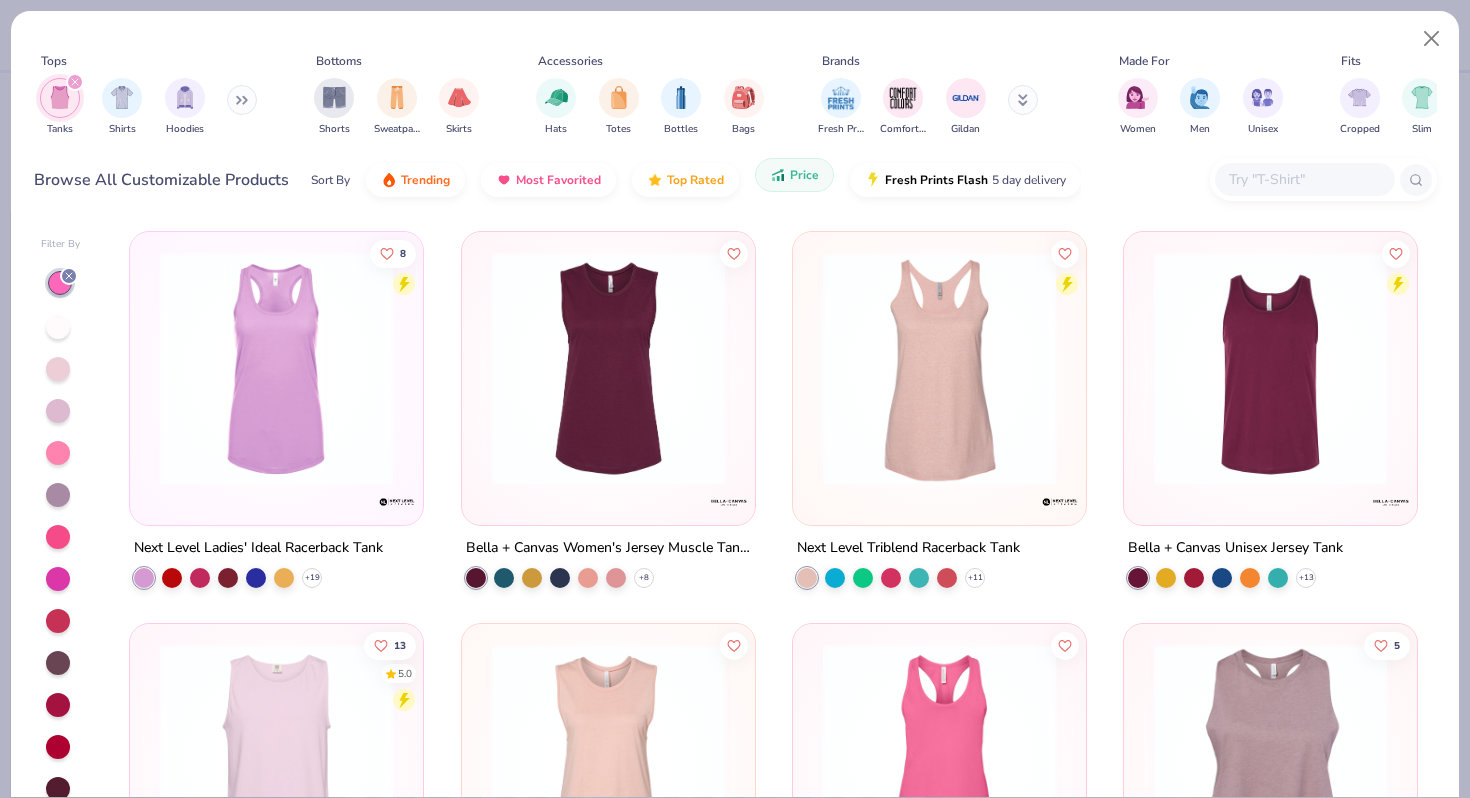 click 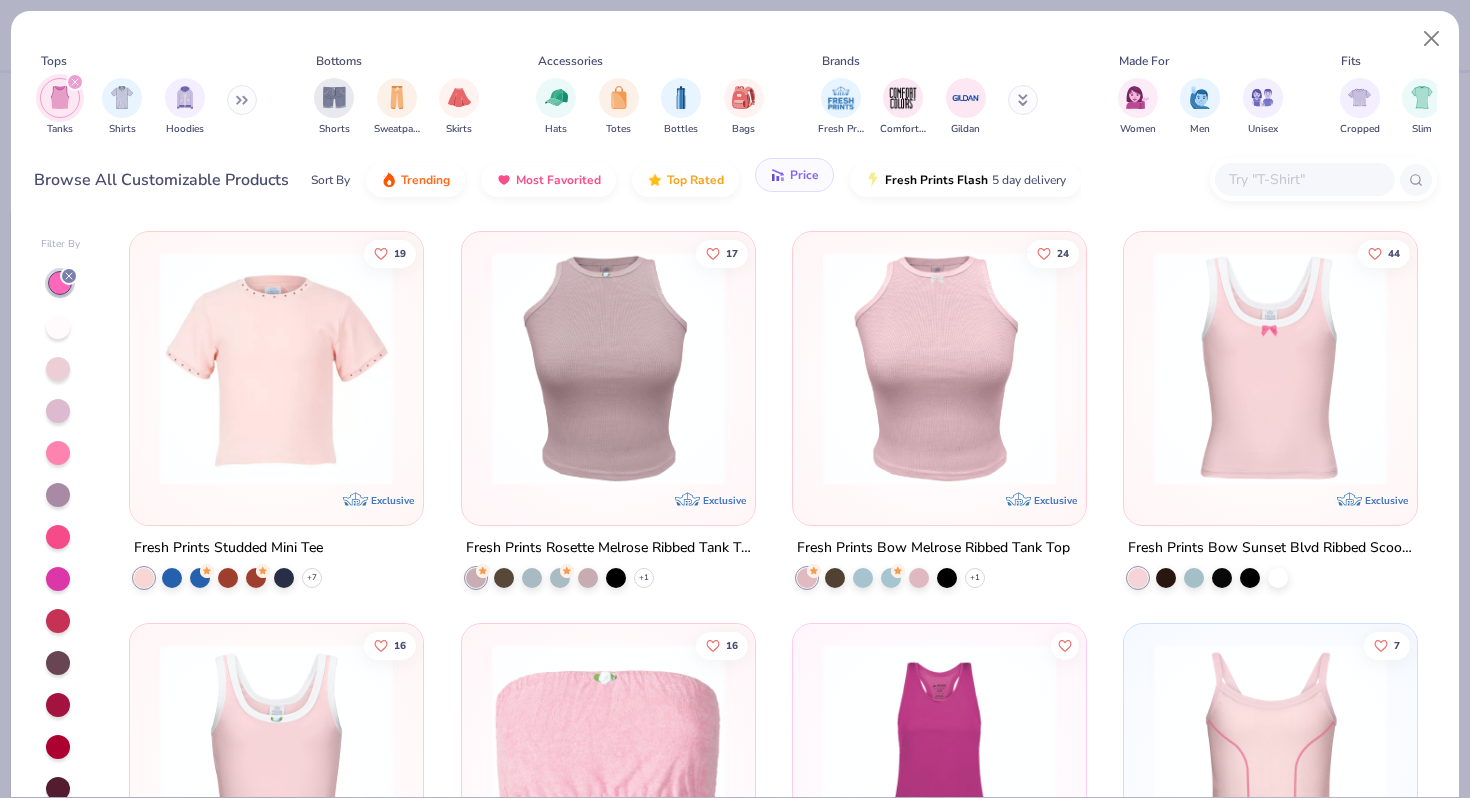 click on "Price" at bounding box center [794, 175] 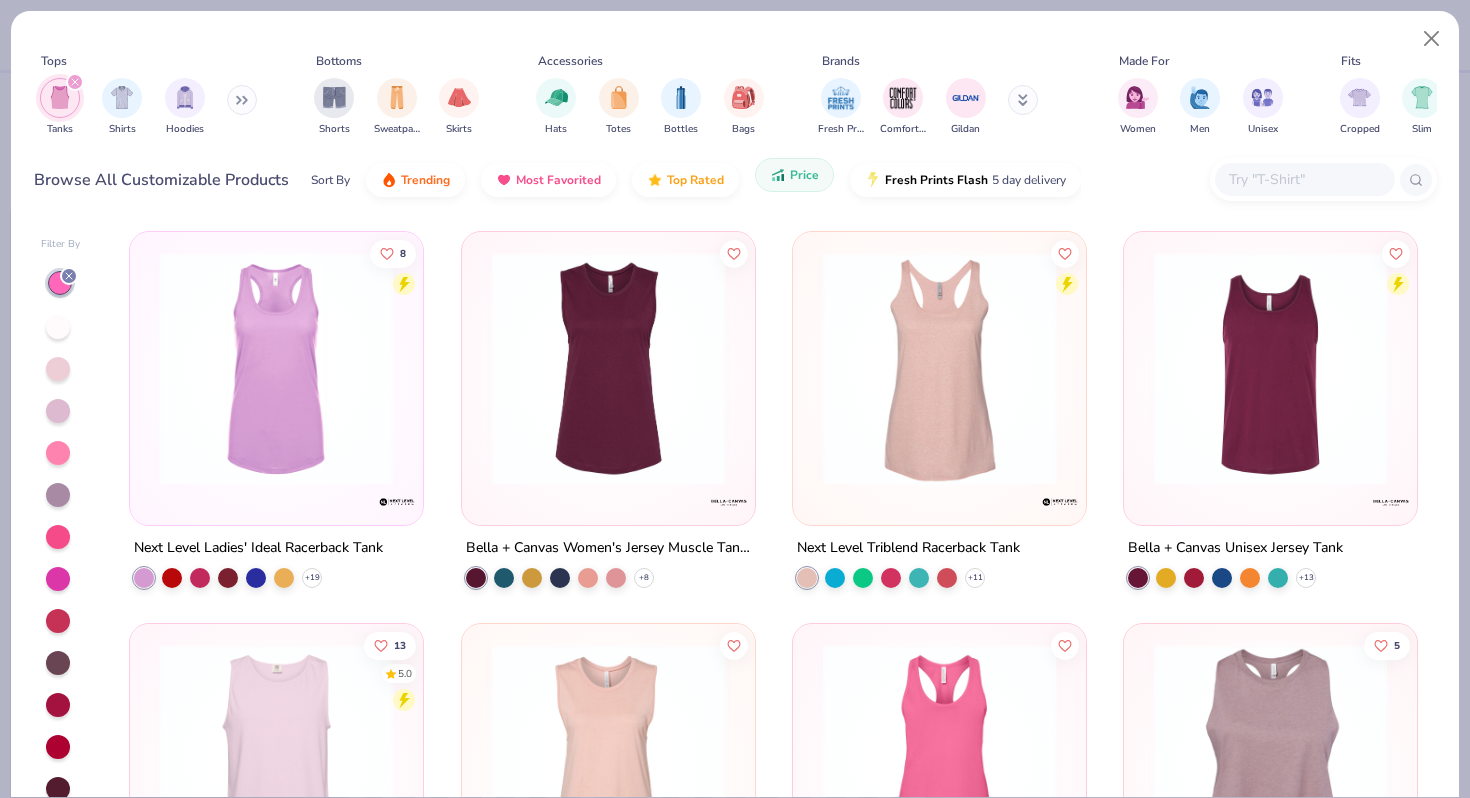 click on "Price" at bounding box center (794, 175) 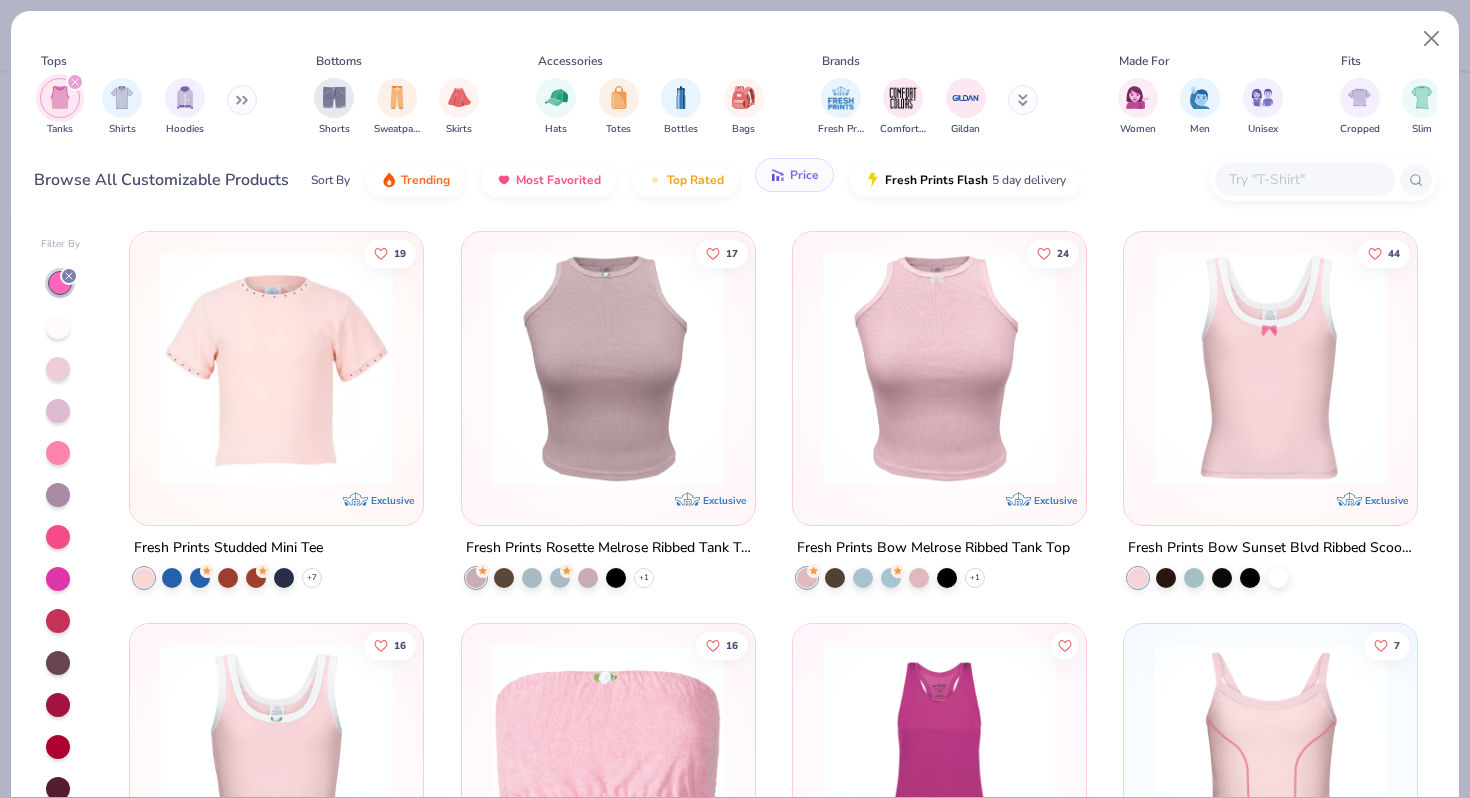 click on "Price" at bounding box center (794, 175) 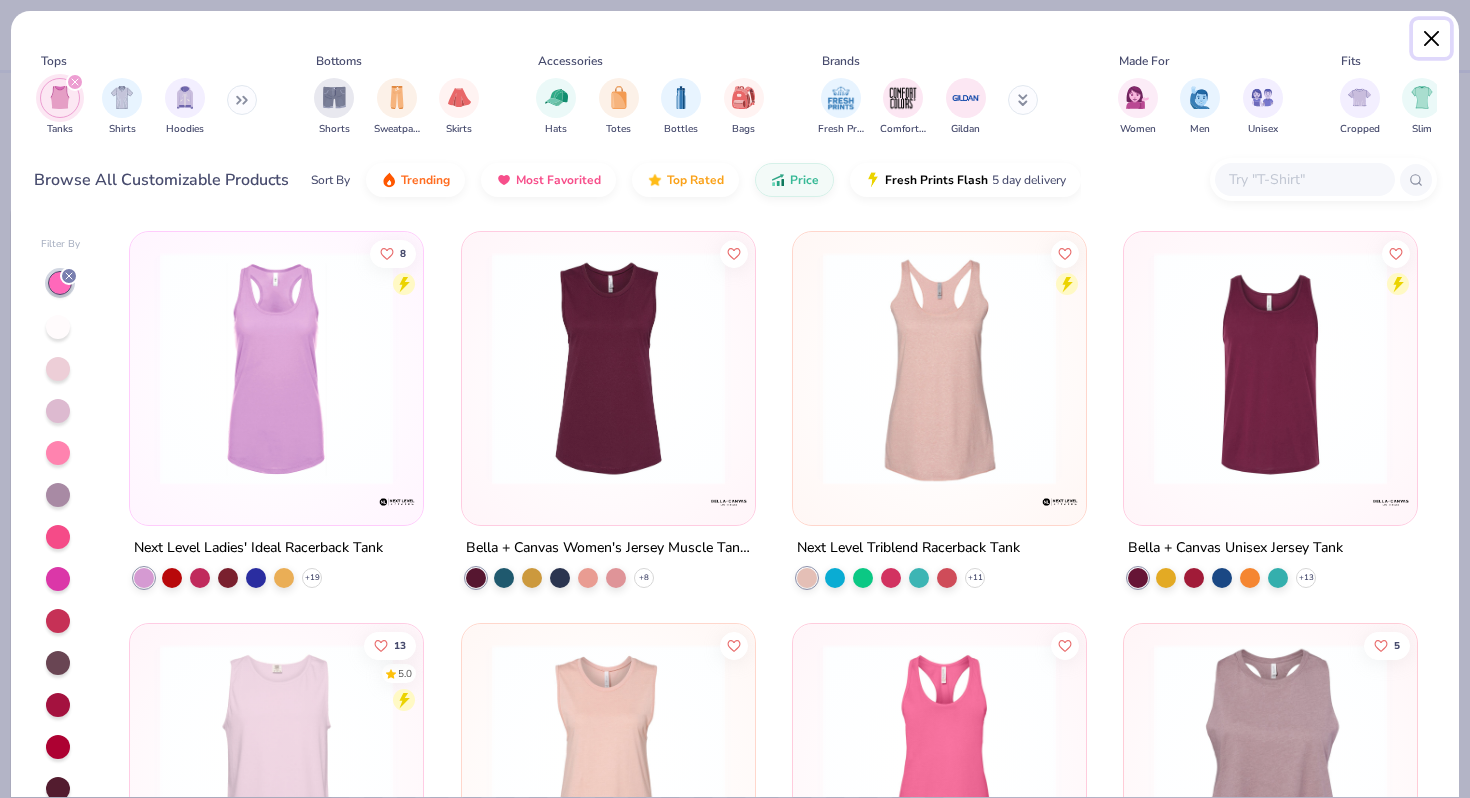 click at bounding box center [1432, 39] 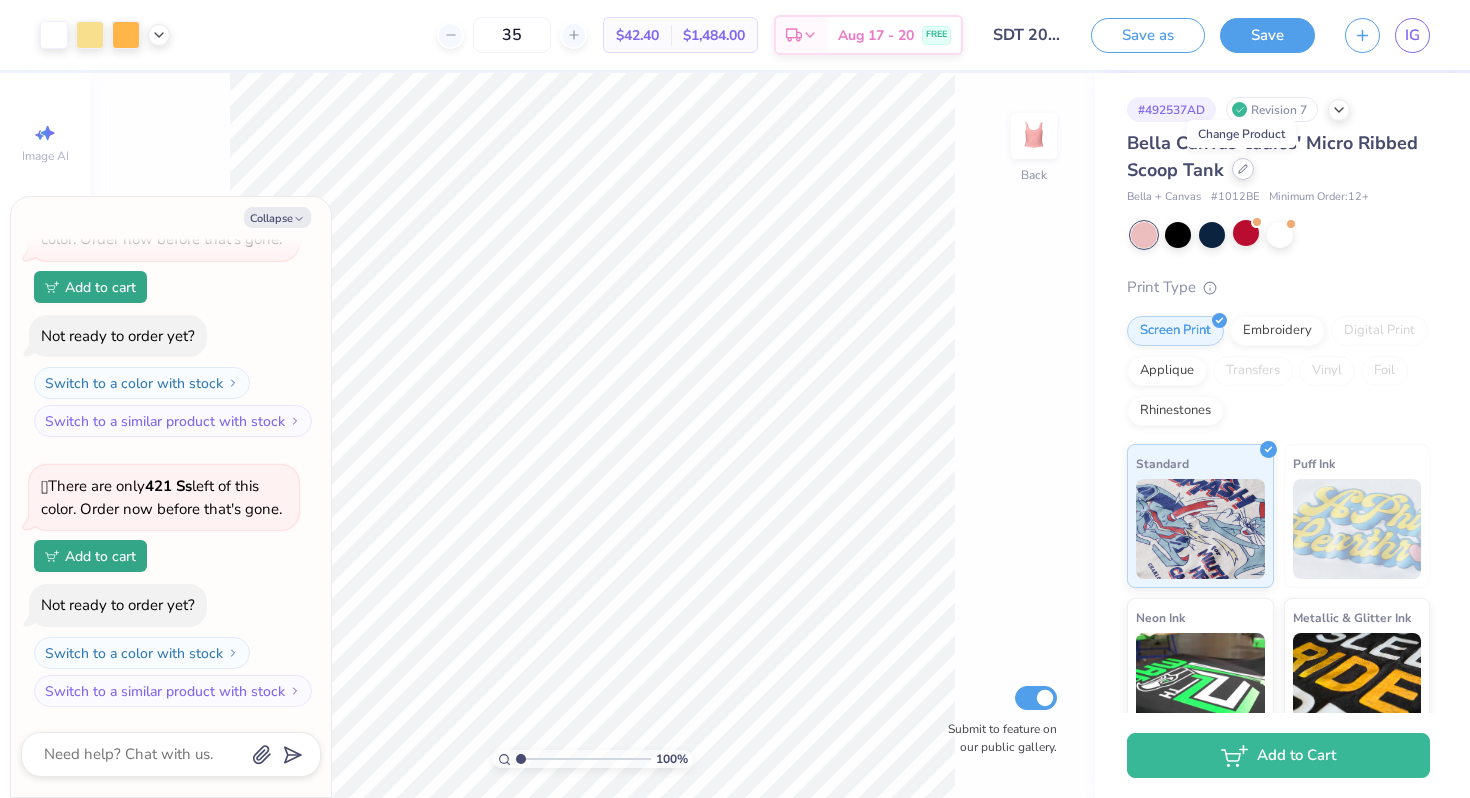 click at bounding box center [1243, 169] 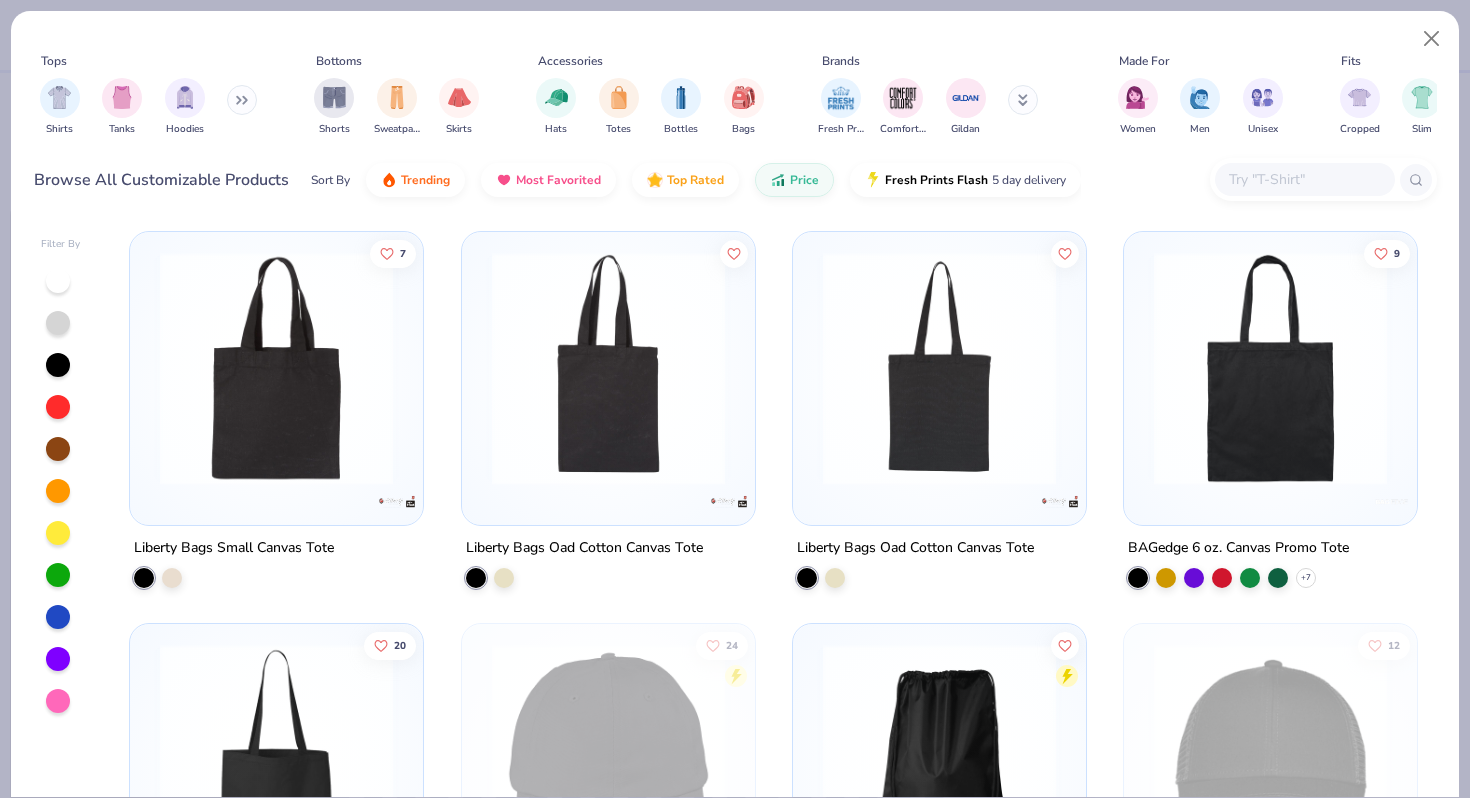 click at bounding box center (242, 100) 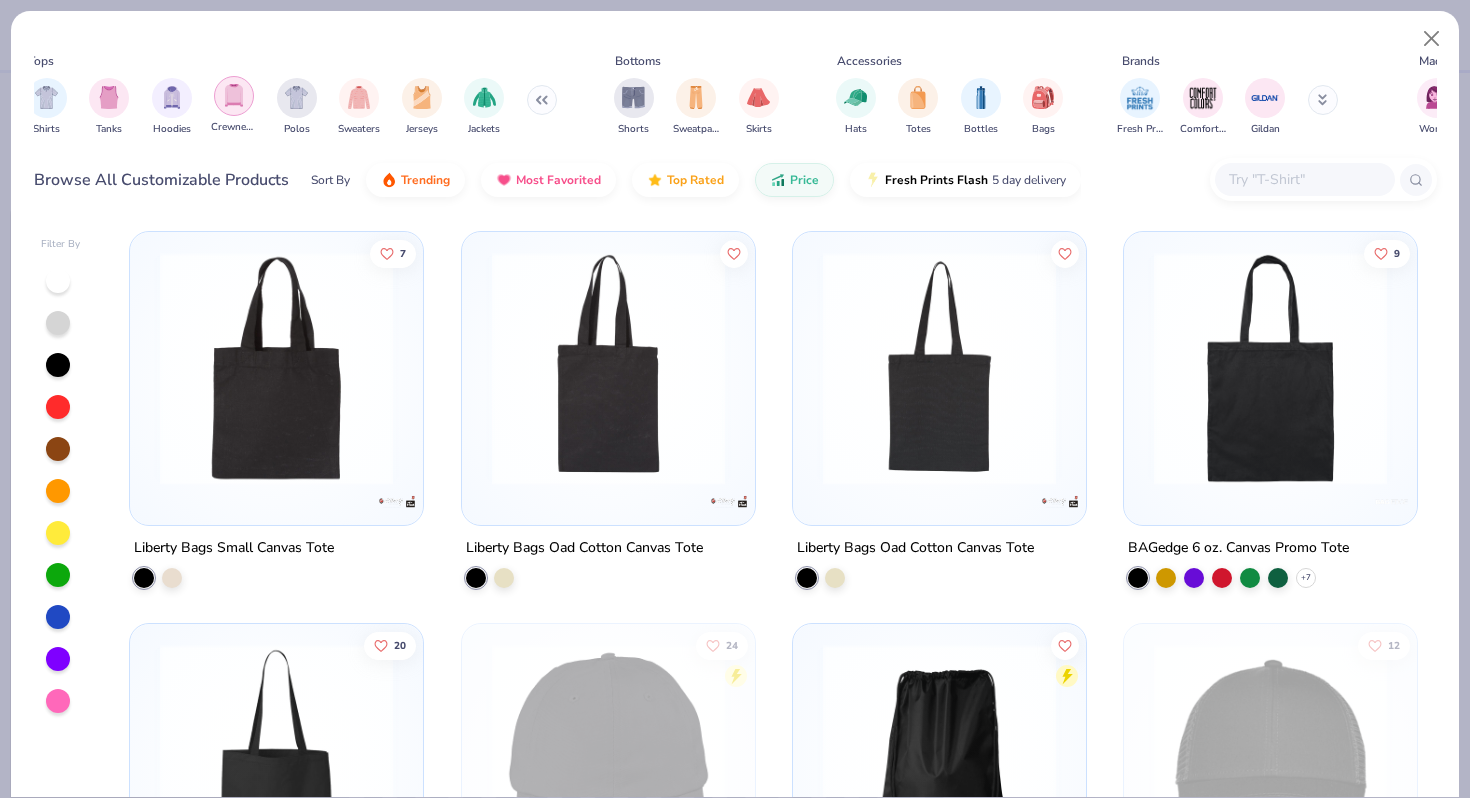 scroll, scrollTop: 0, scrollLeft: 0, axis: both 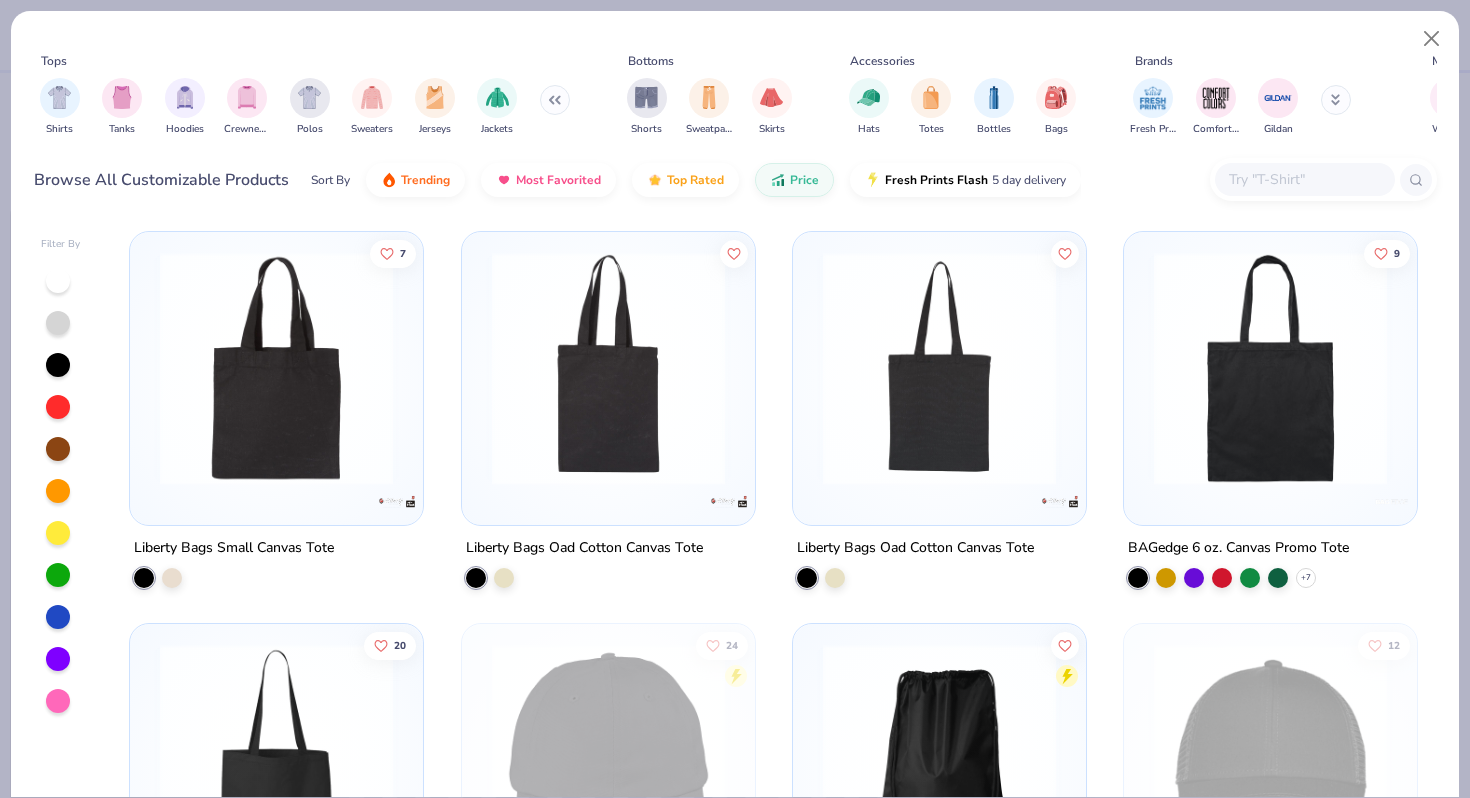 click on "Shirts Tanks Hoodies Crewnecks Polos Sweaters Jerseys Jackets" at bounding box center [305, 107] 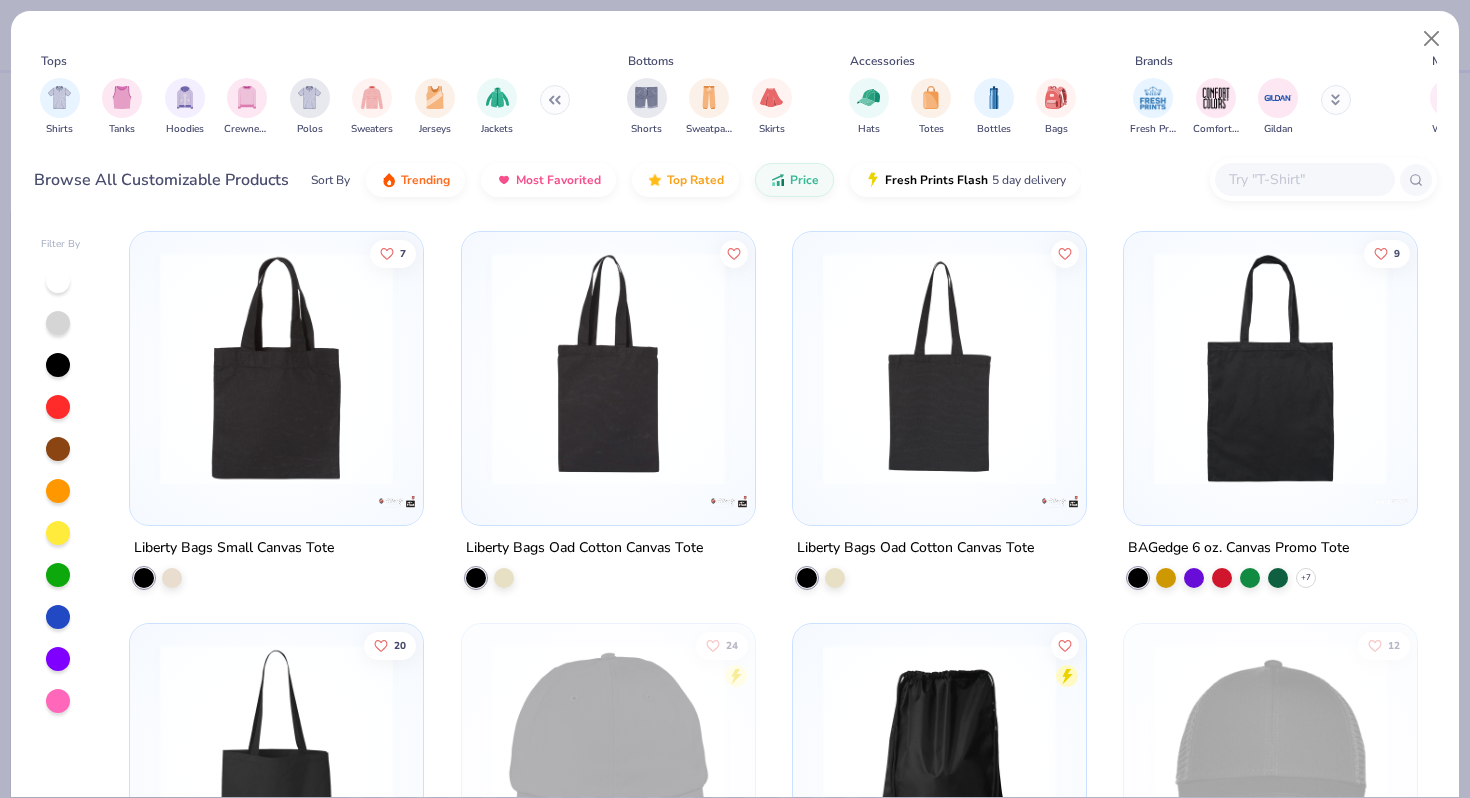click at bounding box center [555, 100] 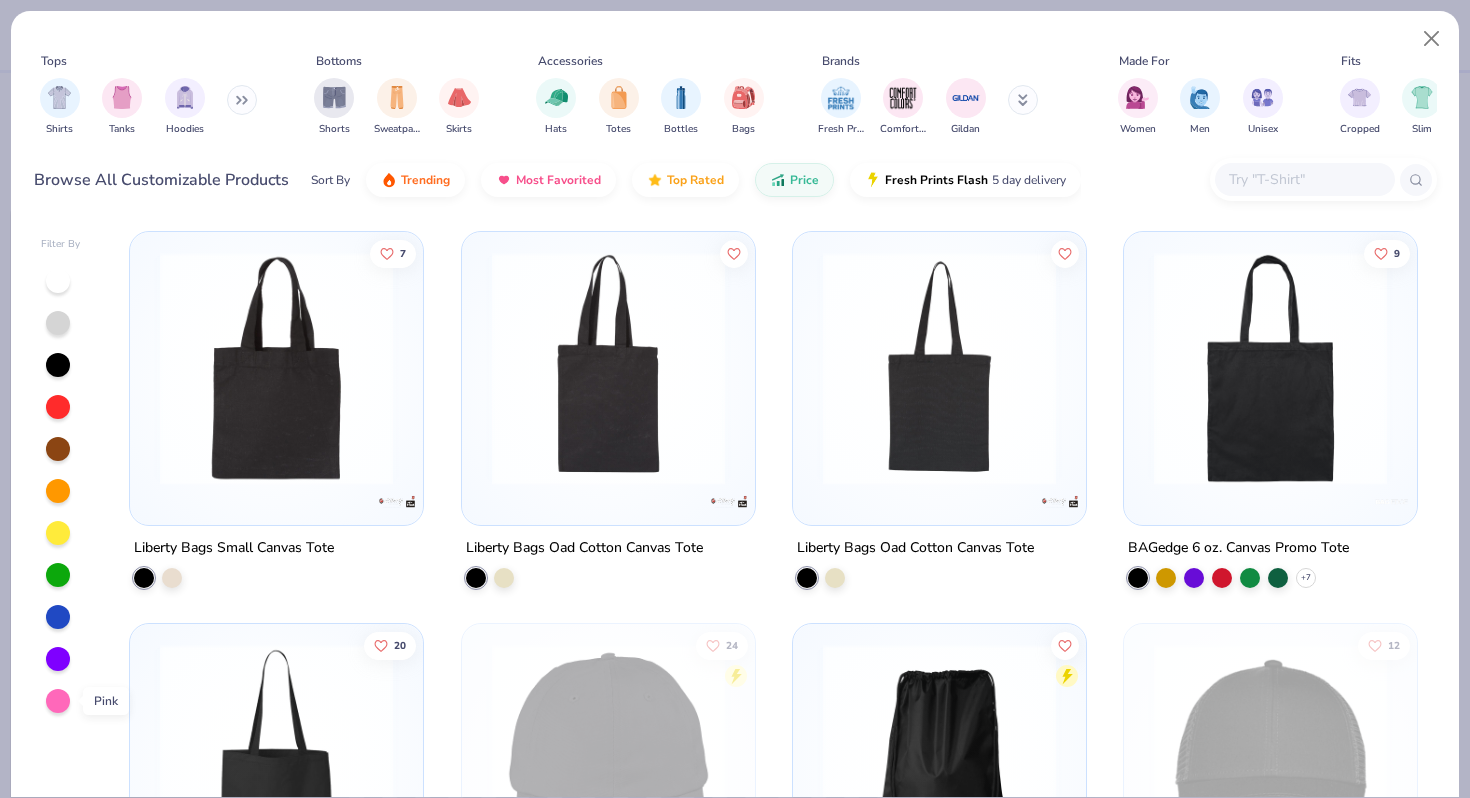 click at bounding box center (58, 701) 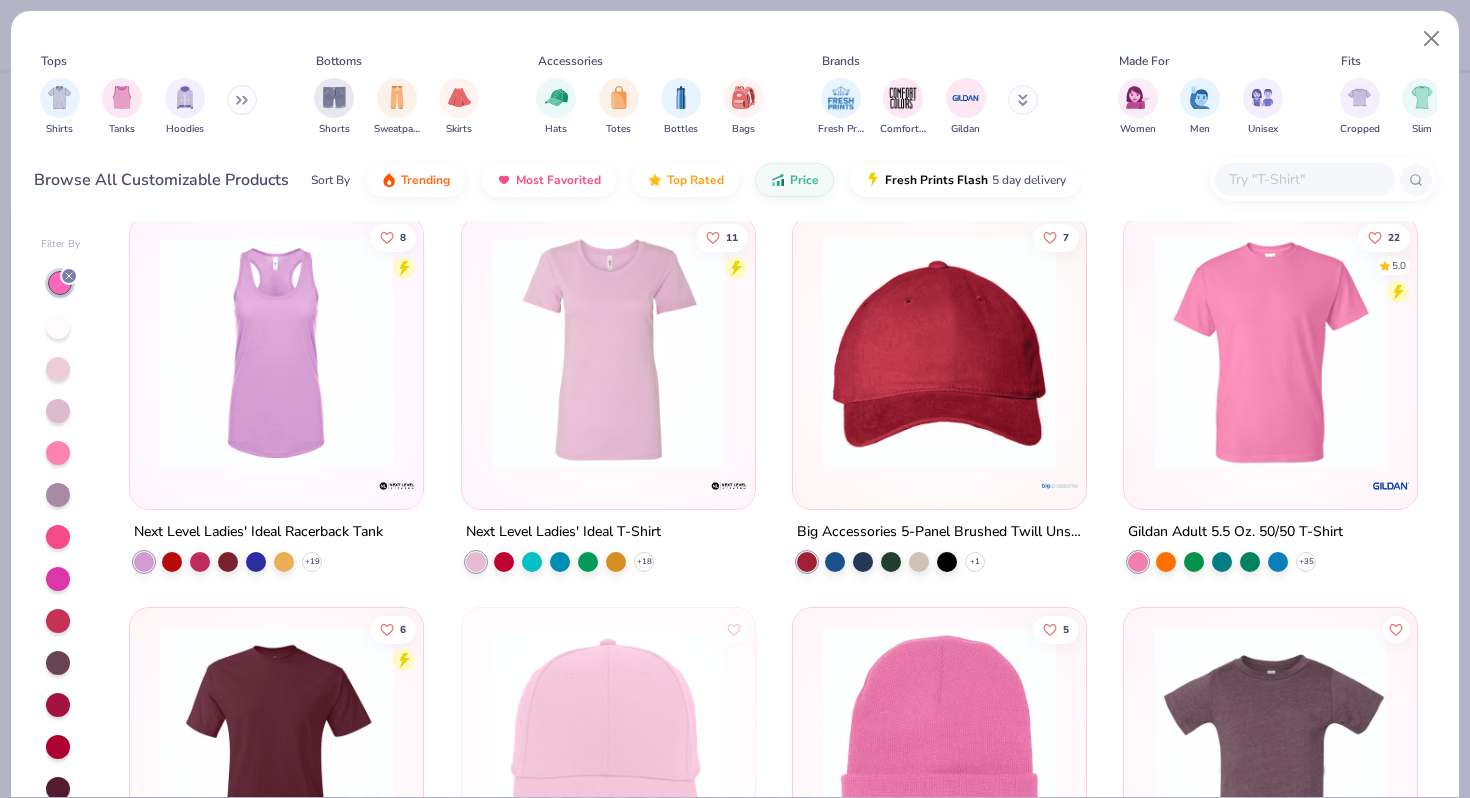 scroll, scrollTop: 1229, scrollLeft: 0, axis: vertical 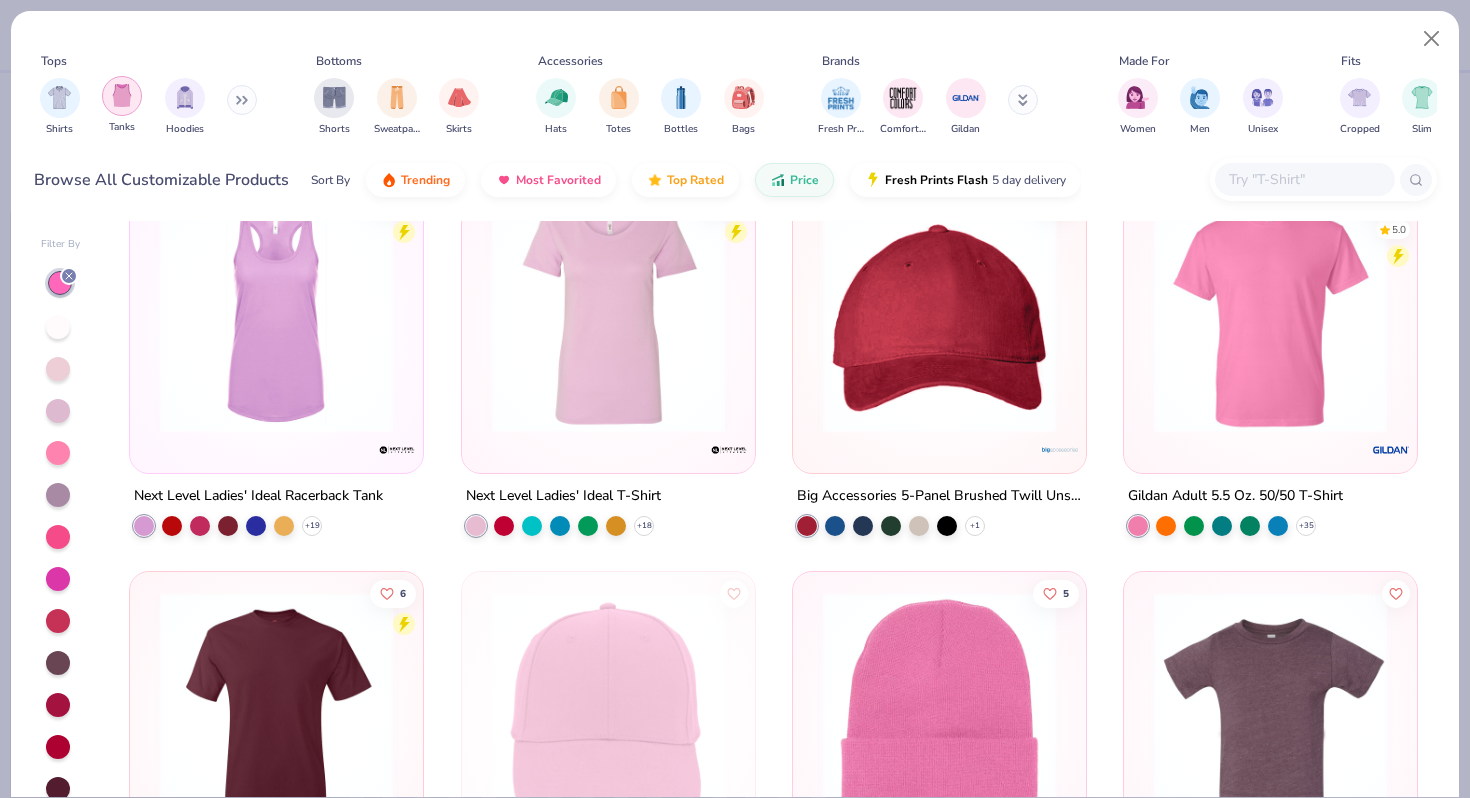 click at bounding box center [122, 95] 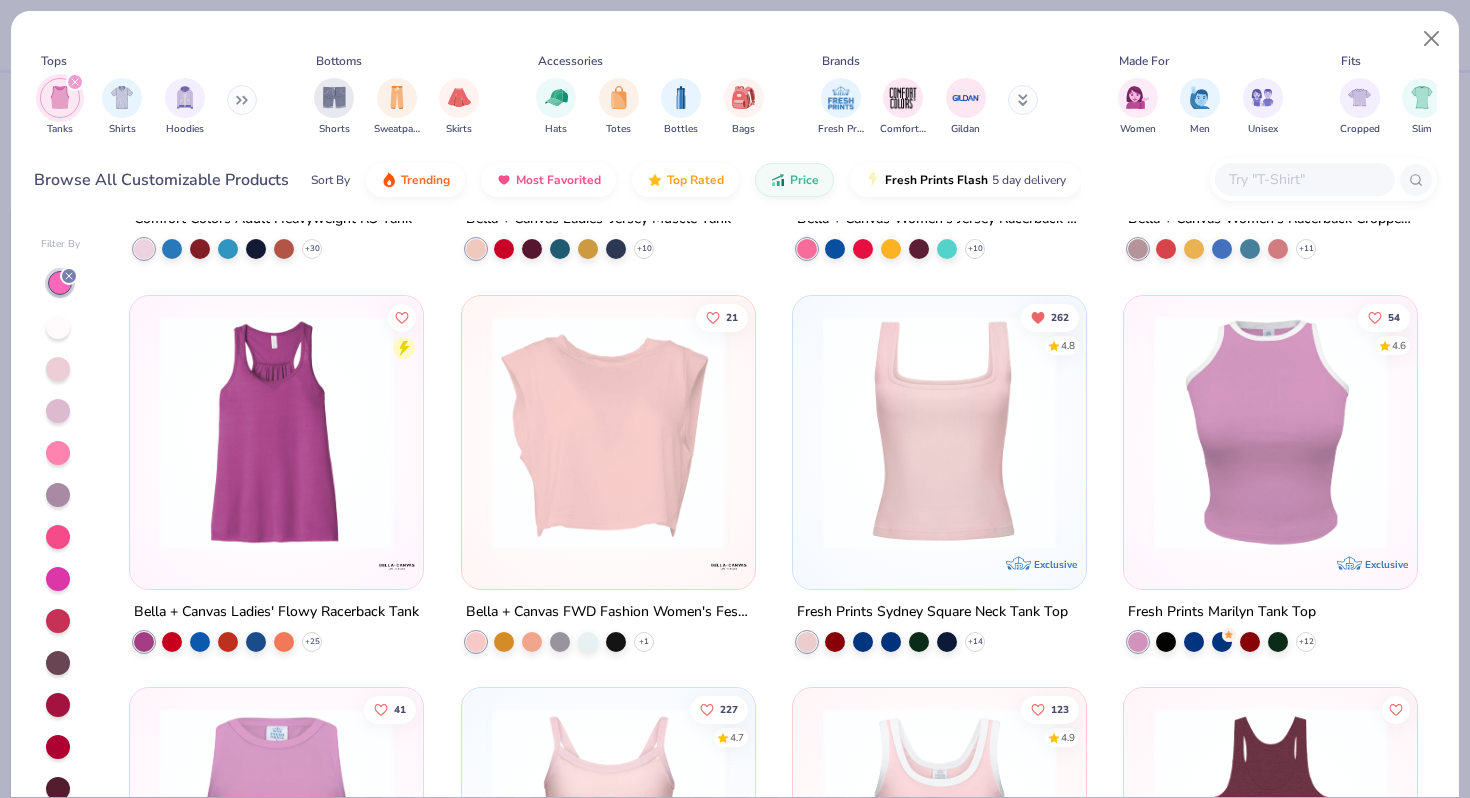scroll, scrollTop: 723, scrollLeft: 0, axis: vertical 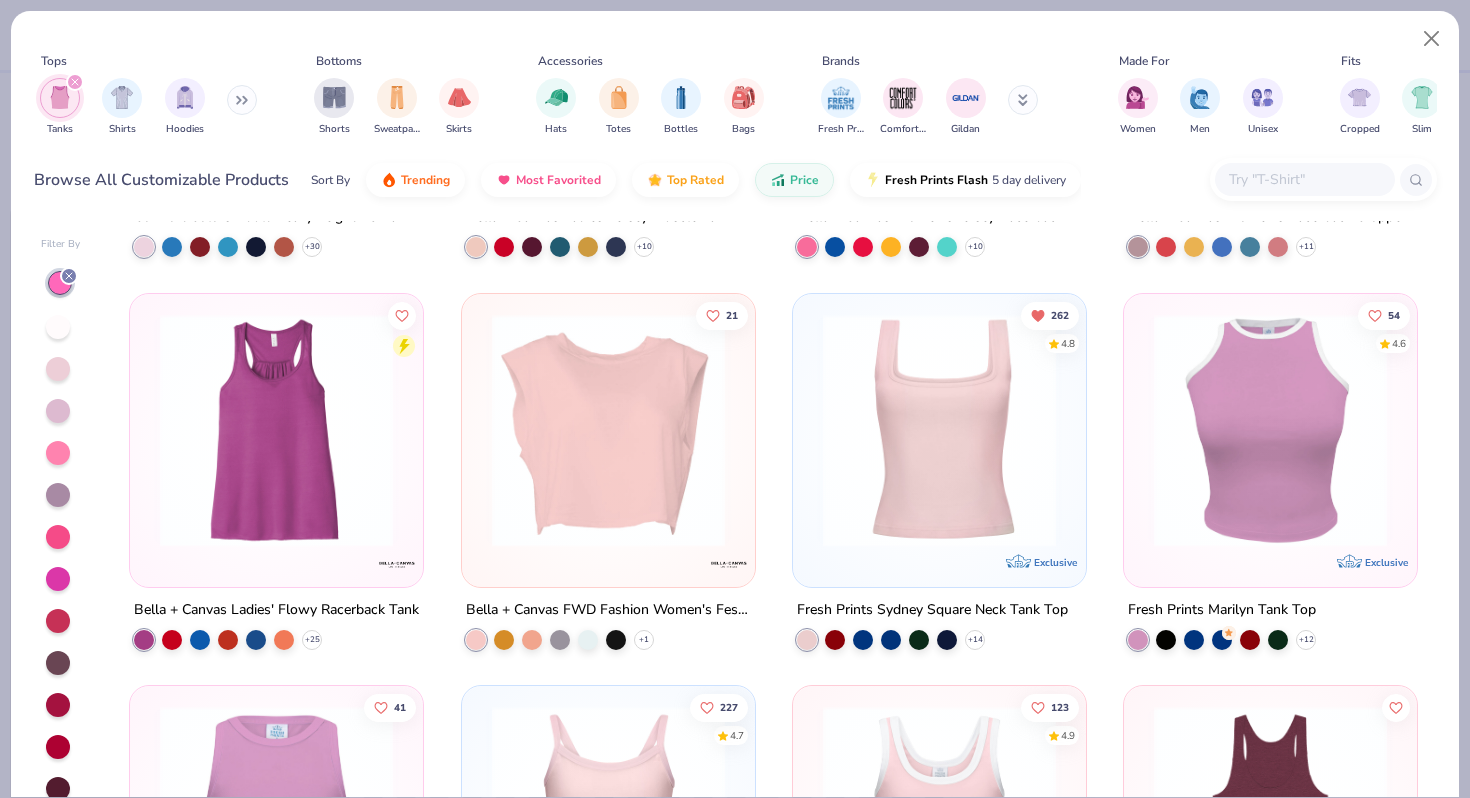 click at bounding box center (939, 429) 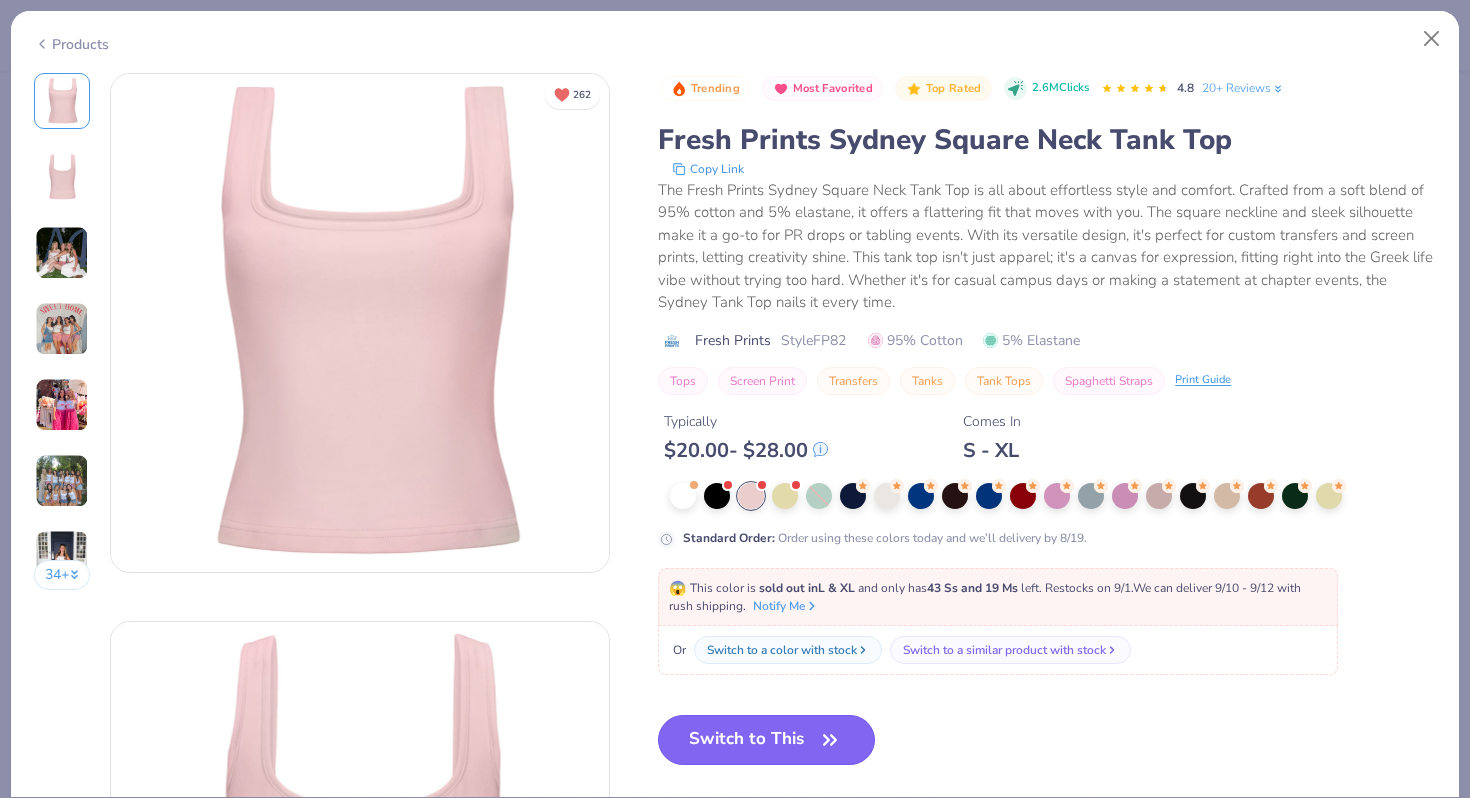 click on "Switch to This" at bounding box center (766, 740) 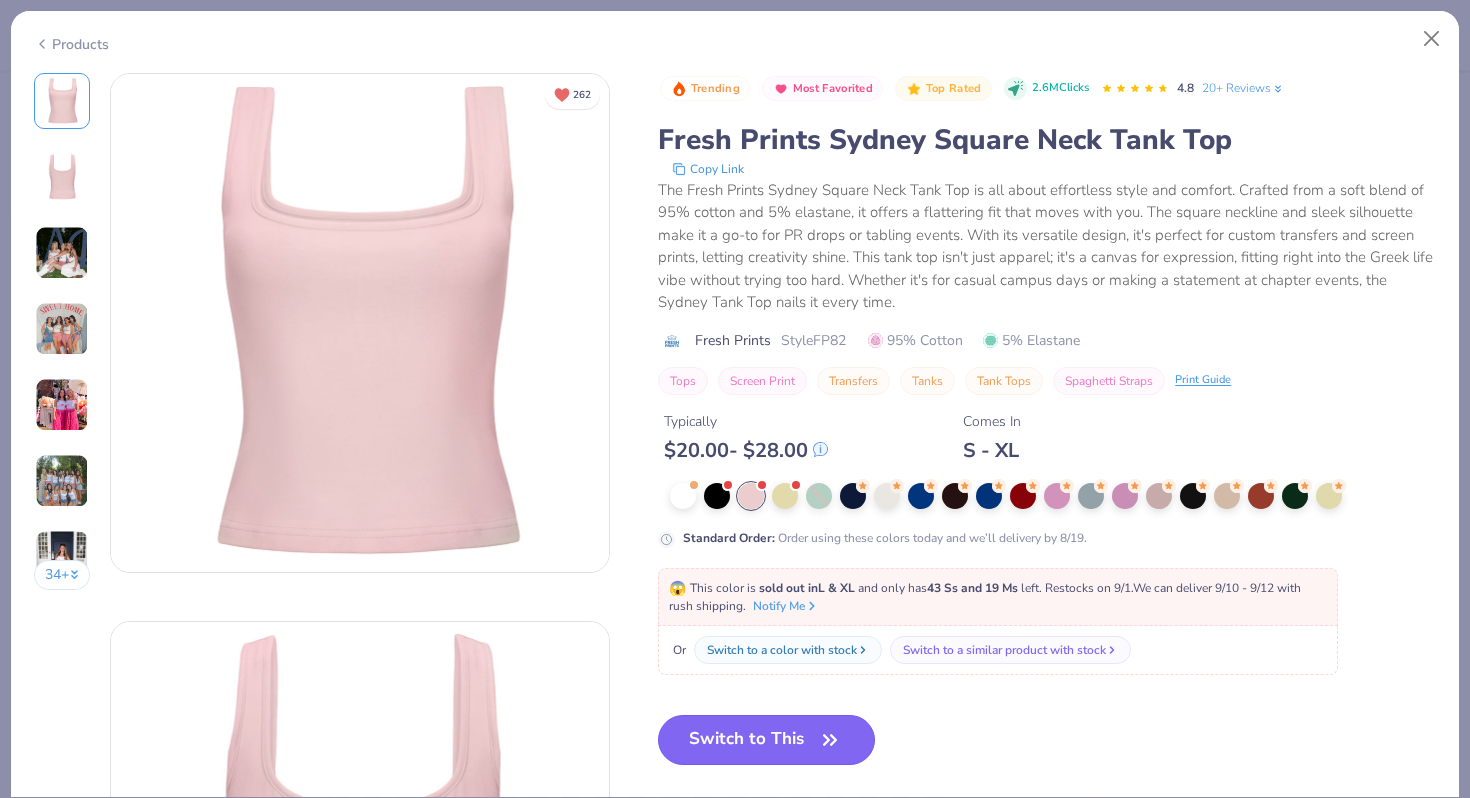 click 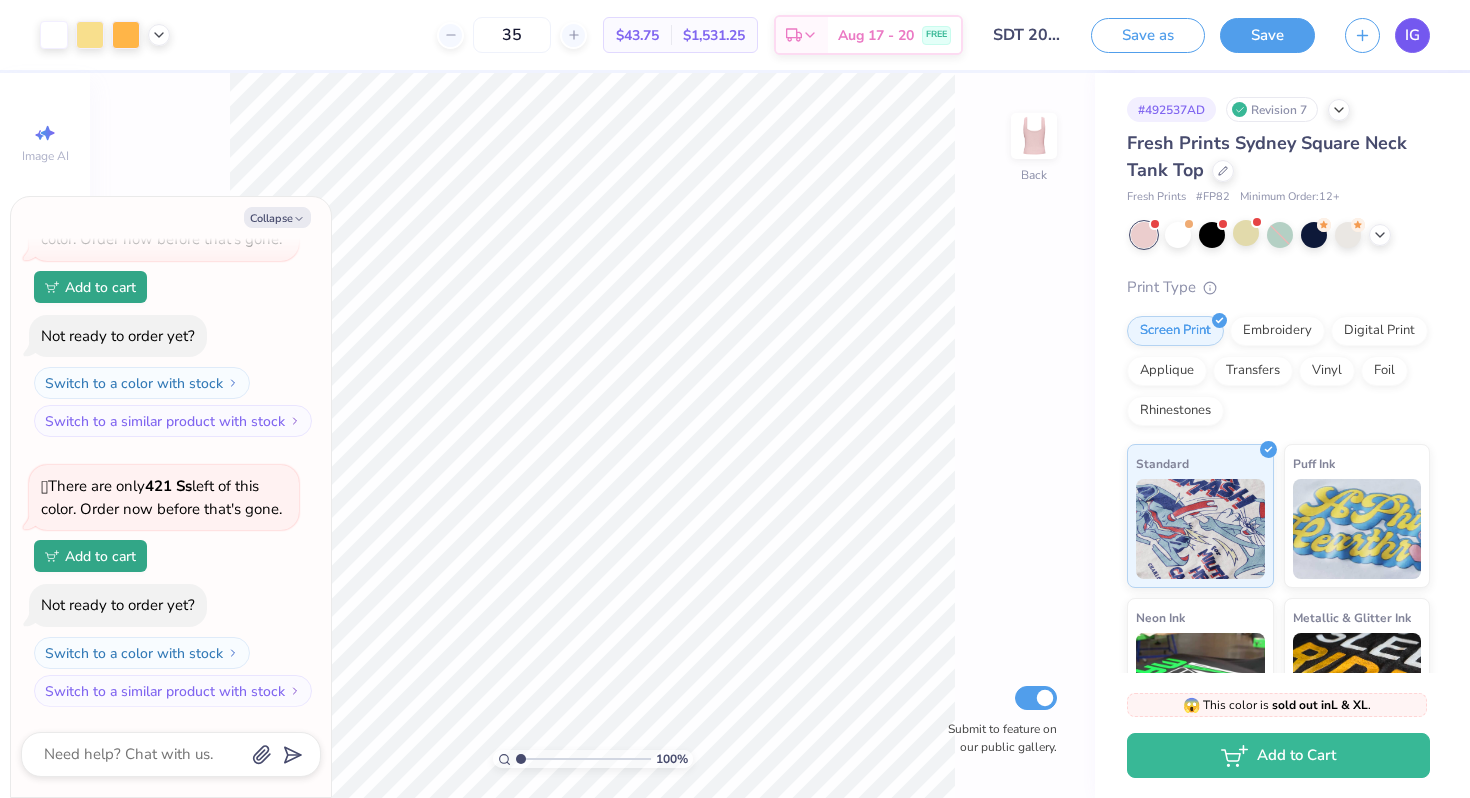 click on "IG" at bounding box center [1412, 35] 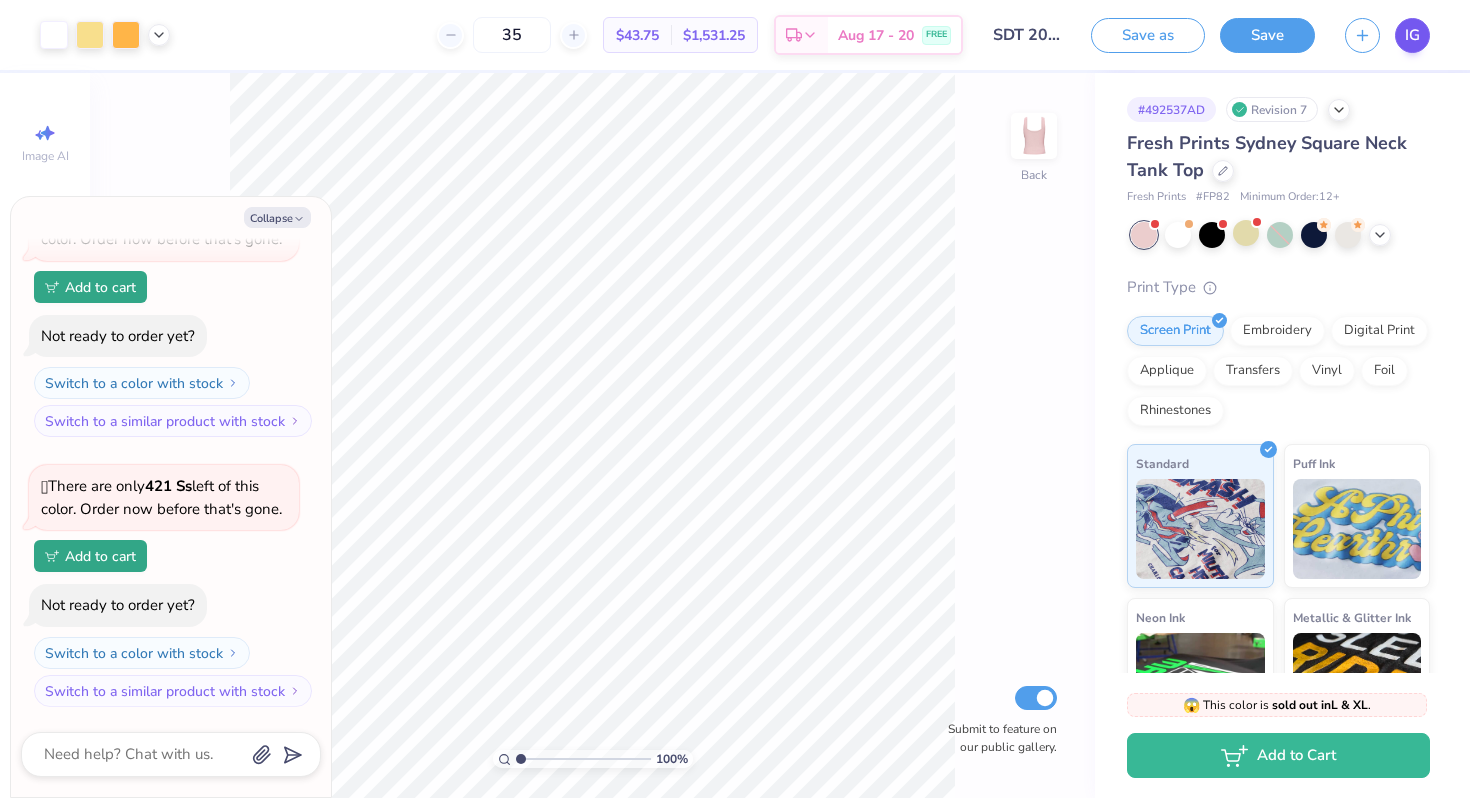 type on "x" 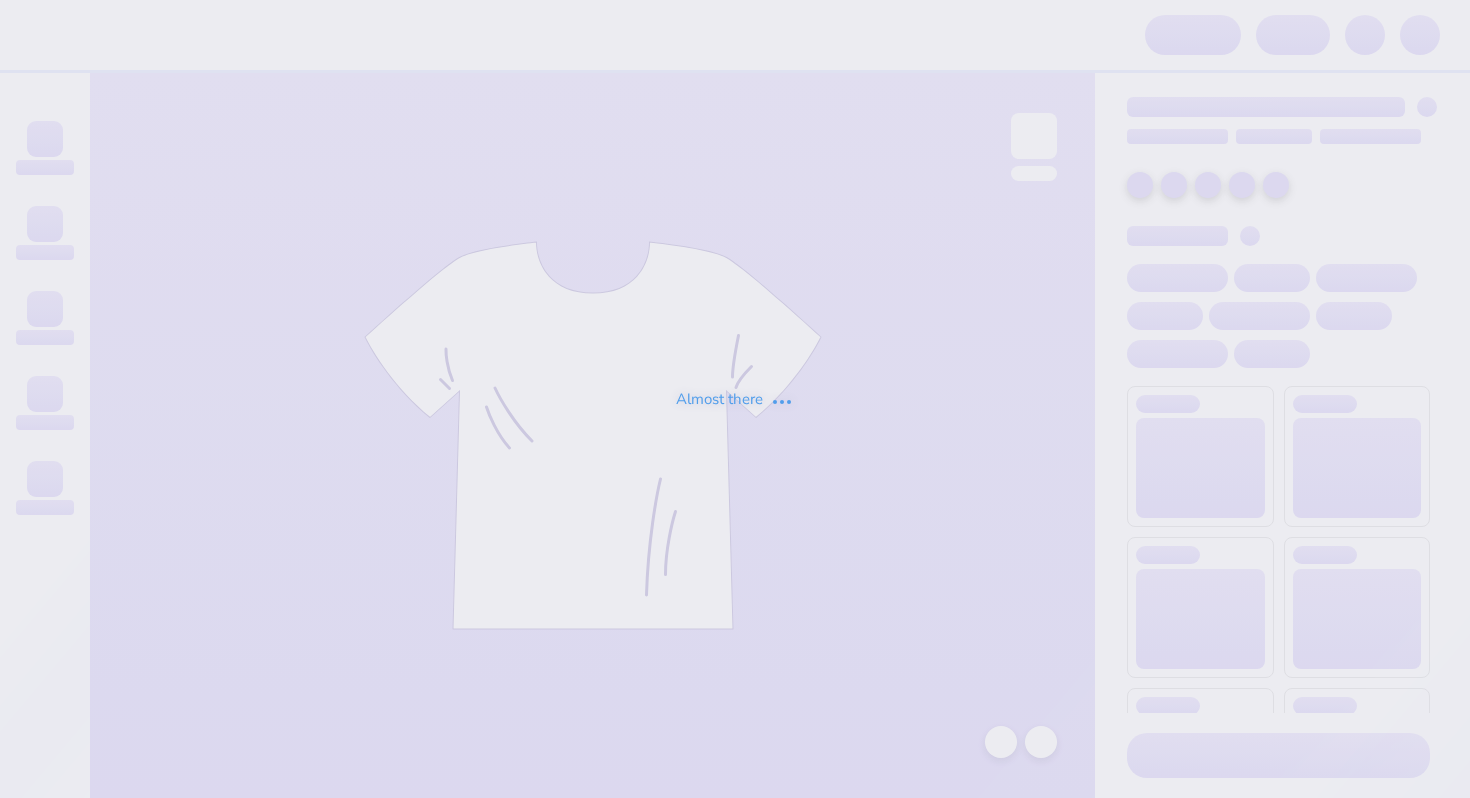 scroll, scrollTop: 0, scrollLeft: 0, axis: both 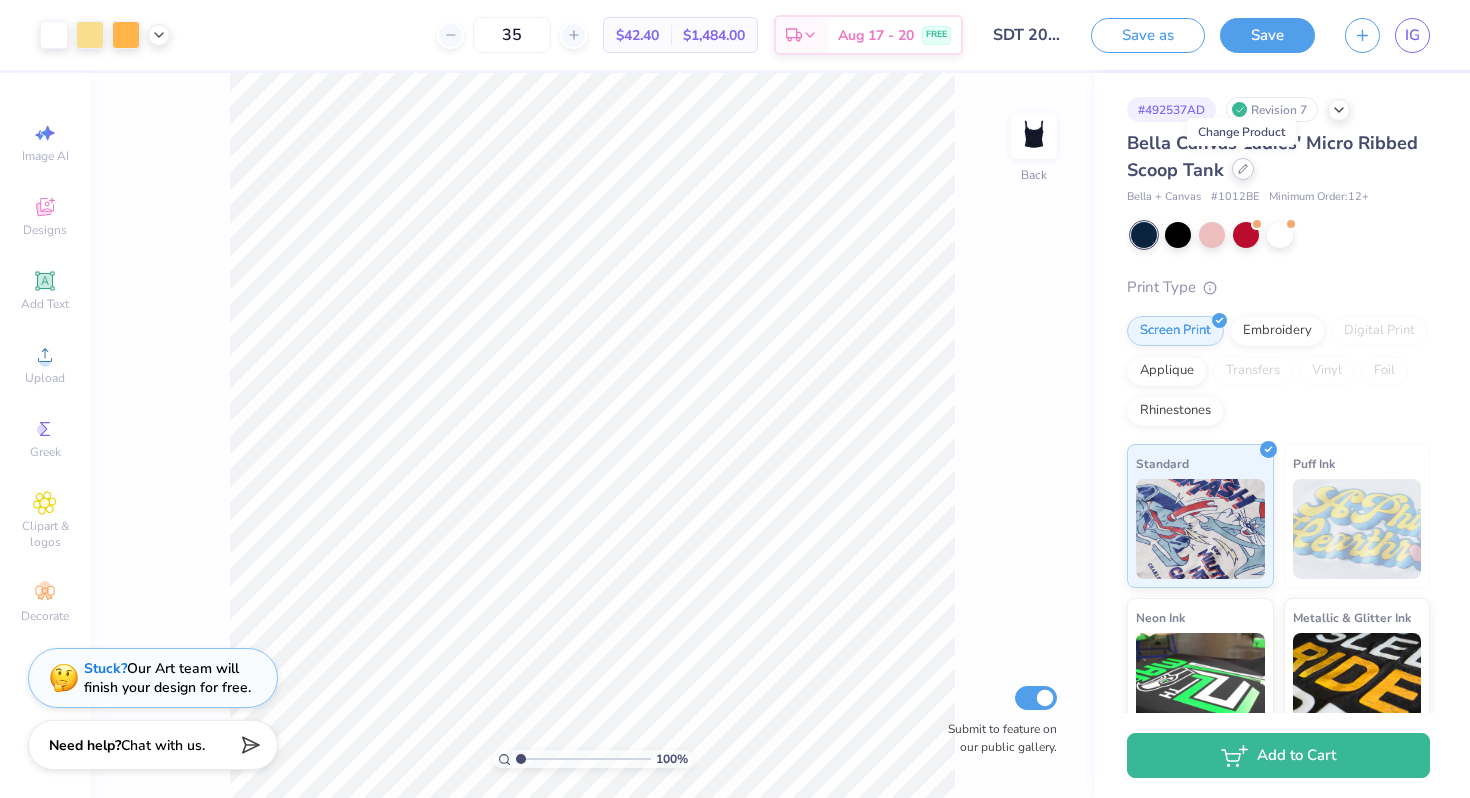 click 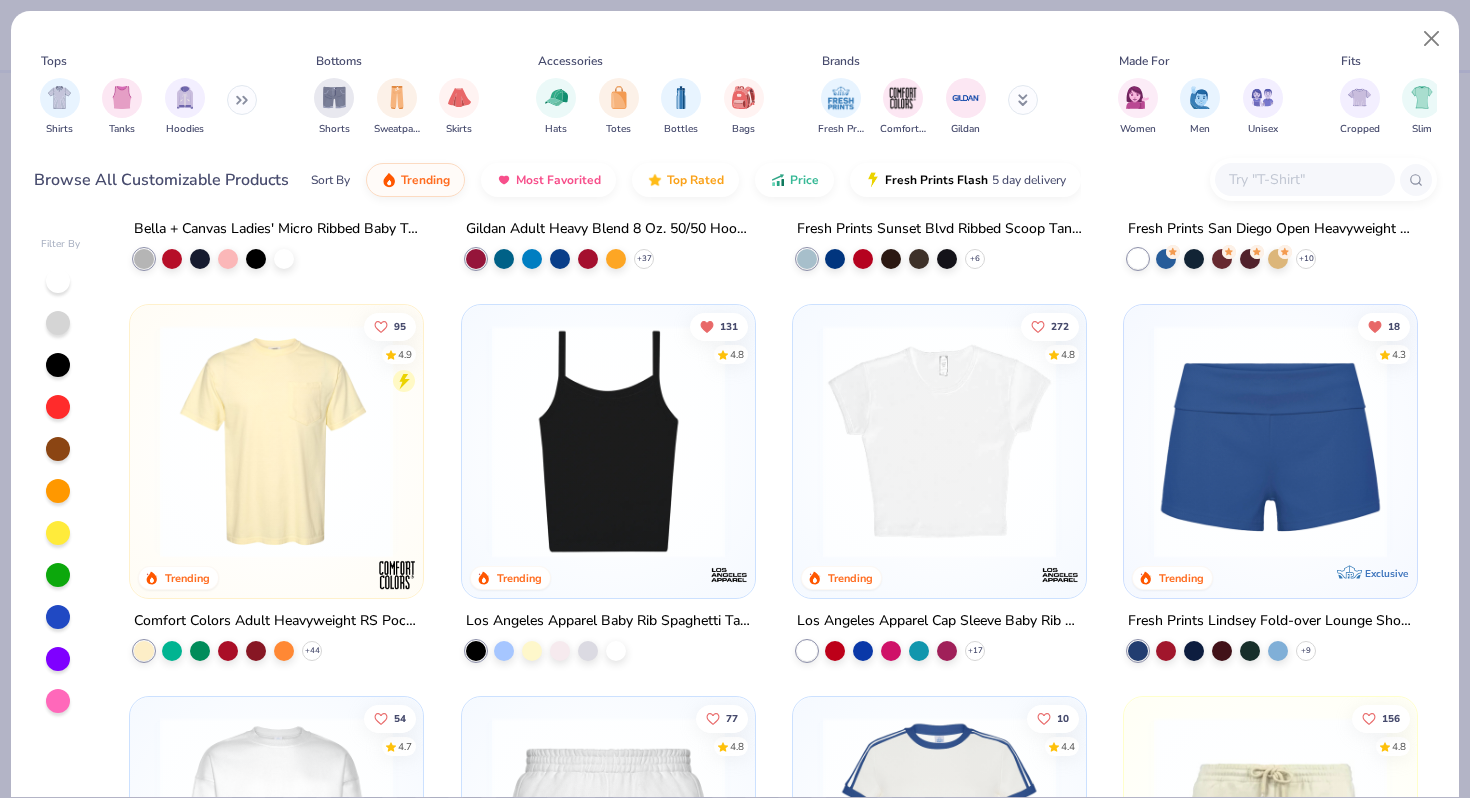 scroll, scrollTop: 1115, scrollLeft: 0, axis: vertical 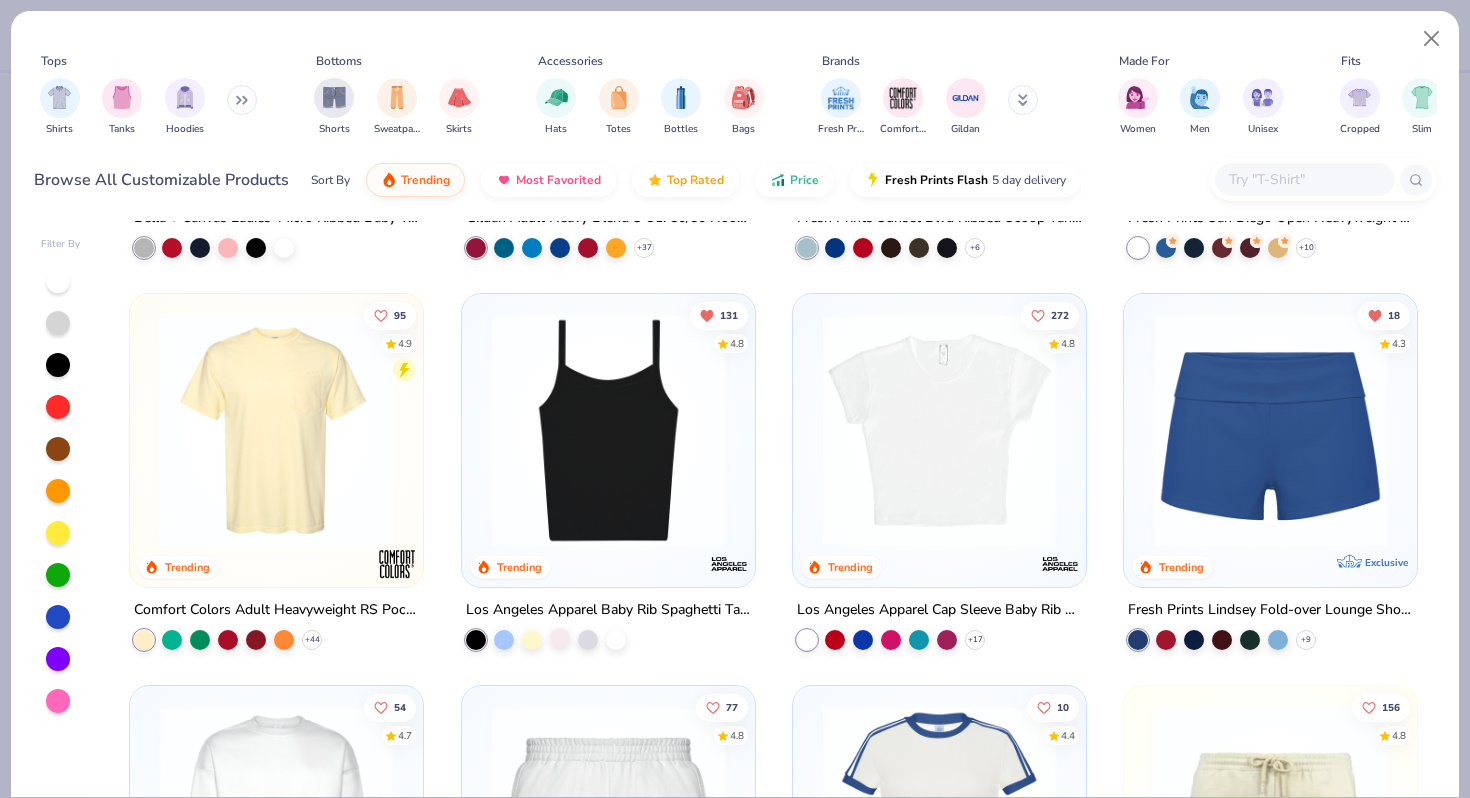 click at bounding box center [560, 638] 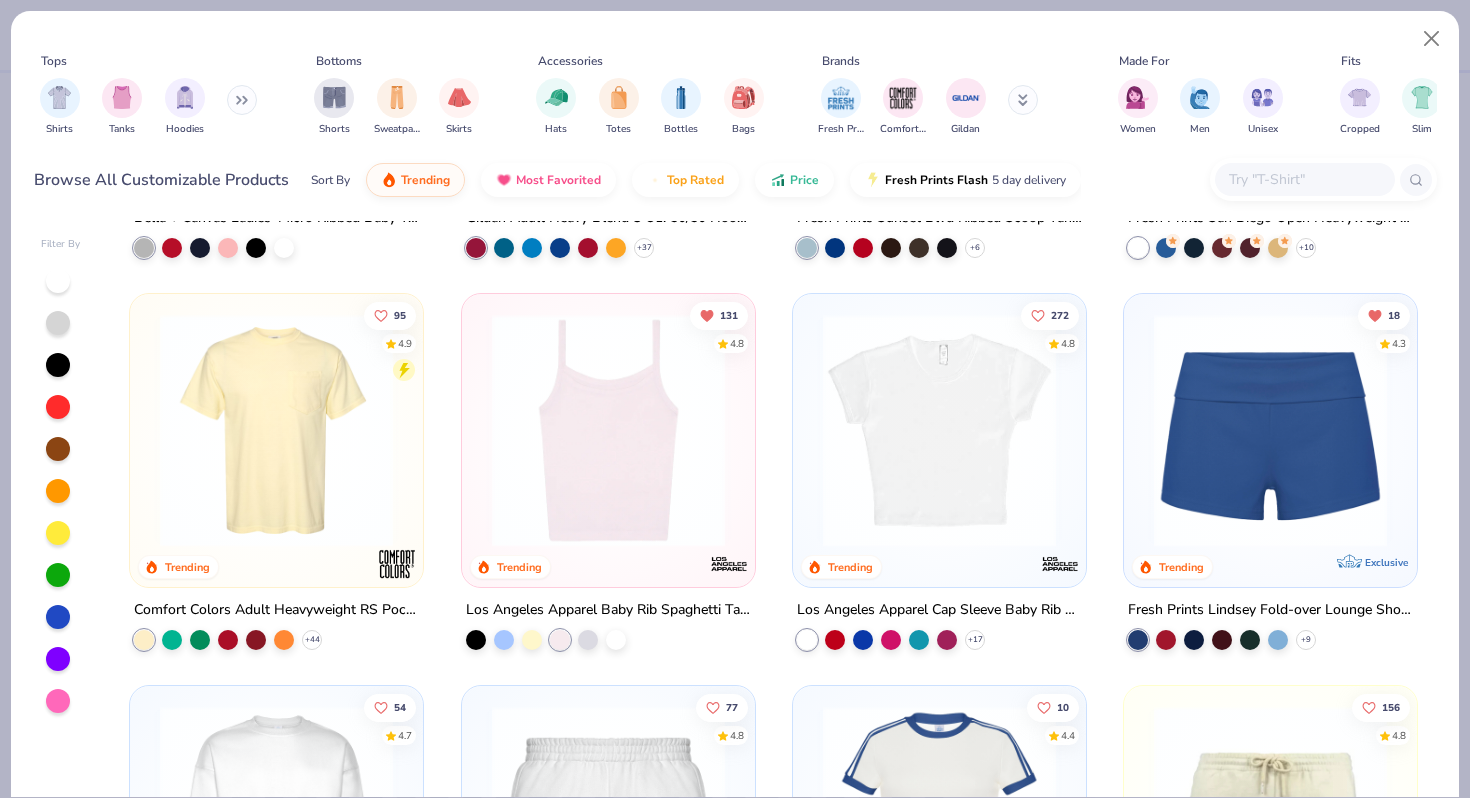 click at bounding box center (608, 430) 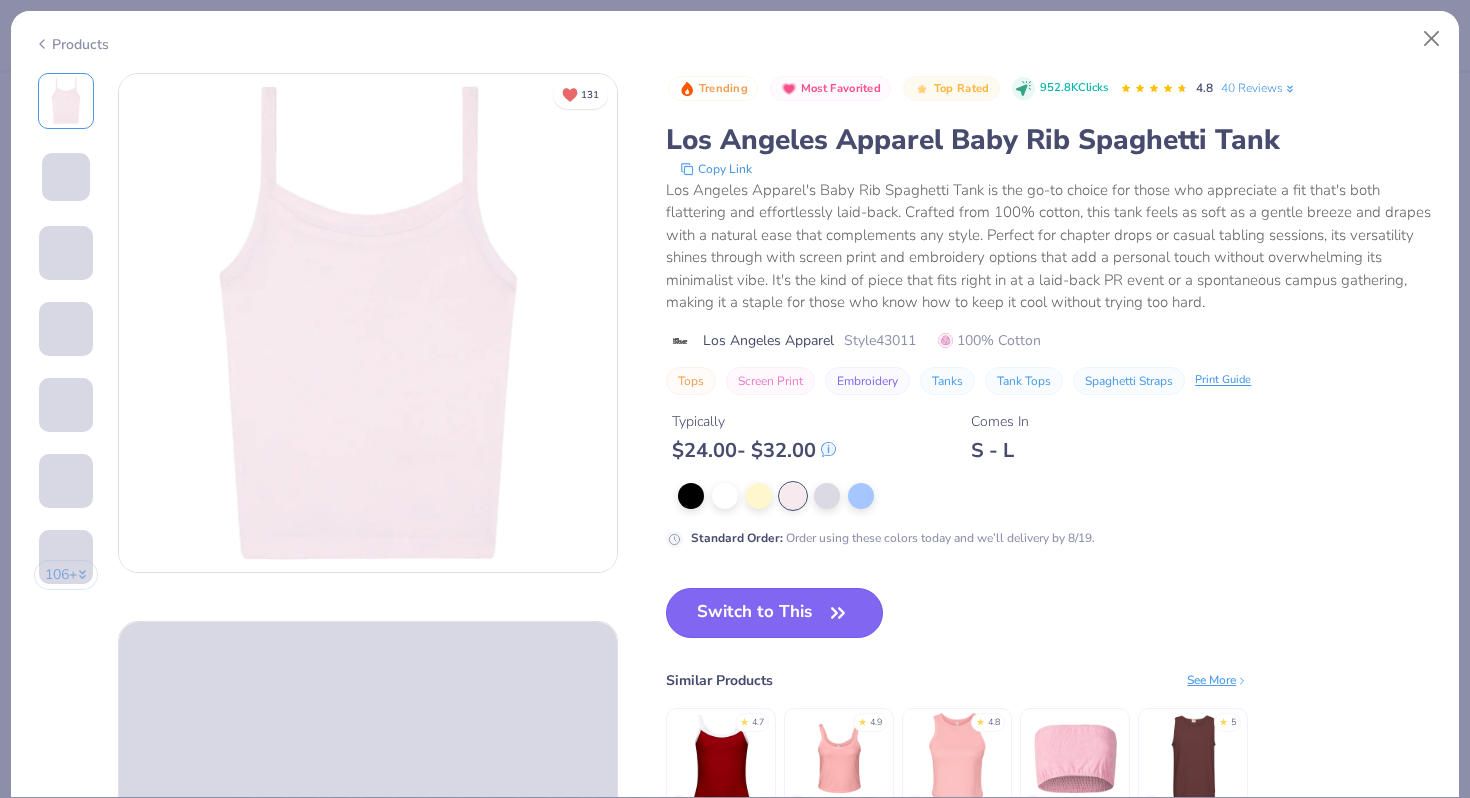 click on "Switch to This" at bounding box center [774, 613] 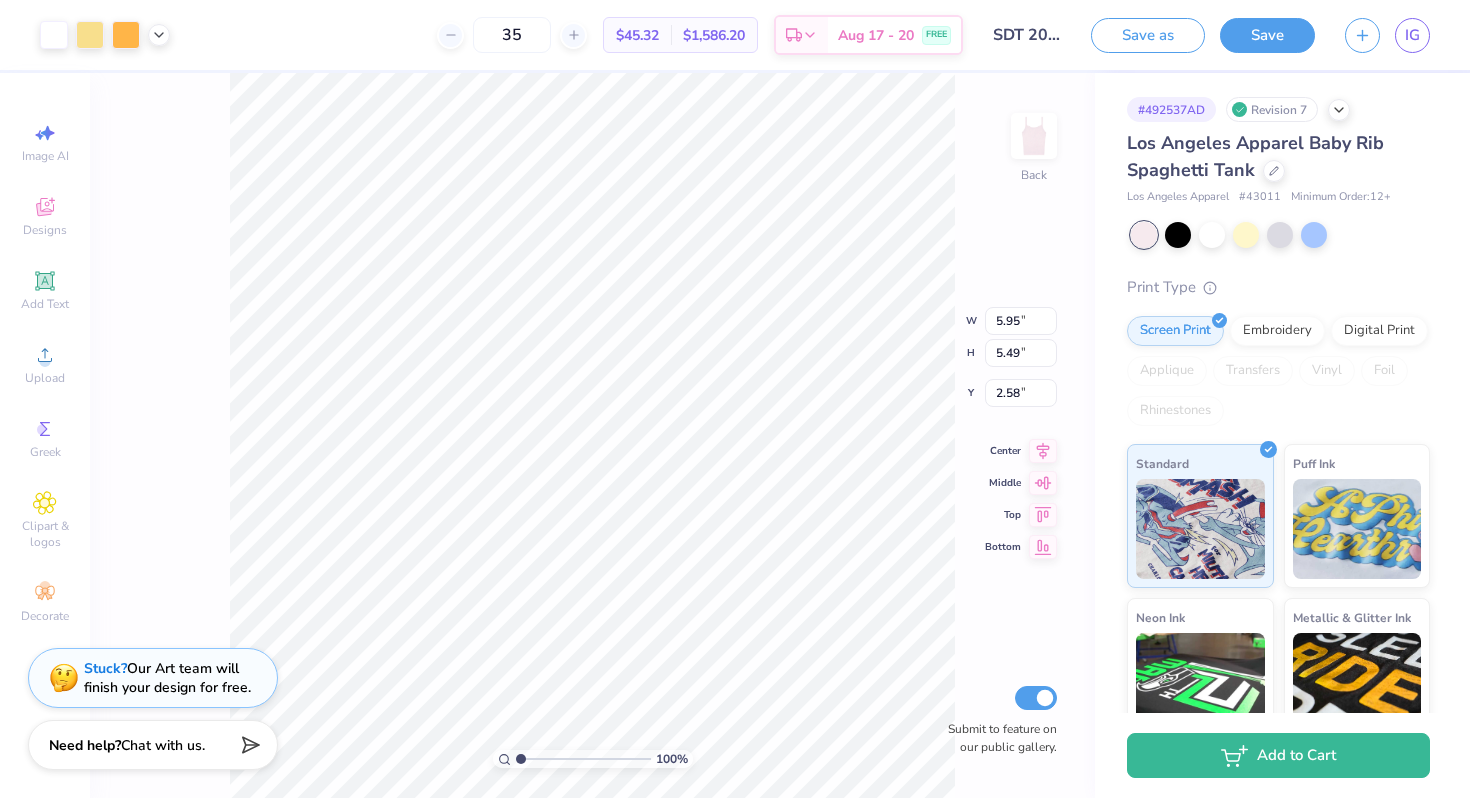 type on "2.55" 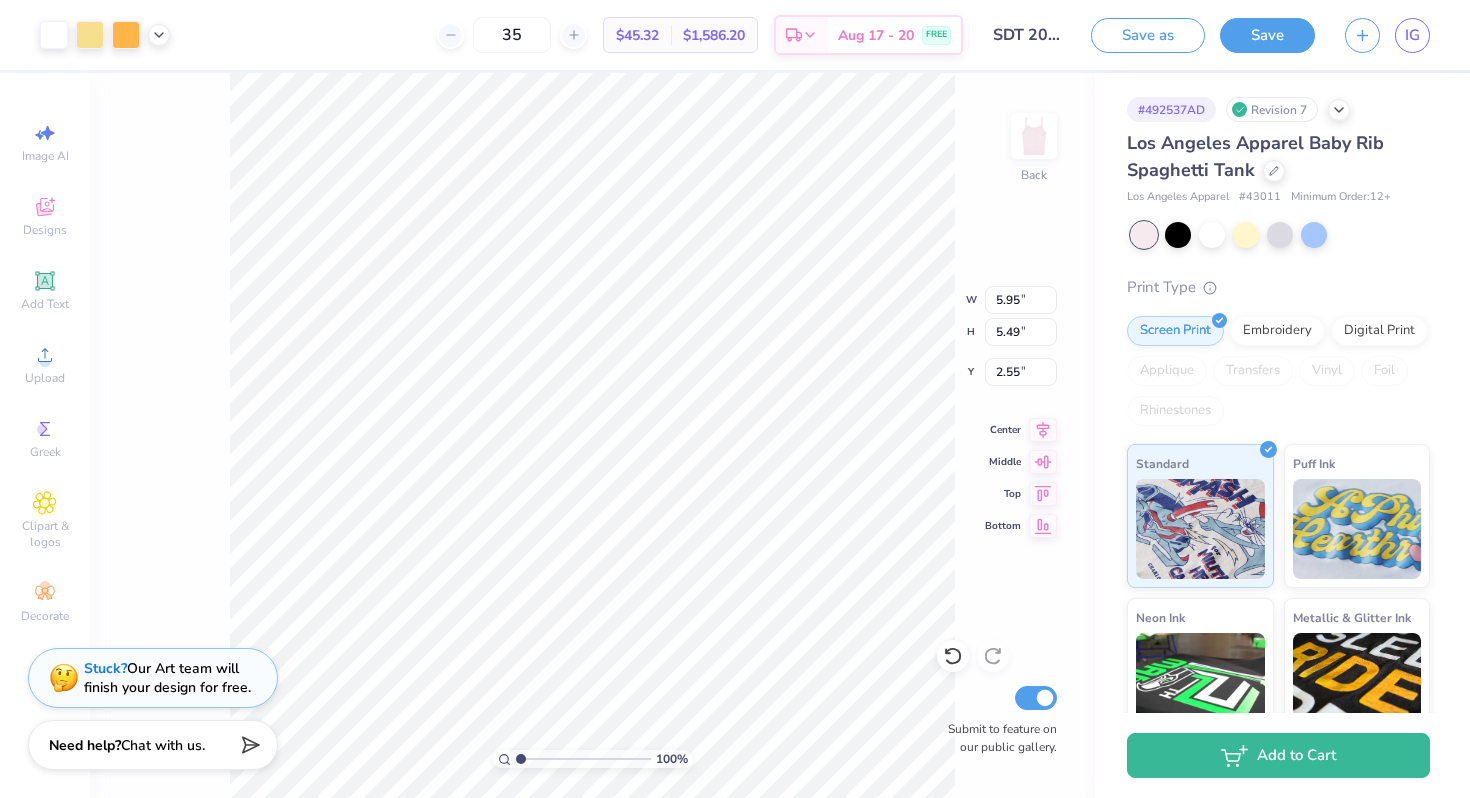 type on "7.23" 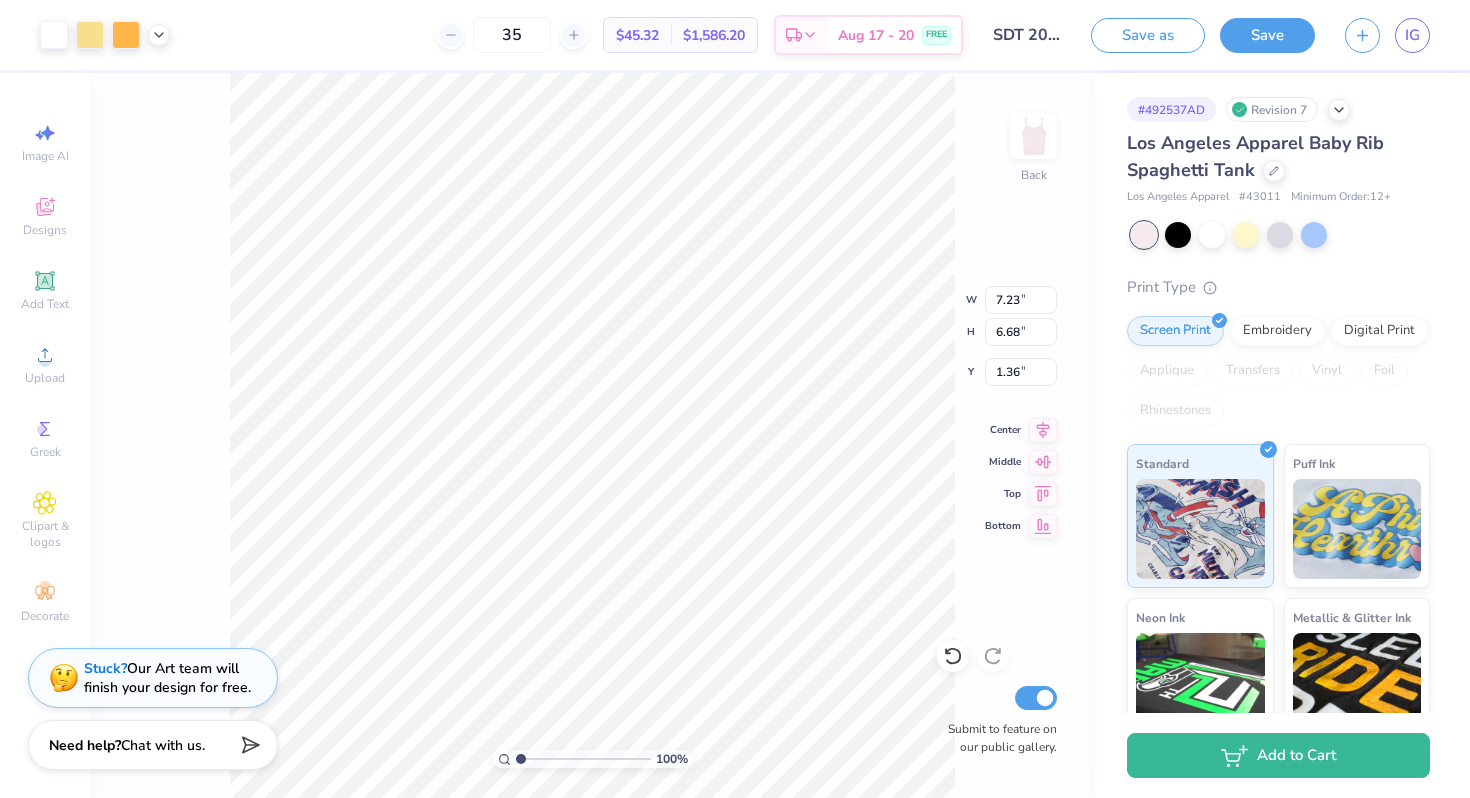 type on "1.81" 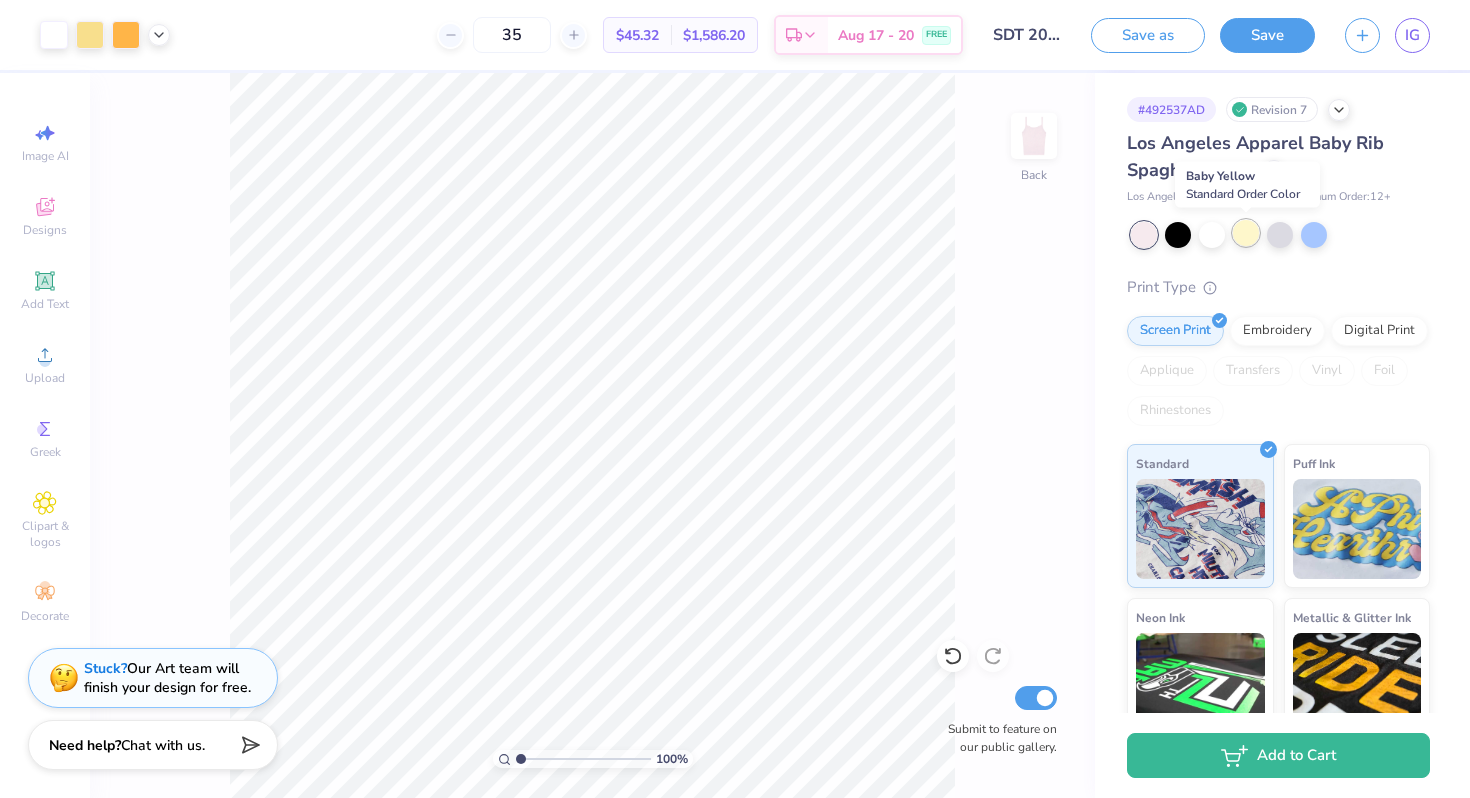 click at bounding box center [1246, 233] 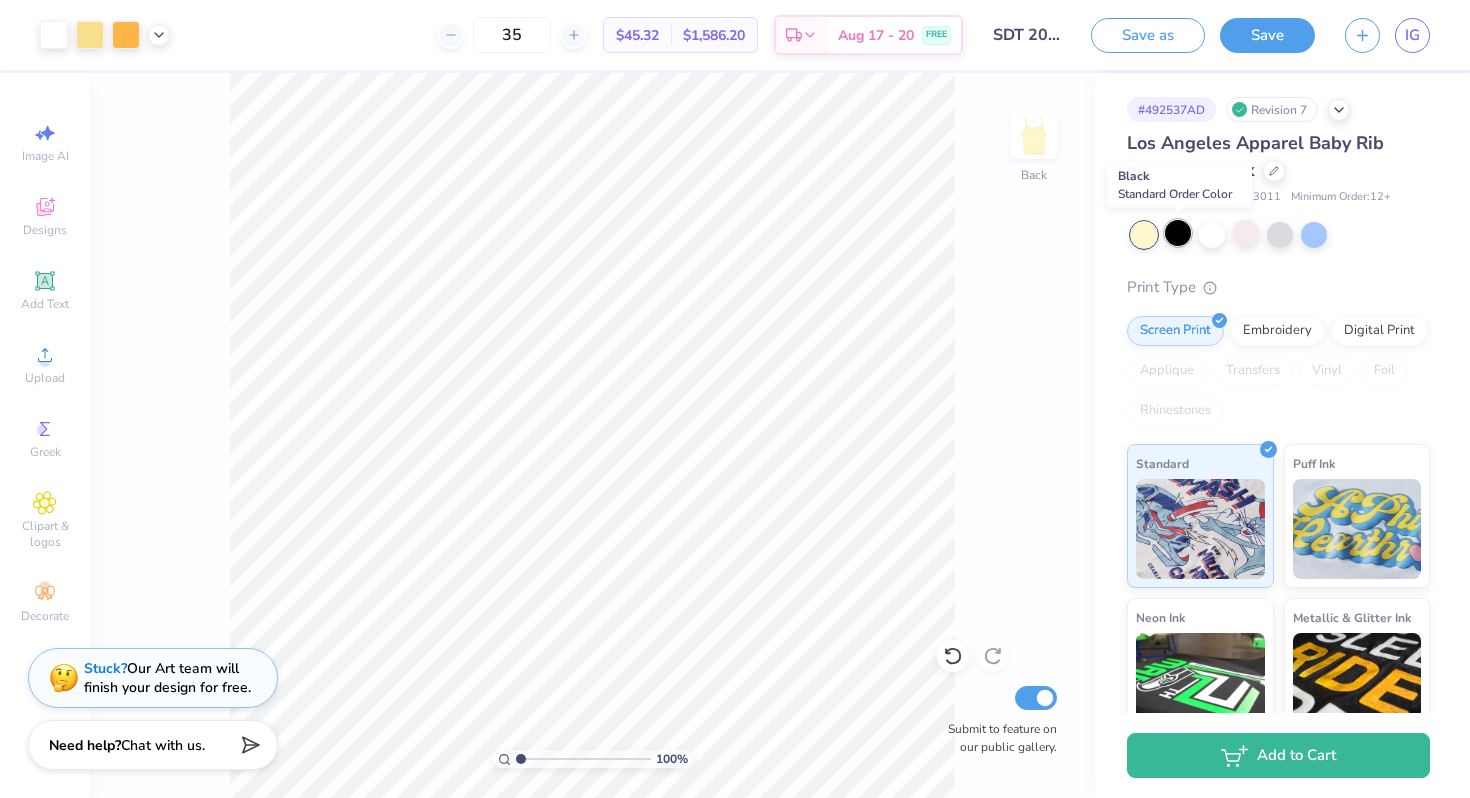 click at bounding box center (1178, 233) 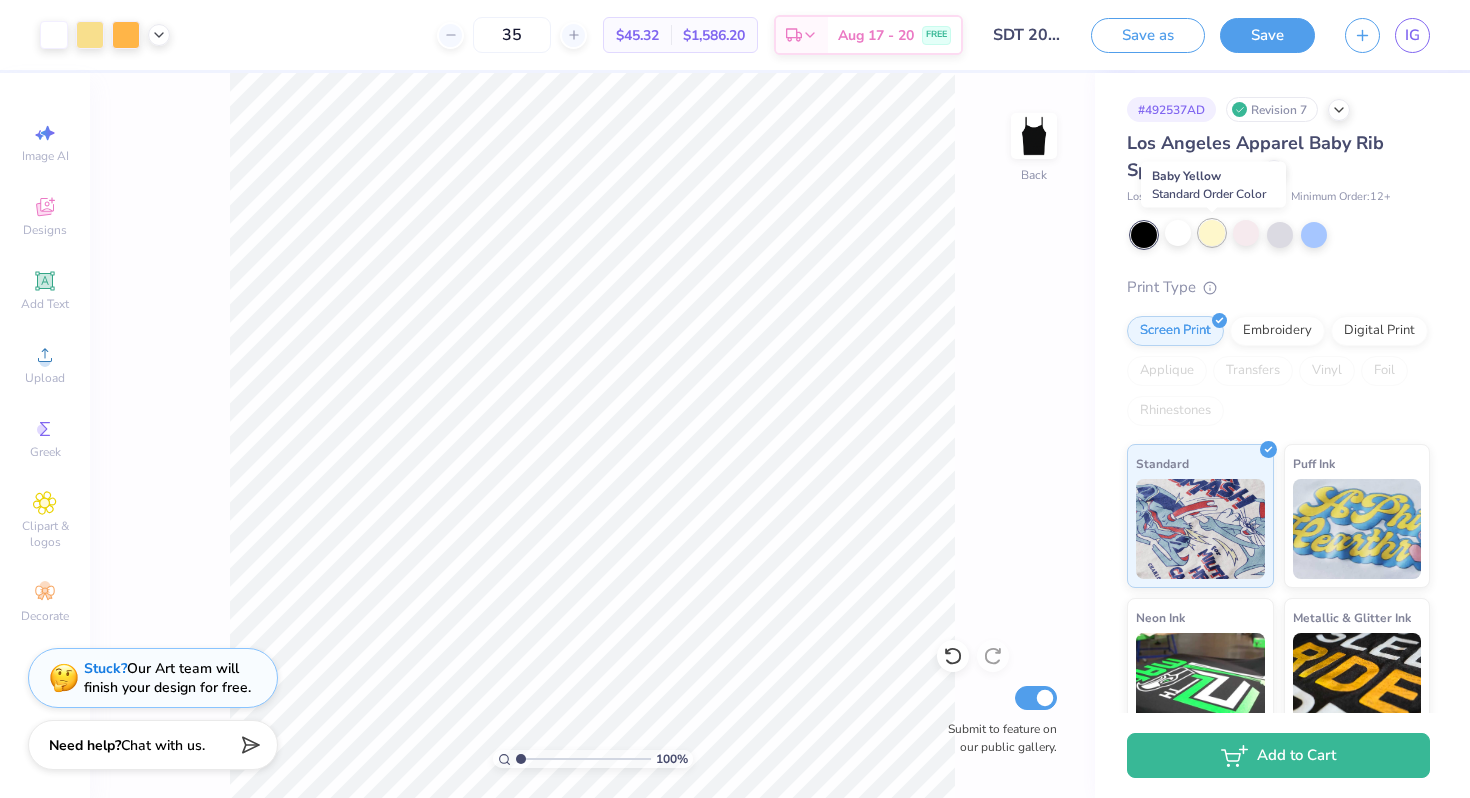 click at bounding box center [1212, 233] 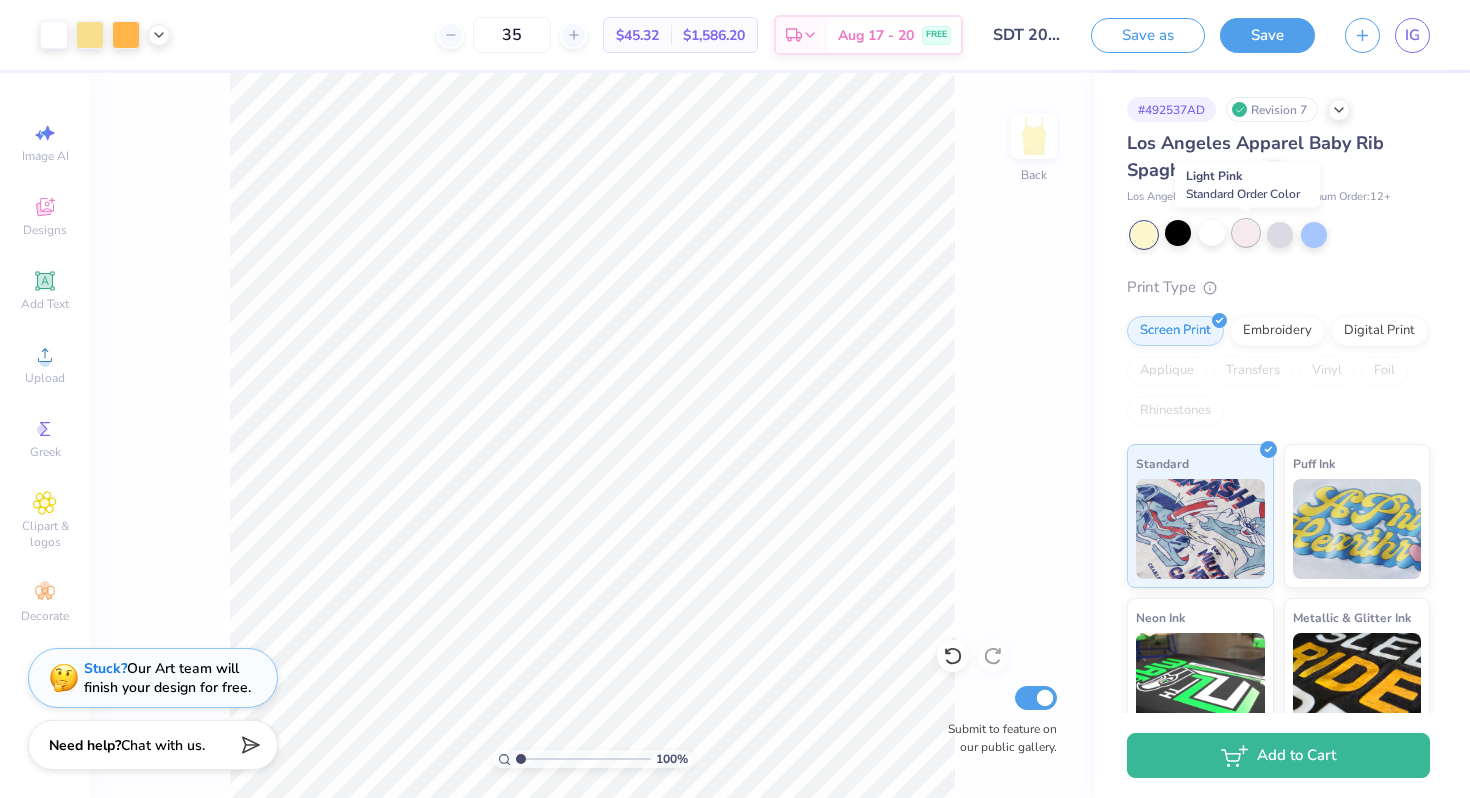 click at bounding box center (1246, 233) 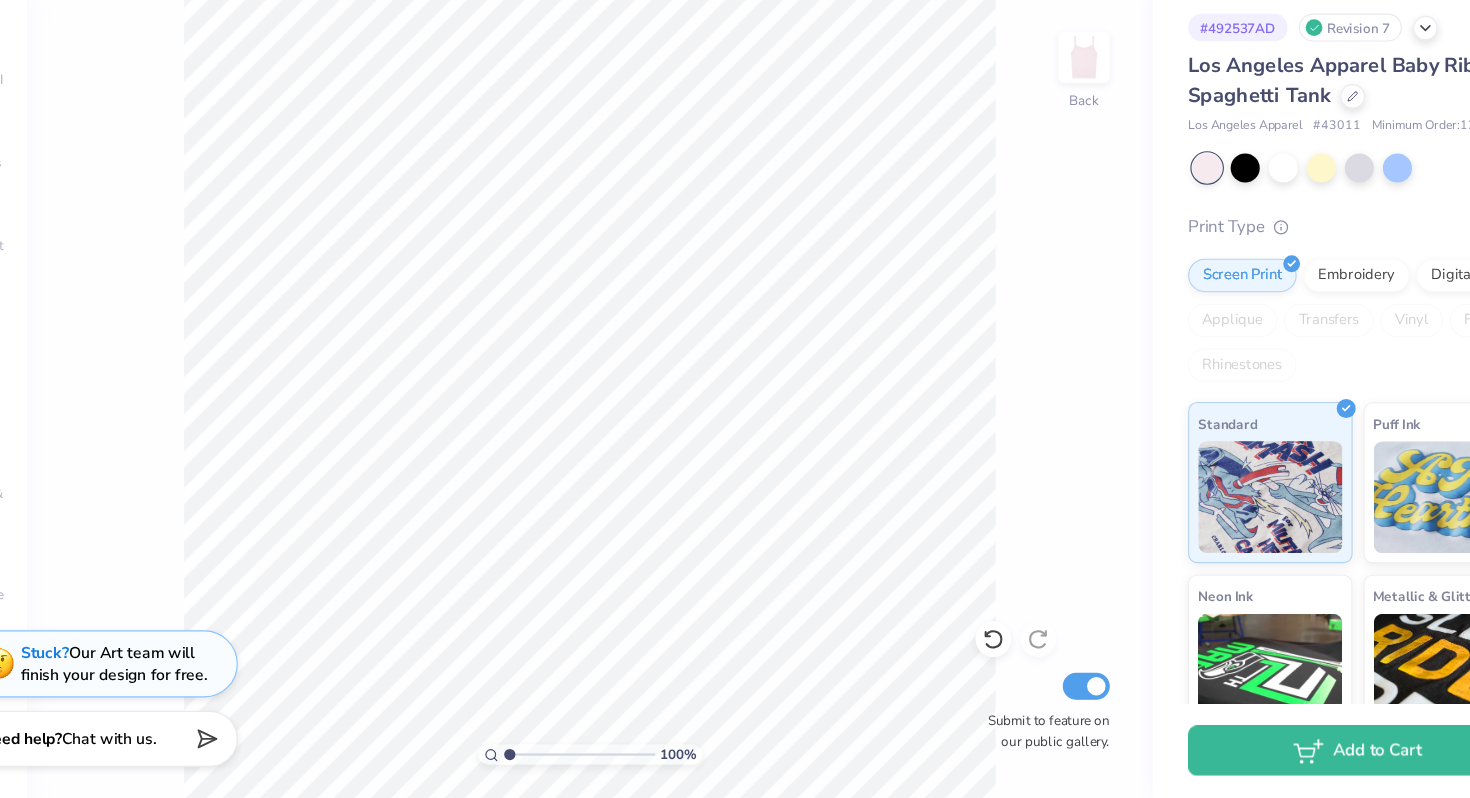 scroll, scrollTop: 0, scrollLeft: 0, axis: both 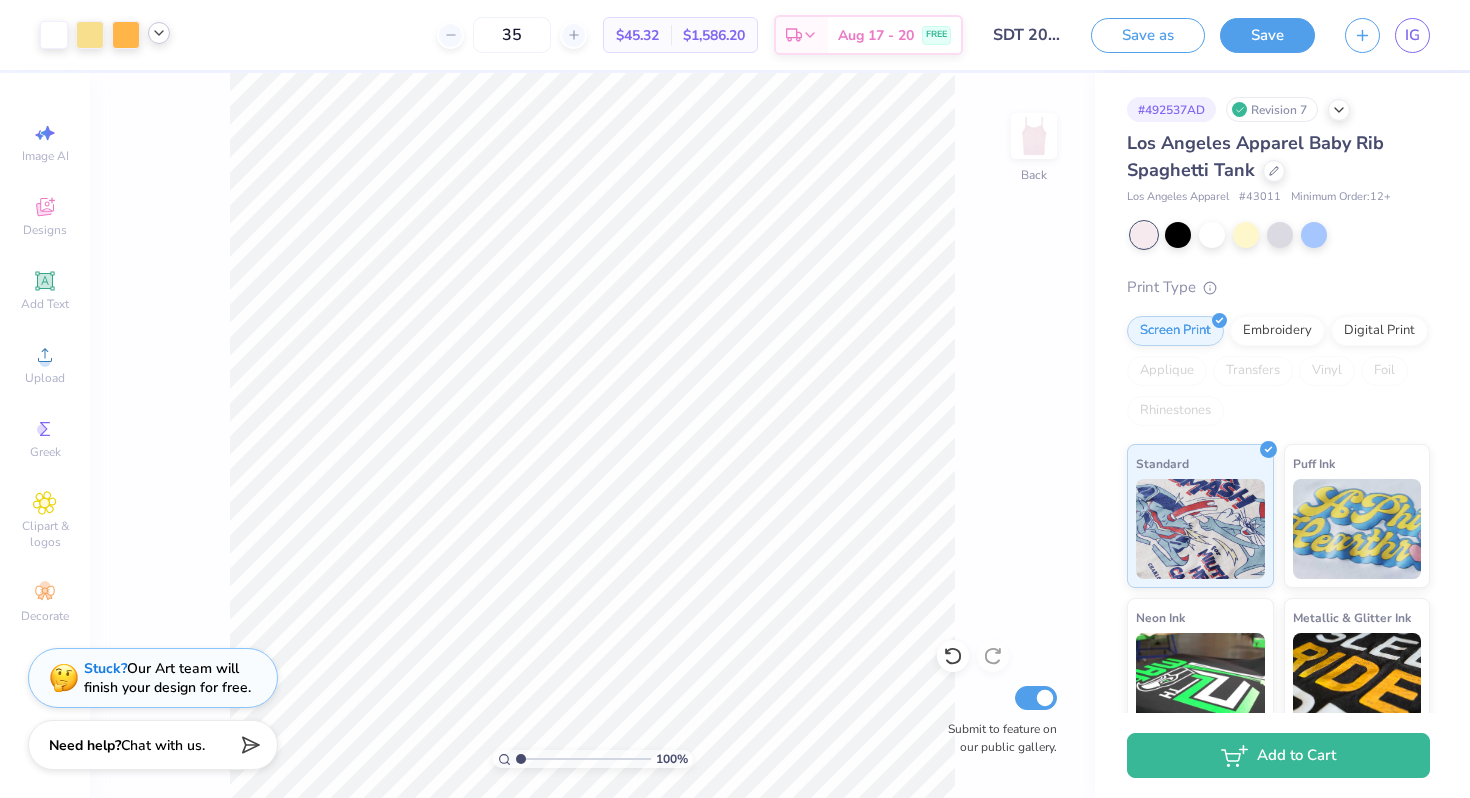 click 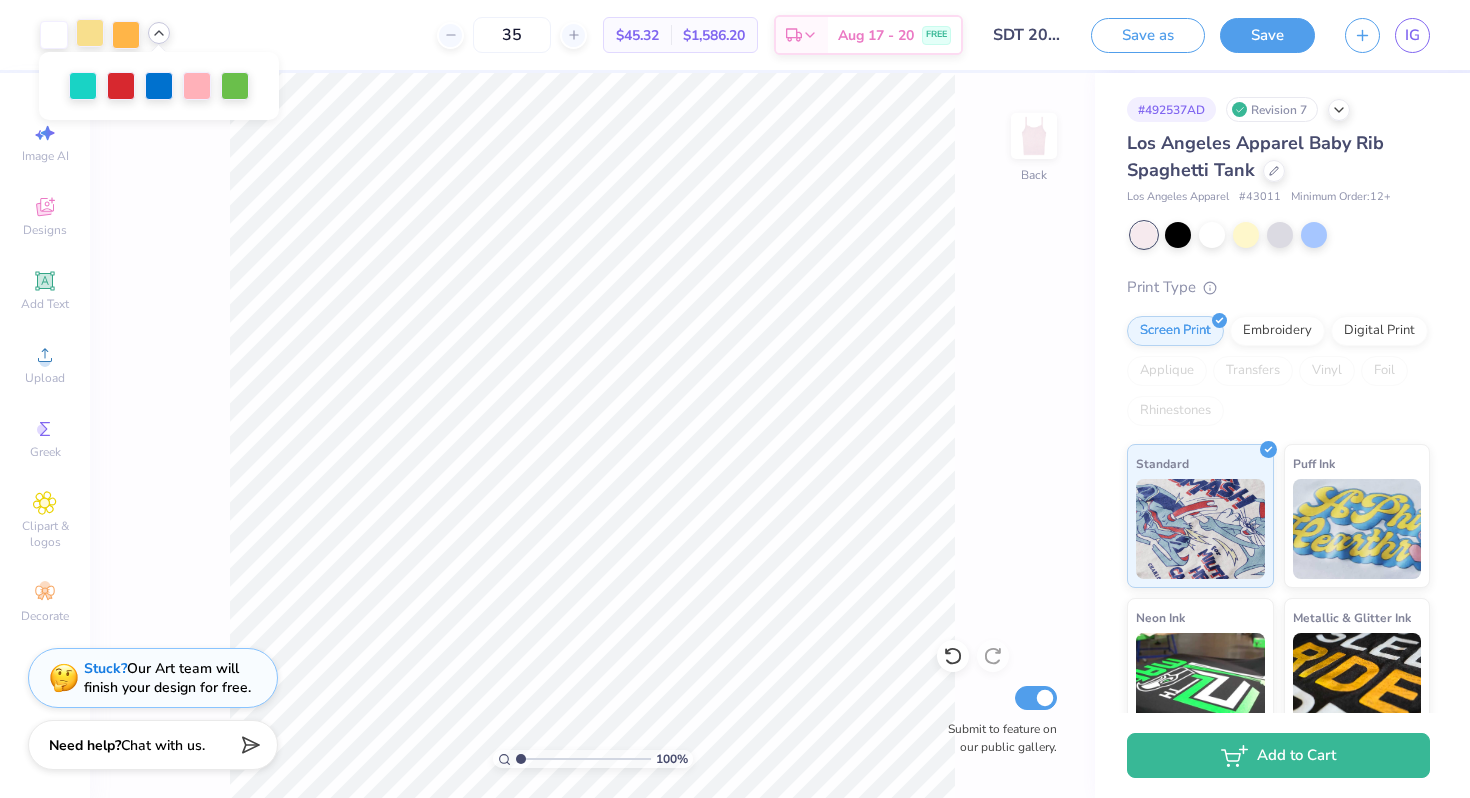 click at bounding box center [90, 33] 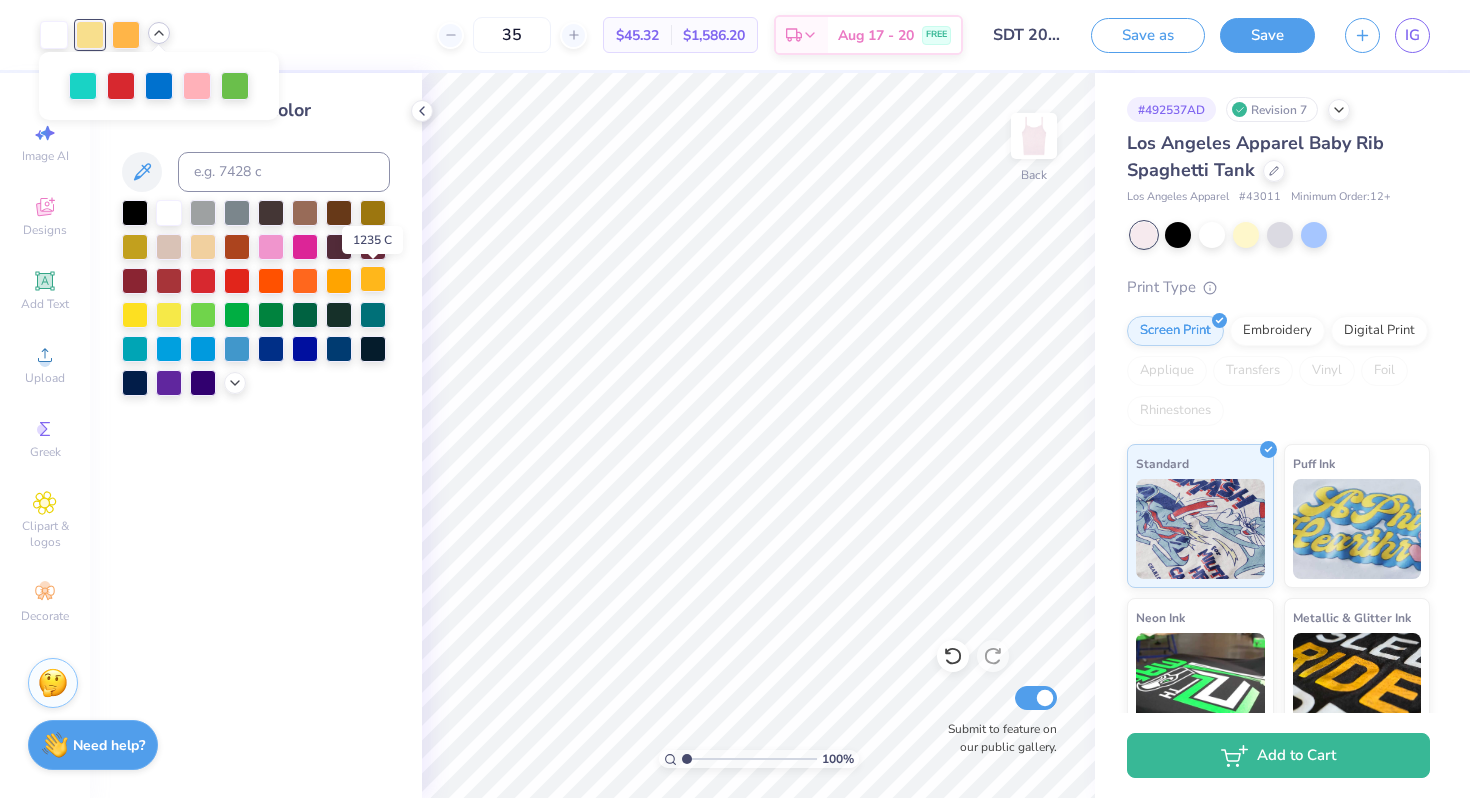 click at bounding box center (373, 279) 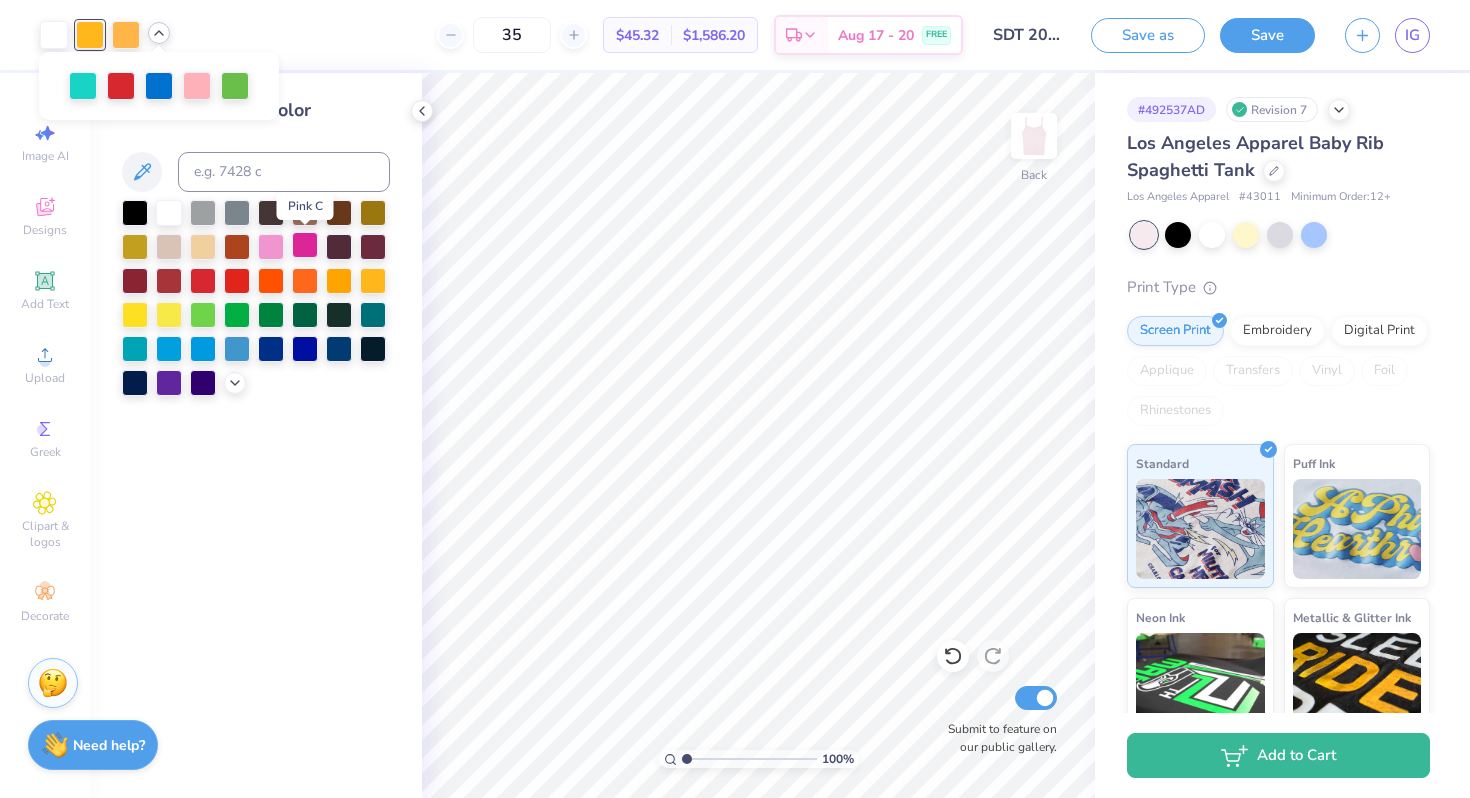 click at bounding box center [305, 245] 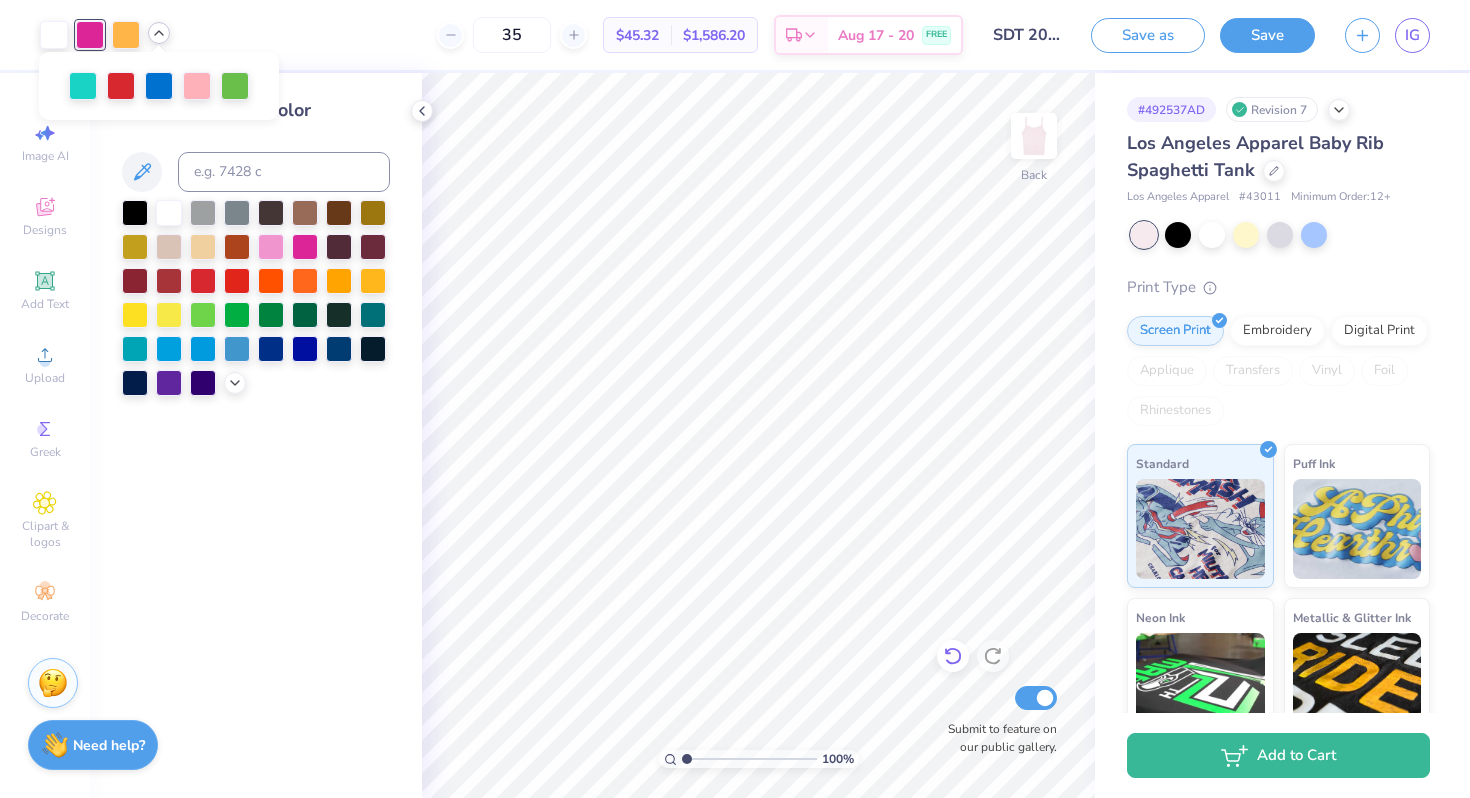 click 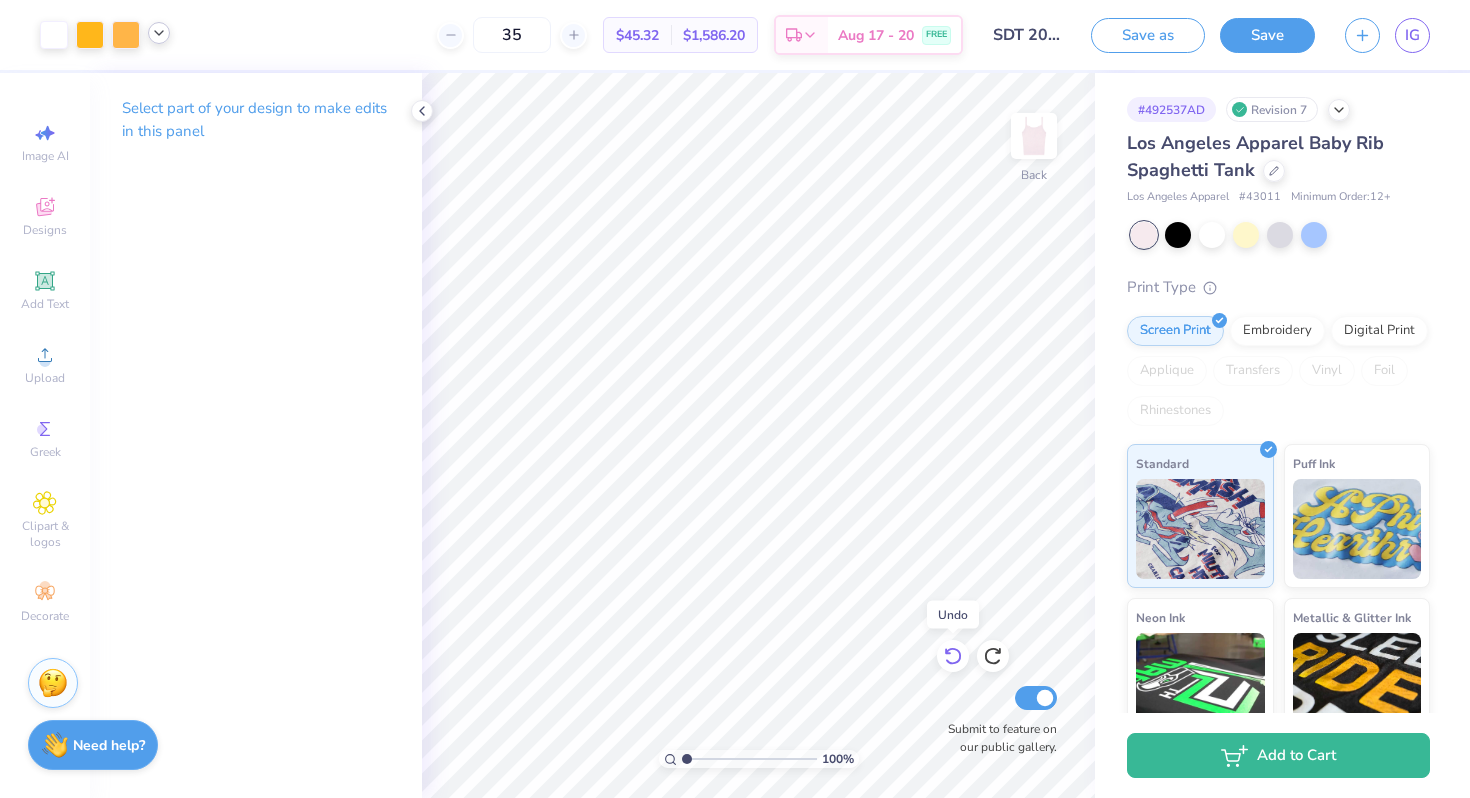 click 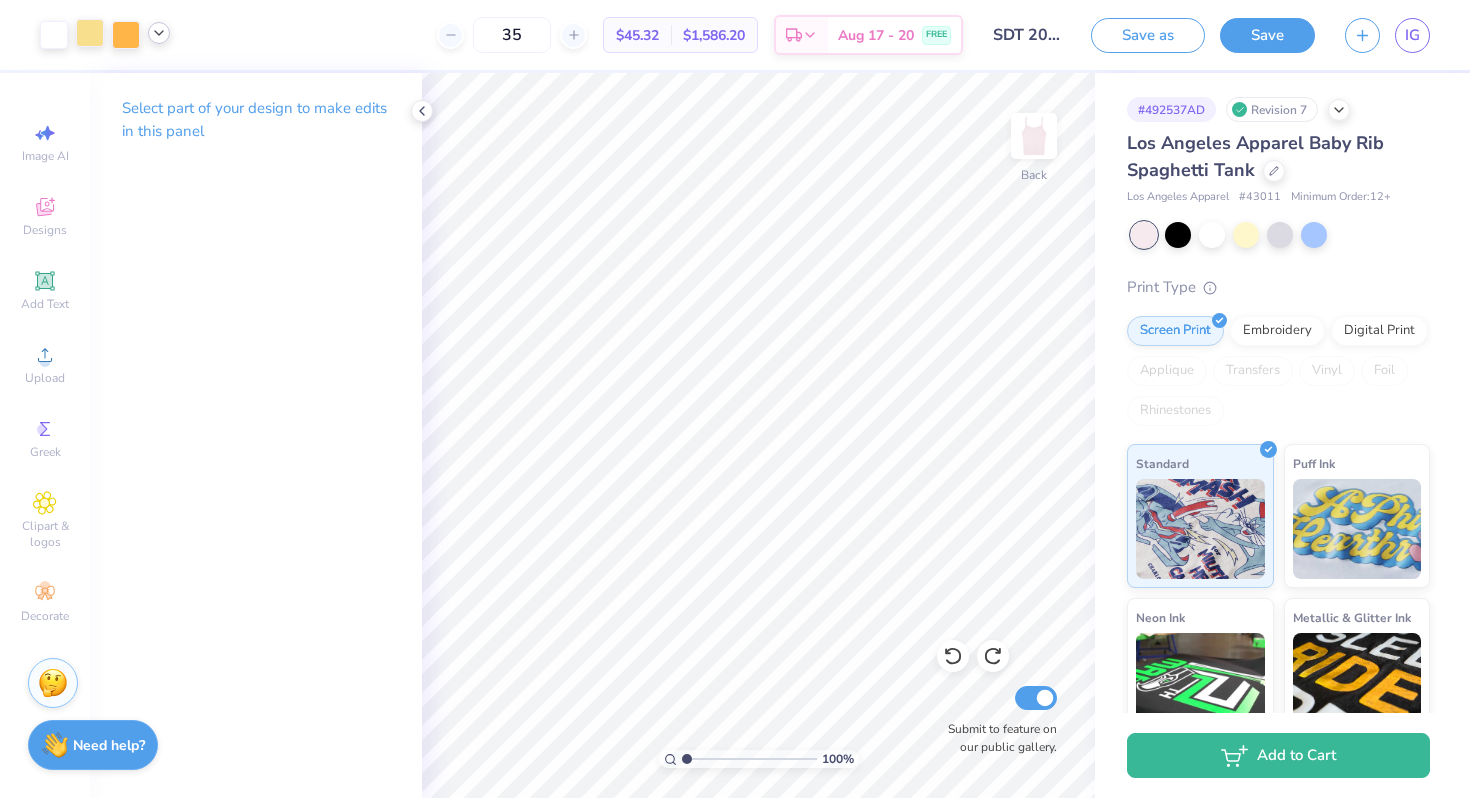 click at bounding box center (90, 33) 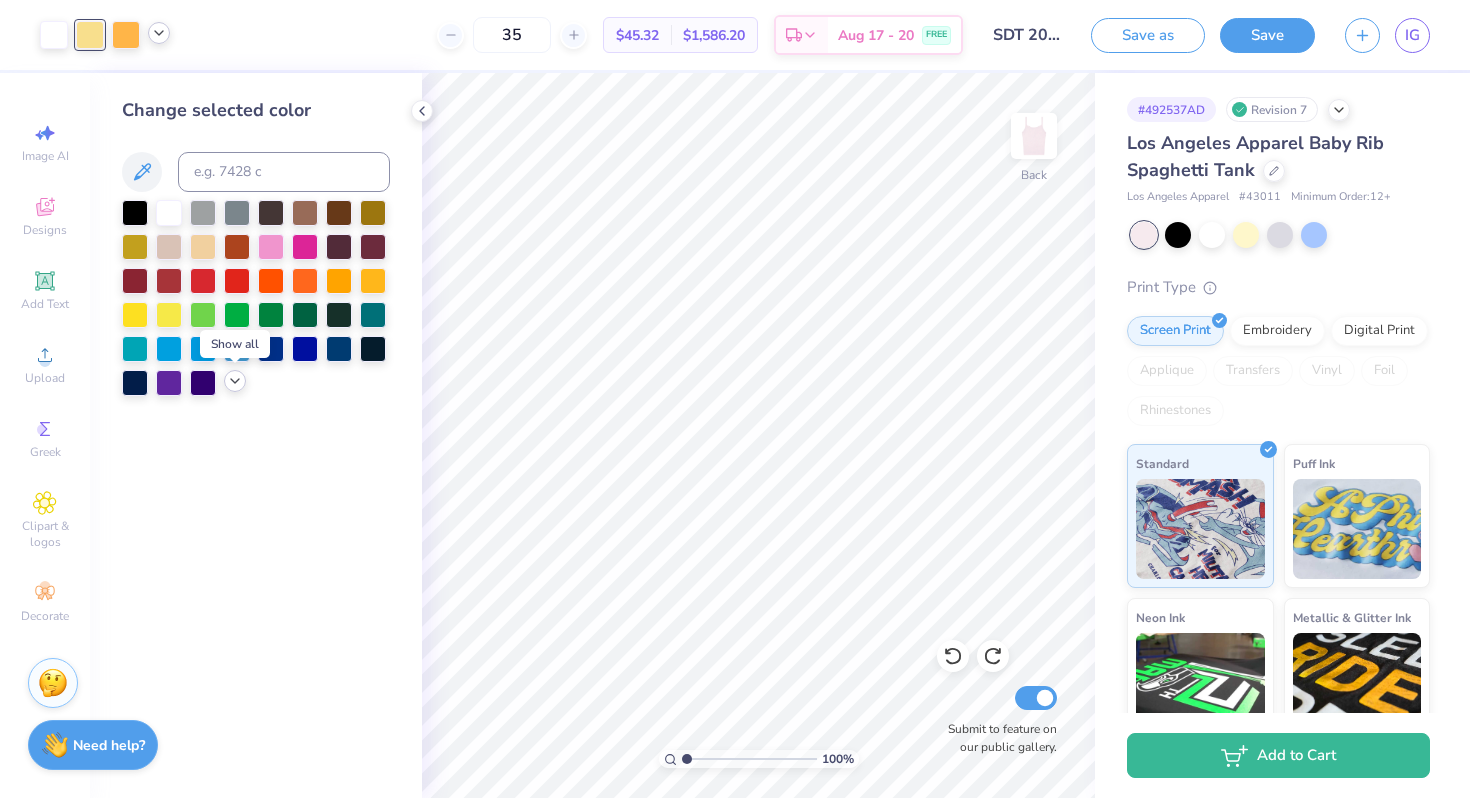 click 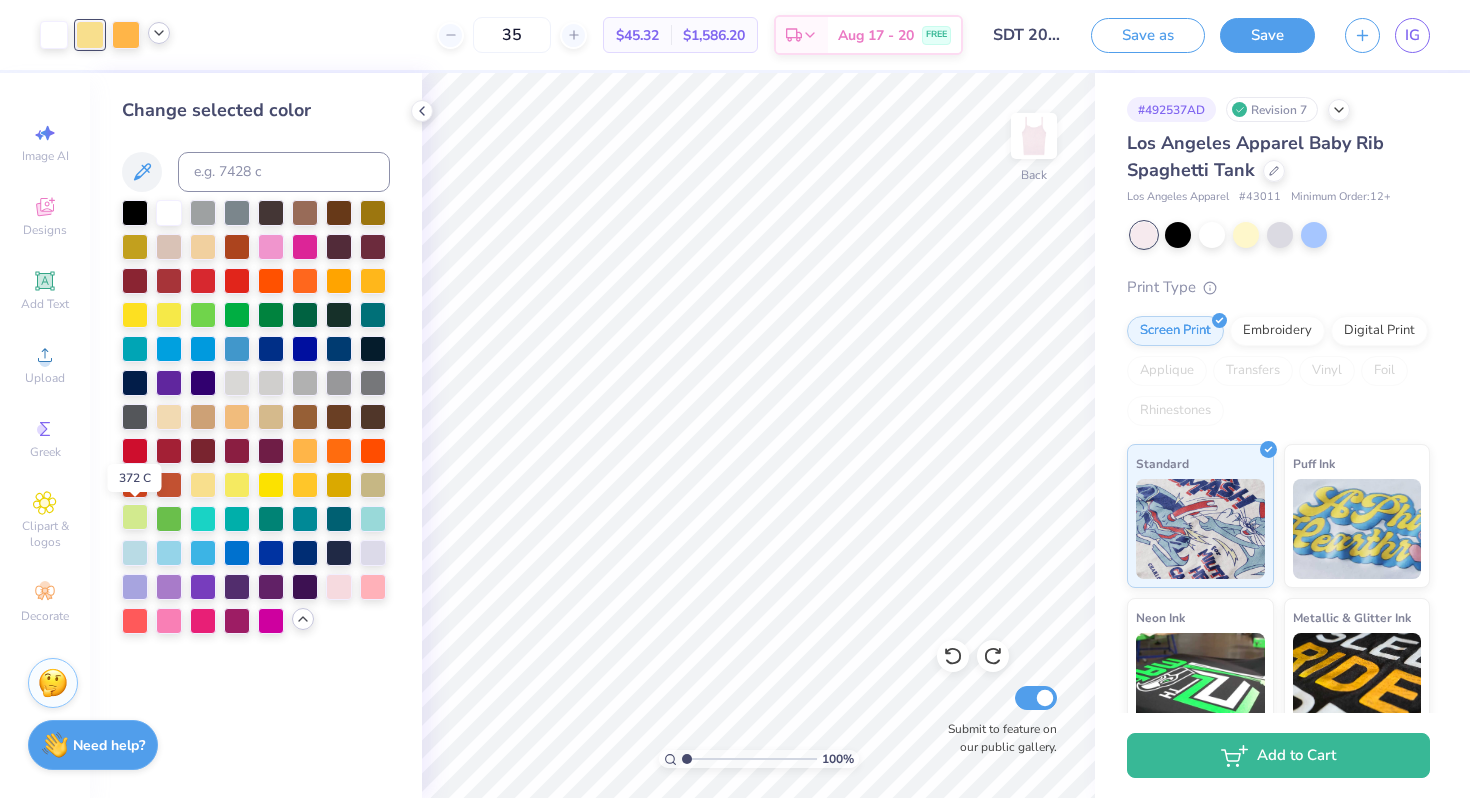 click at bounding box center [135, 517] 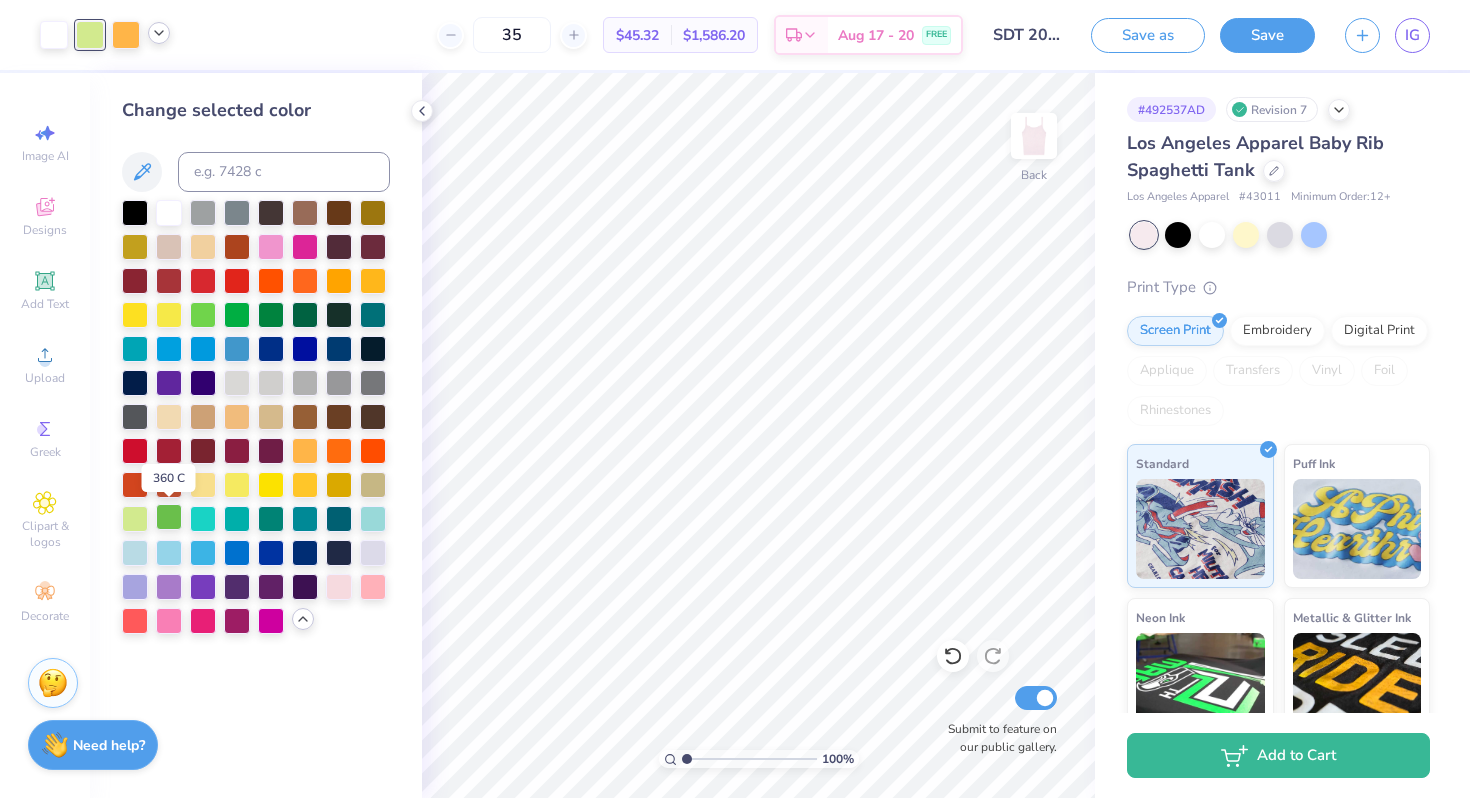 click at bounding box center (169, 517) 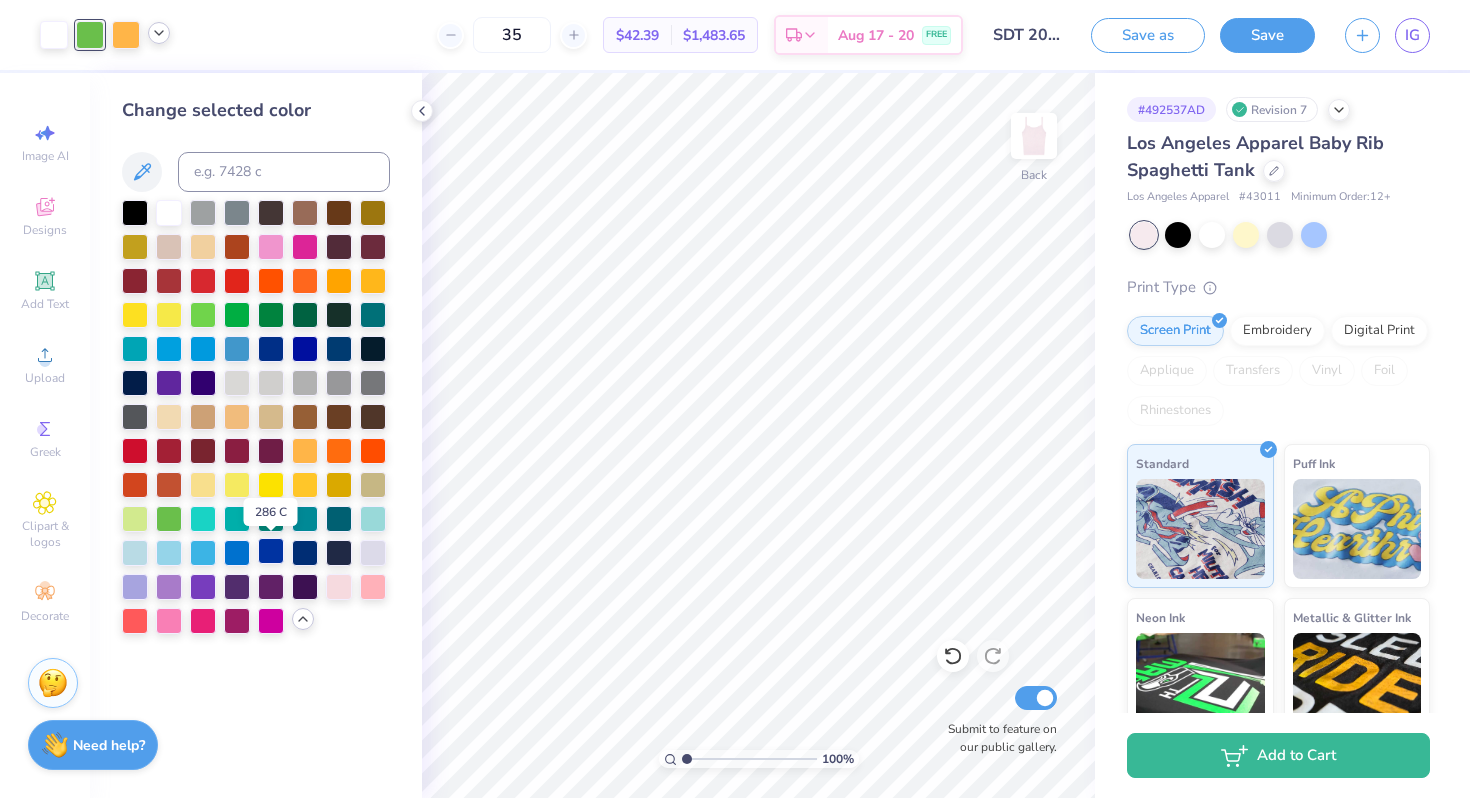 click at bounding box center [271, 551] 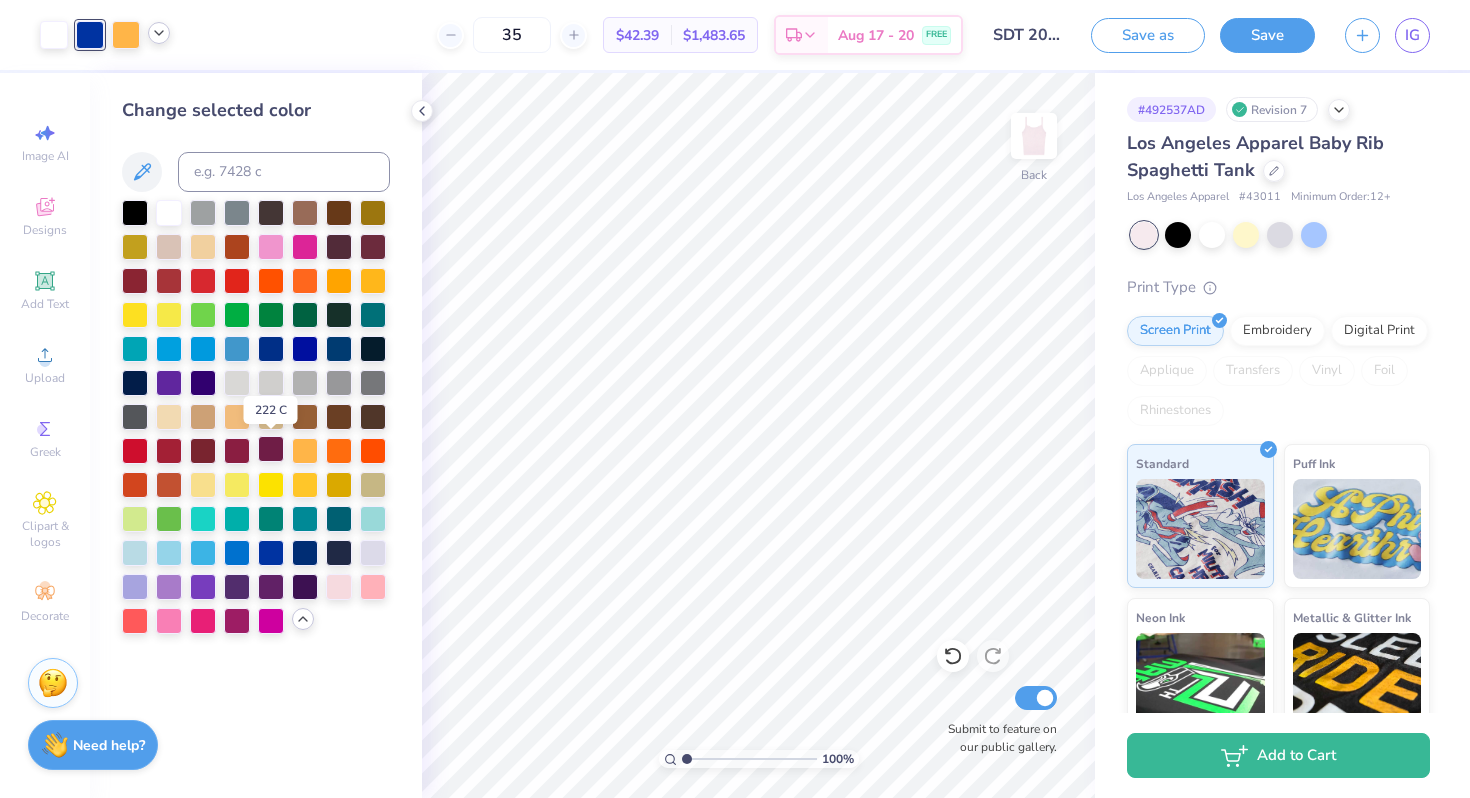 click at bounding box center (271, 449) 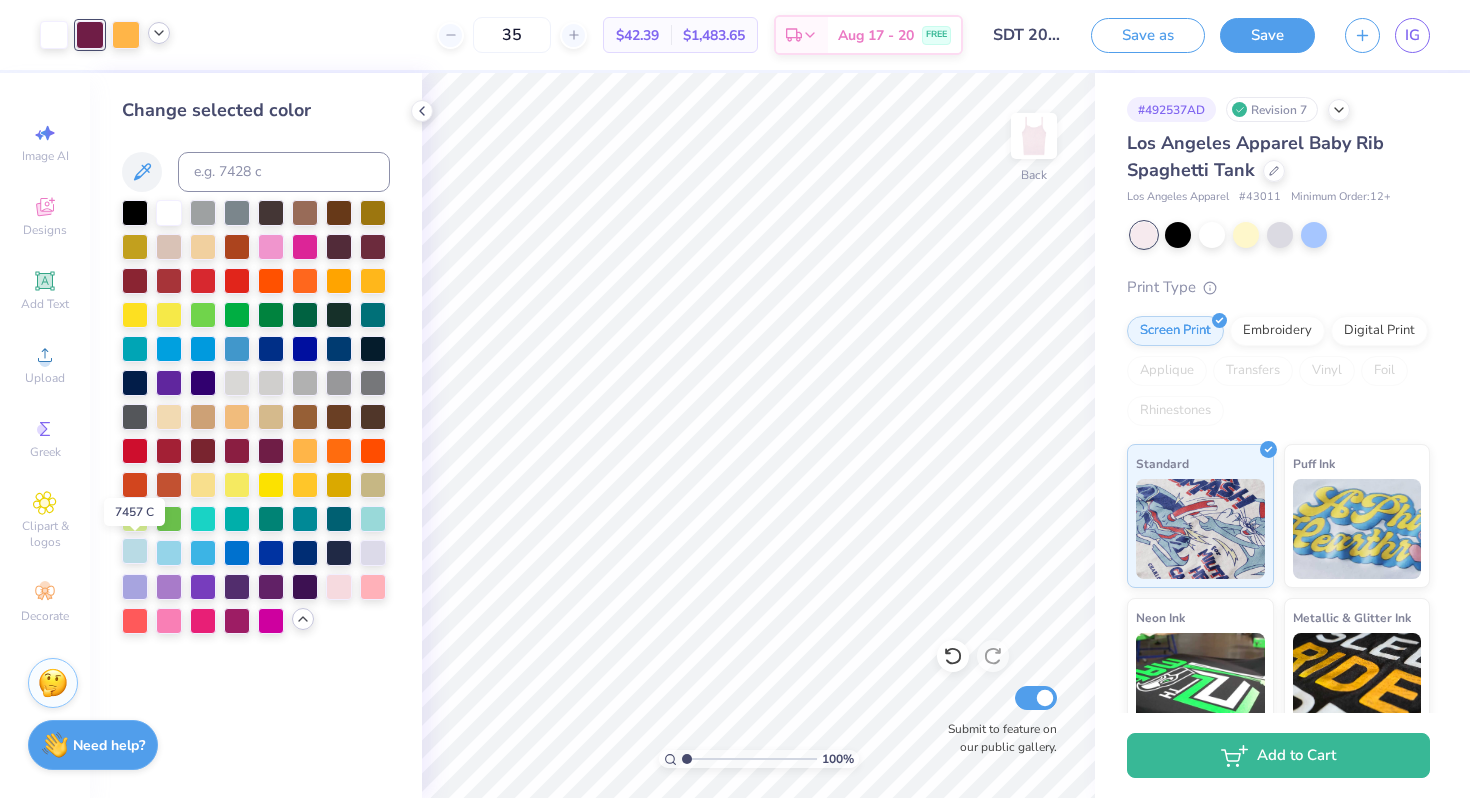 click at bounding box center [135, 551] 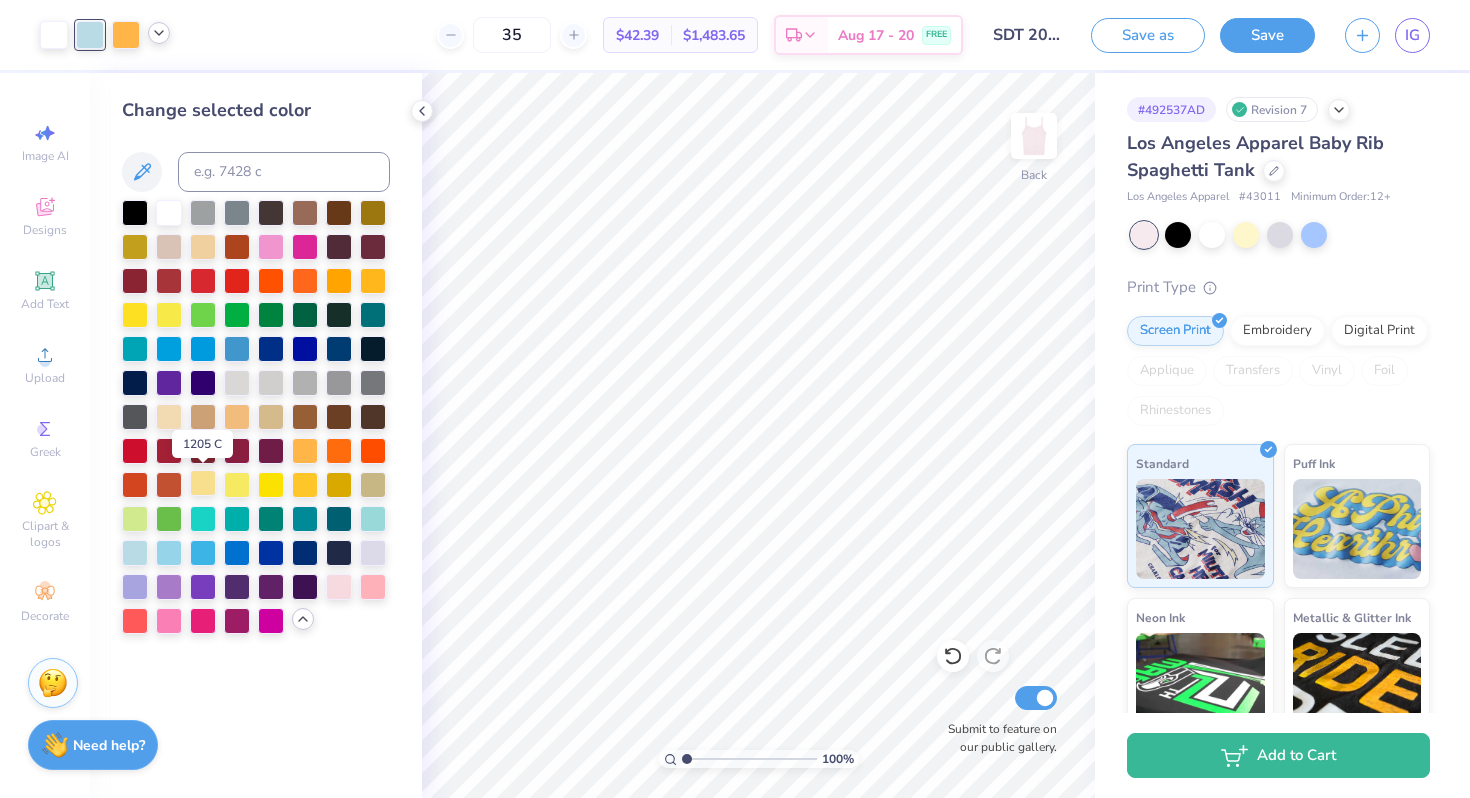 click at bounding box center [203, 483] 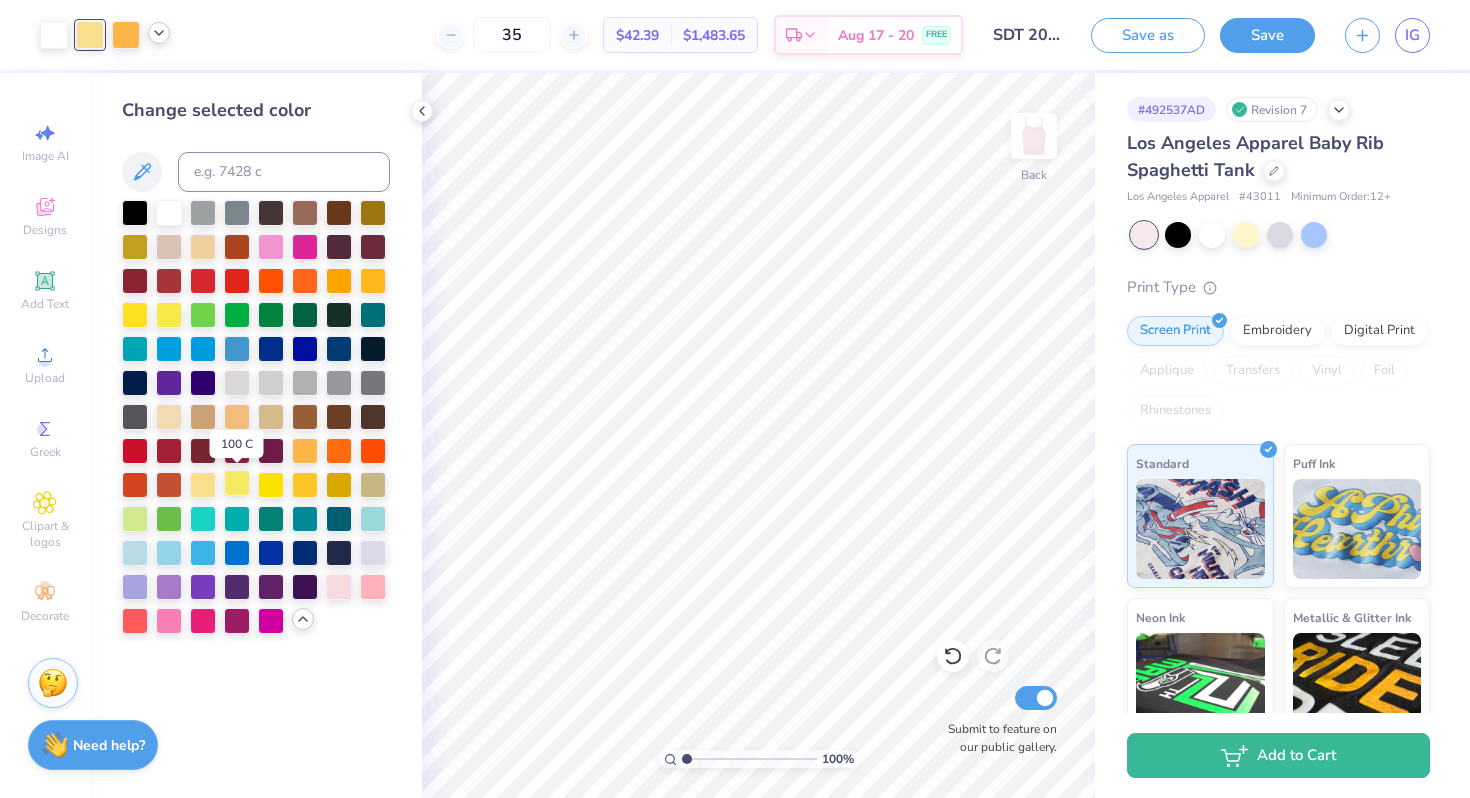 click at bounding box center [237, 483] 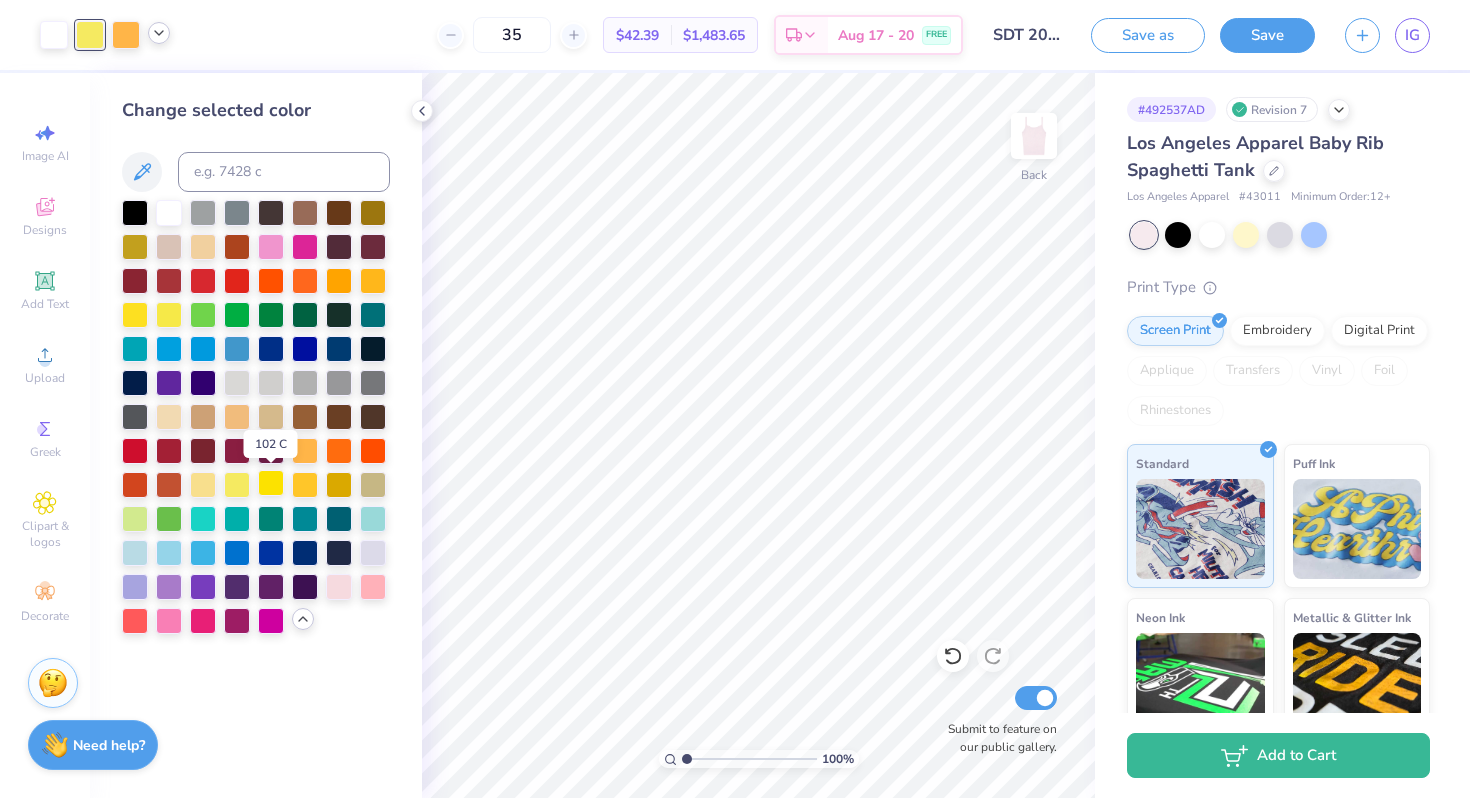 click at bounding box center (271, 483) 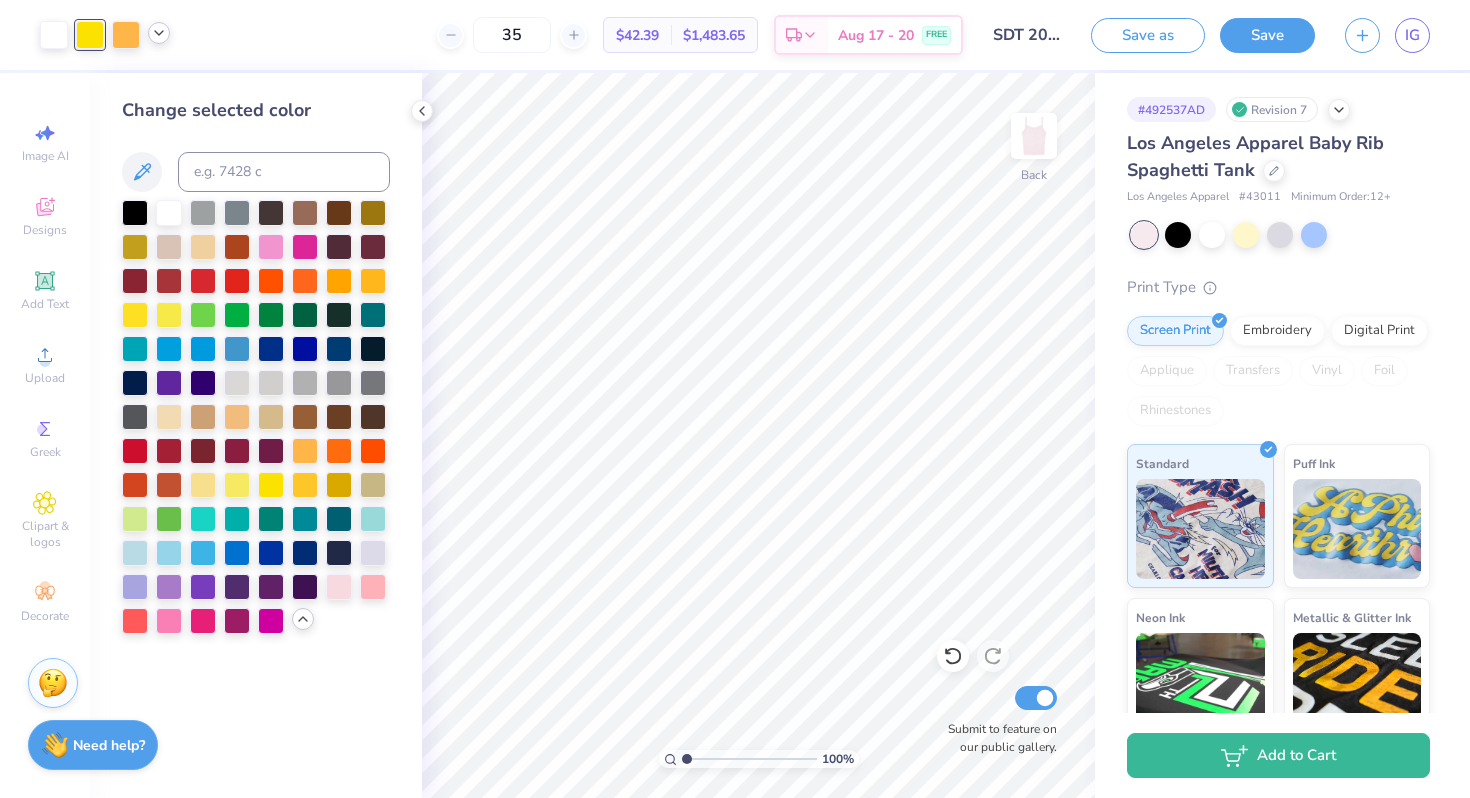 click 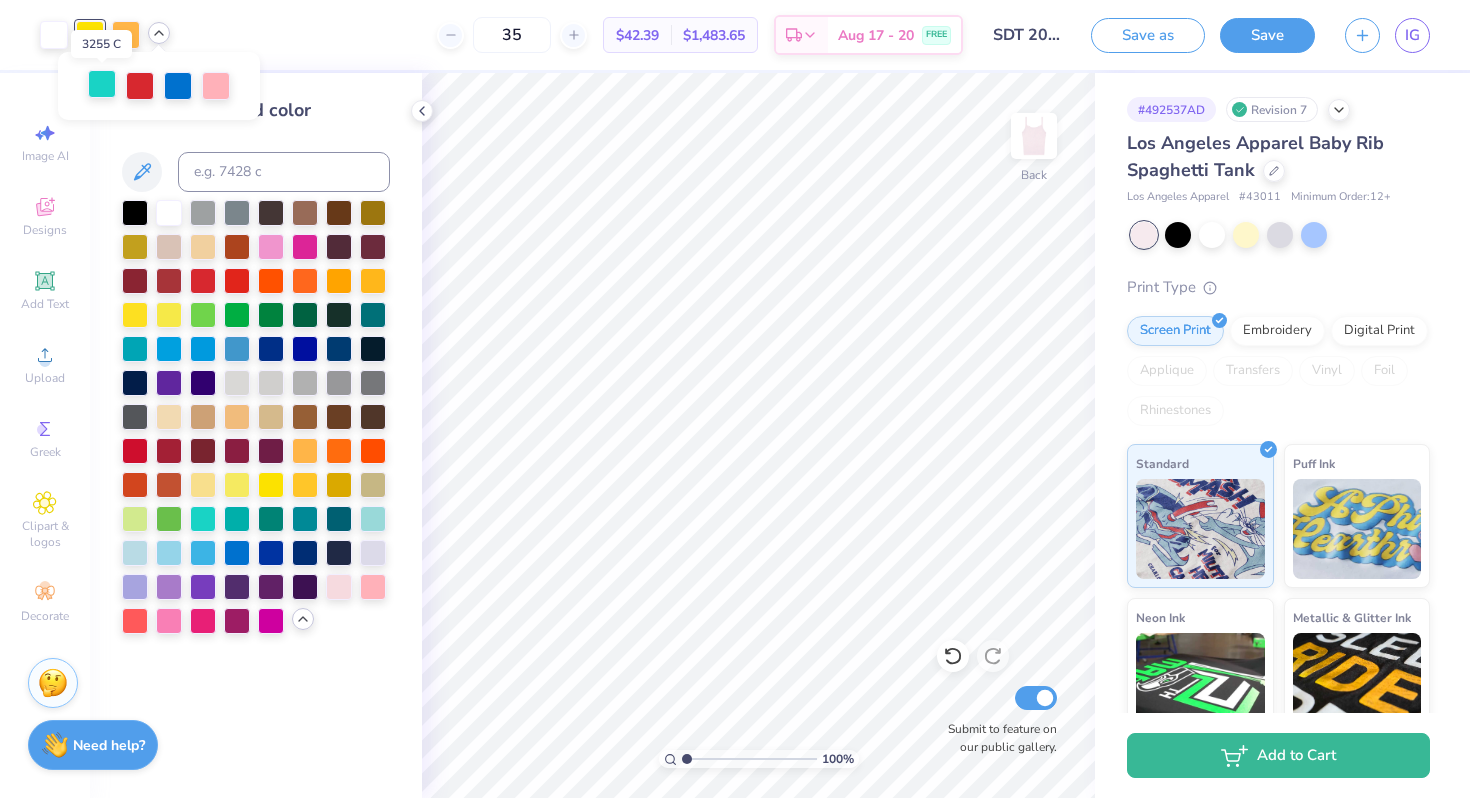 click at bounding box center [102, 84] 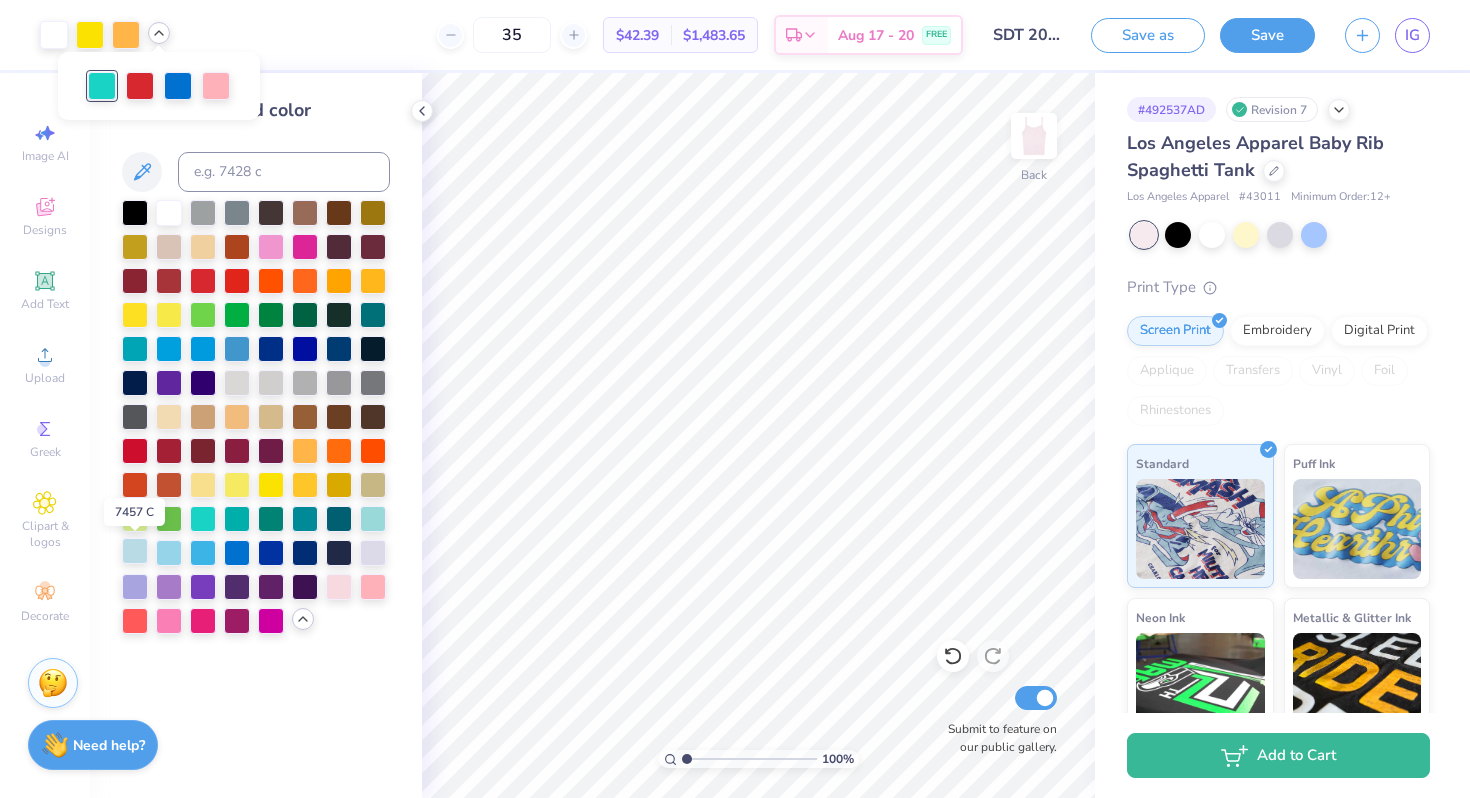 click at bounding box center (135, 551) 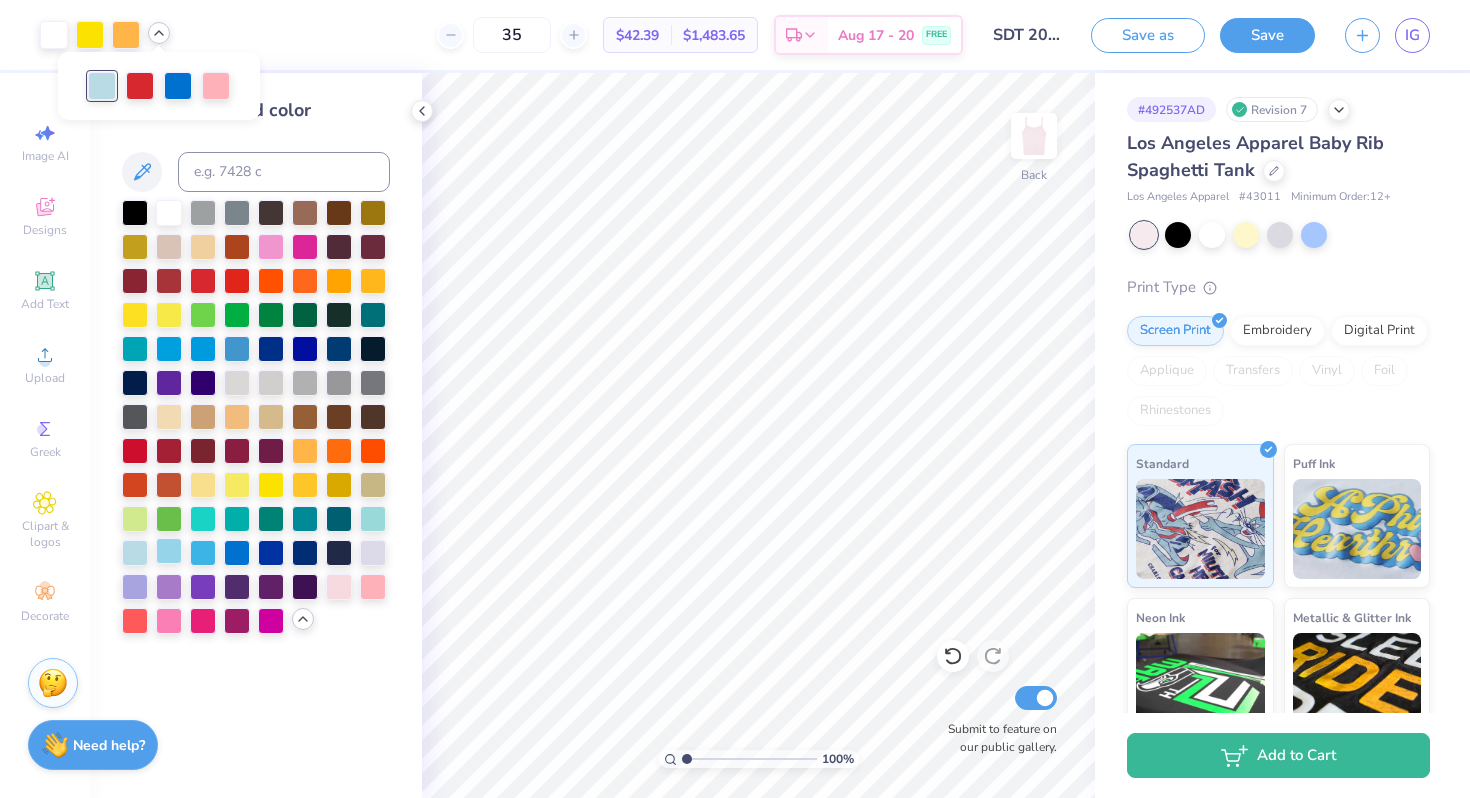 click at bounding box center (169, 551) 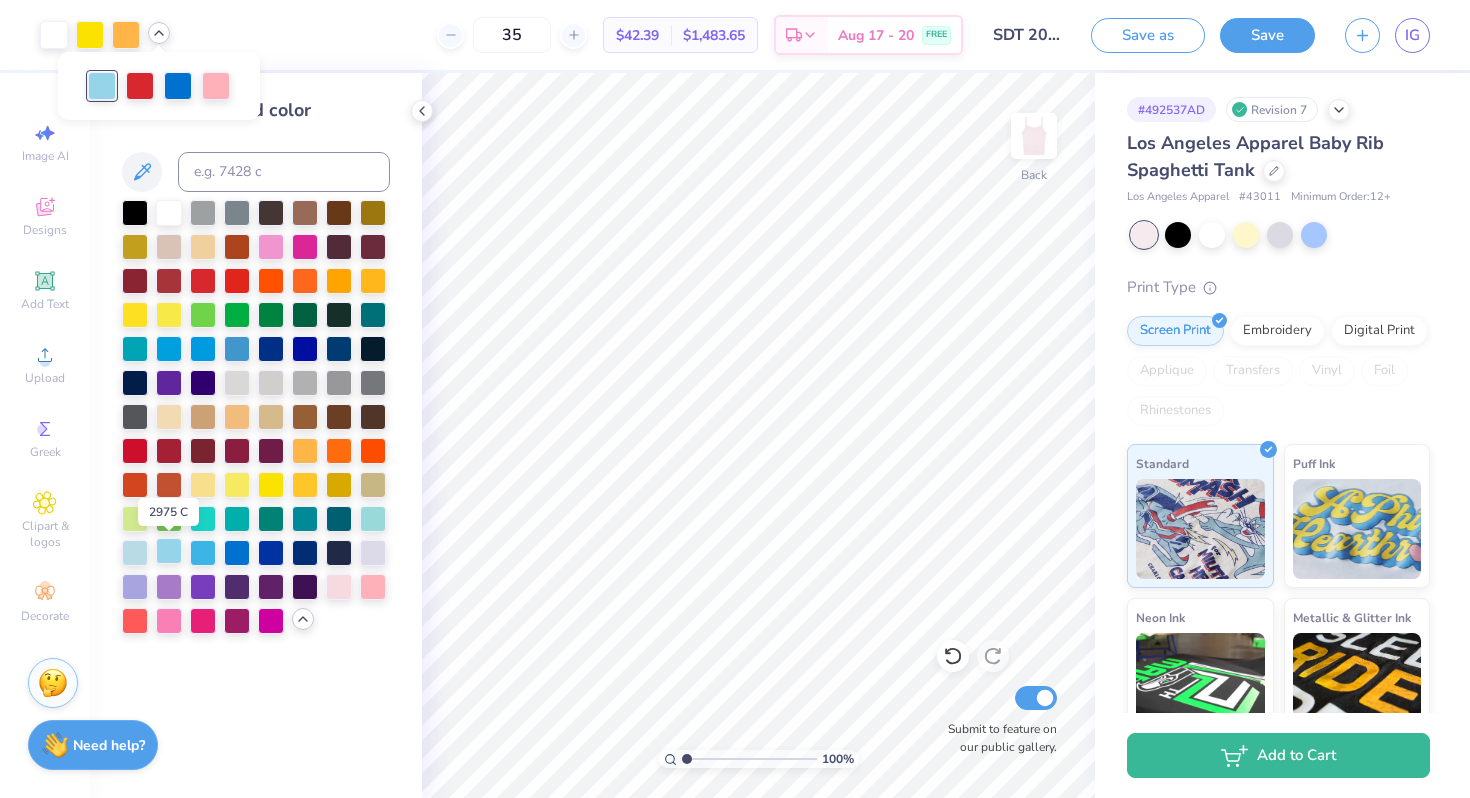 click at bounding box center (169, 551) 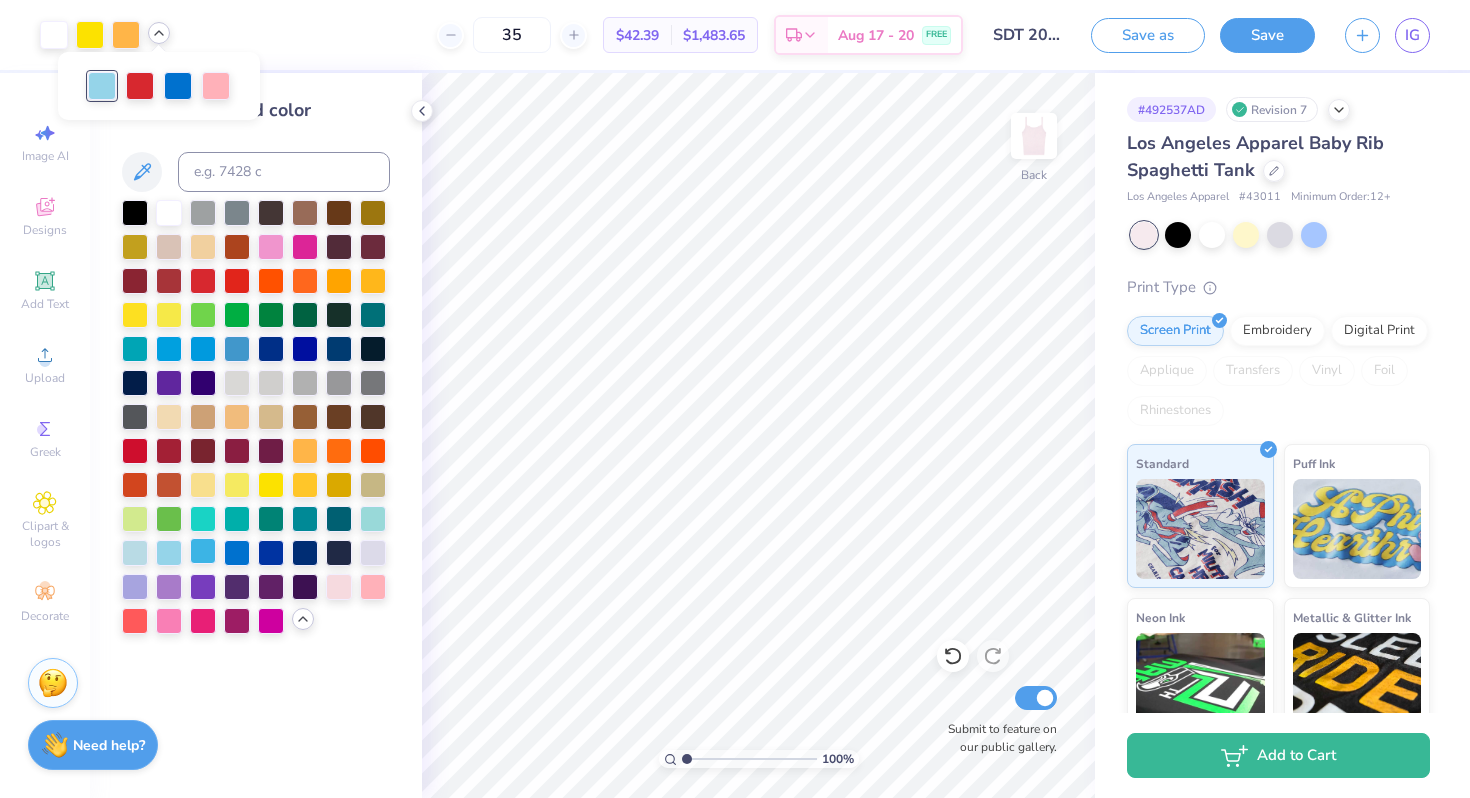 click at bounding box center [203, 551] 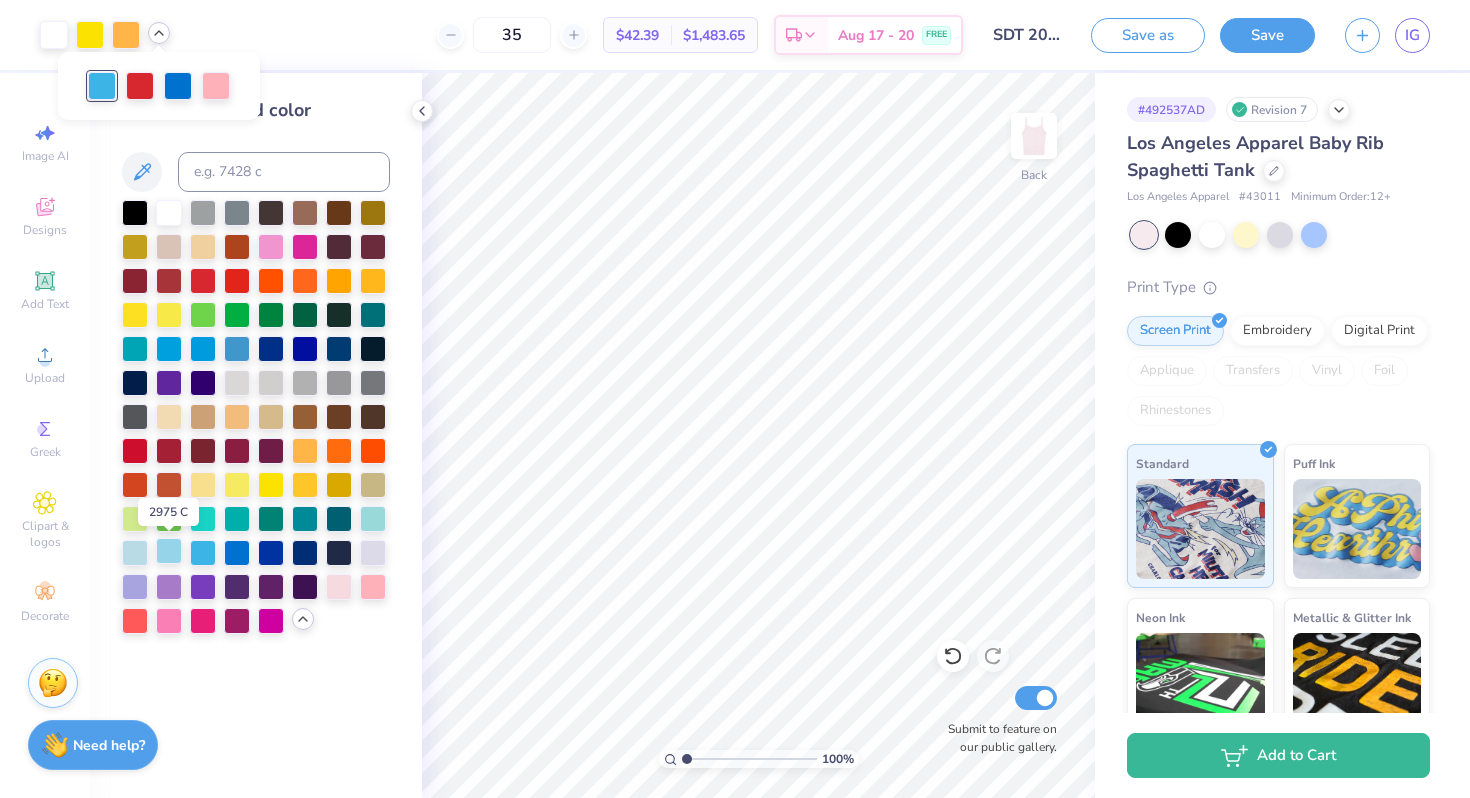 click at bounding box center (169, 551) 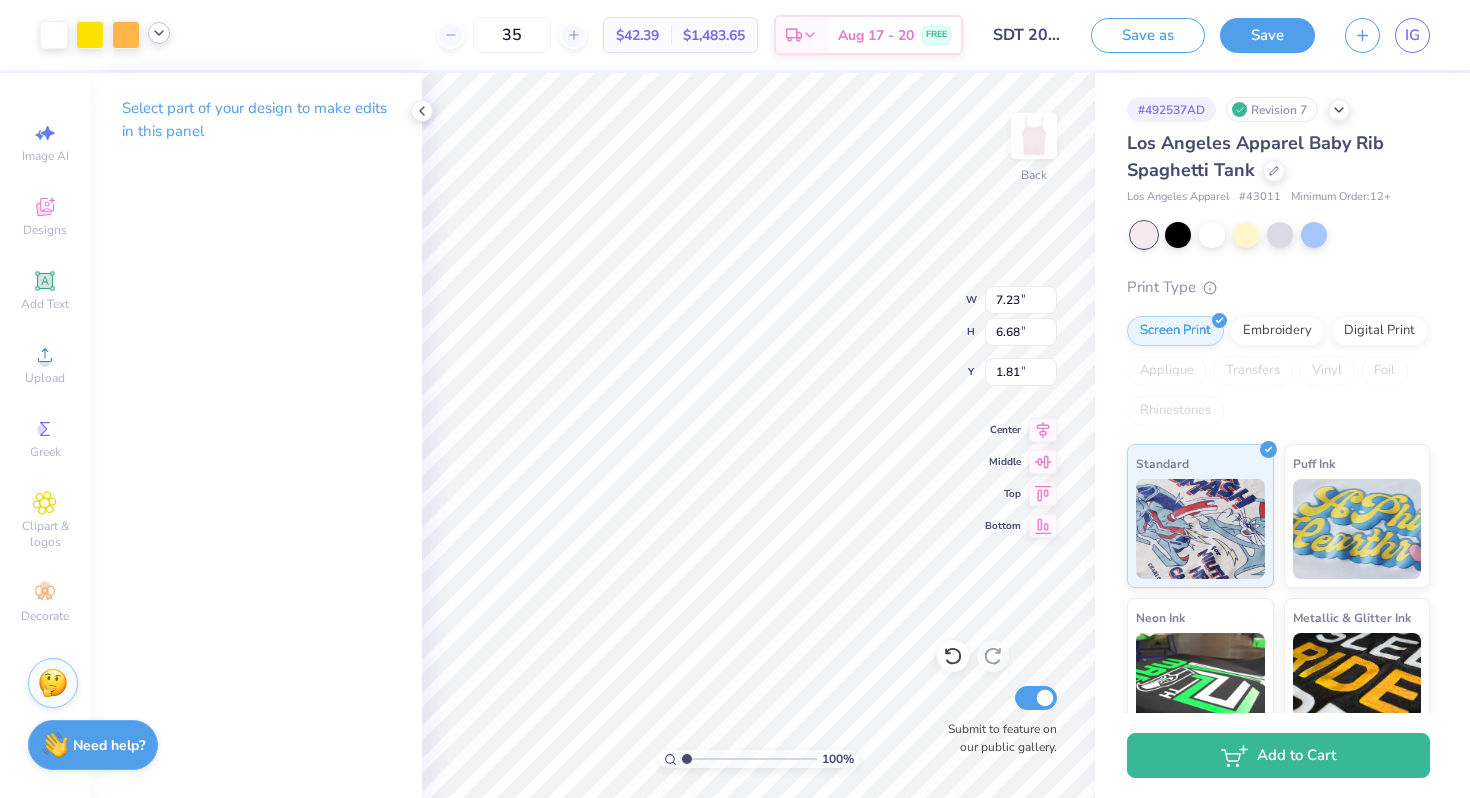click 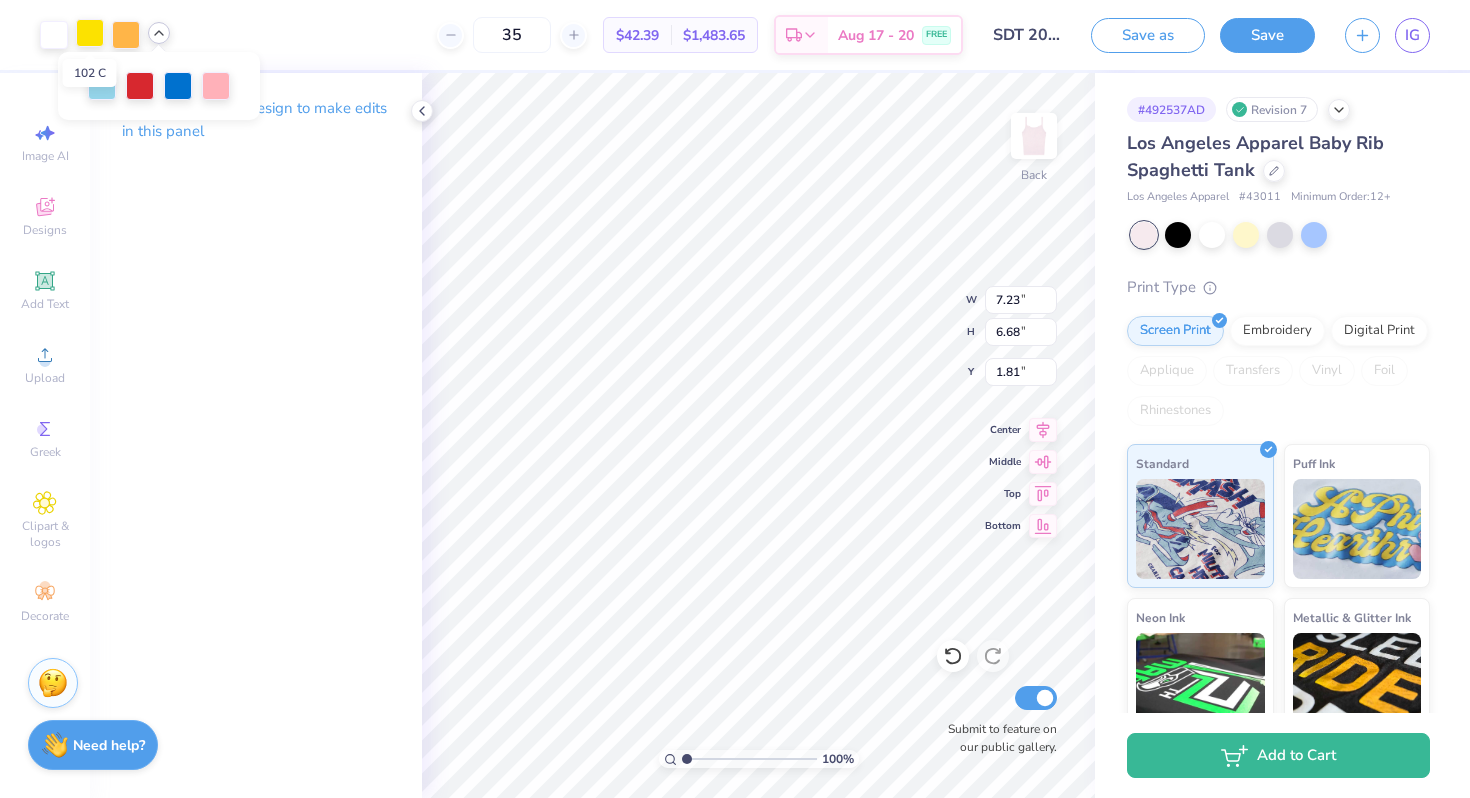 click at bounding box center [90, 33] 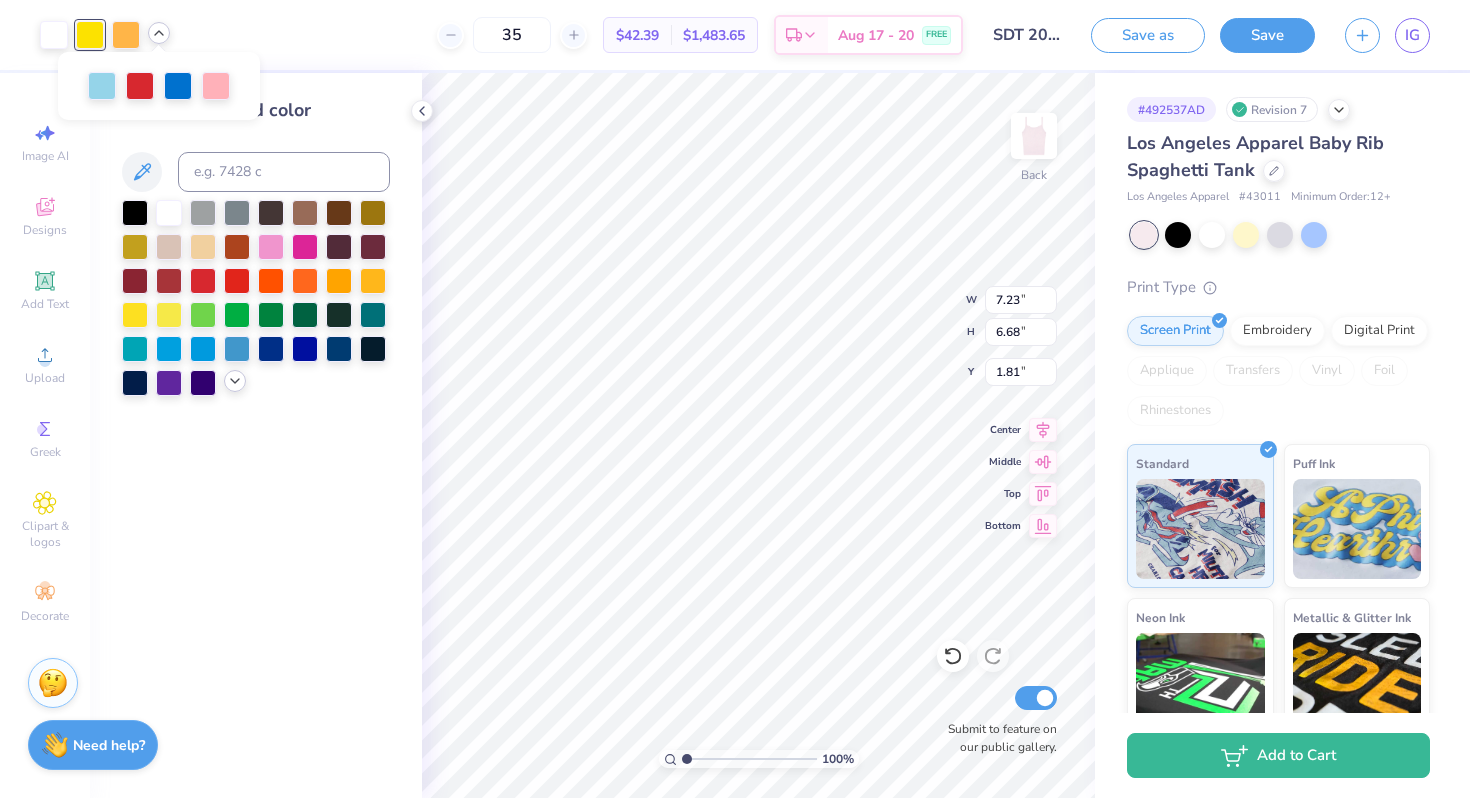 click 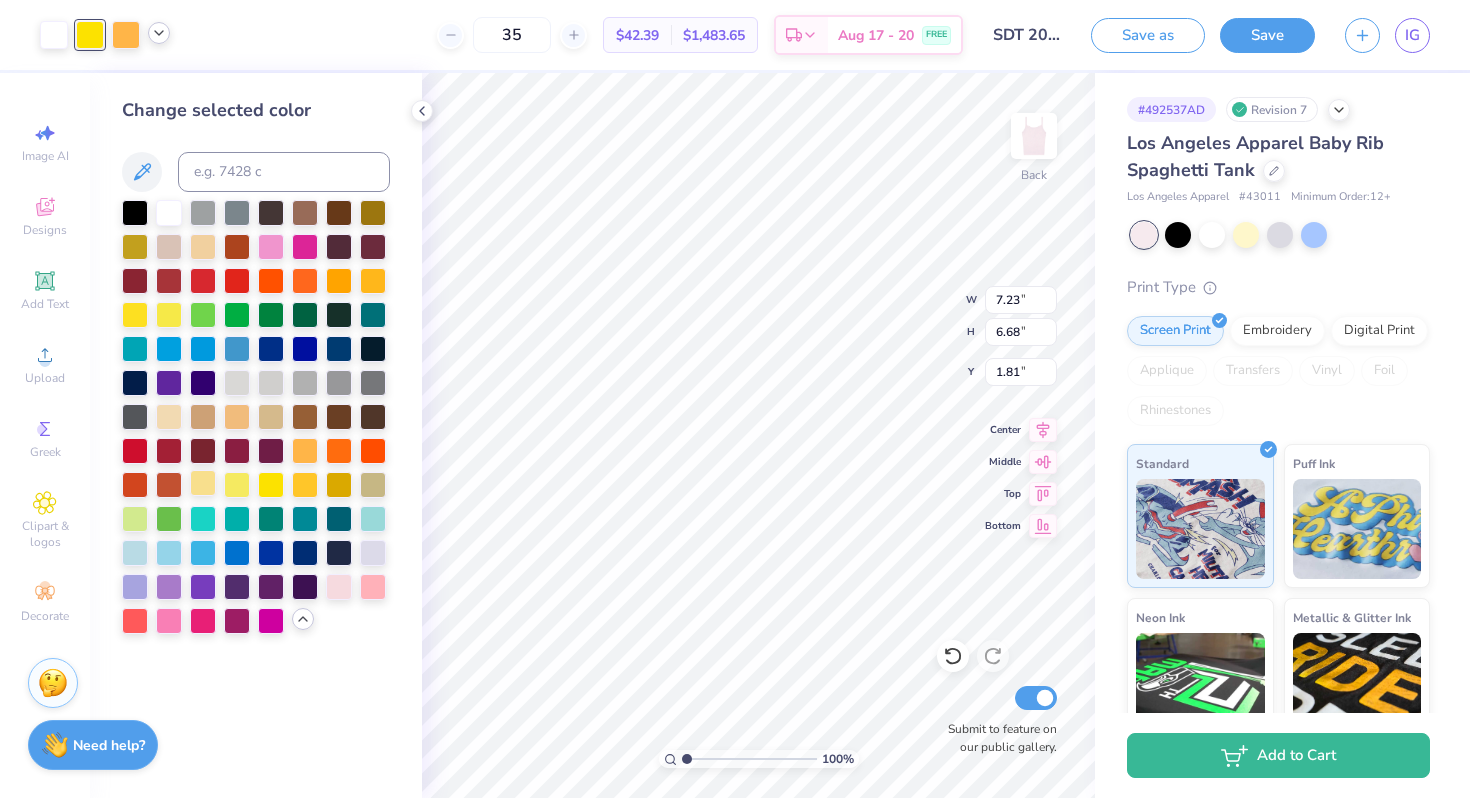 click at bounding box center (203, 483) 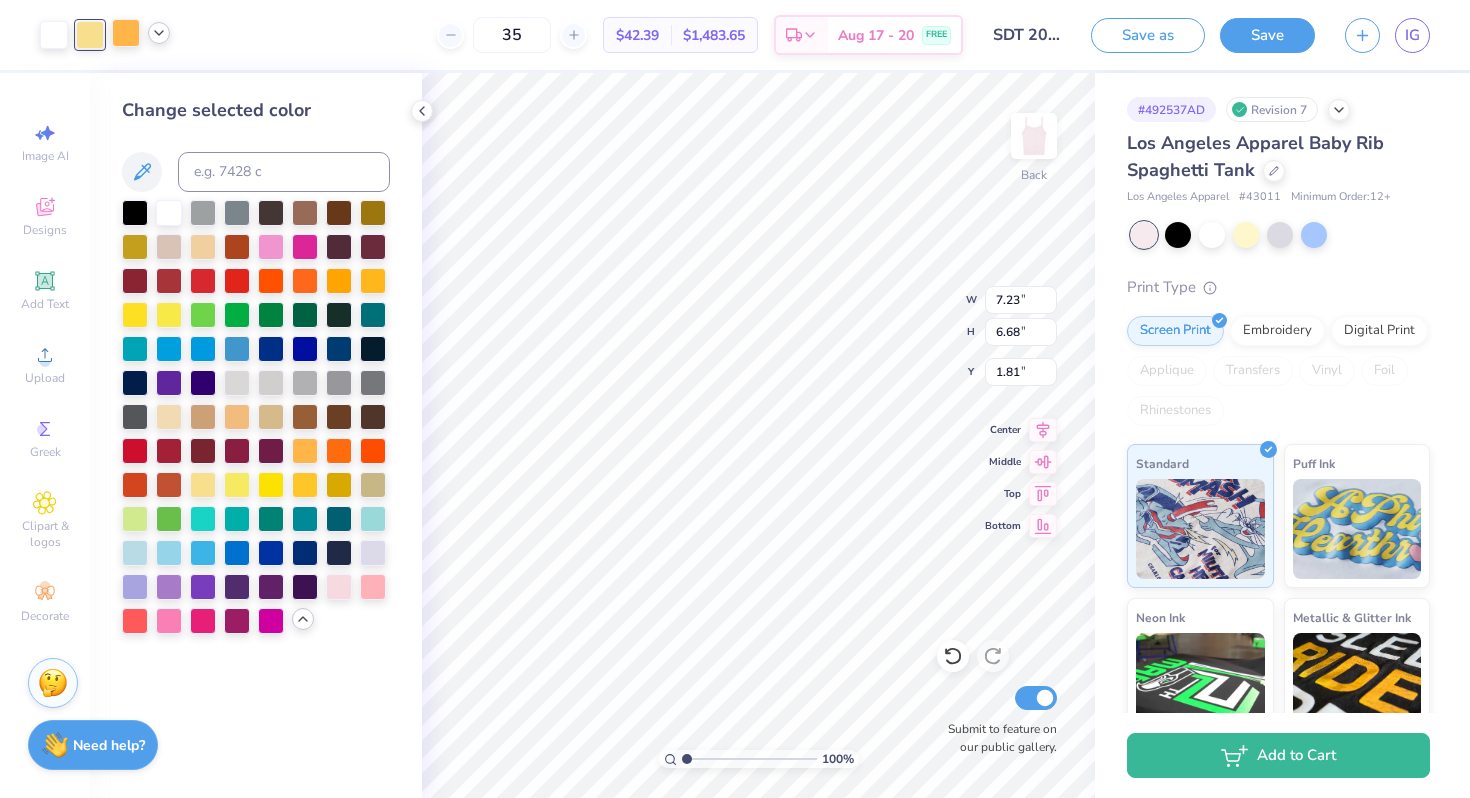 click at bounding box center [126, 33] 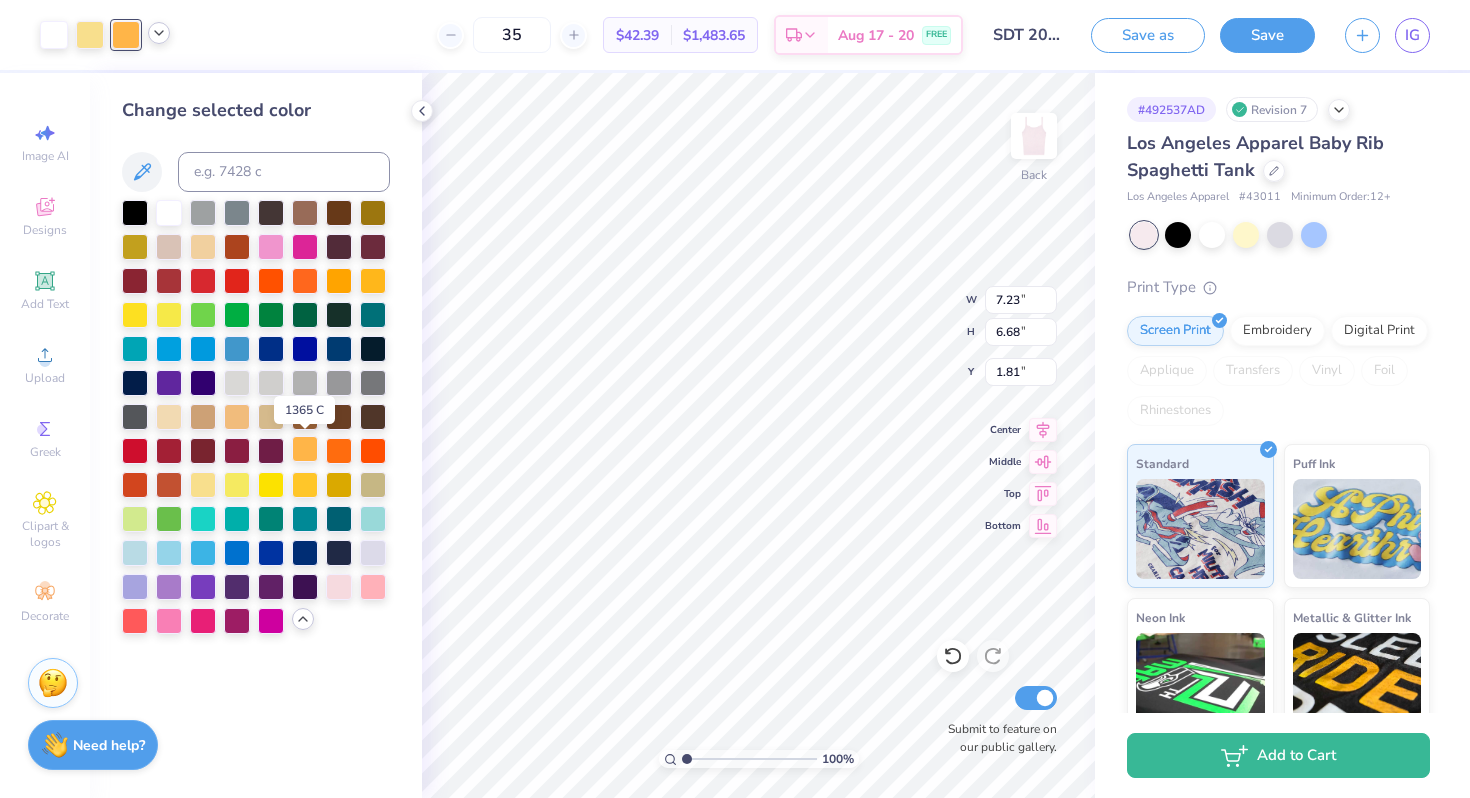 click at bounding box center [305, 449] 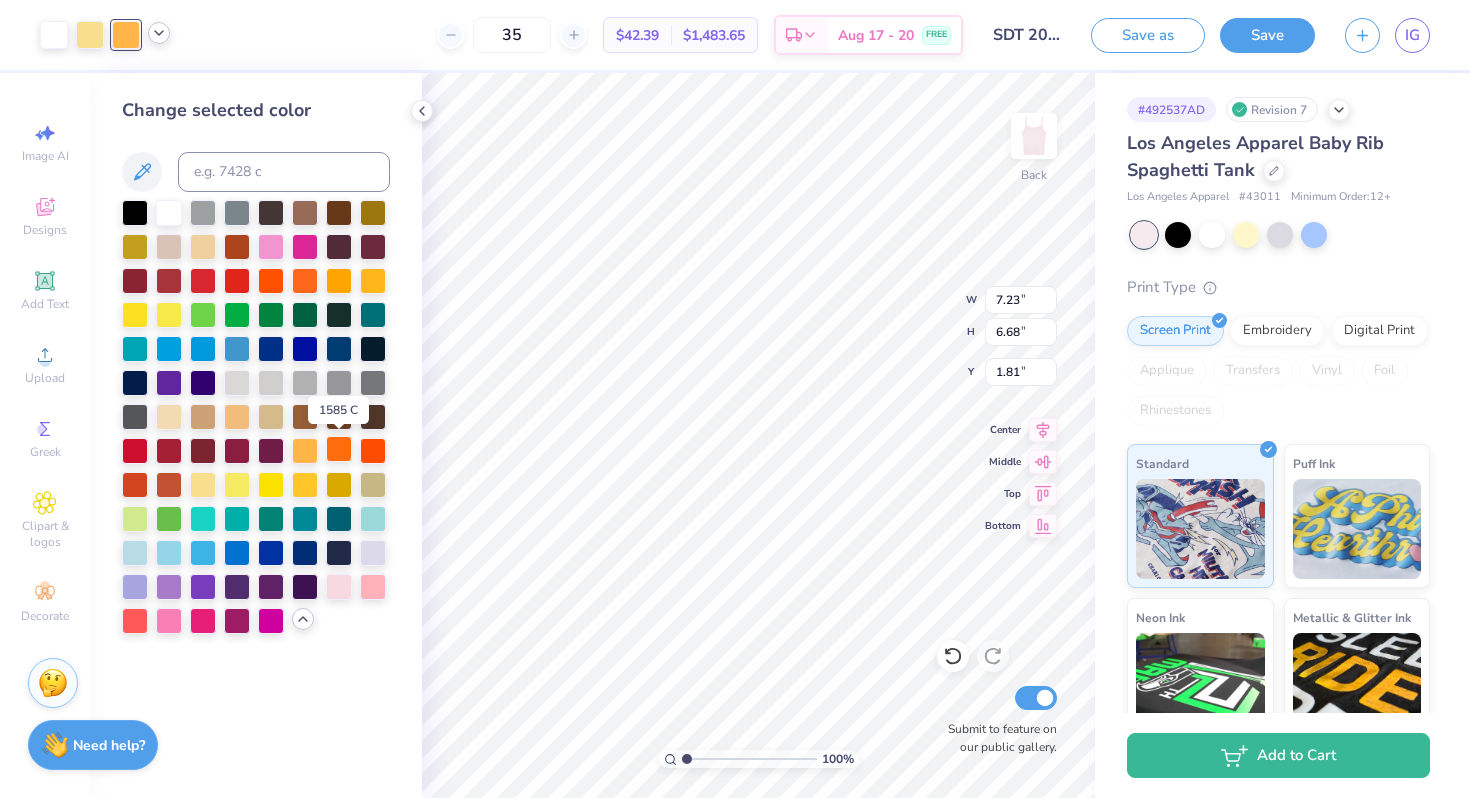 click at bounding box center [339, 449] 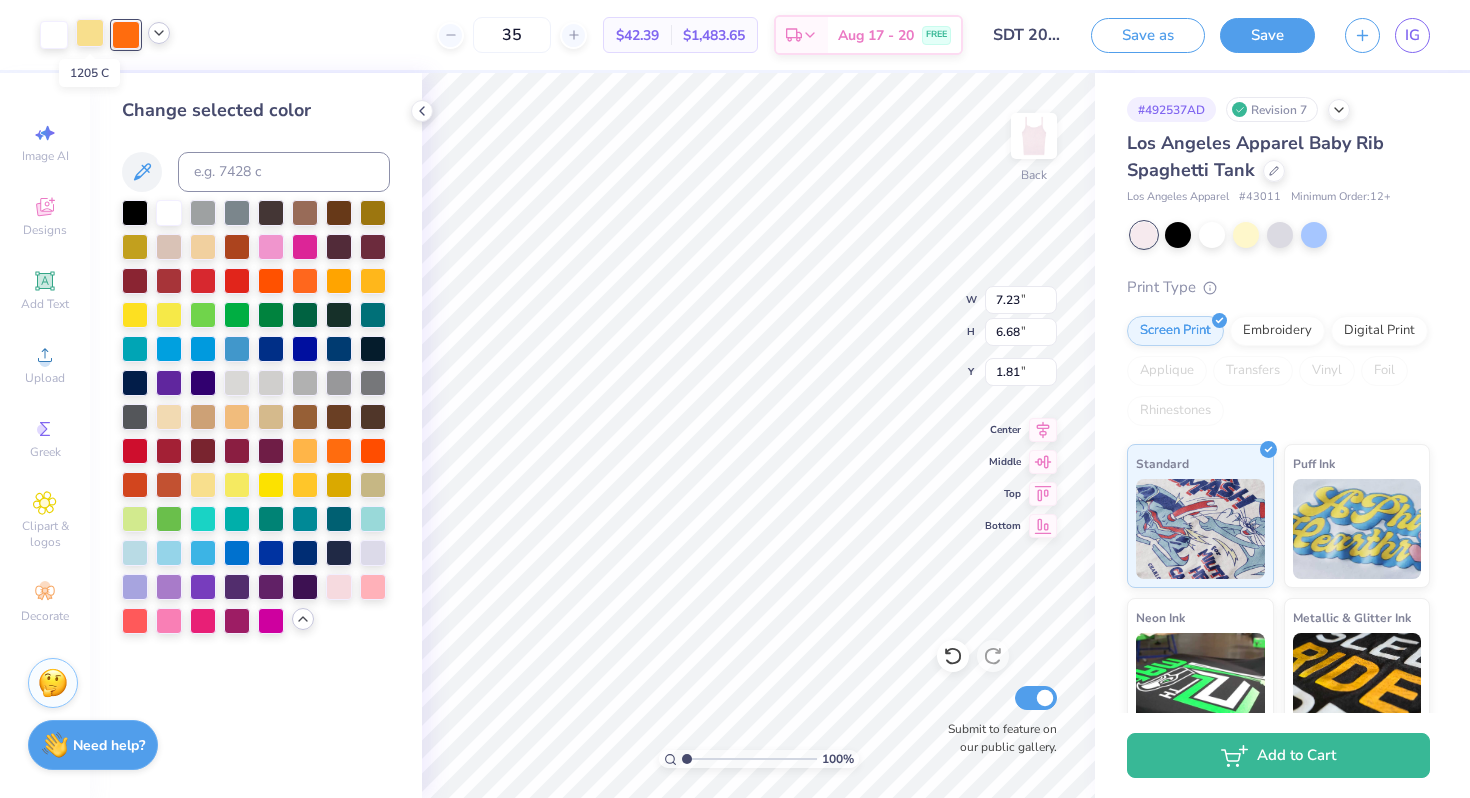 click at bounding box center [90, 33] 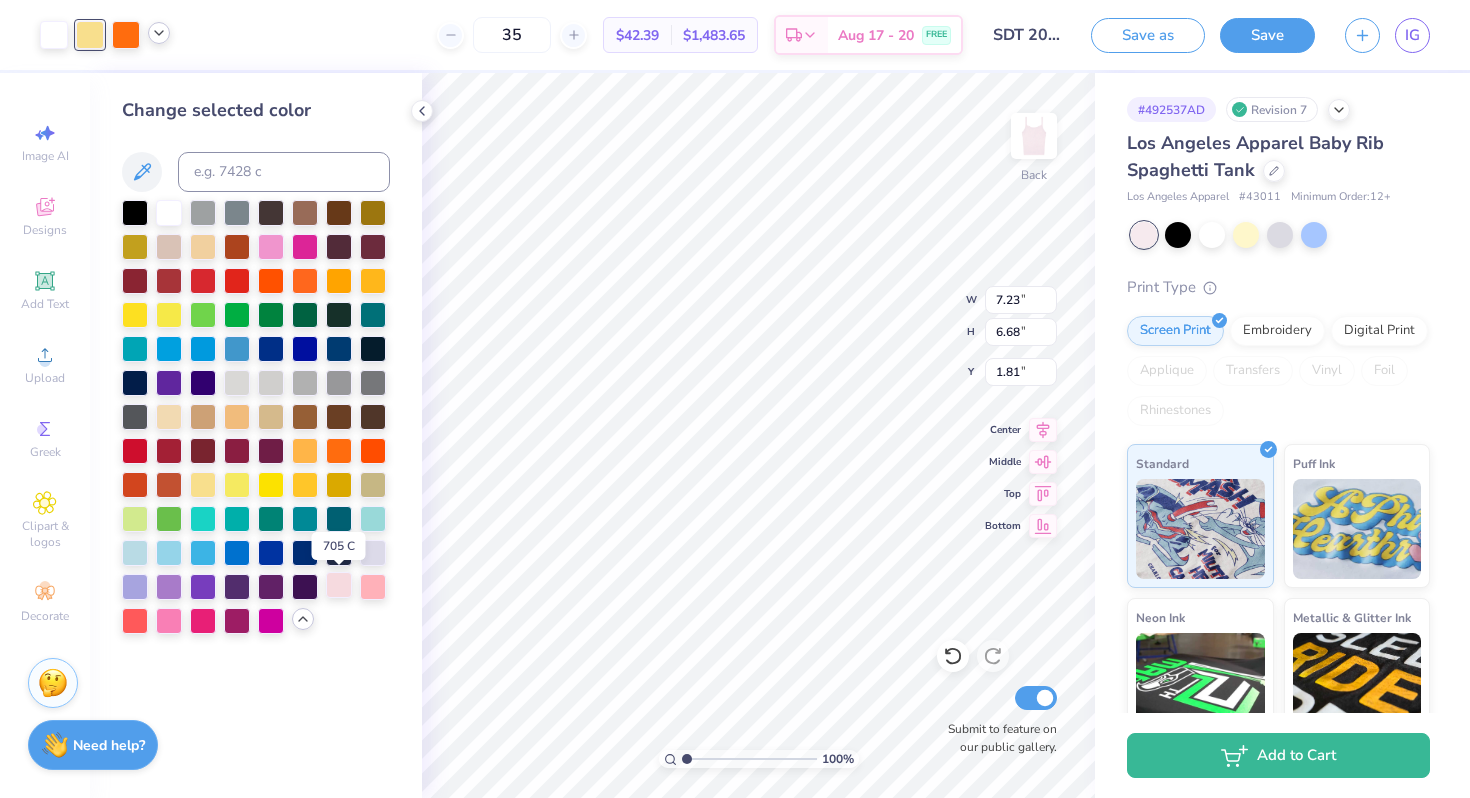 click at bounding box center (339, 585) 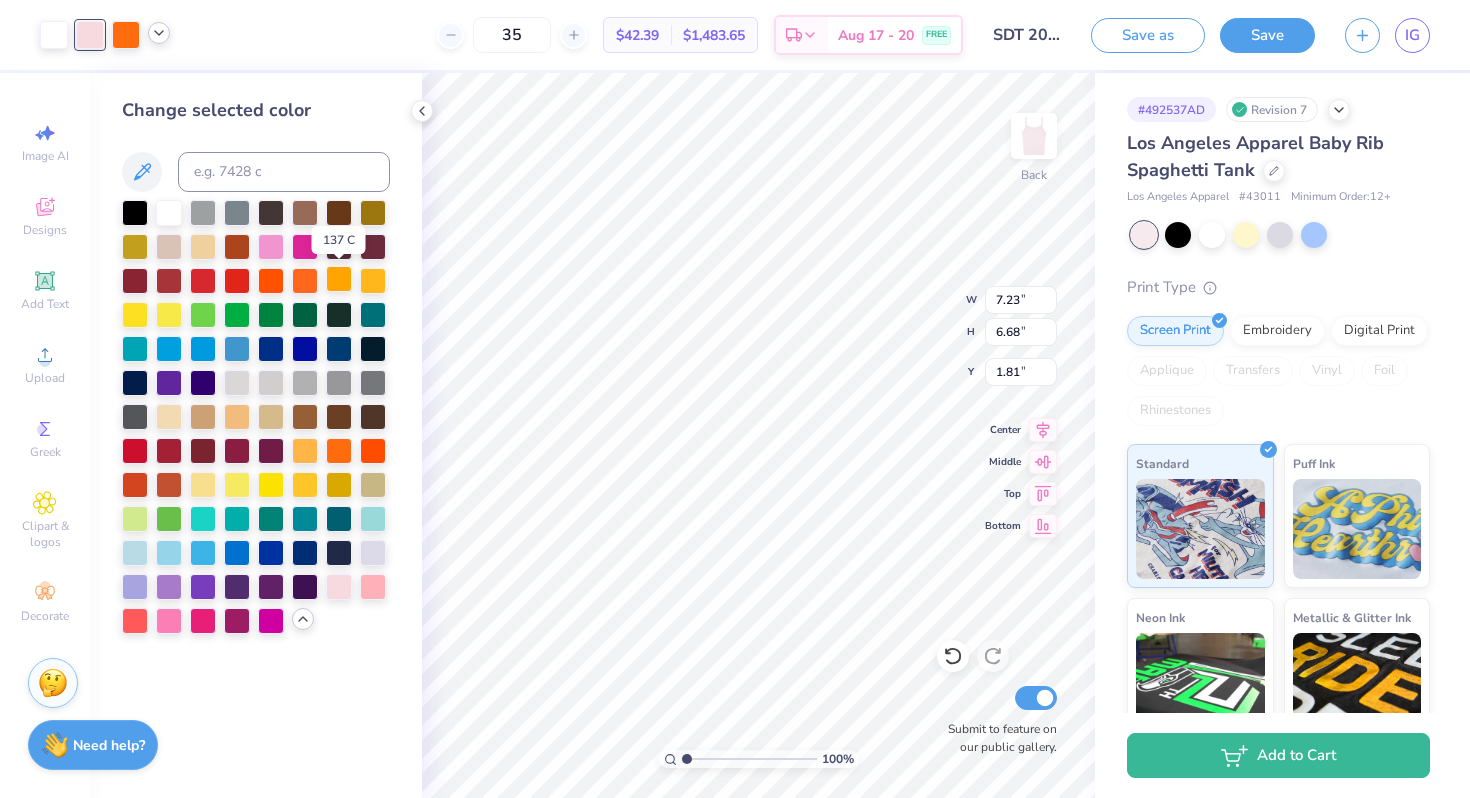 click at bounding box center [339, 279] 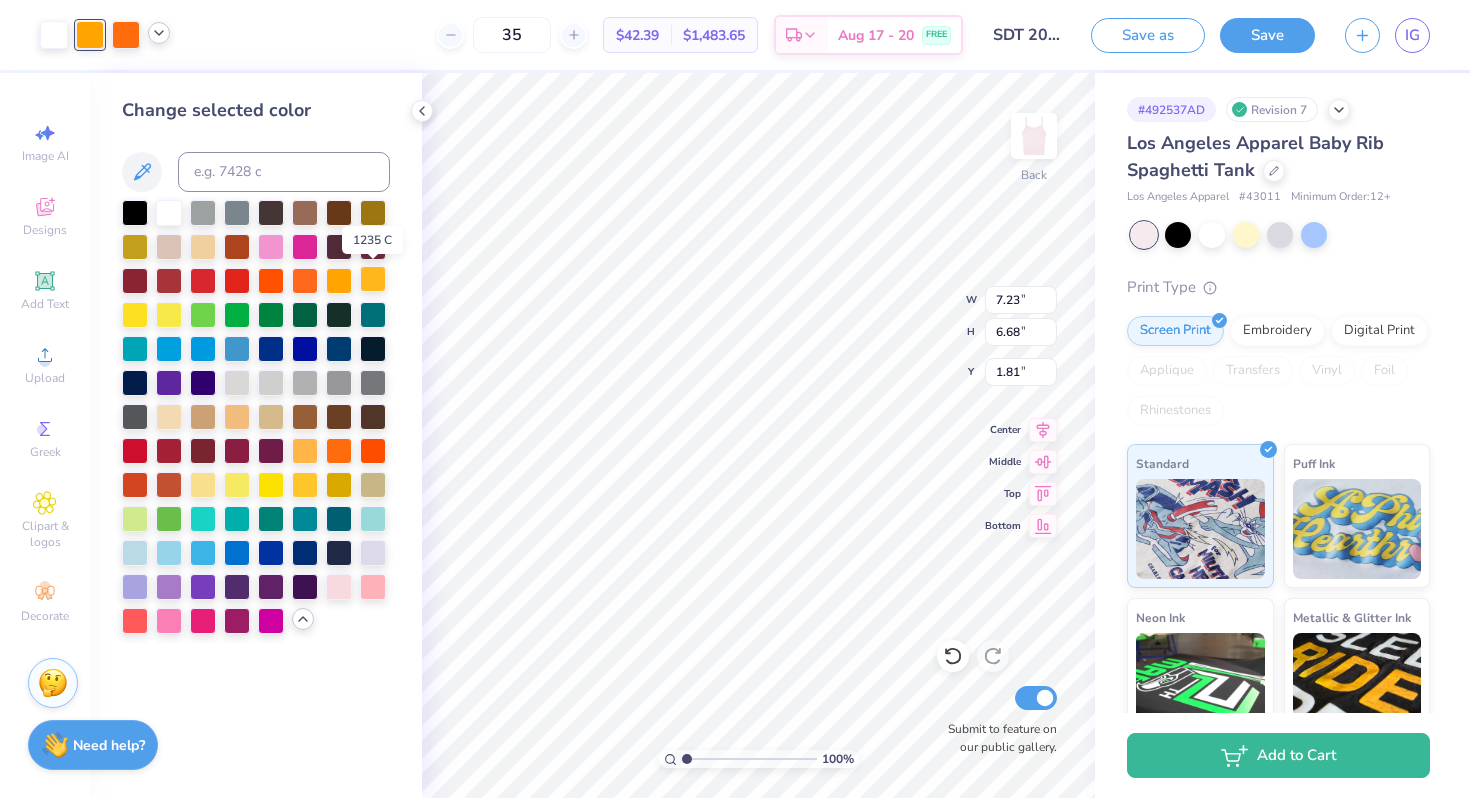click at bounding box center (373, 279) 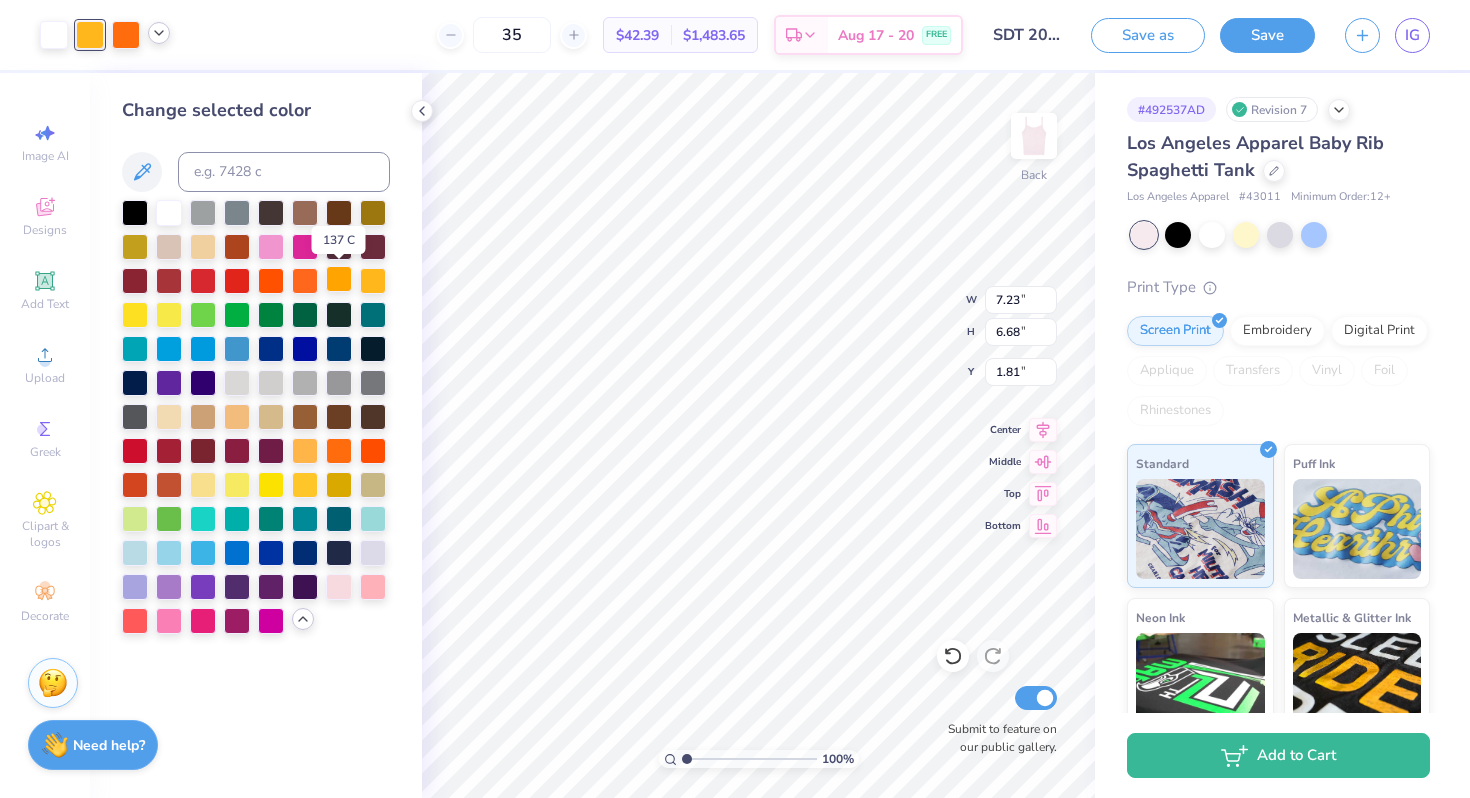 click at bounding box center [339, 279] 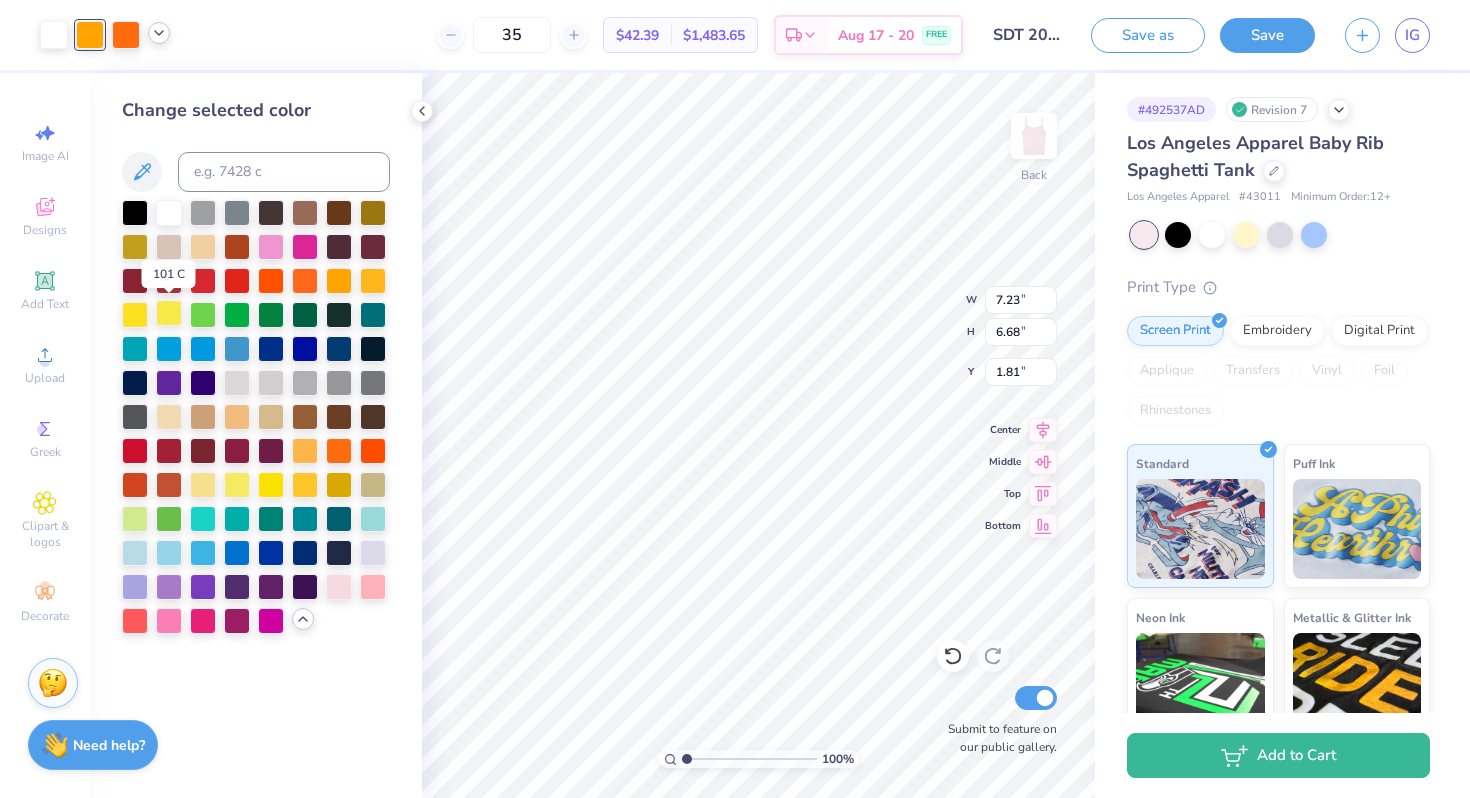 click at bounding box center [169, 313] 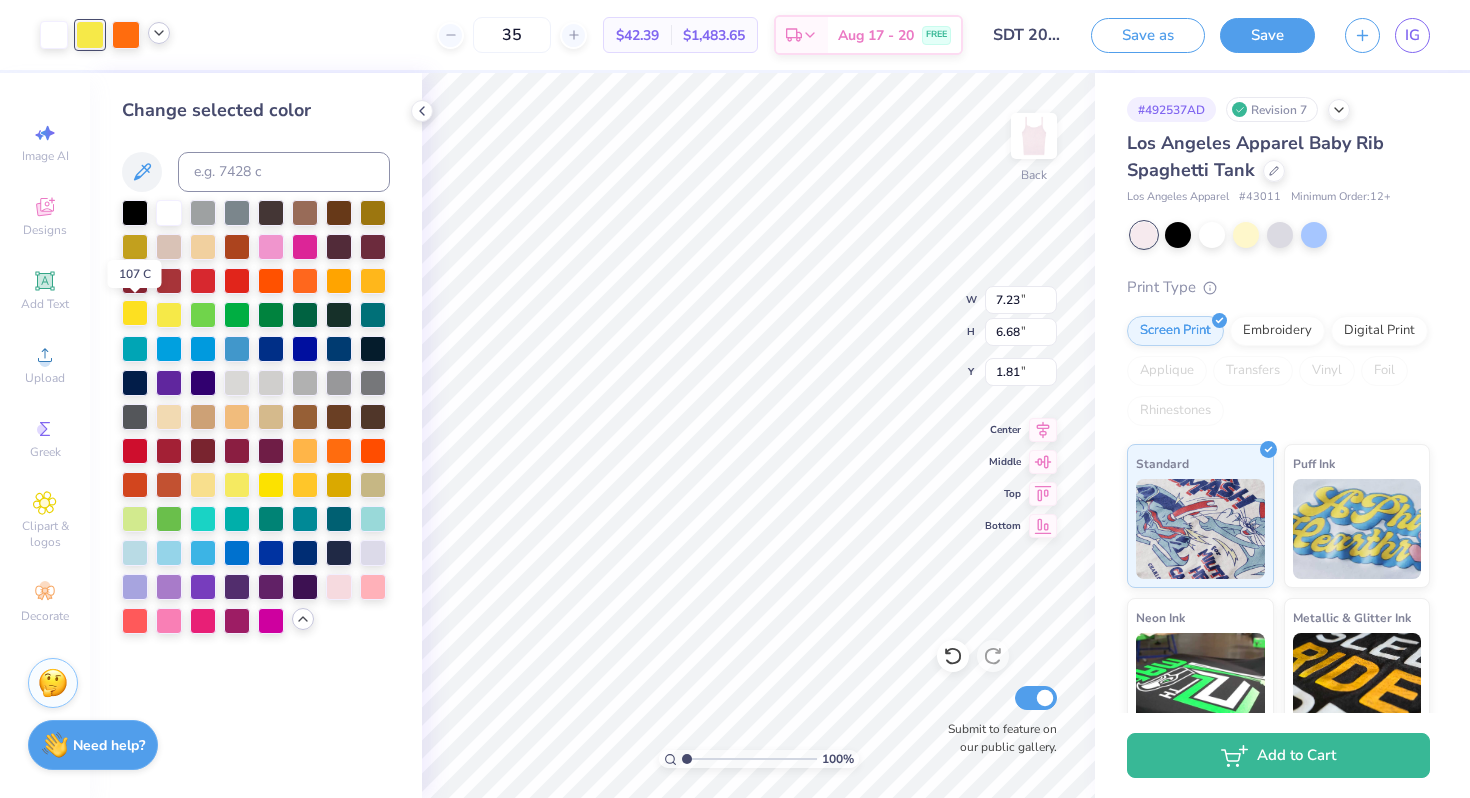 click at bounding box center [135, 313] 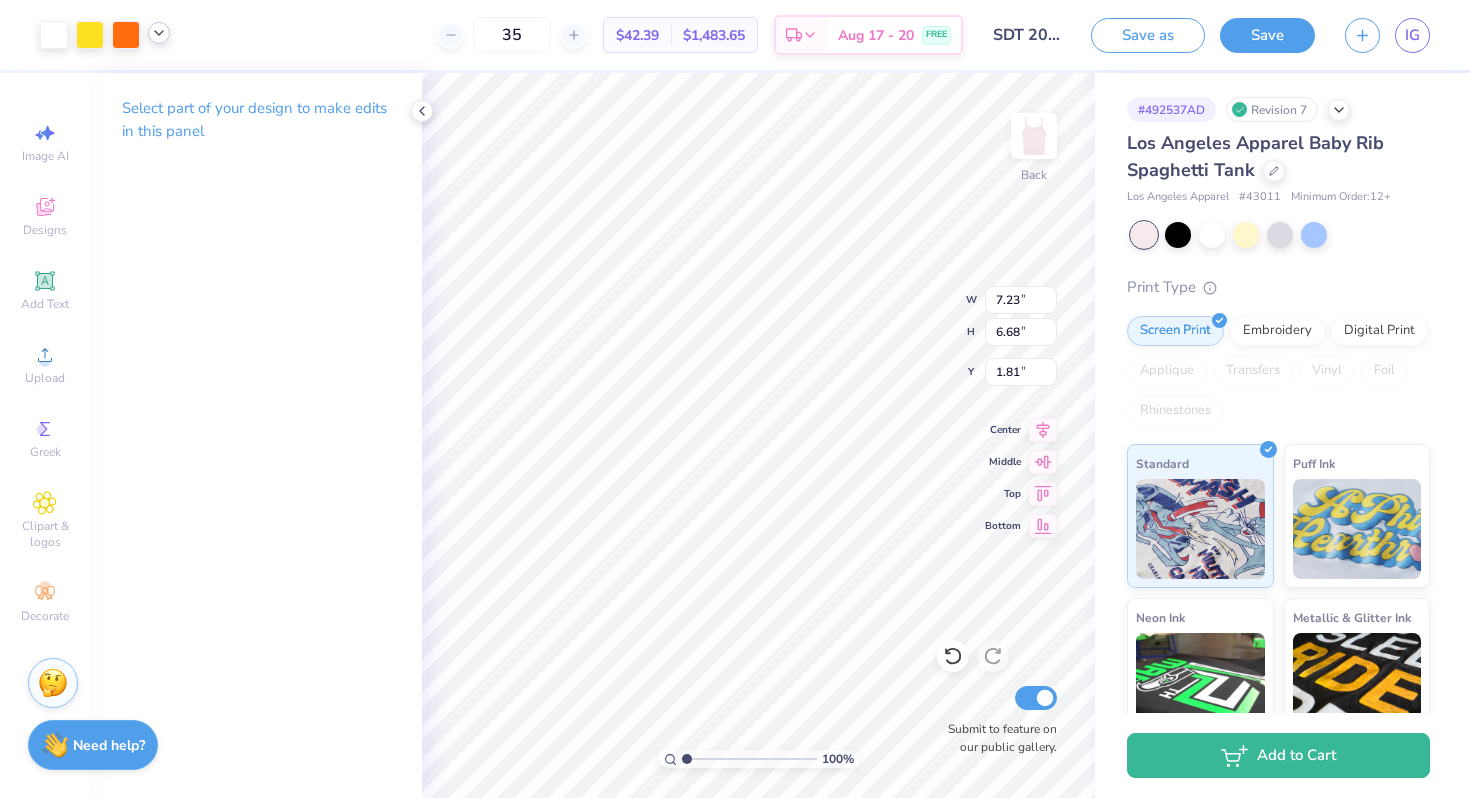 click 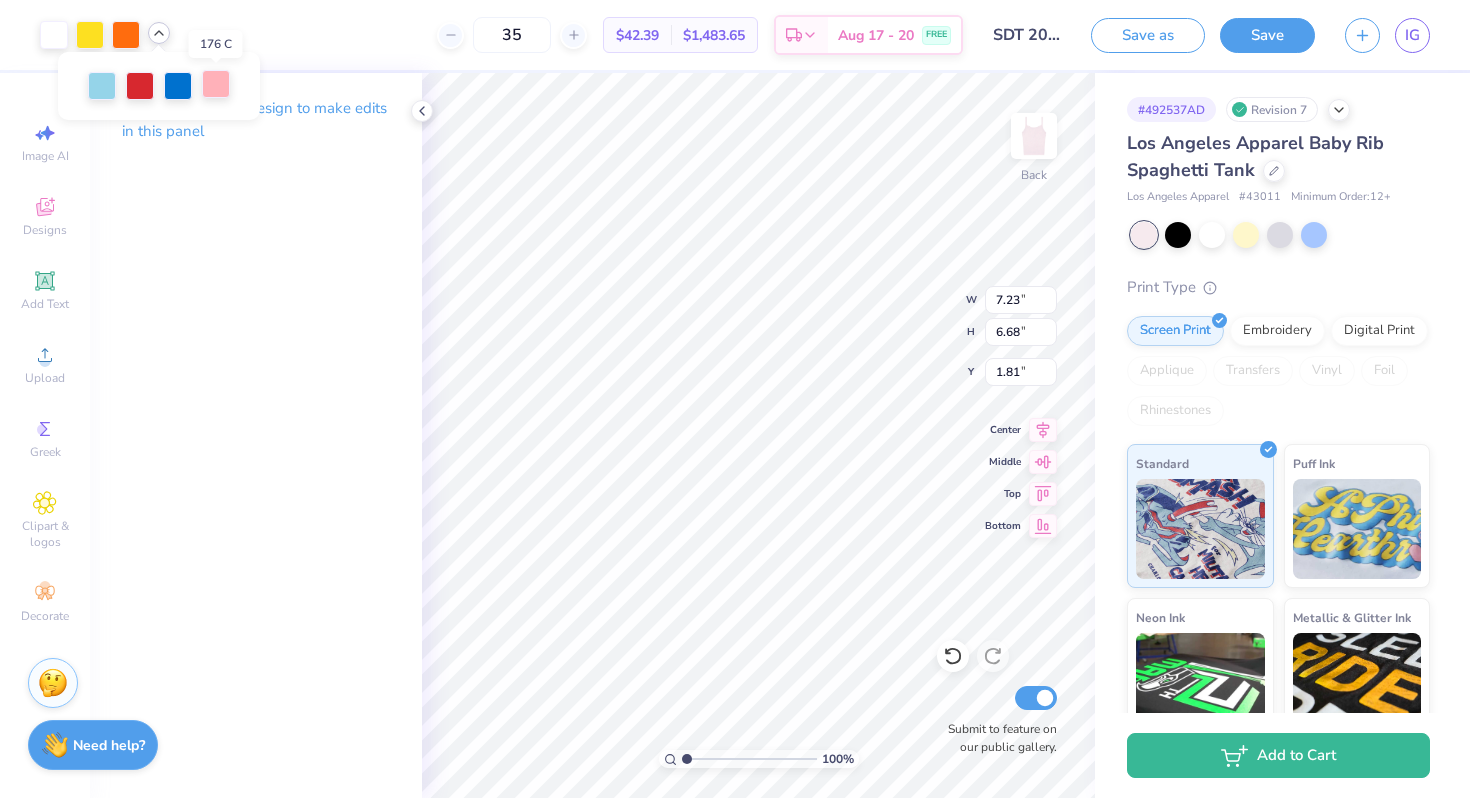 click at bounding box center [216, 84] 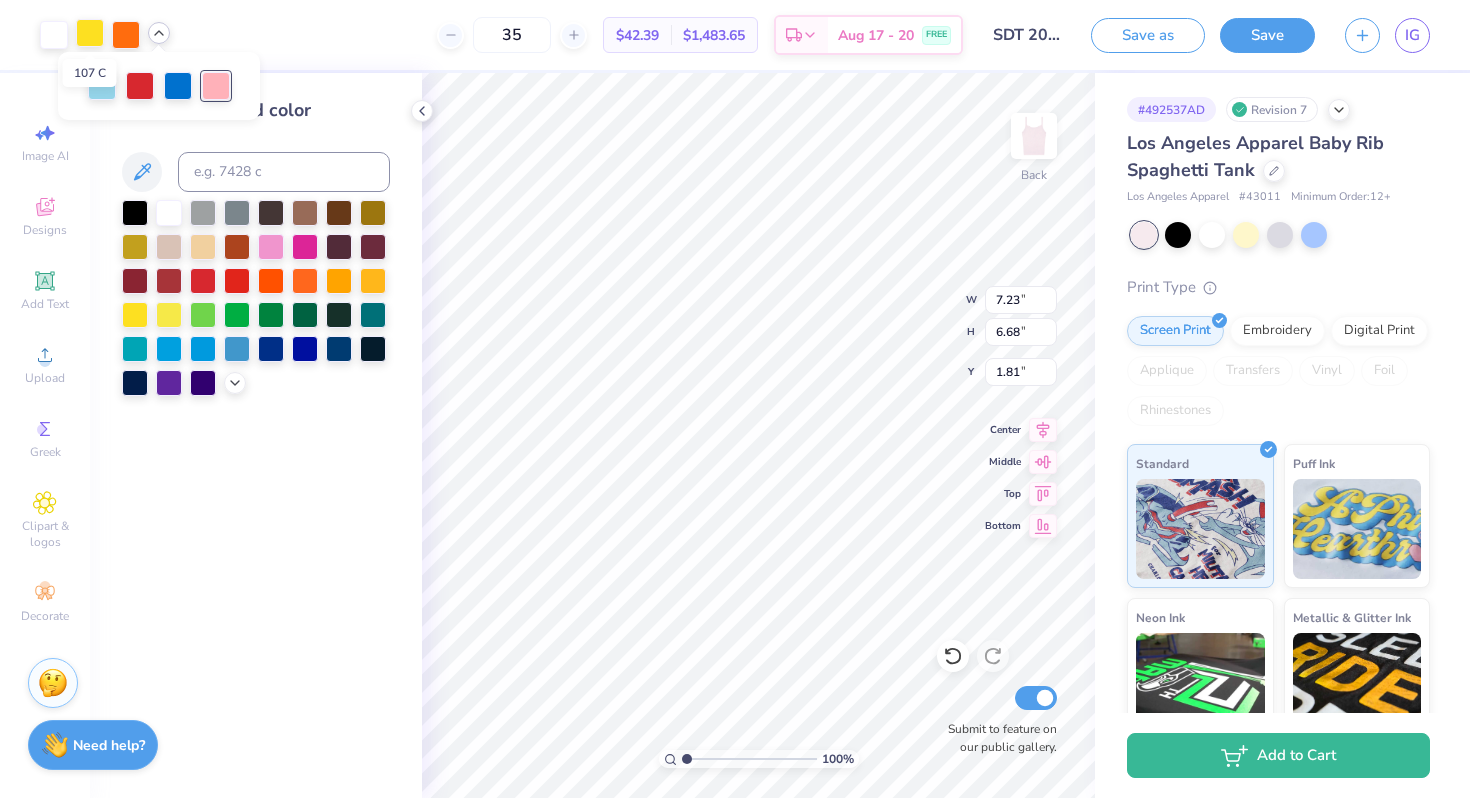 click at bounding box center [90, 33] 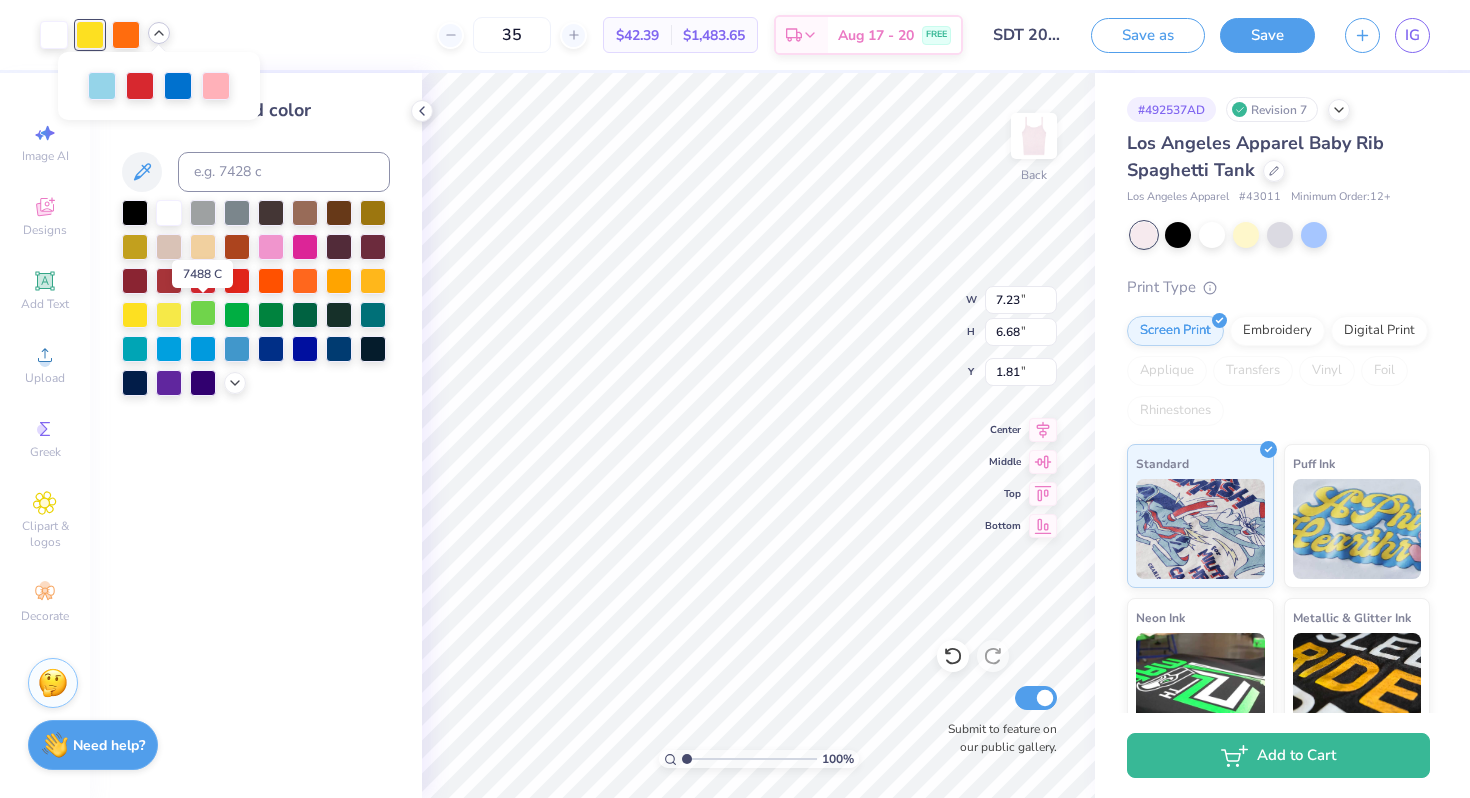 click at bounding box center [203, 313] 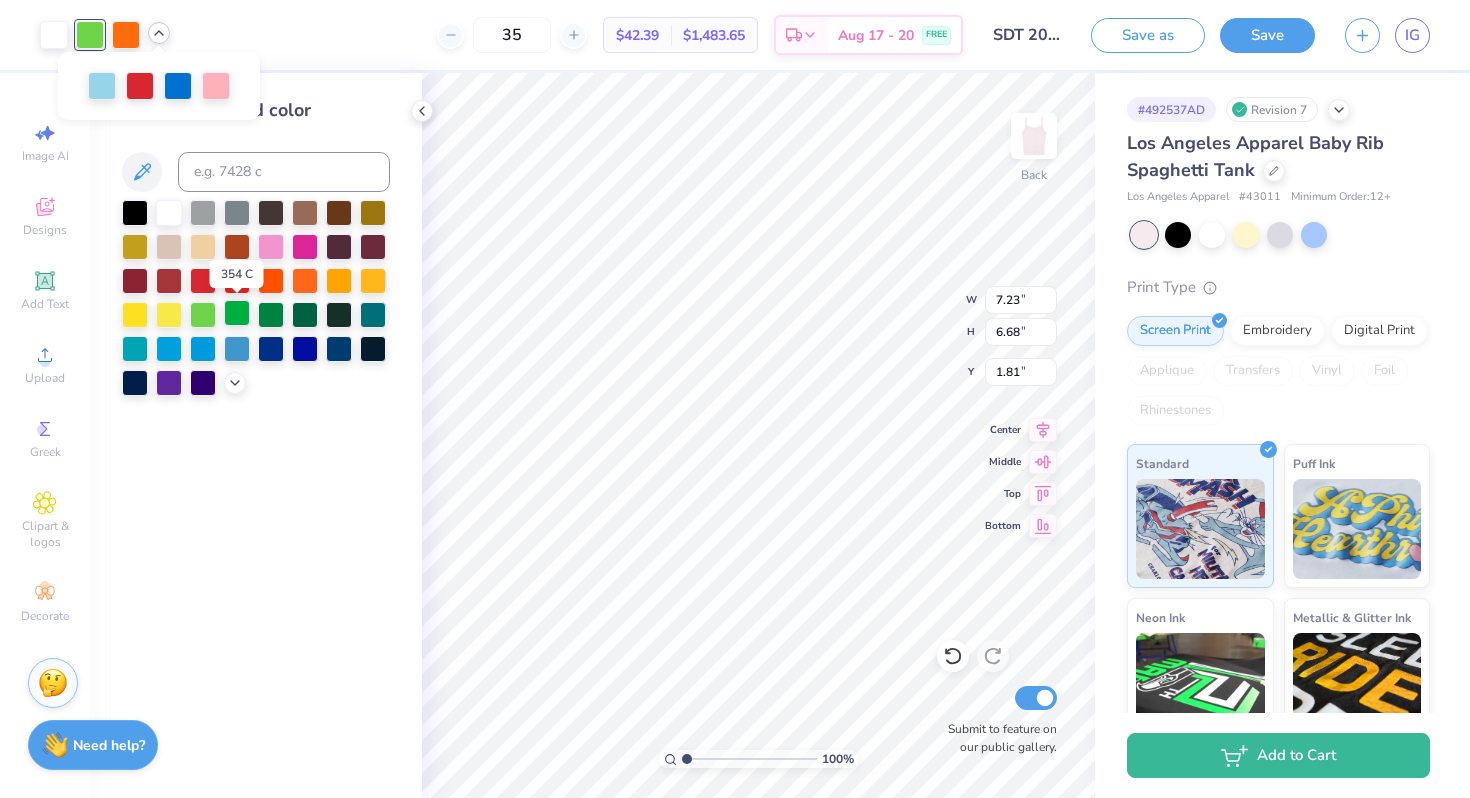 click at bounding box center [237, 313] 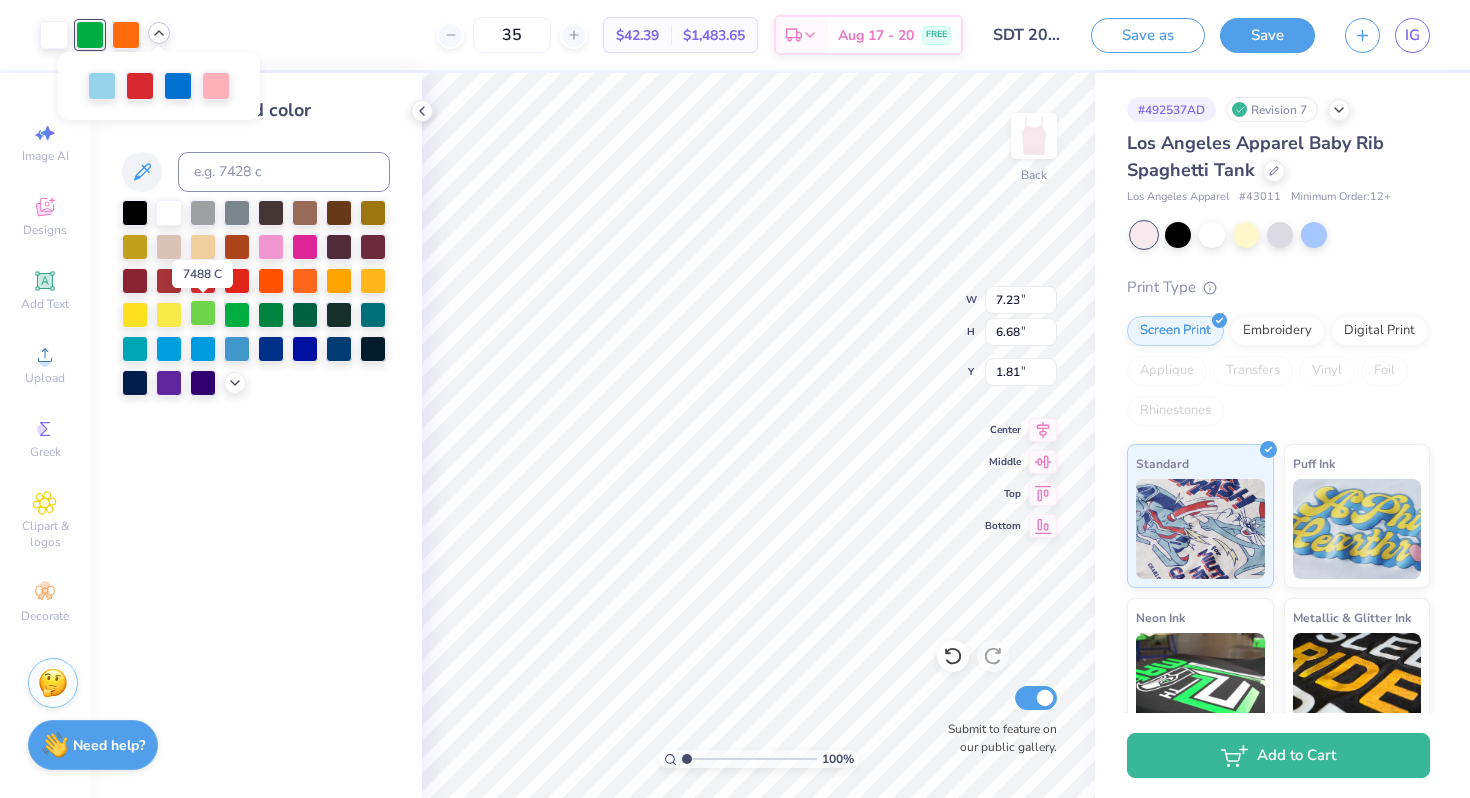 click at bounding box center [203, 313] 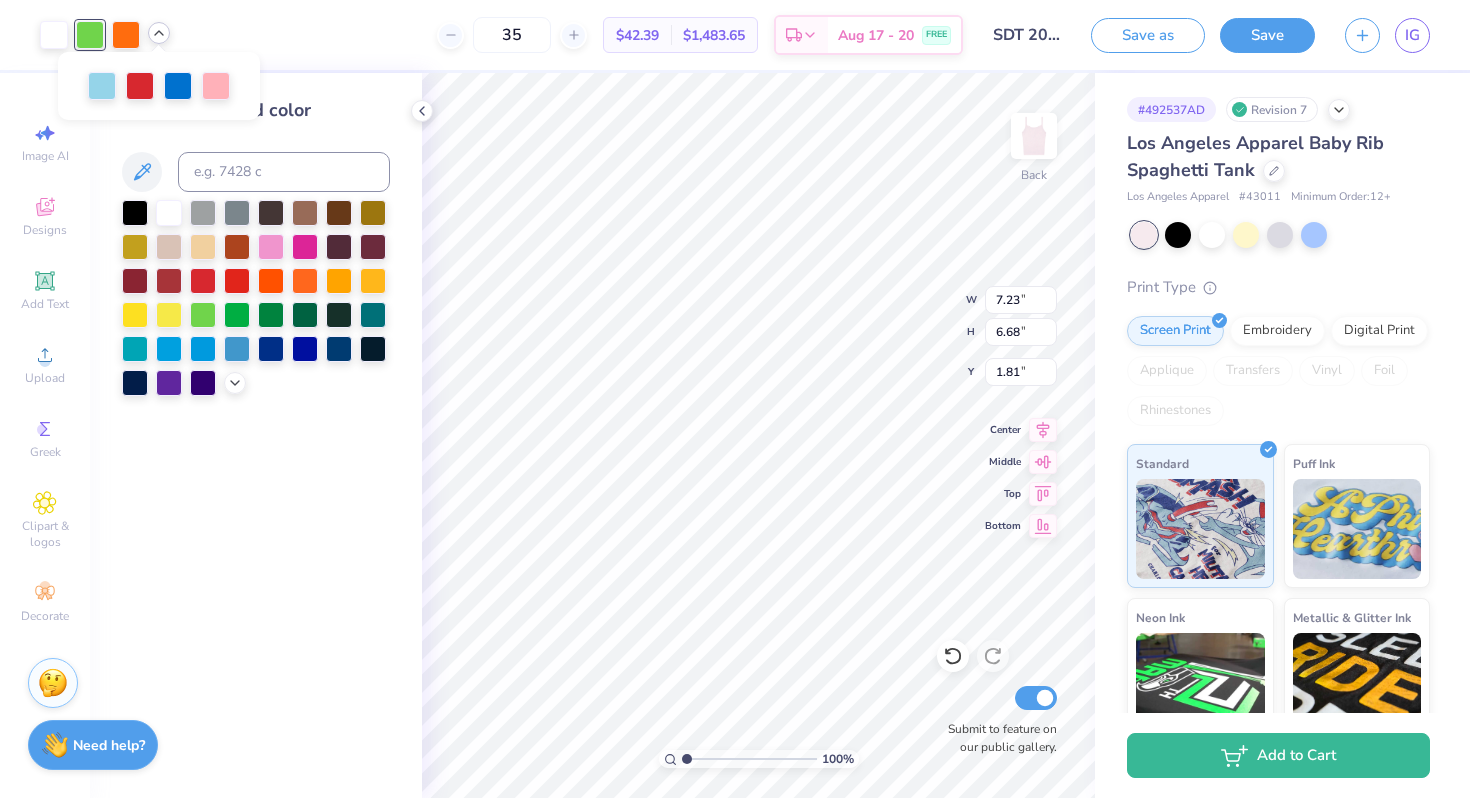 click on "Change selected color" at bounding box center [256, 435] 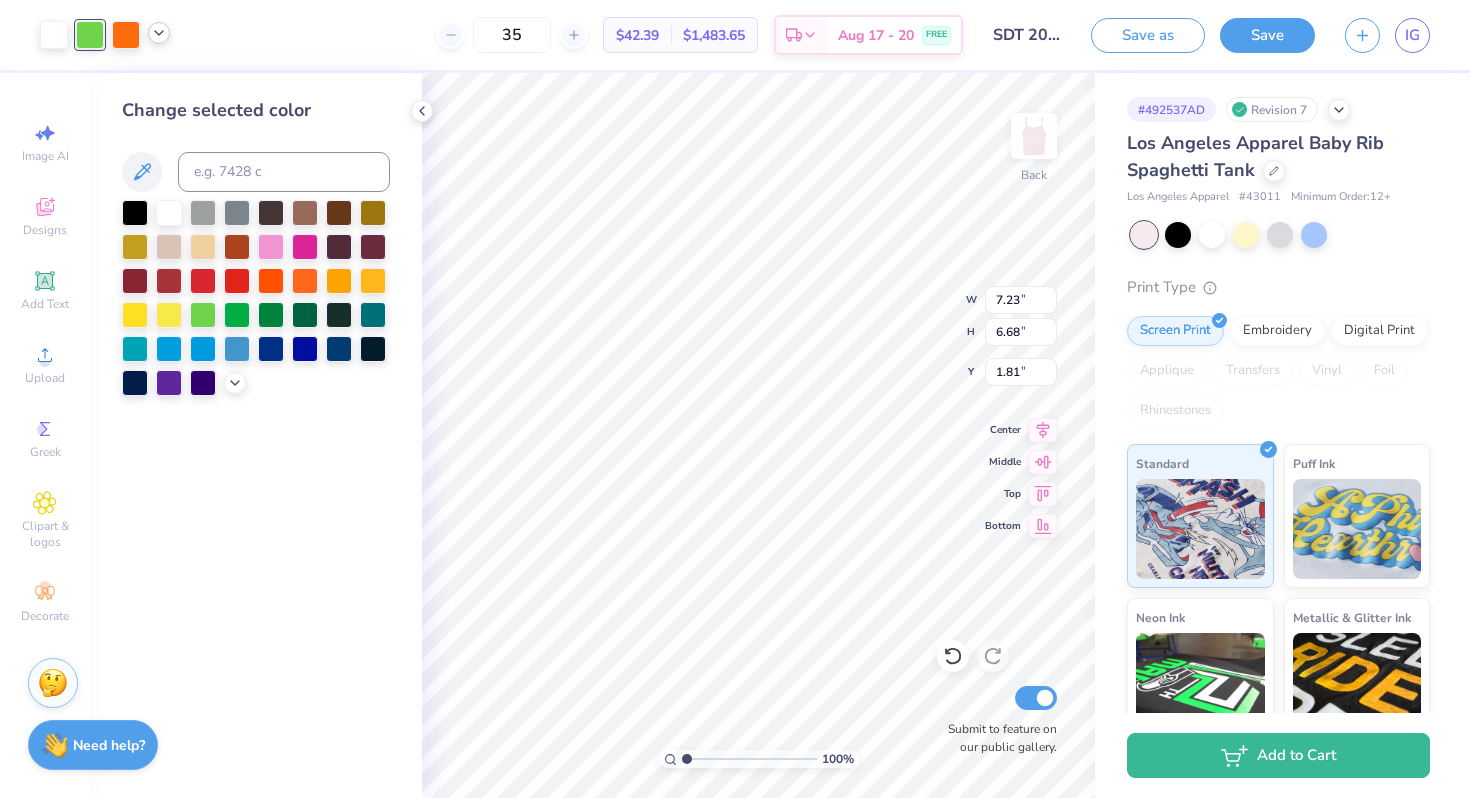 click 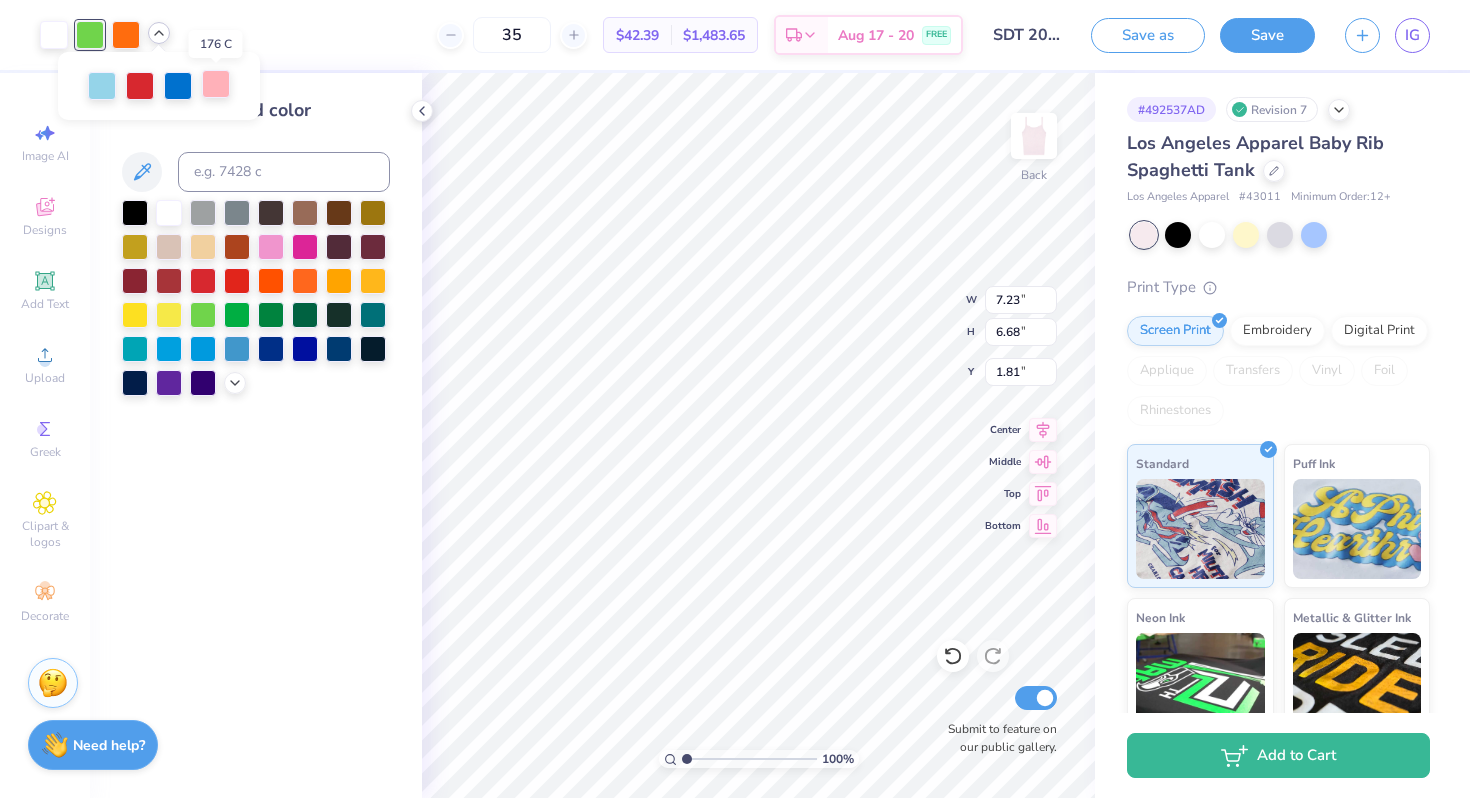 click at bounding box center (216, 84) 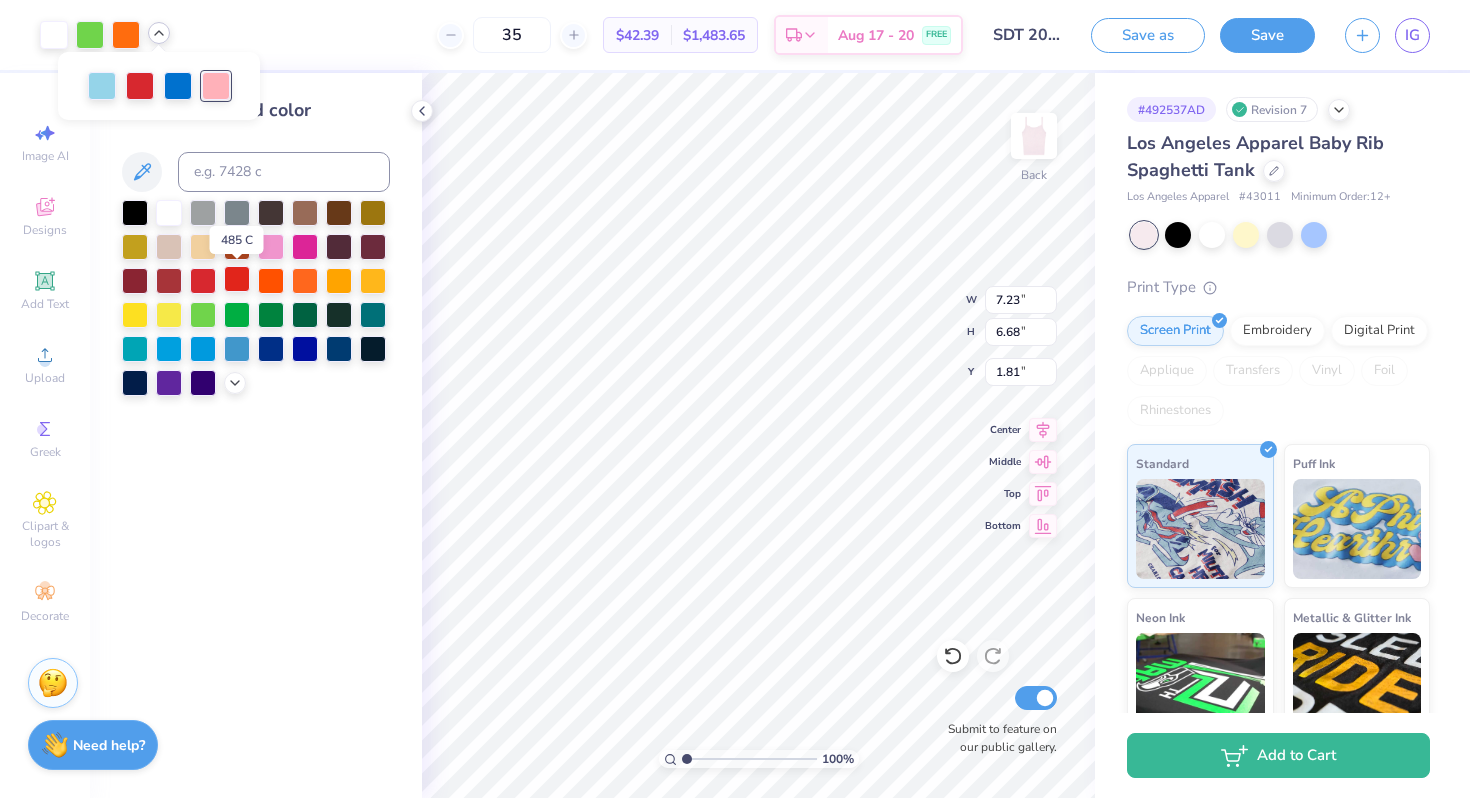 click at bounding box center [237, 279] 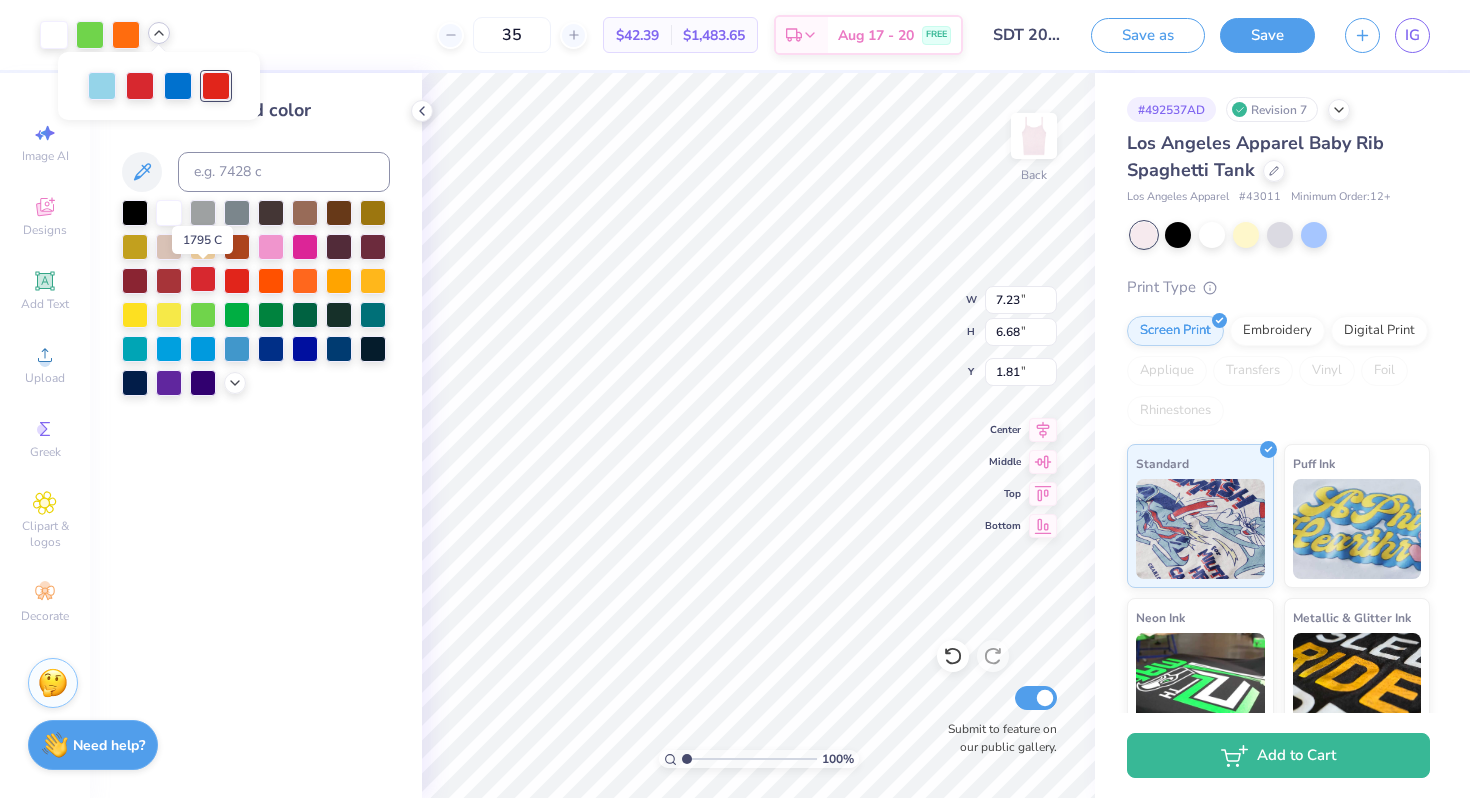 click at bounding box center (203, 279) 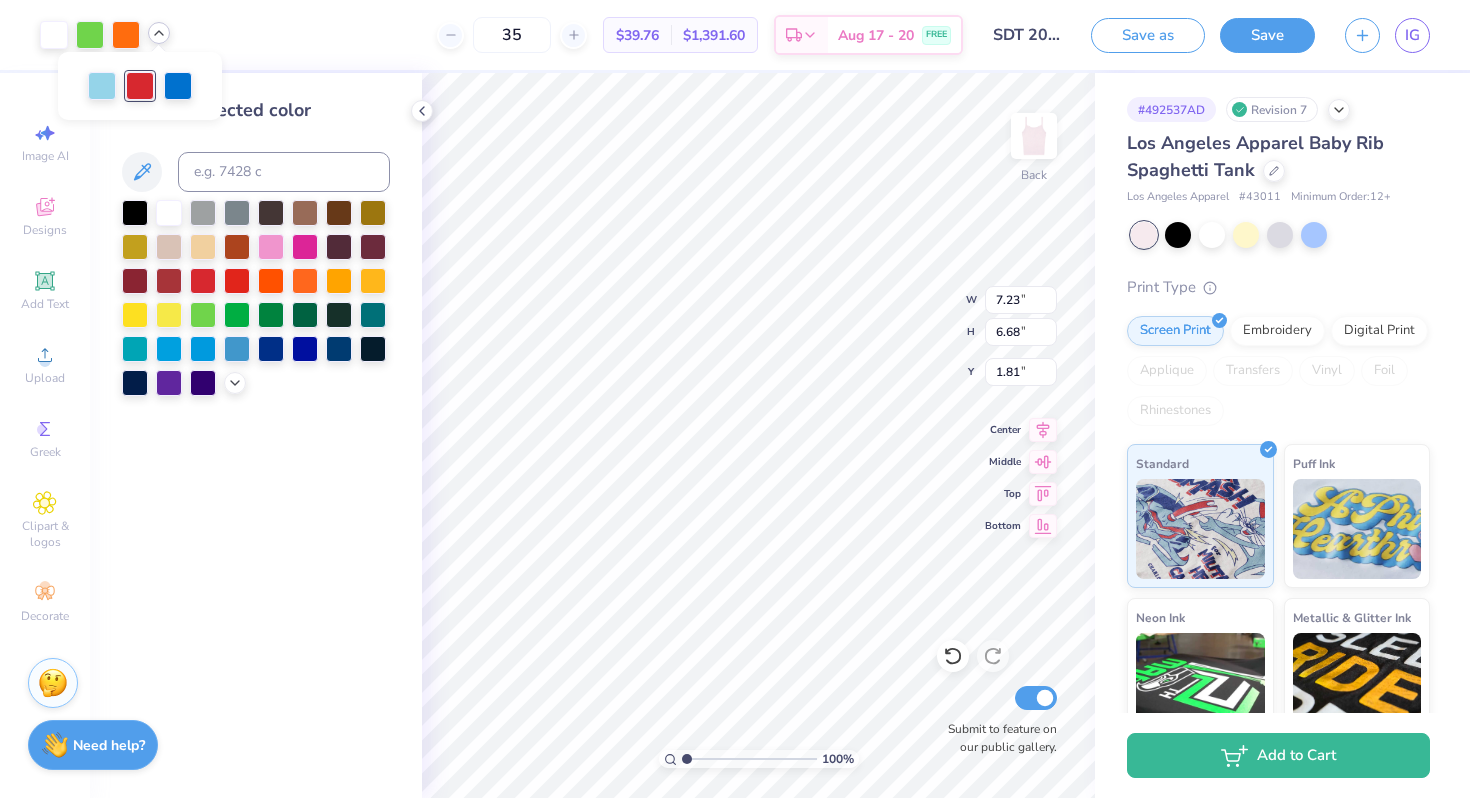 click on "Change selected color" at bounding box center [256, 435] 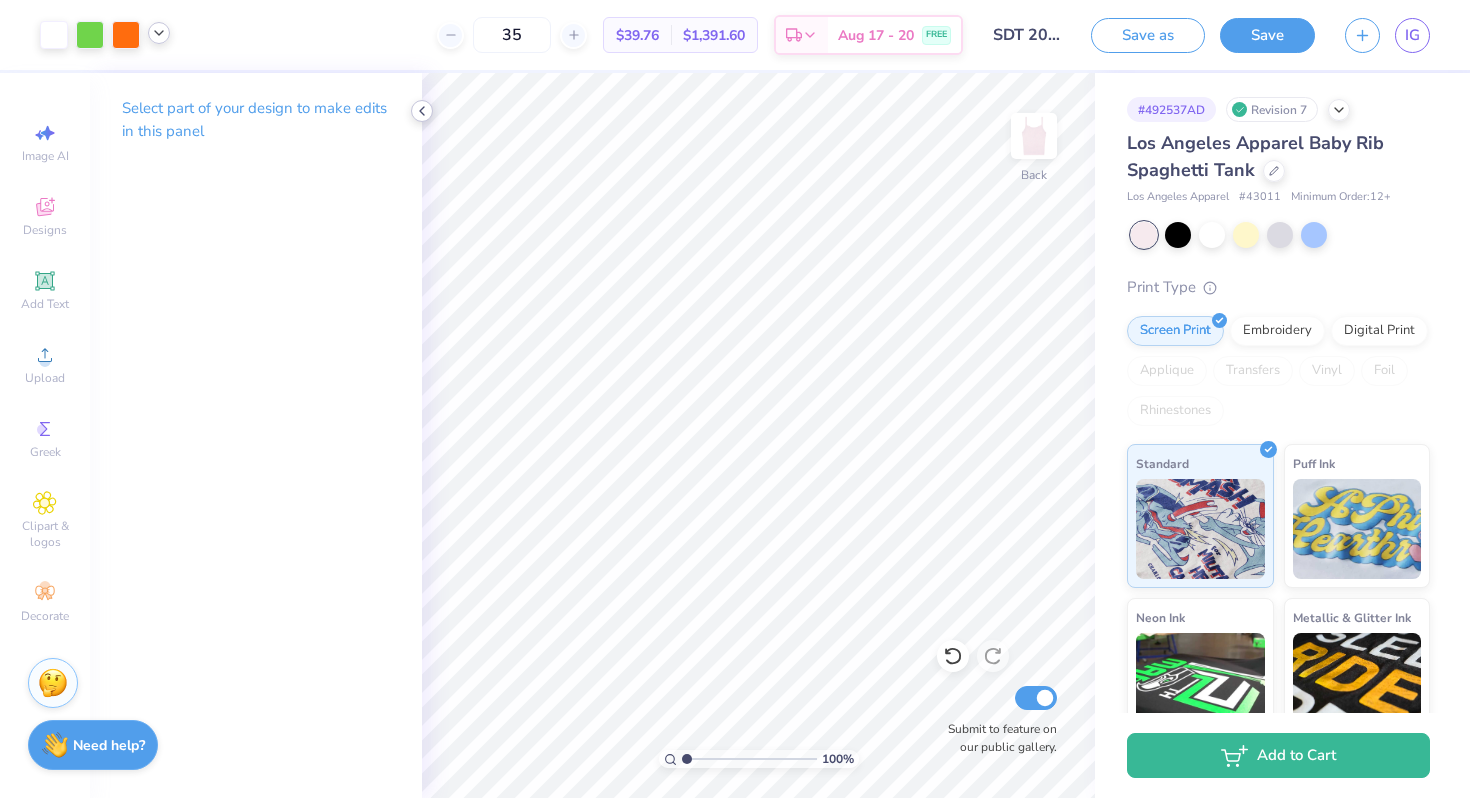 click 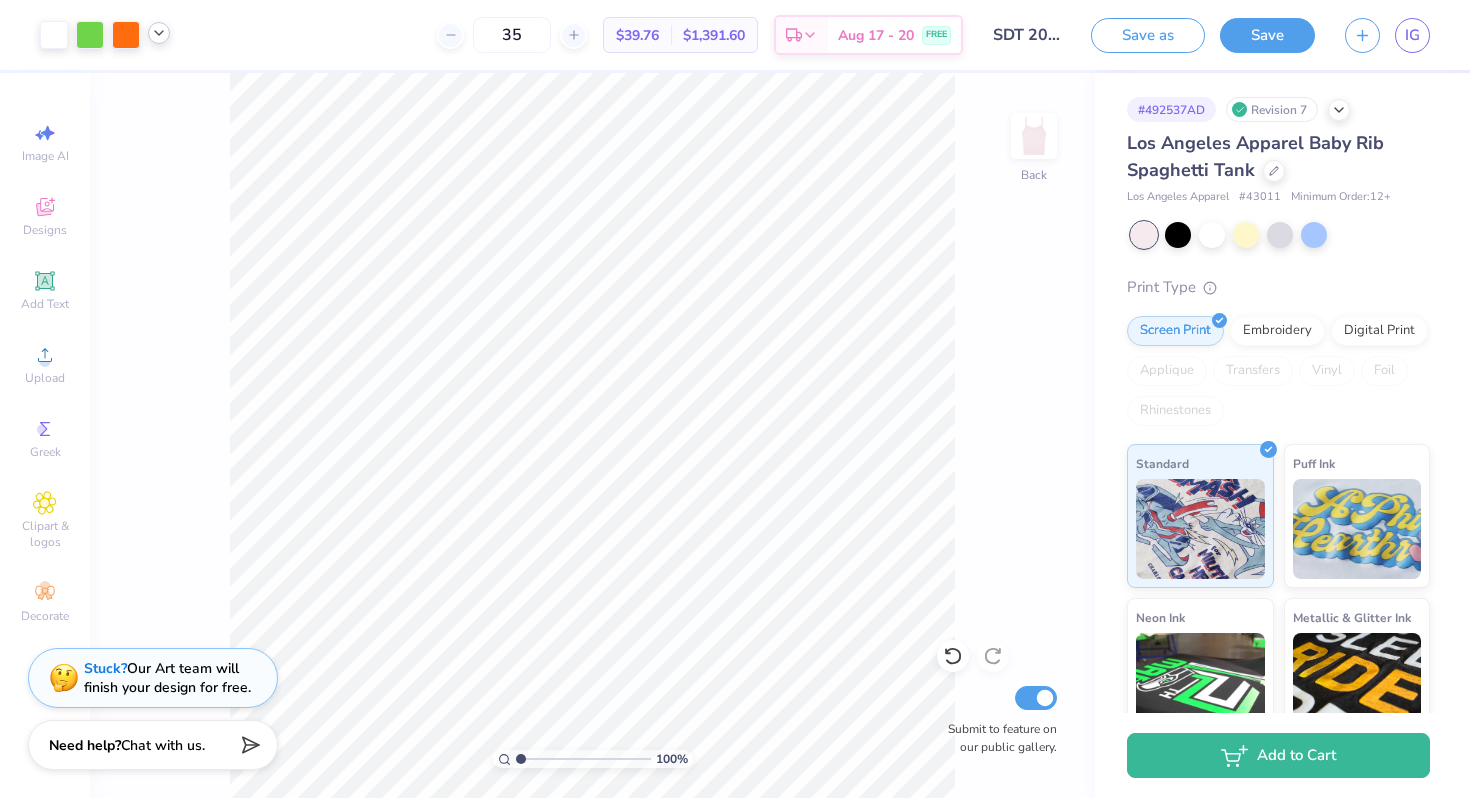 click 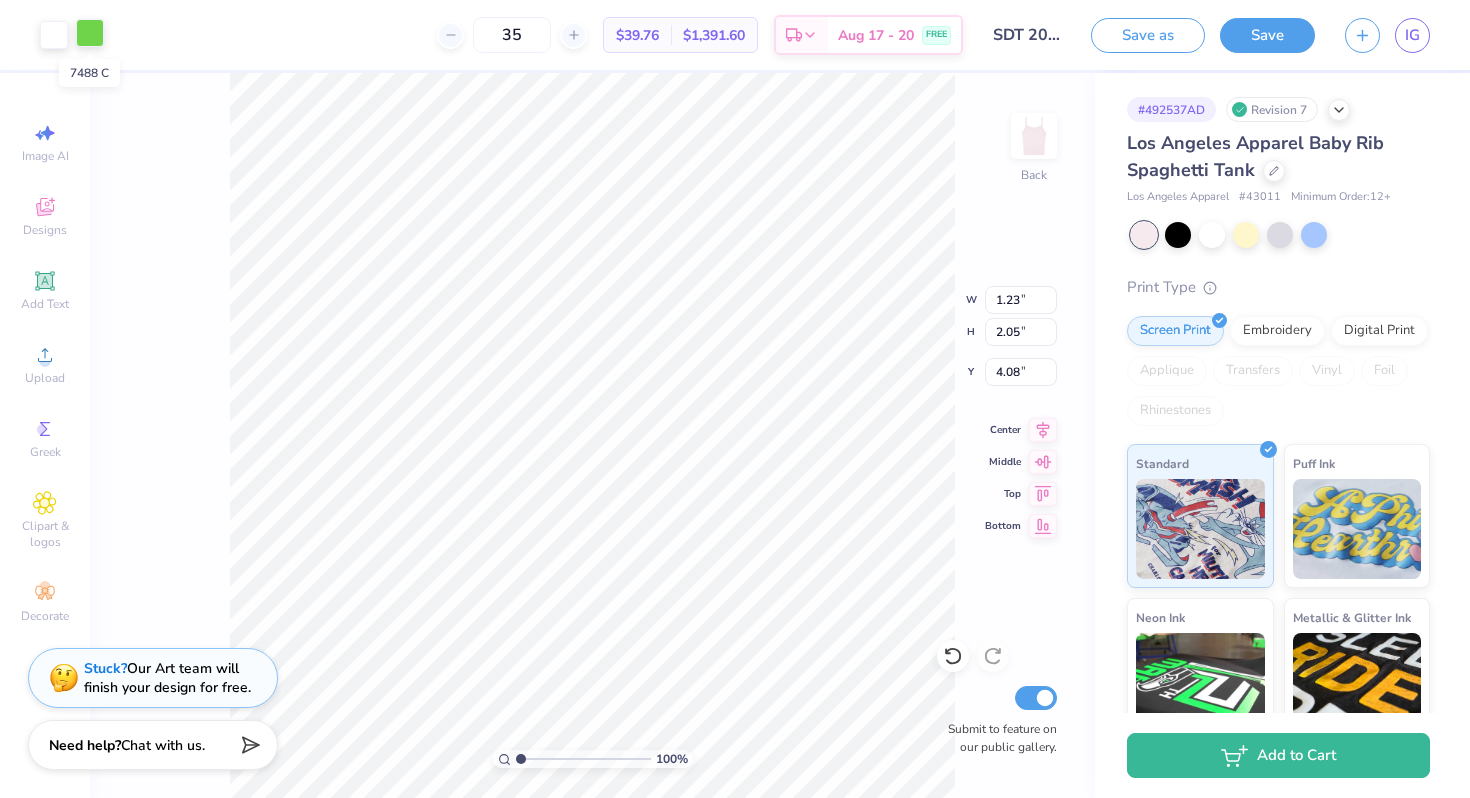 click at bounding box center [90, 33] 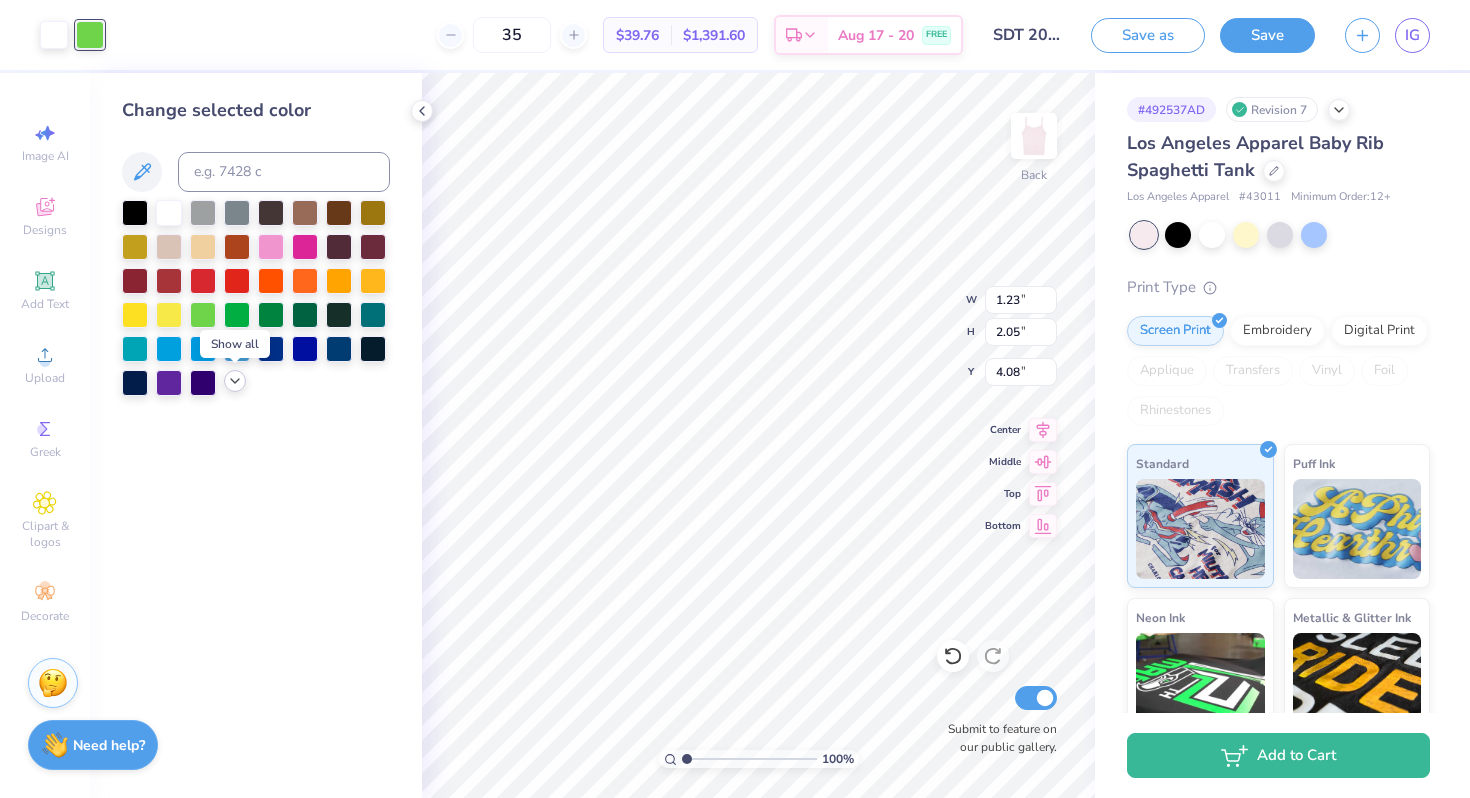 click 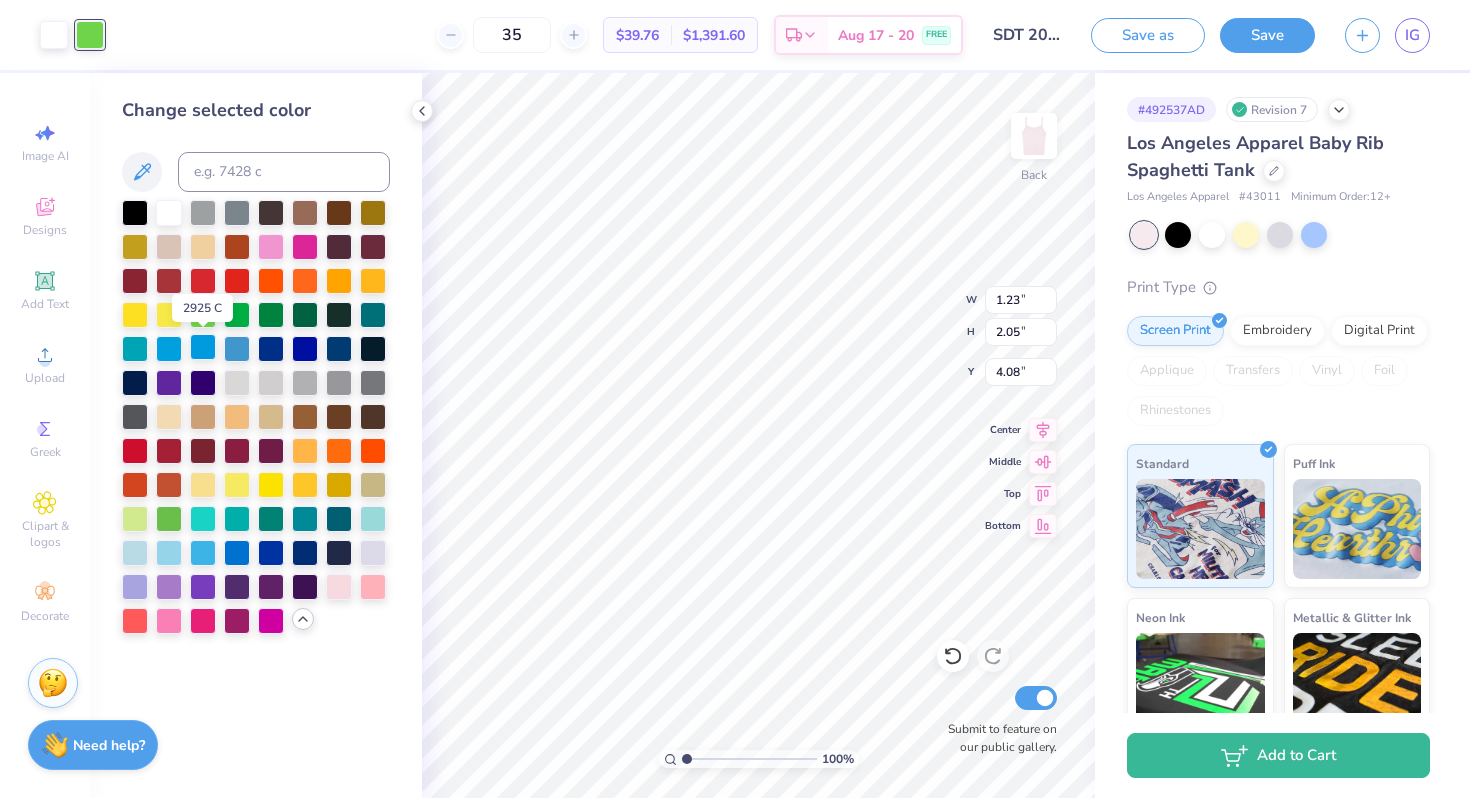 click at bounding box center [203, 347] 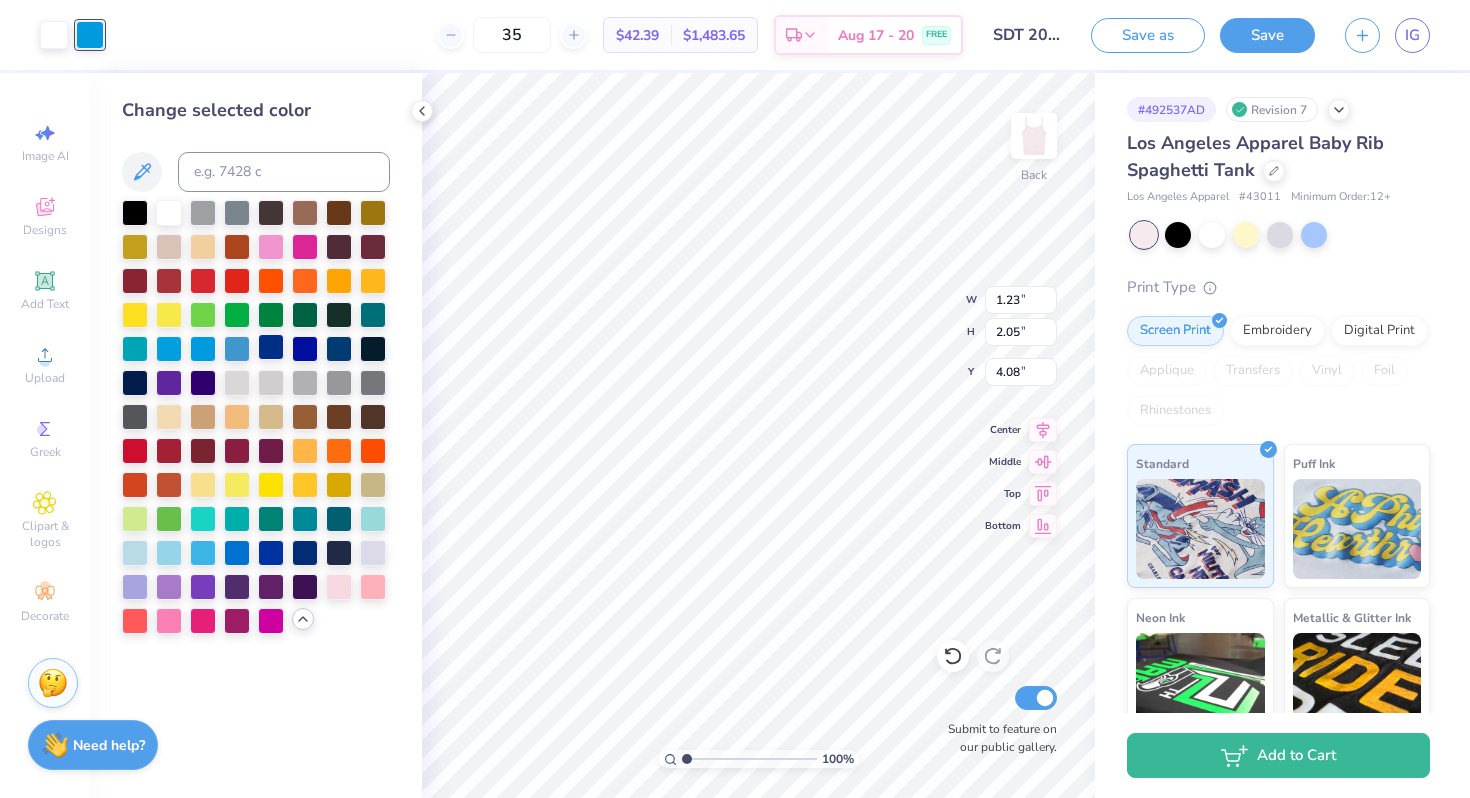 click at bounding box center (271, 347) 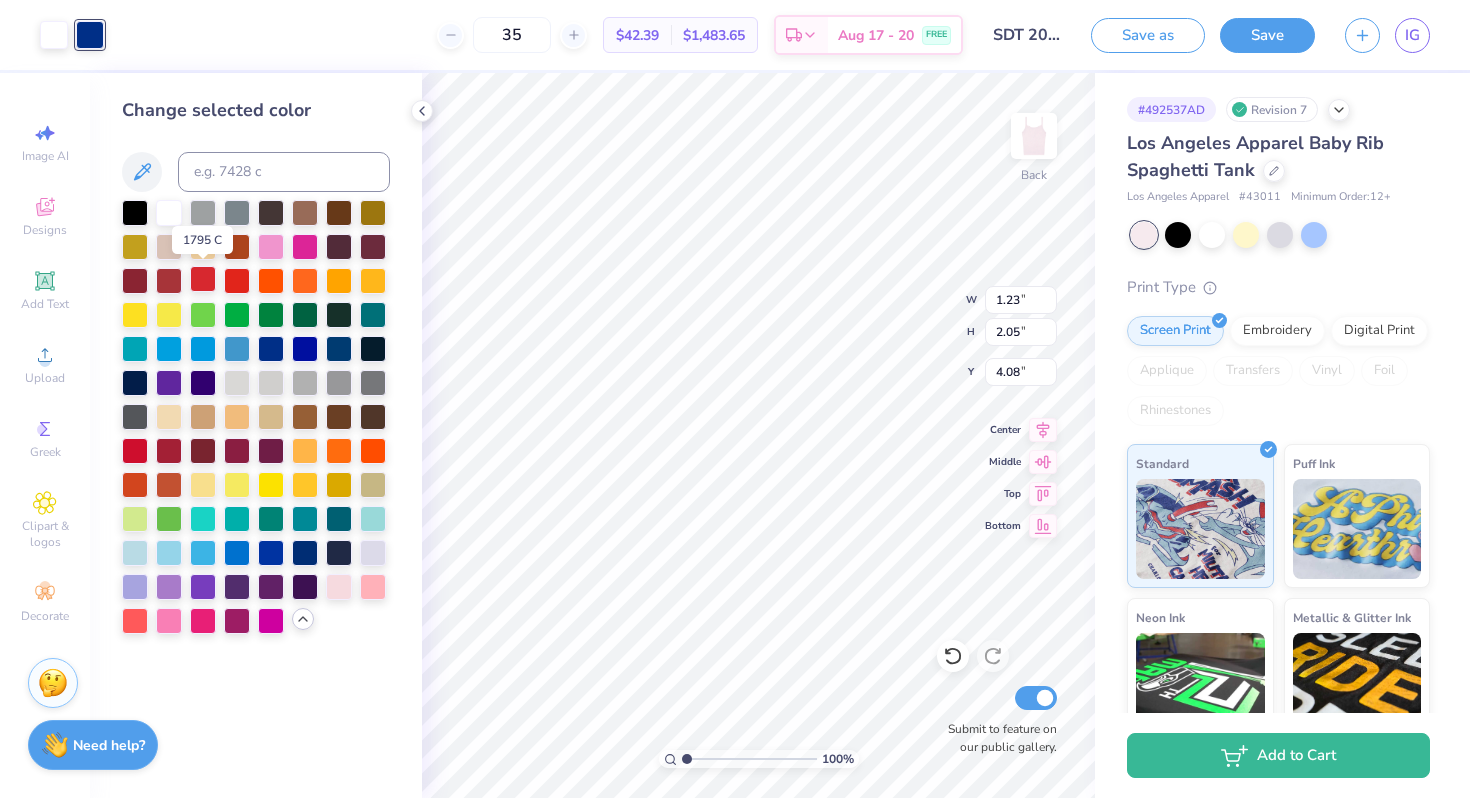 click at bounding box center (203, 279) 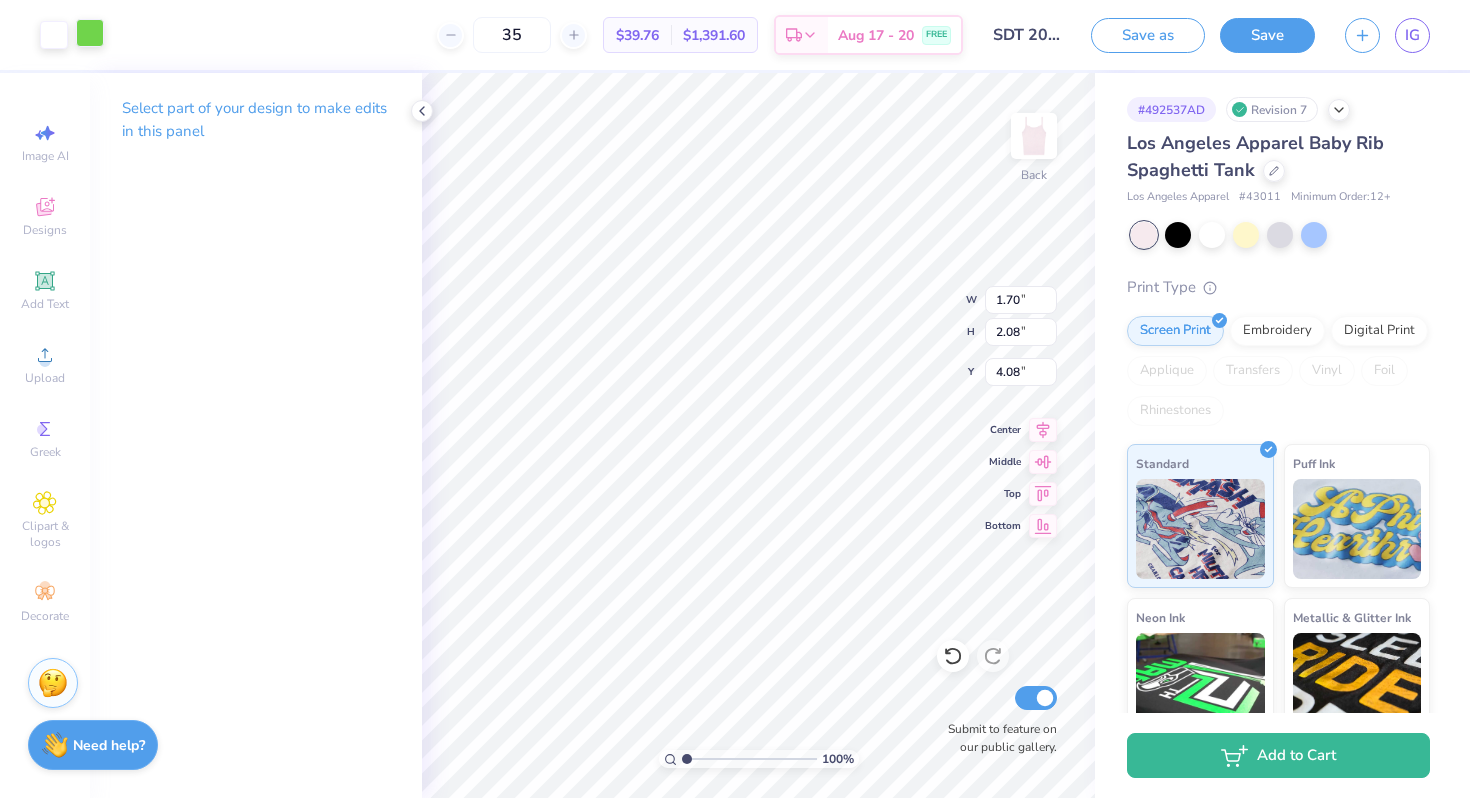click at bounding box center [90, 33] 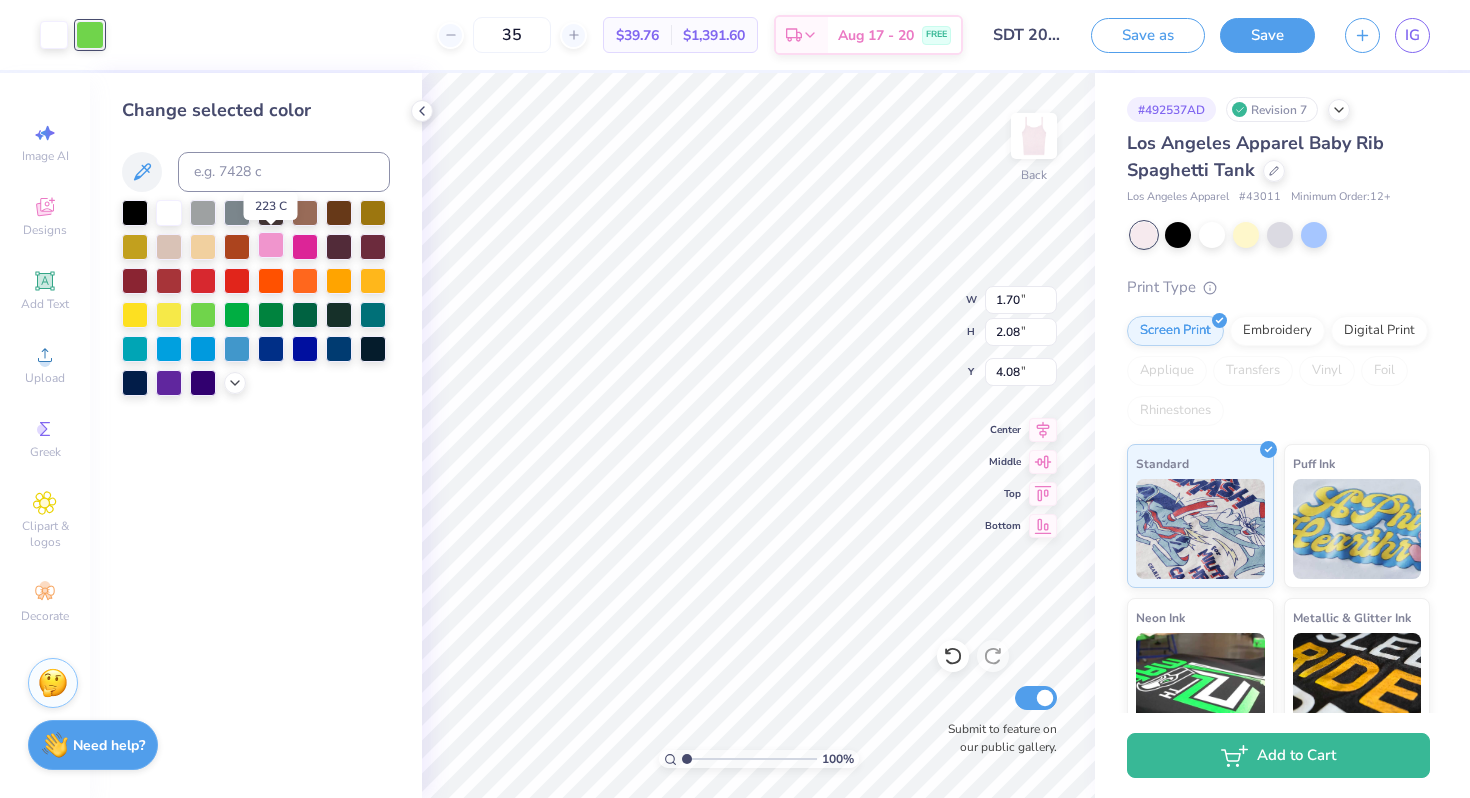 click at bounding box center (271, 245) 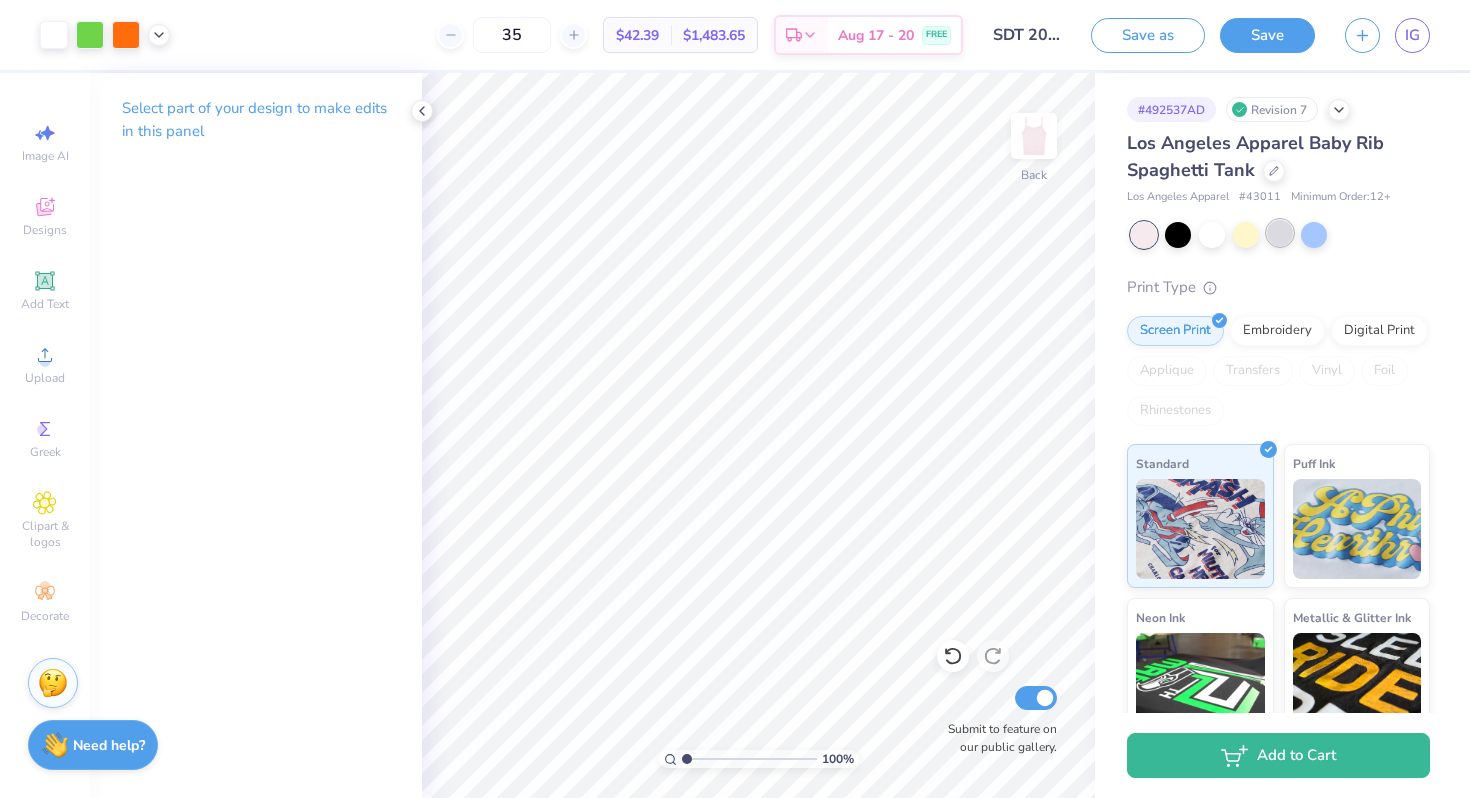 click at bounding box center (1280, 233) 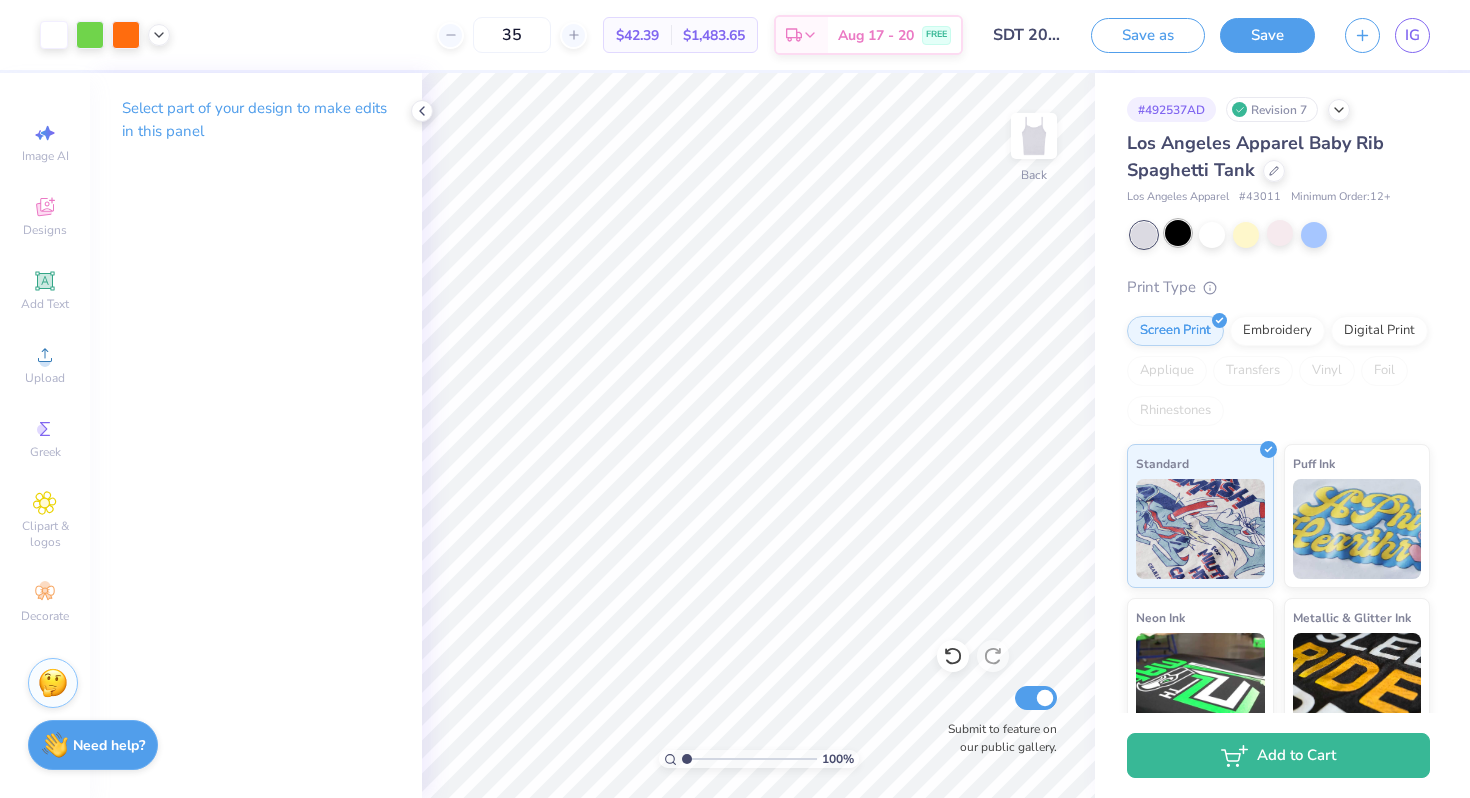 click at bounding box center (1178, 233) 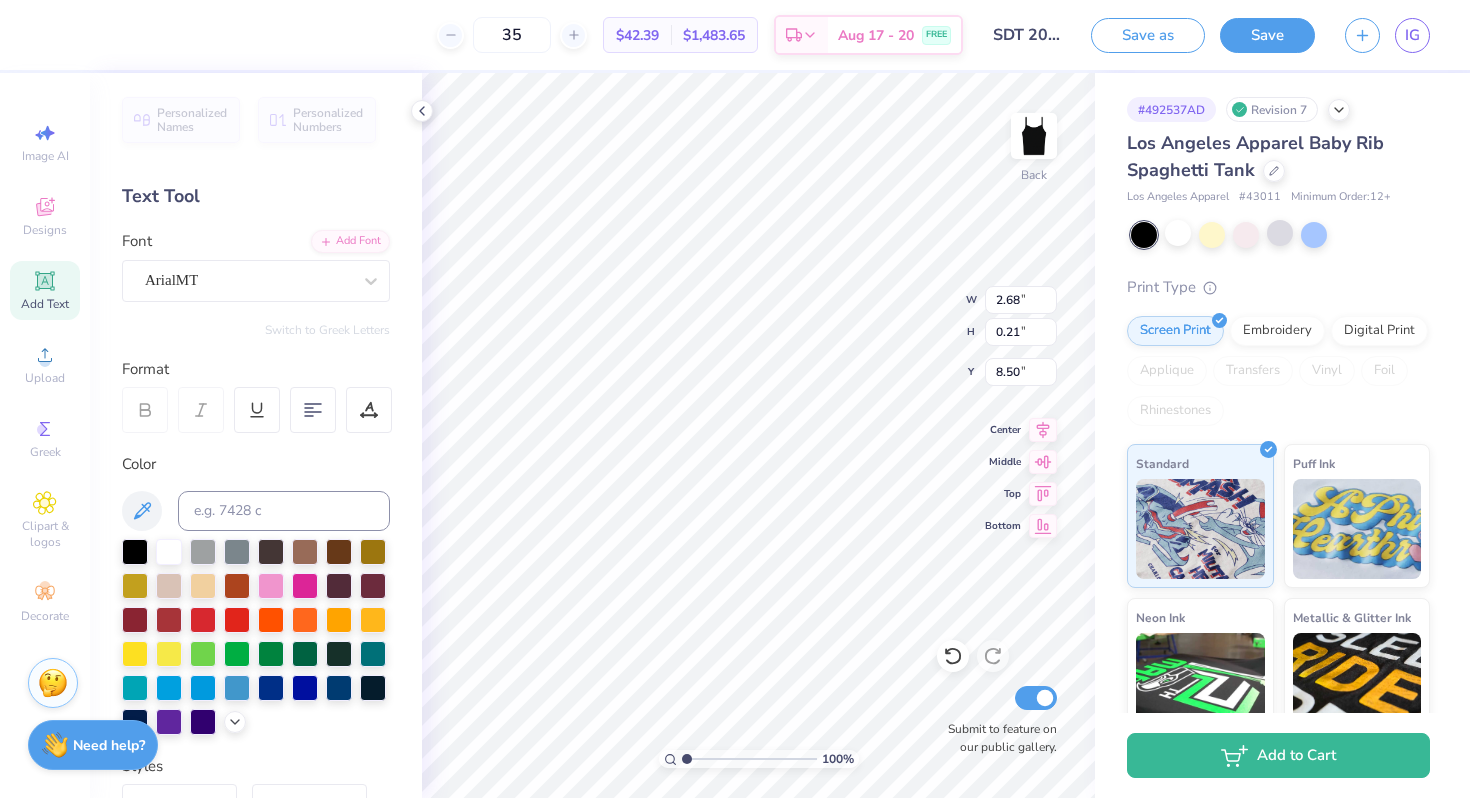 type on "9.25" 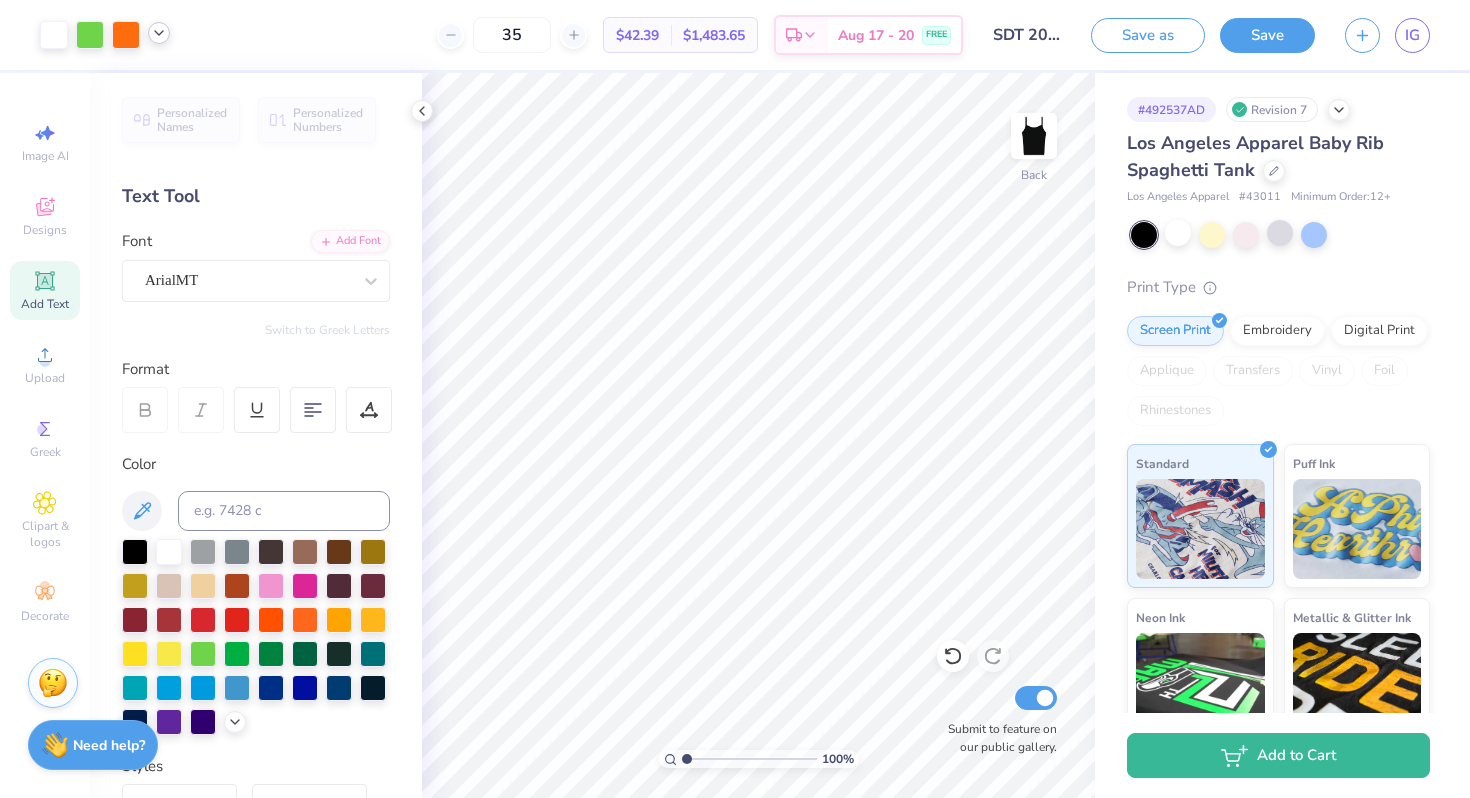 click at bounding box center [159, 33] 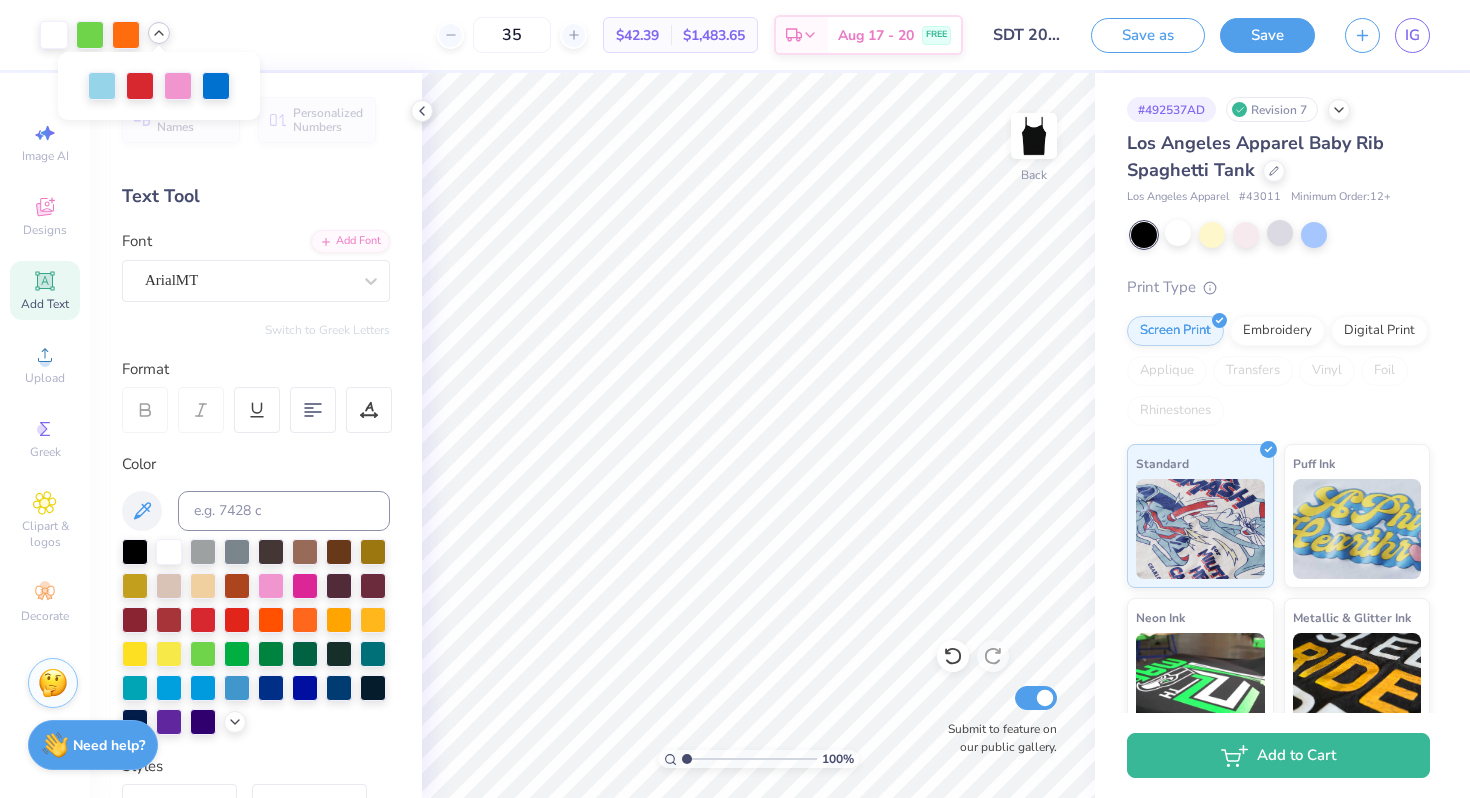 click at bounding box center (159, 33) 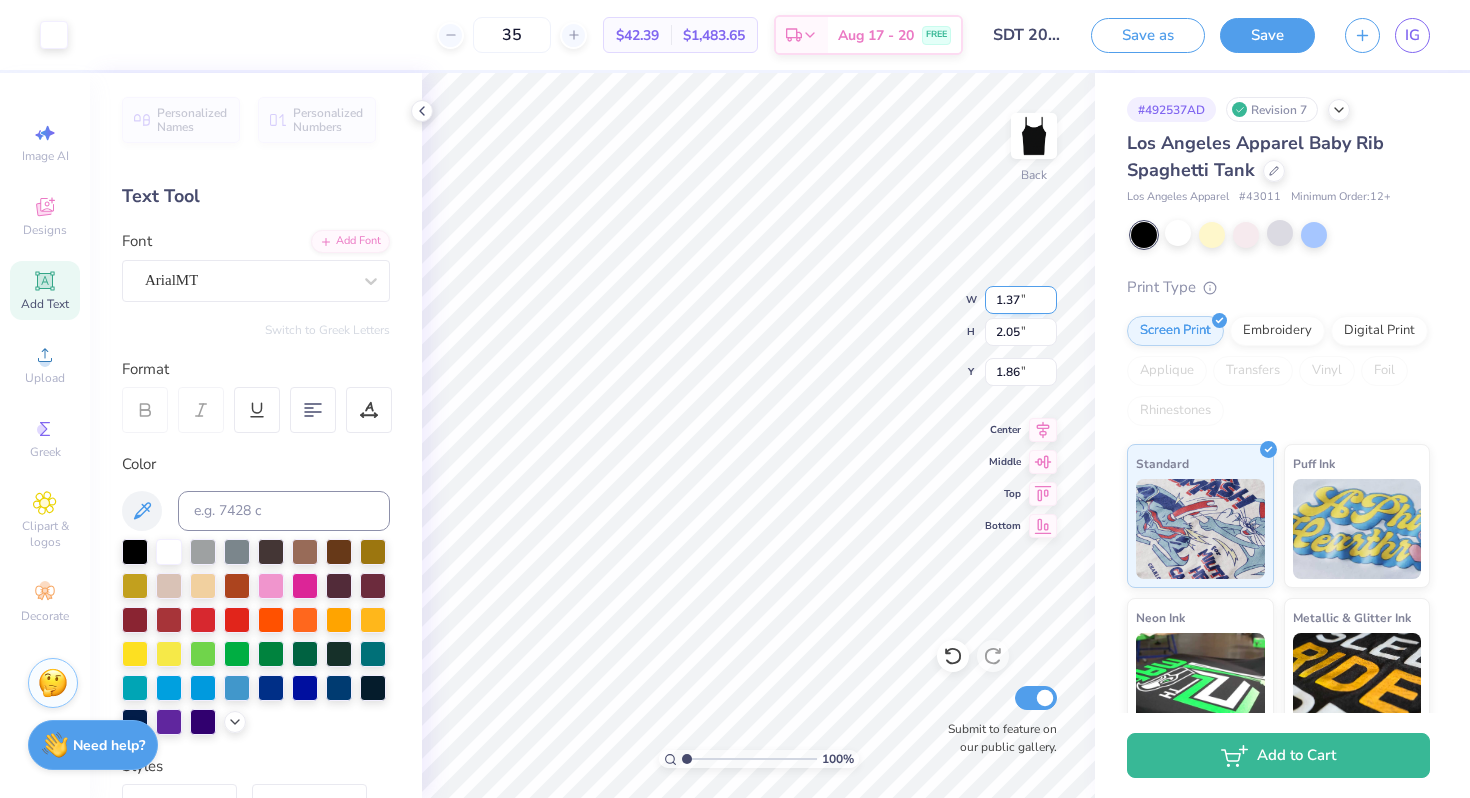 click on "100  % Back W 1.37 1.37 " H 2.05 2.05 " Y 1.86 1.86 " Center Middle Top Bottom Submit to feature on our public gallery." at bounding box center (758, 435) 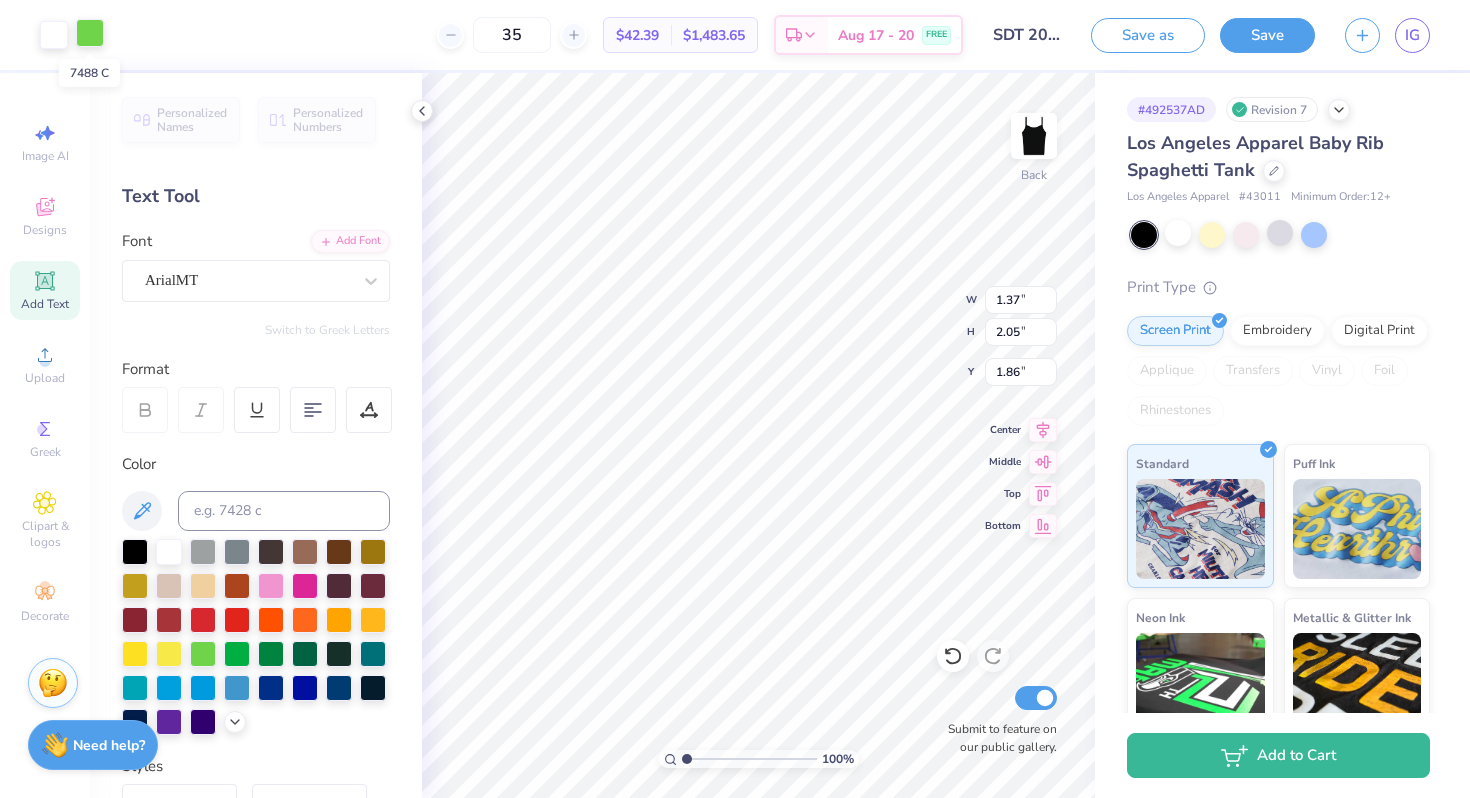 click at bounding box center (90, 33) 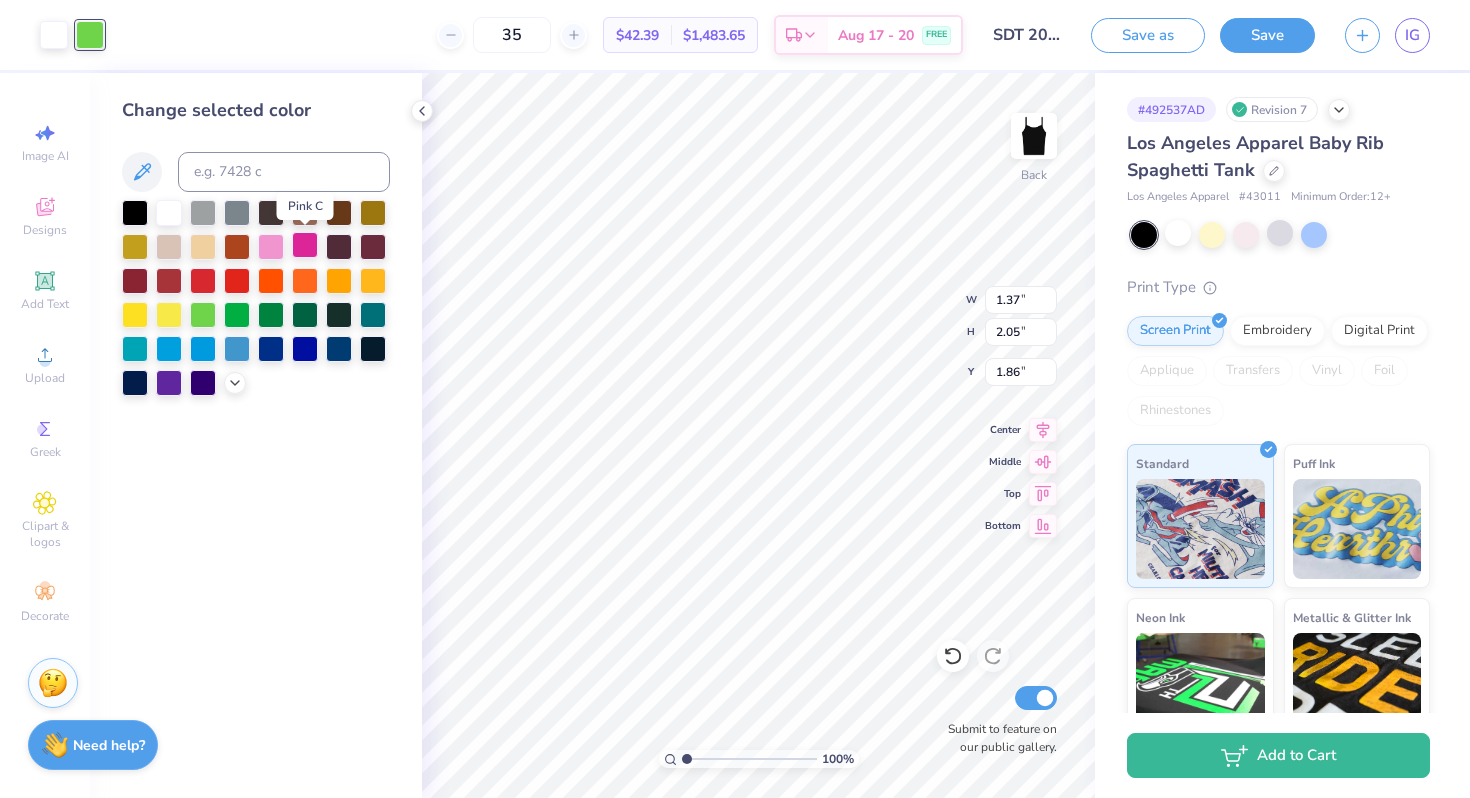 click at bounding box center (305, 245) 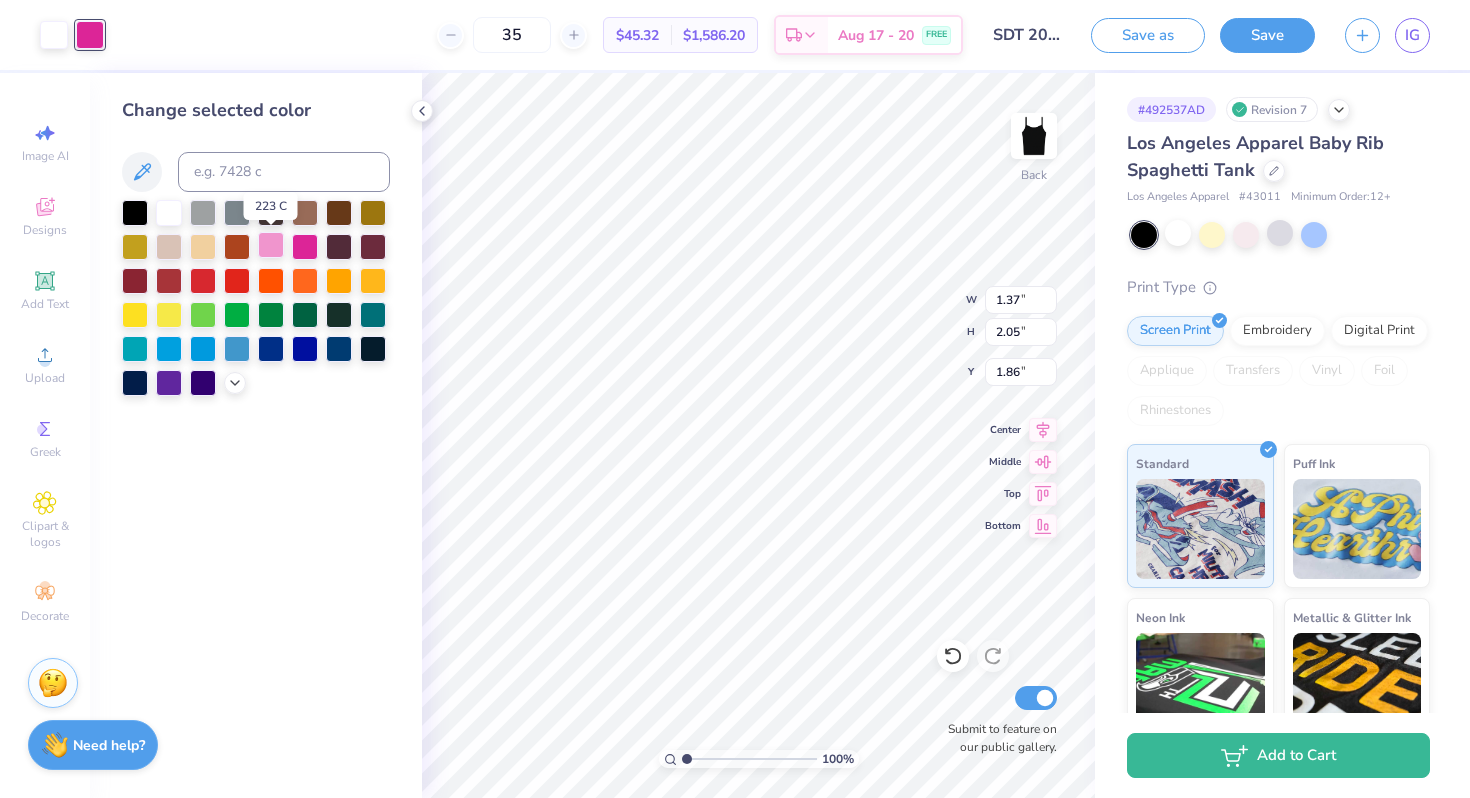 click at bounding box center (271, 245) 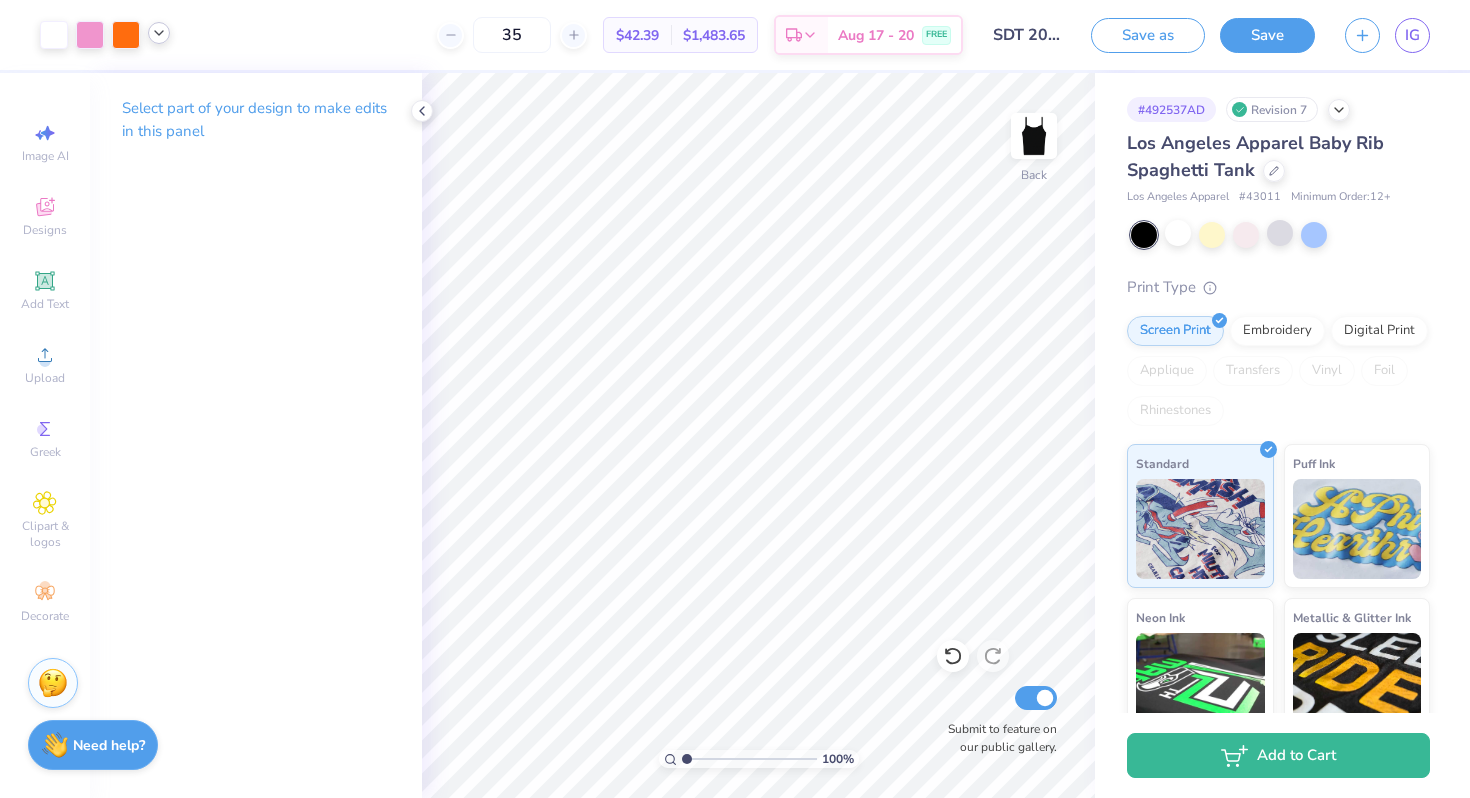 click at bounding box center (159, 33) 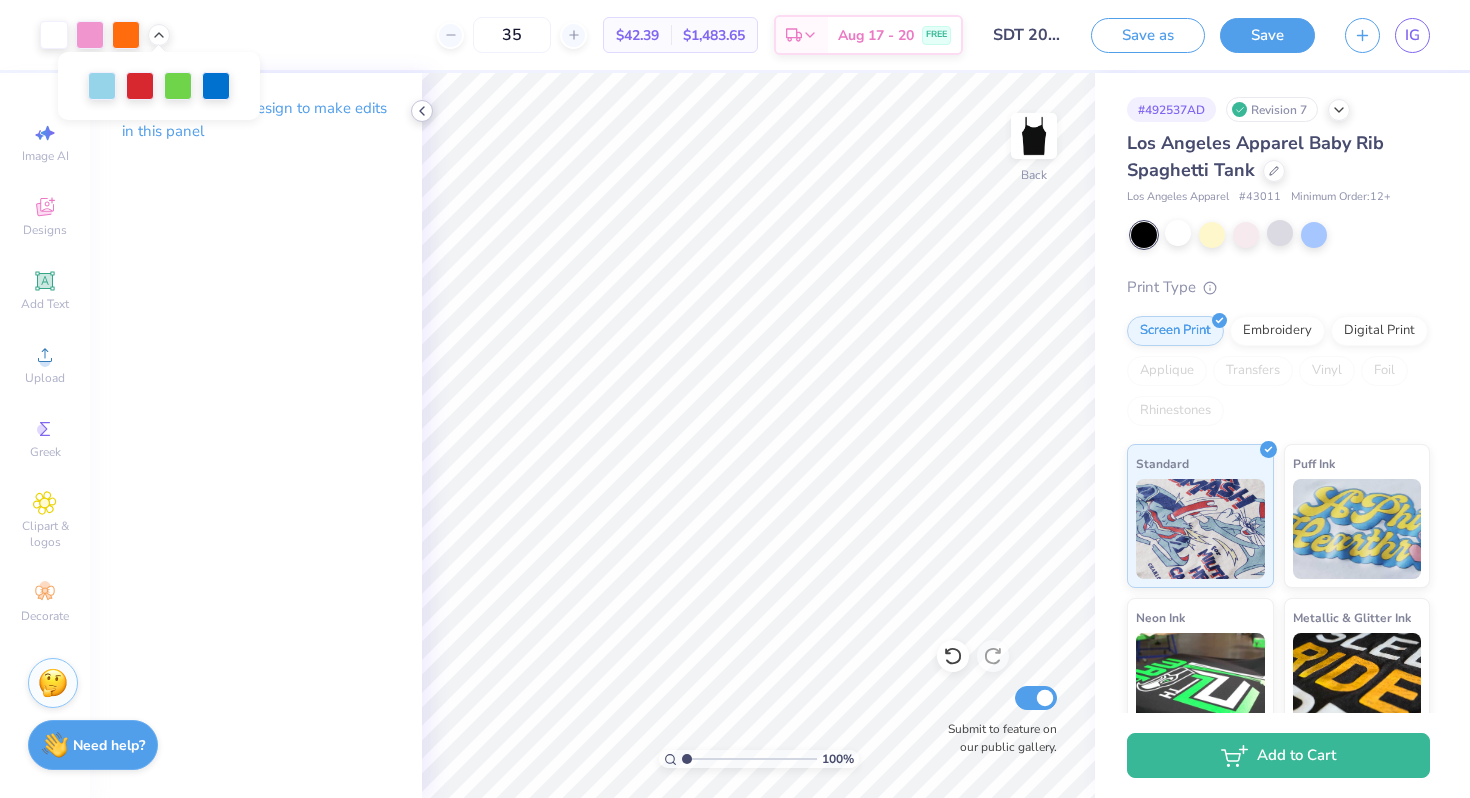 click 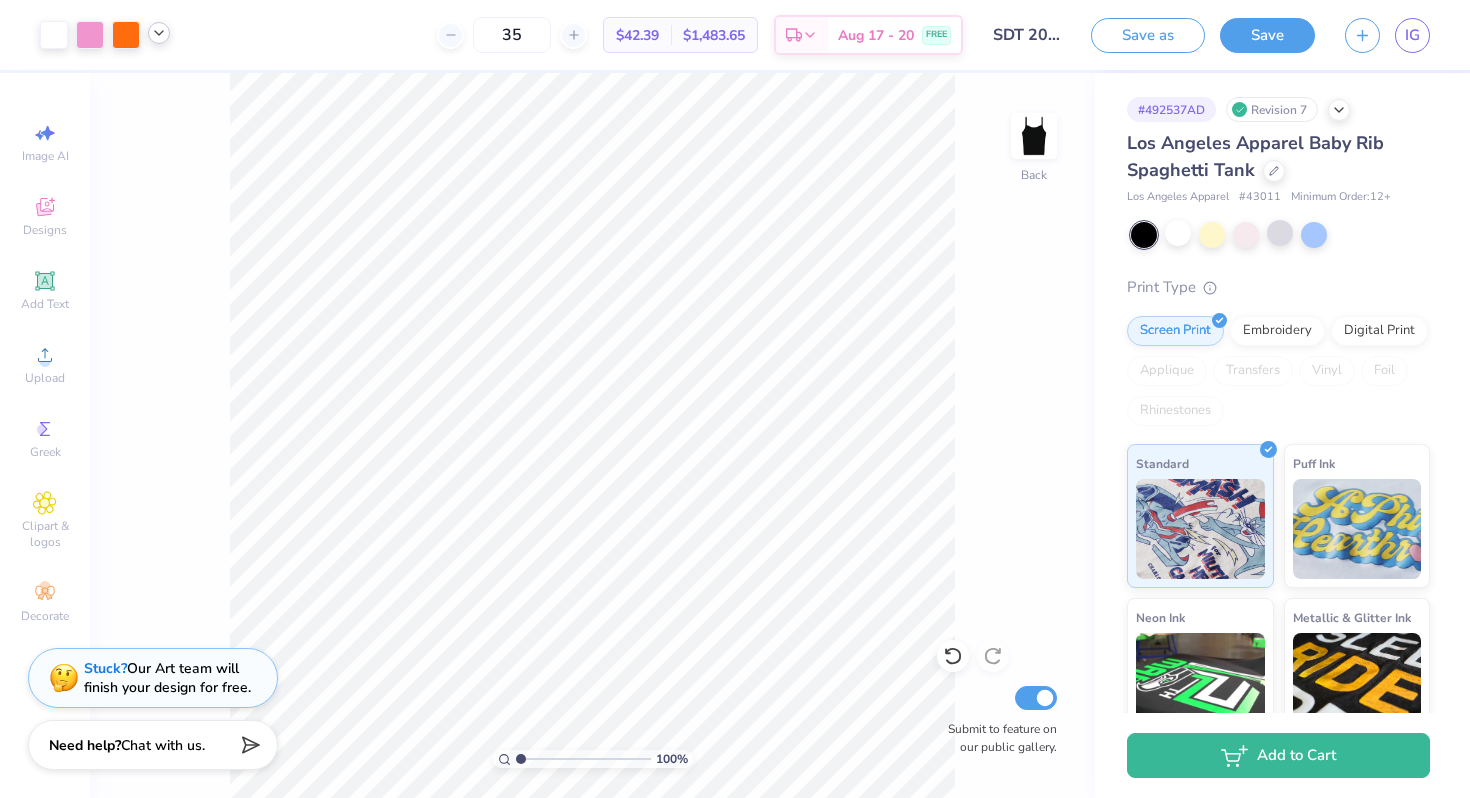 click 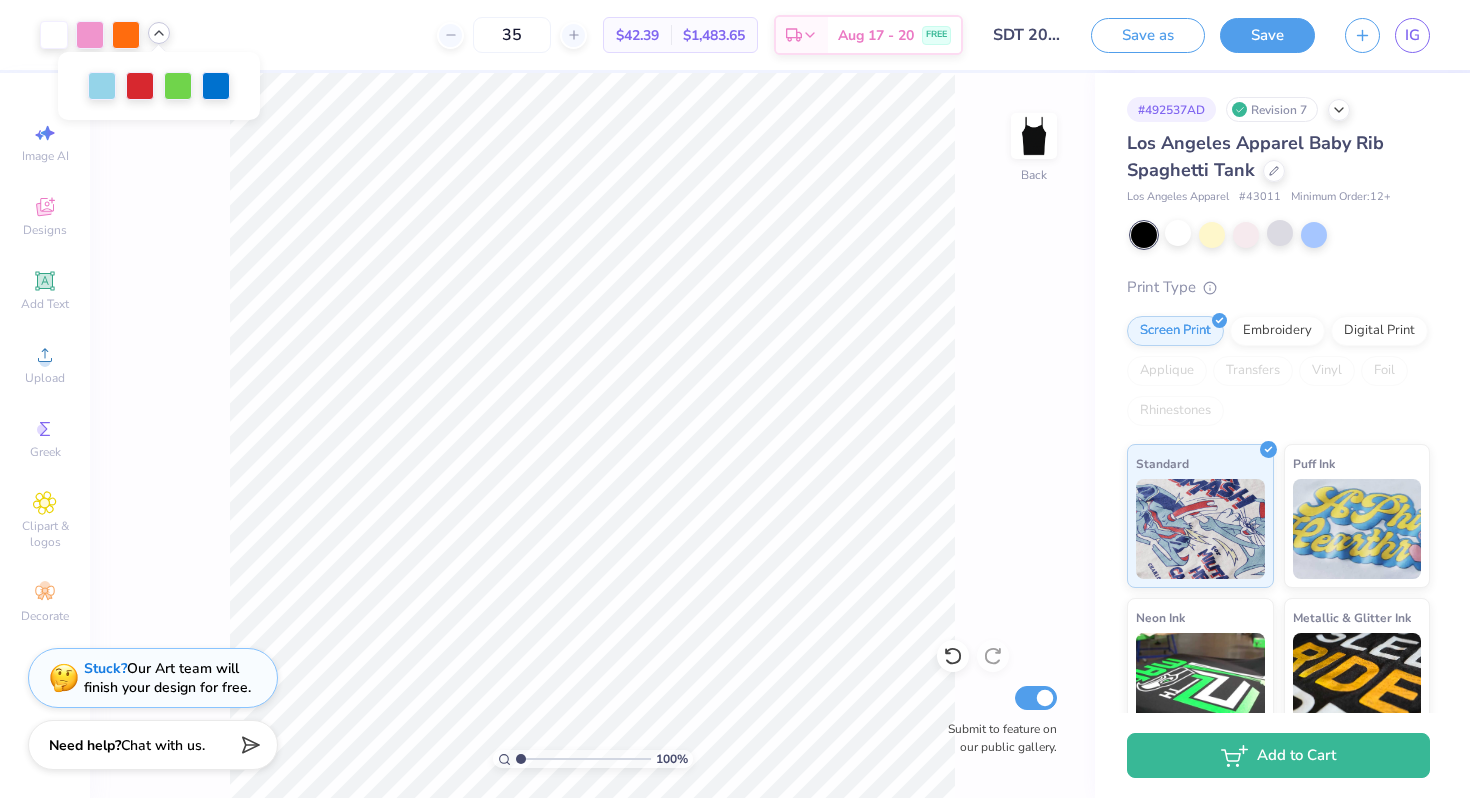 click 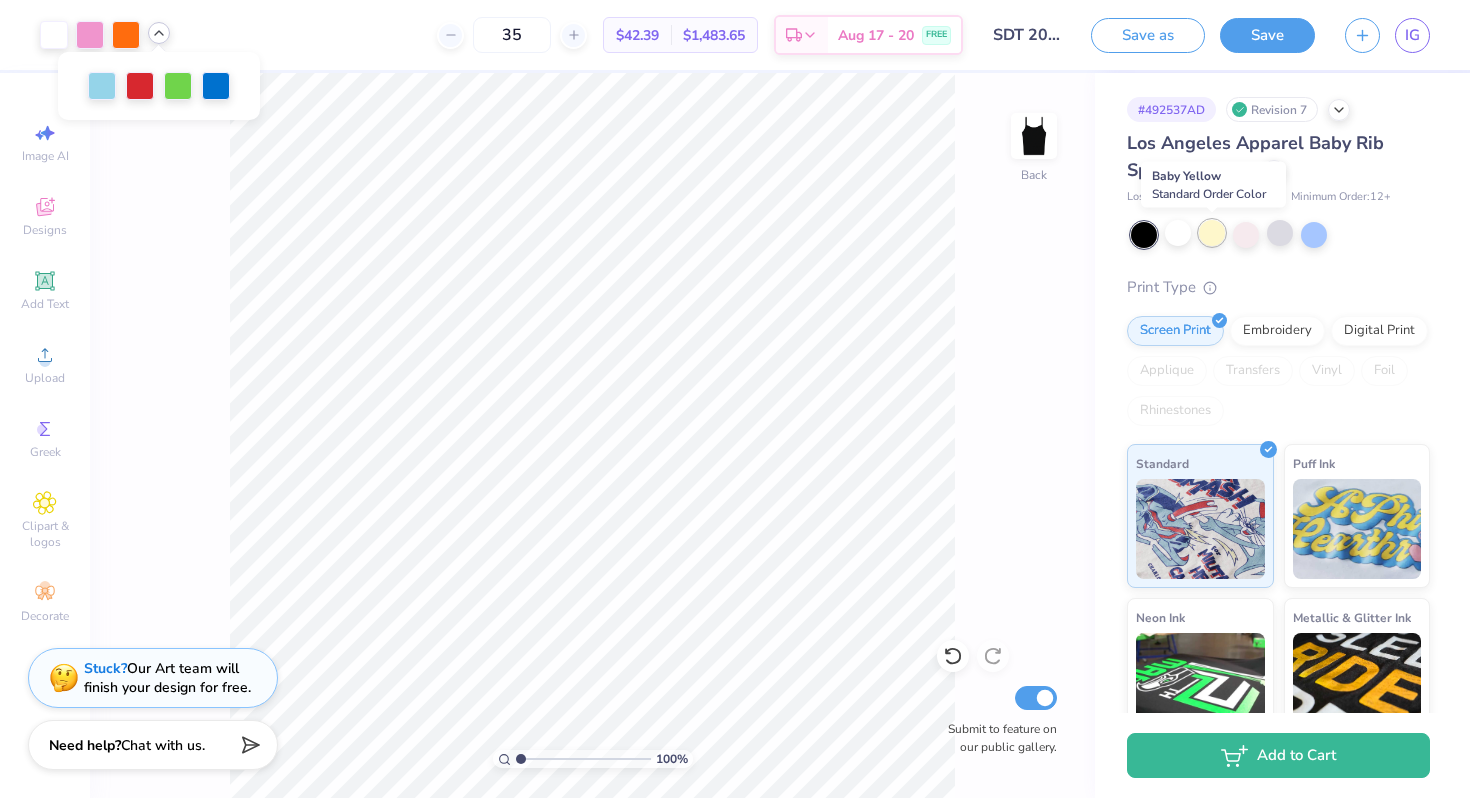 click at bounding box center [1212, 233] 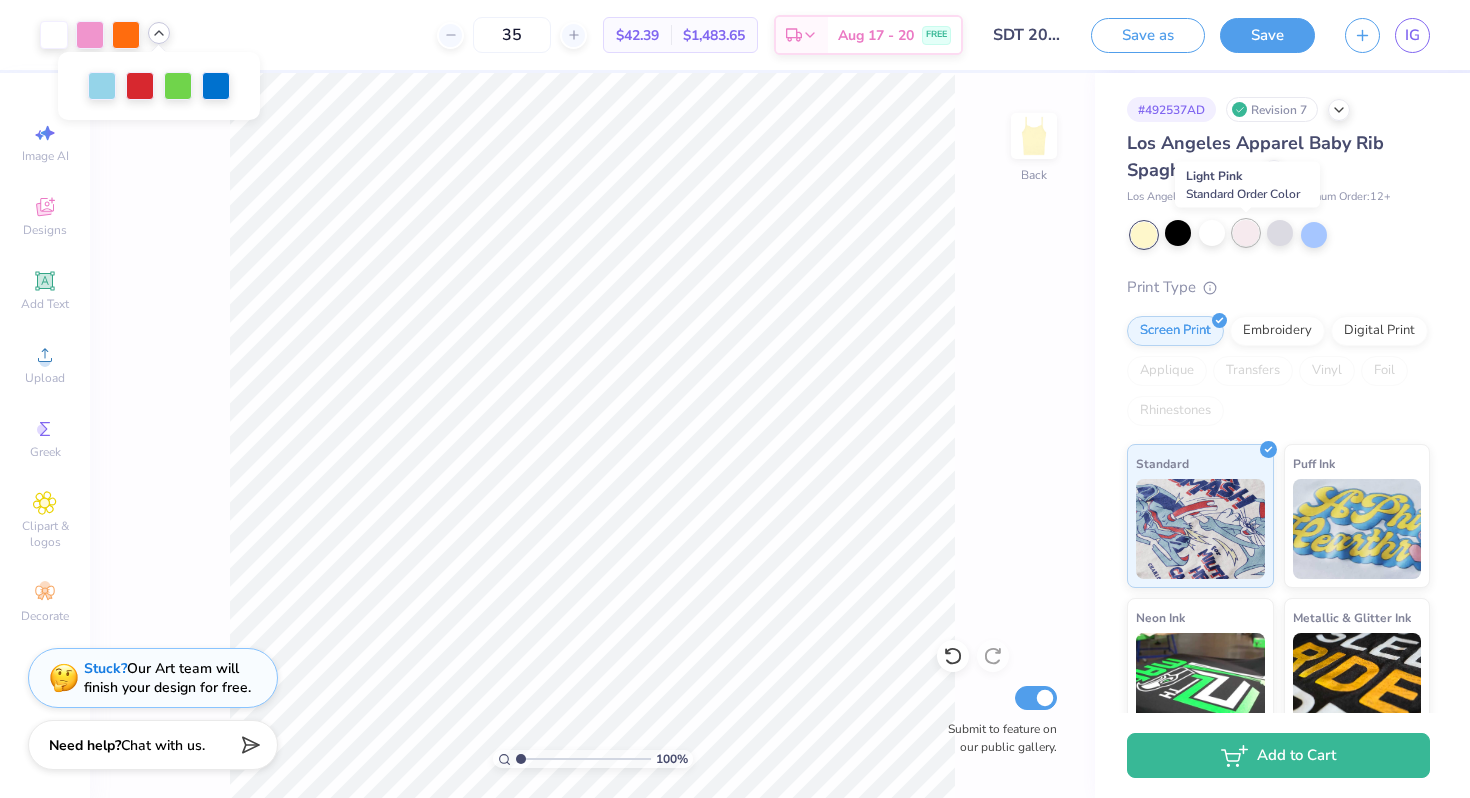 click at bounding box center [1246, 233] 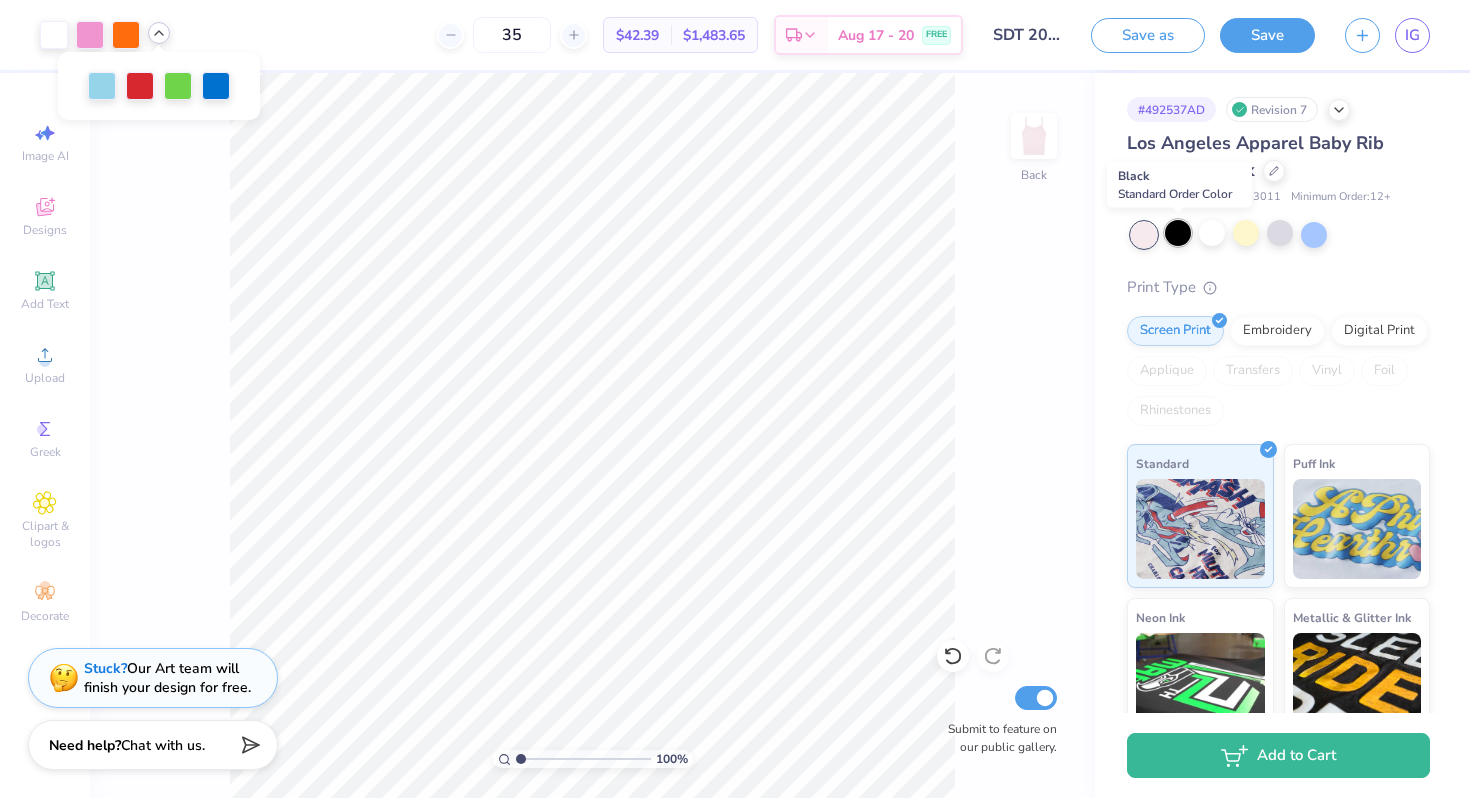 click at bounding box center [1178, 233] 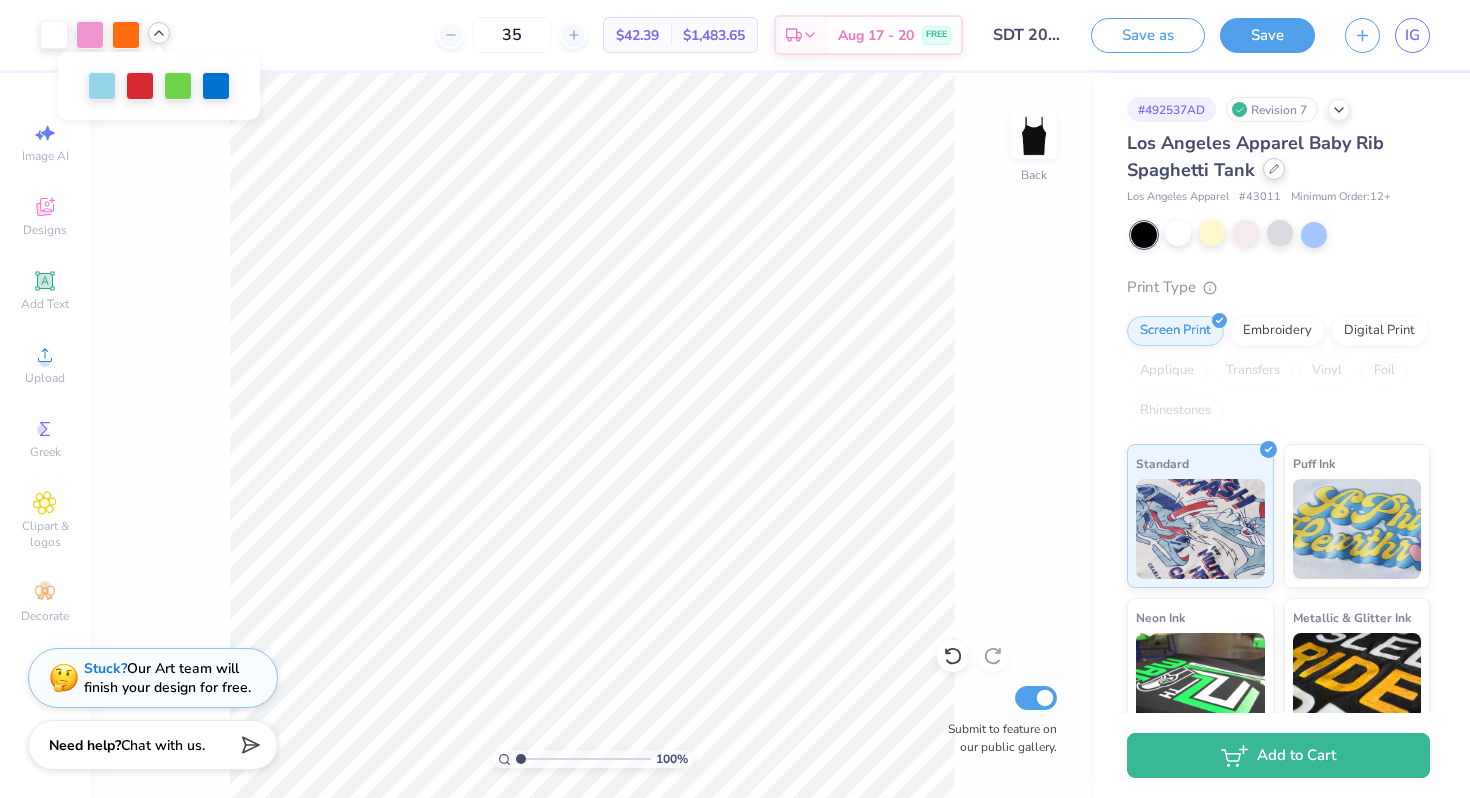 click at bounding box center [1274, 169] 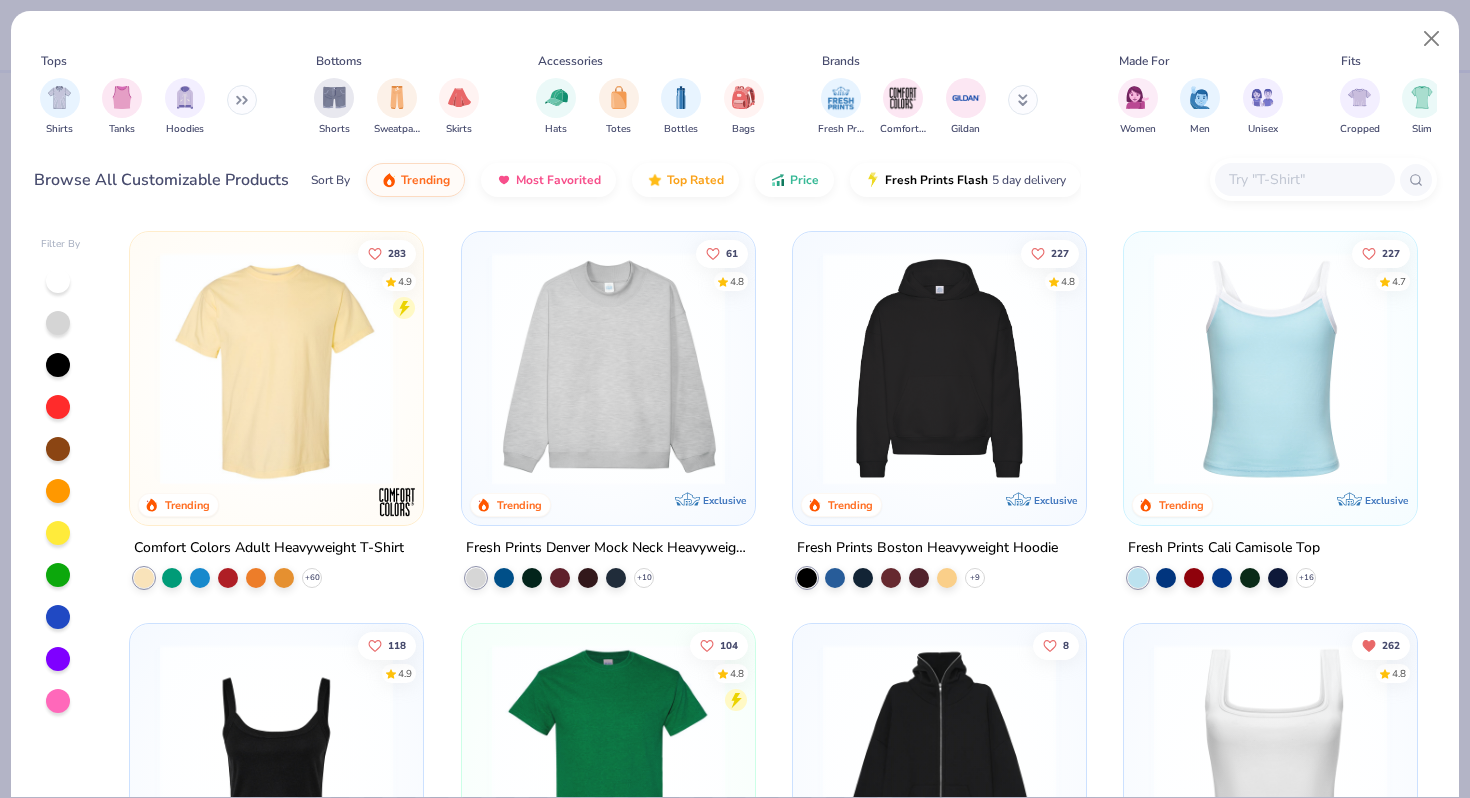 click at bounding box center (242, 100) 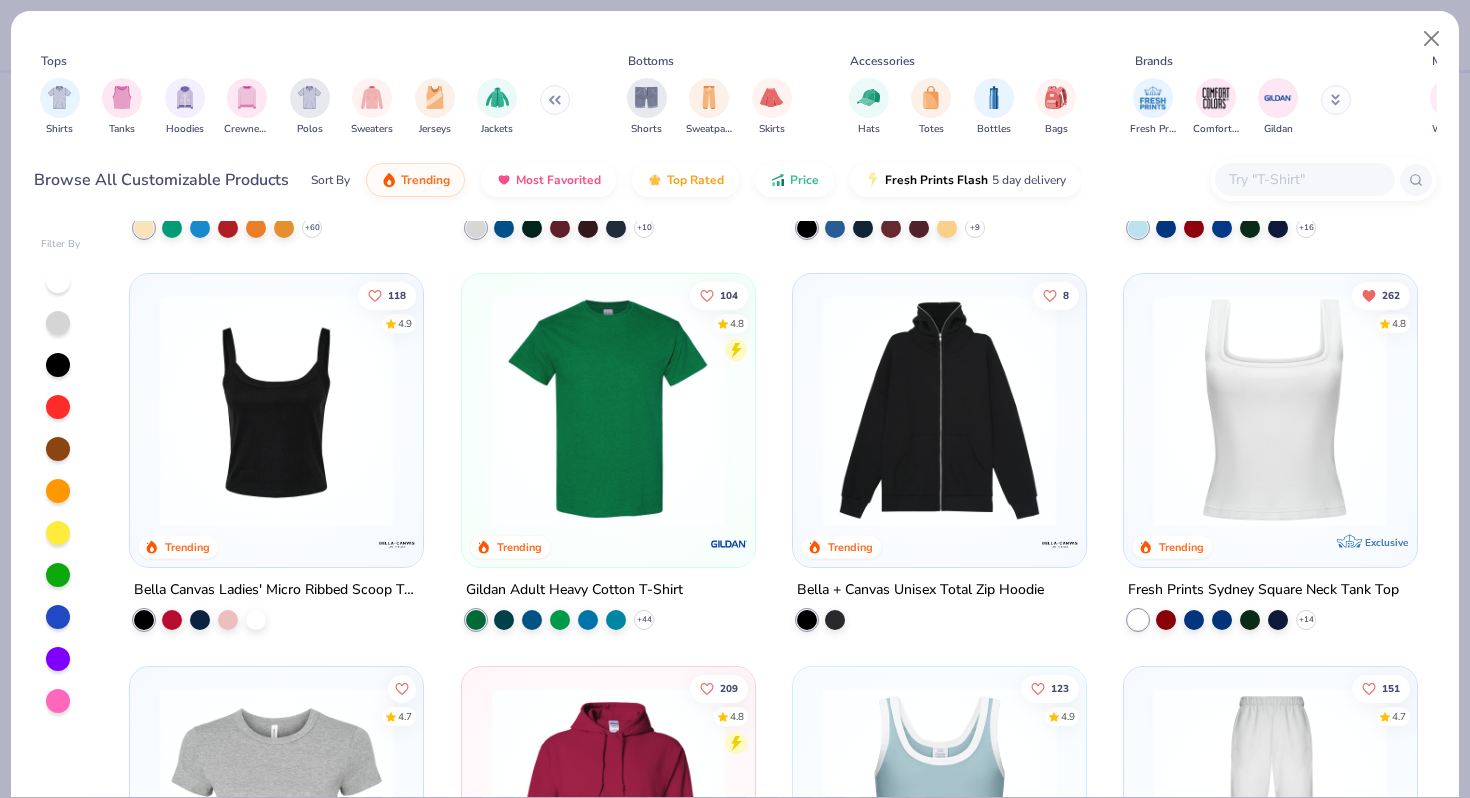 scroll, scrollTop: 458, scrollLeft: 0, axis: vertical 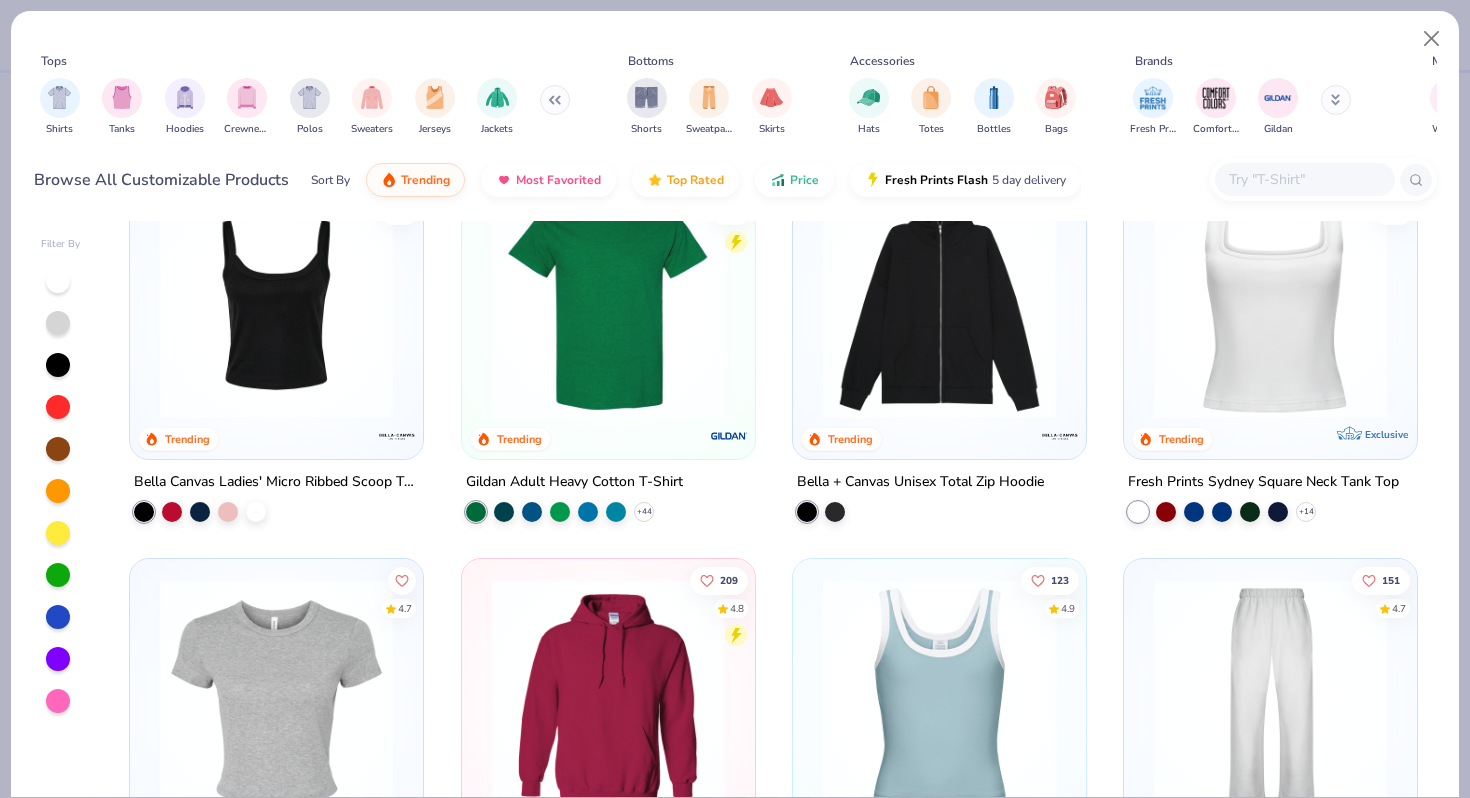 click on "Bella Canvas Ladies' Micro Ribbed Scoop Tank" at bounding box center (276, 482) 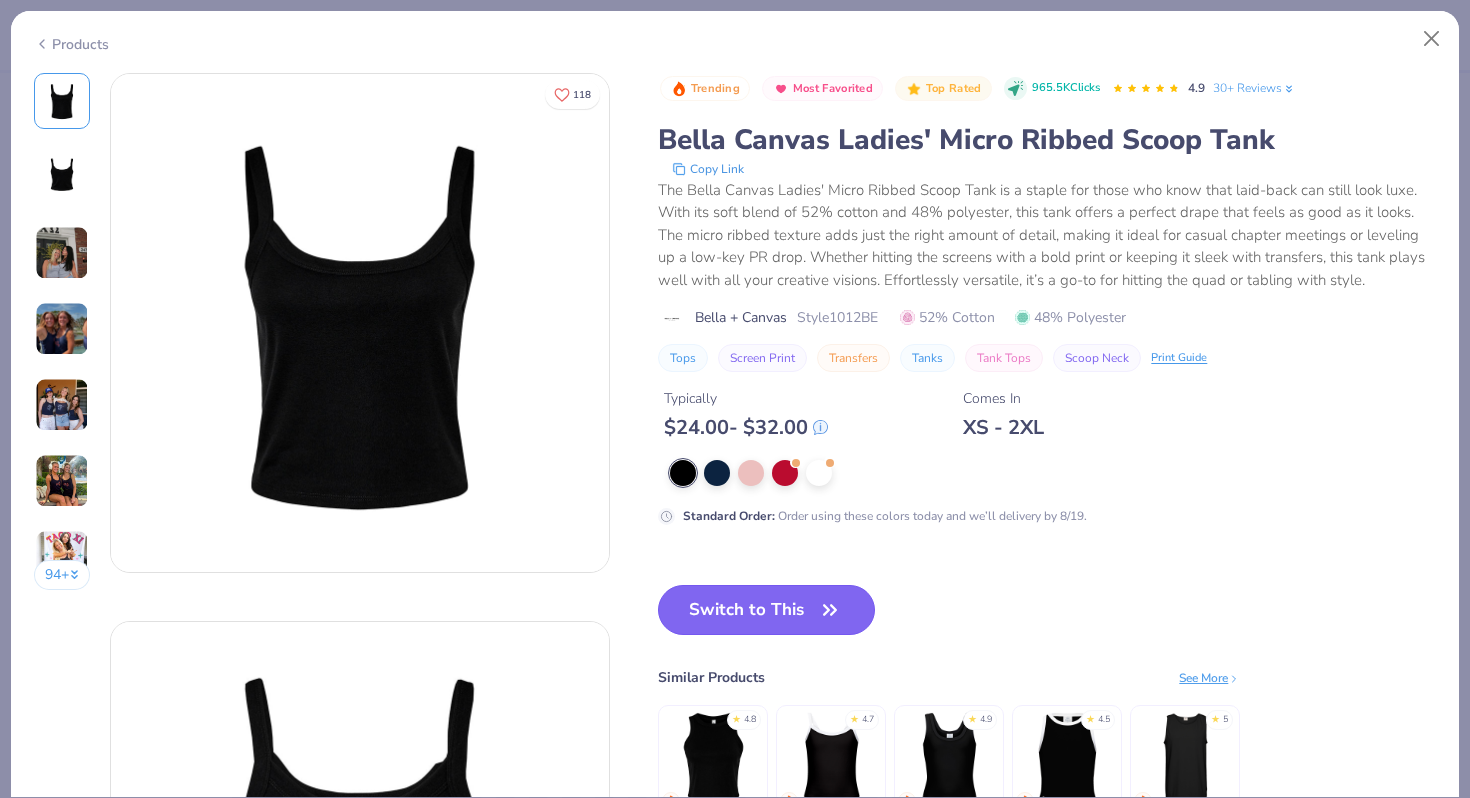 click on "Switch to This" at bounding box center (766, 610) 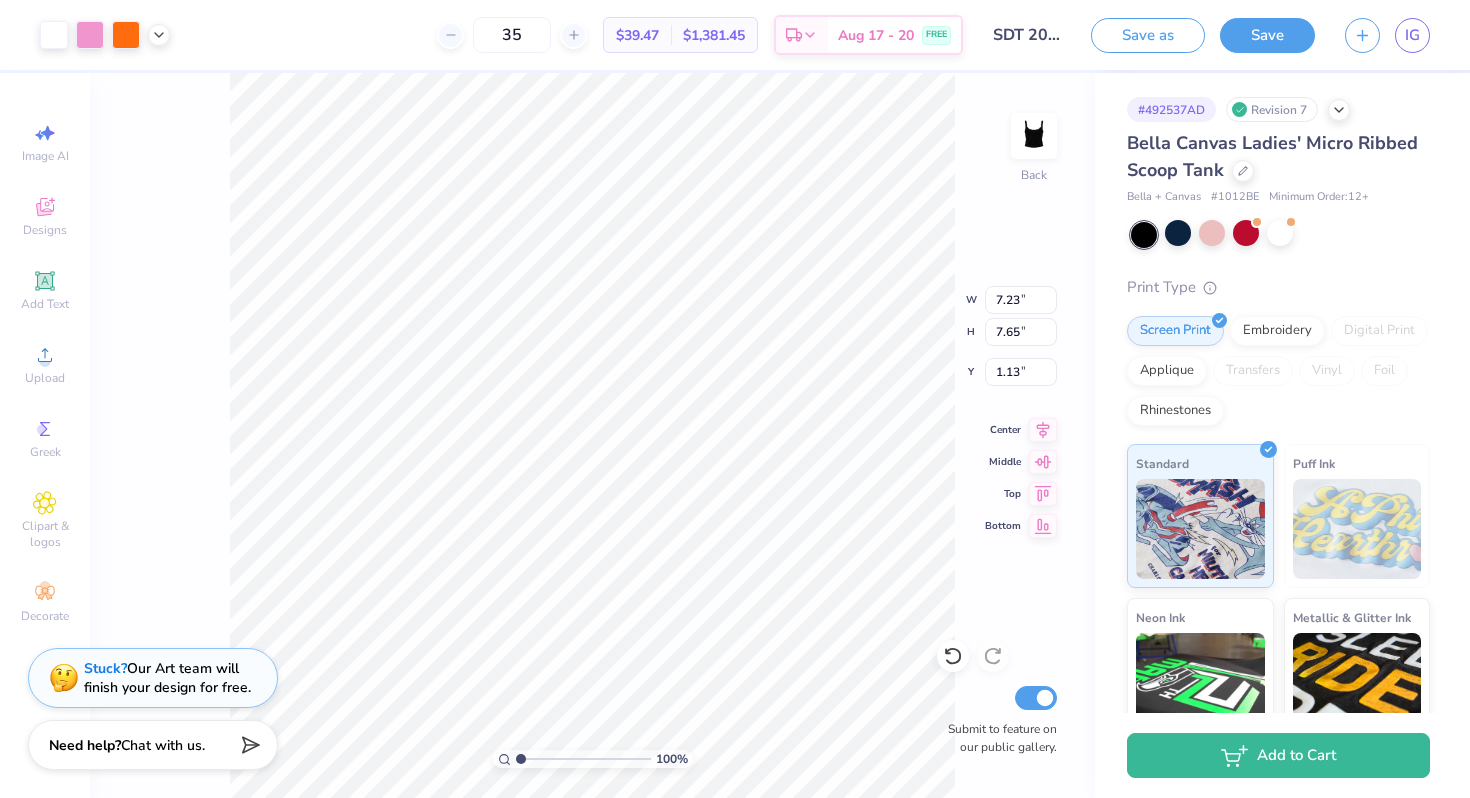 type on "1.13" 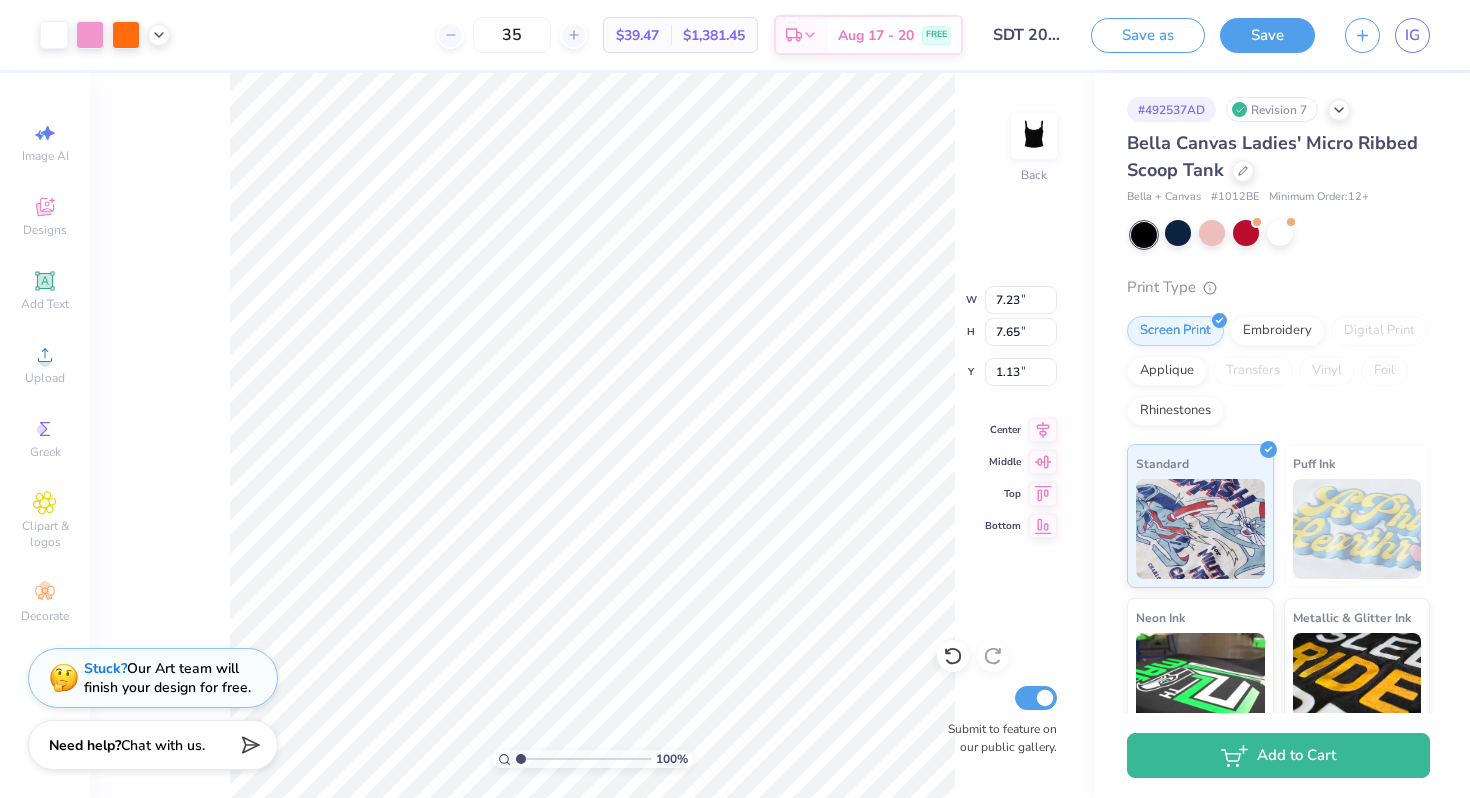 type on "6.34" 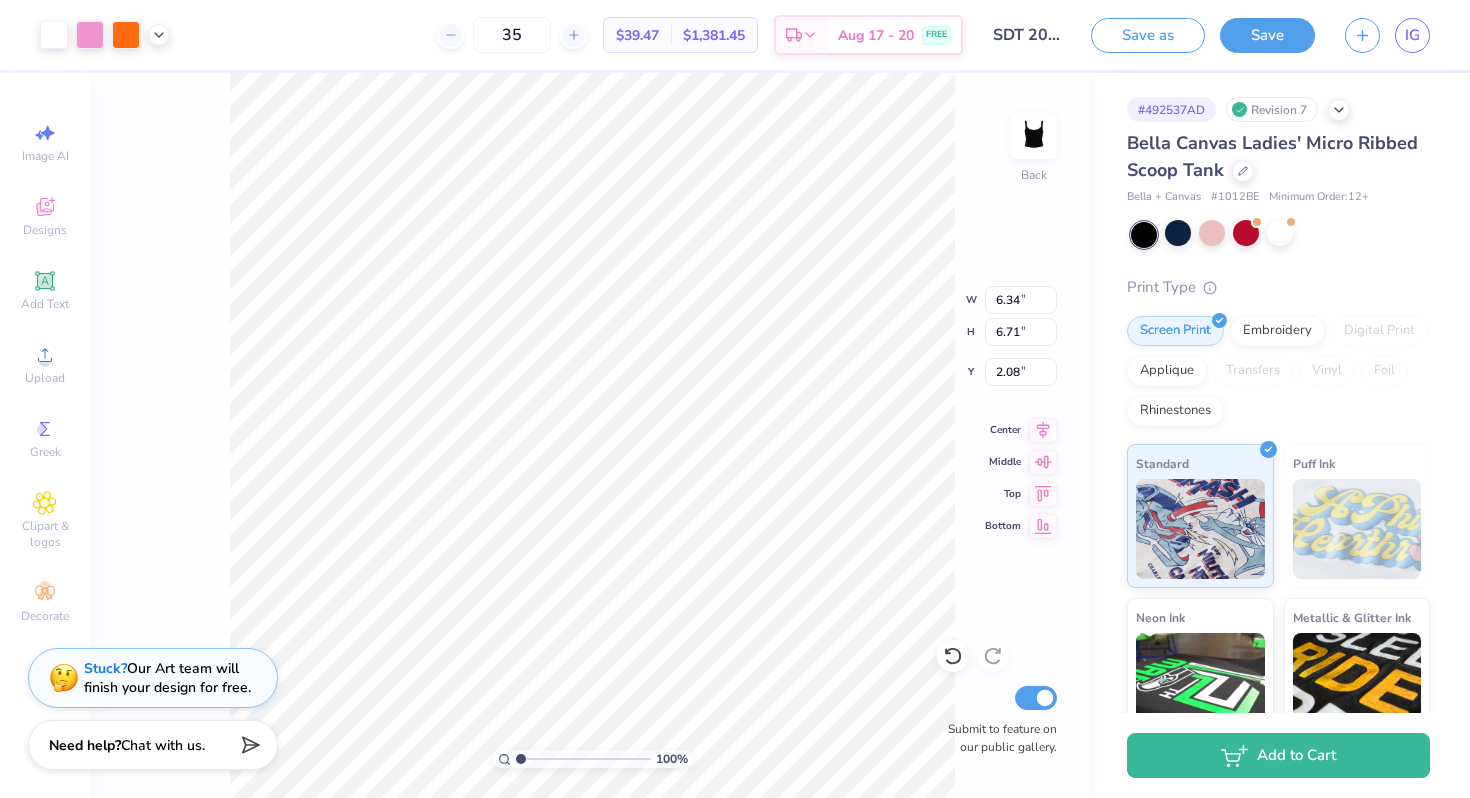 type on "6.57" 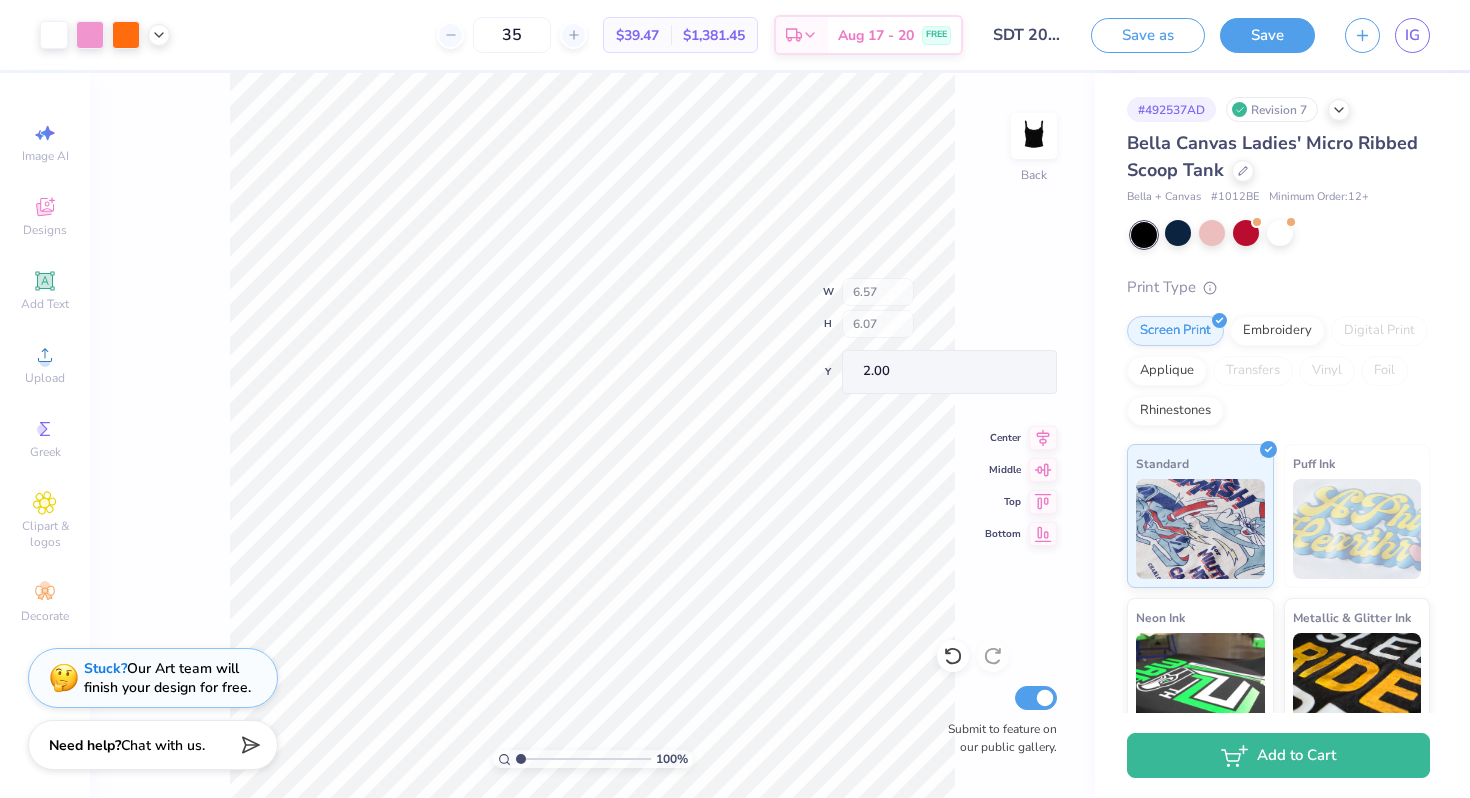 type on "2.00" 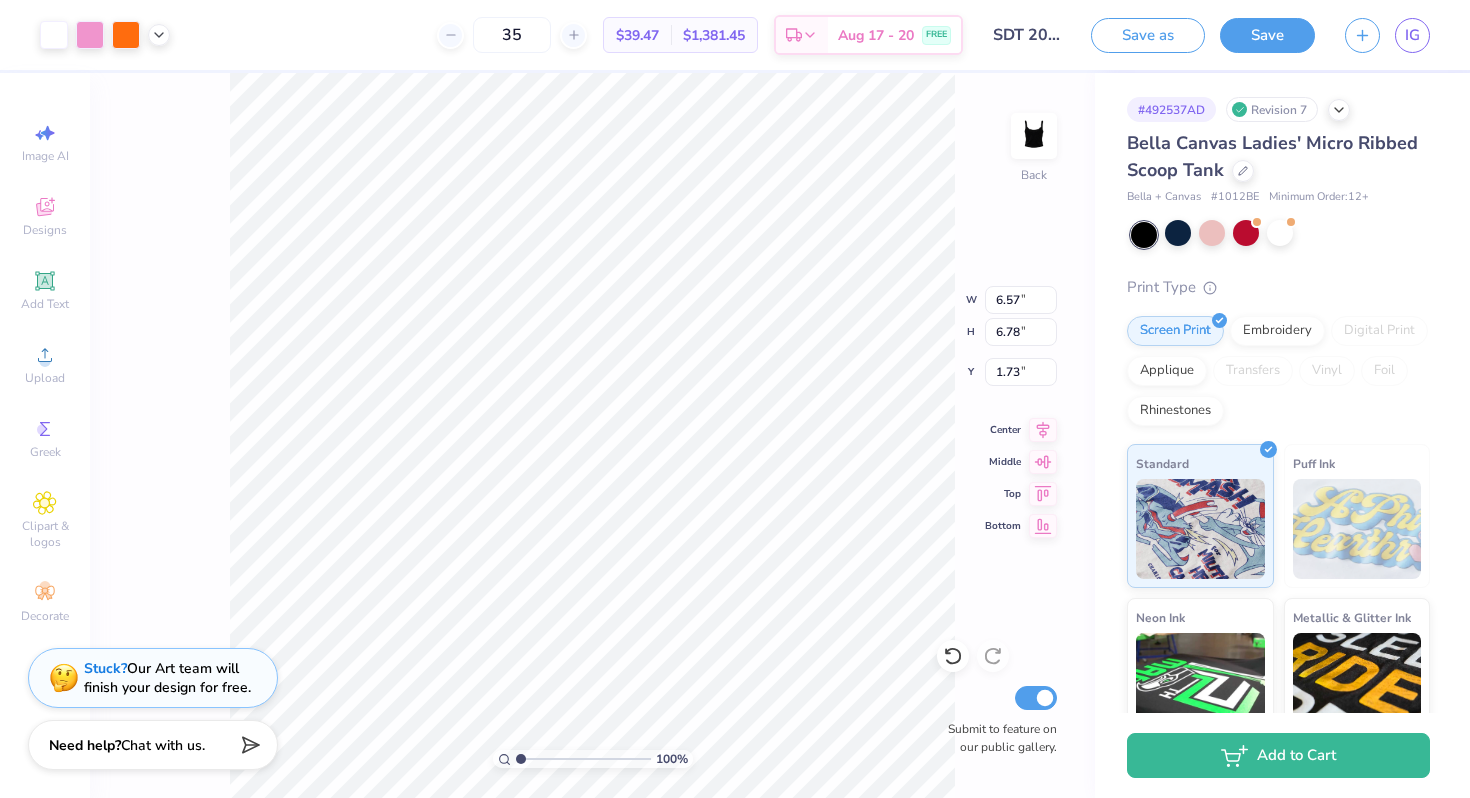 type on "1.76" 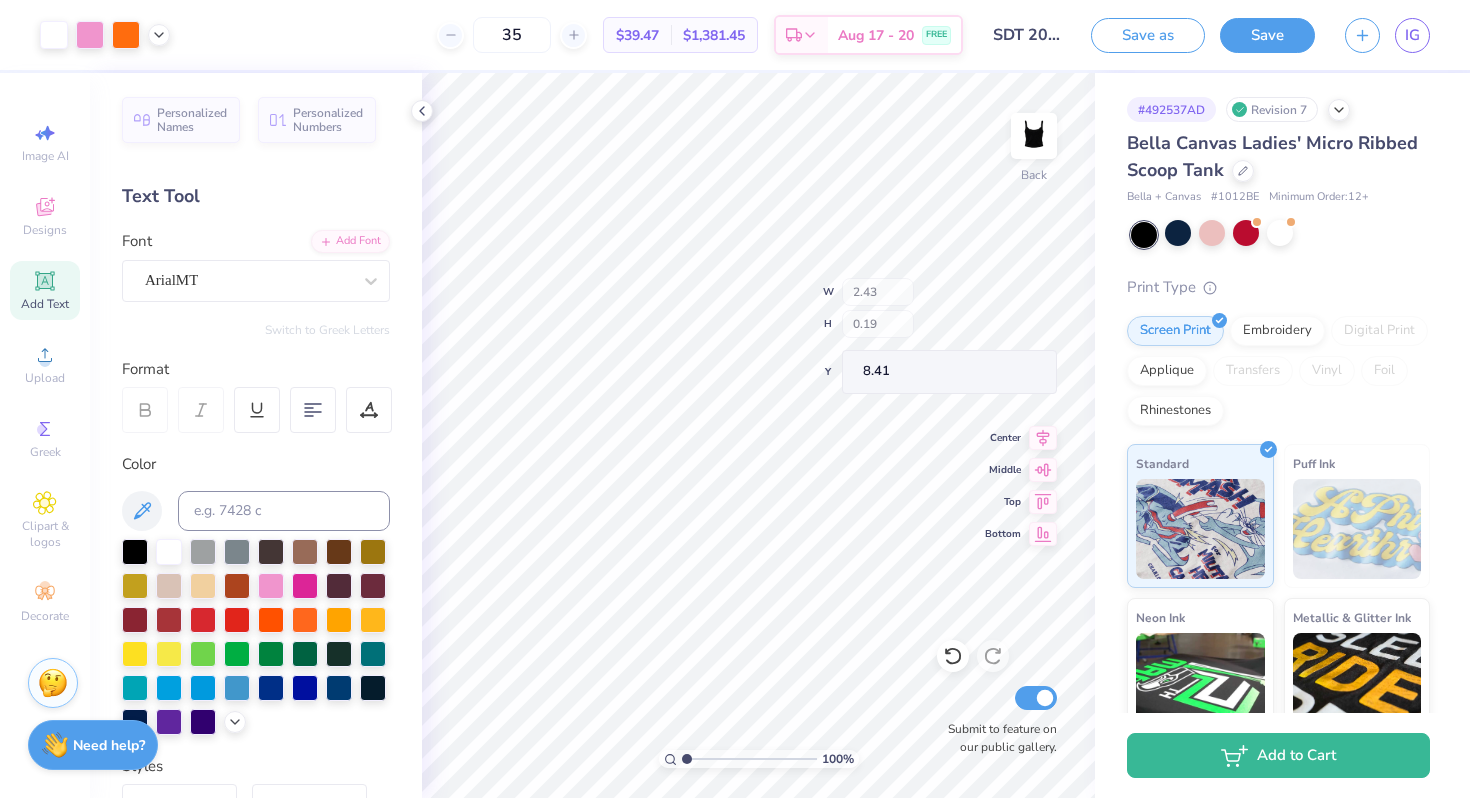 type on "8.41" 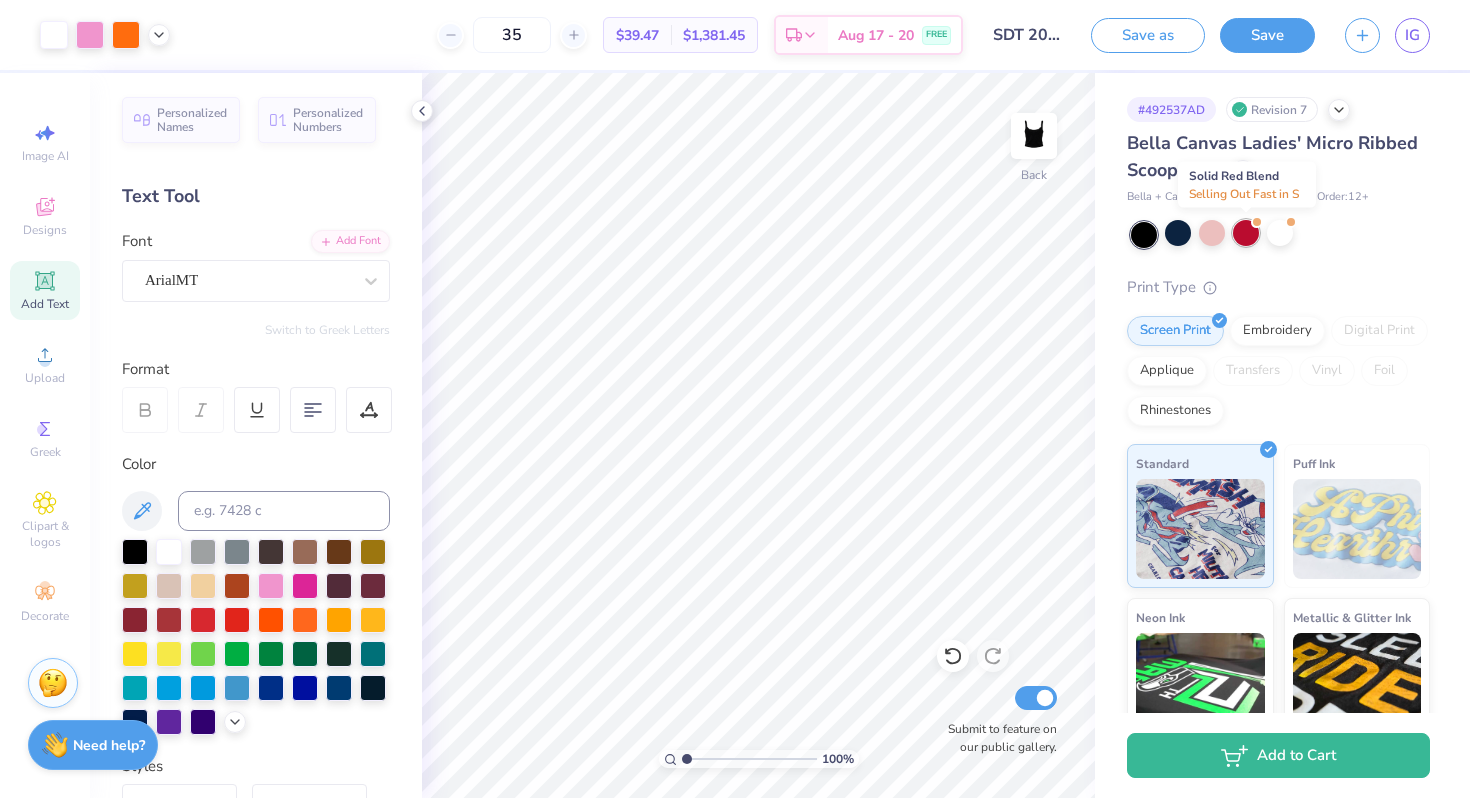 click at bounding box center (1246, 233) 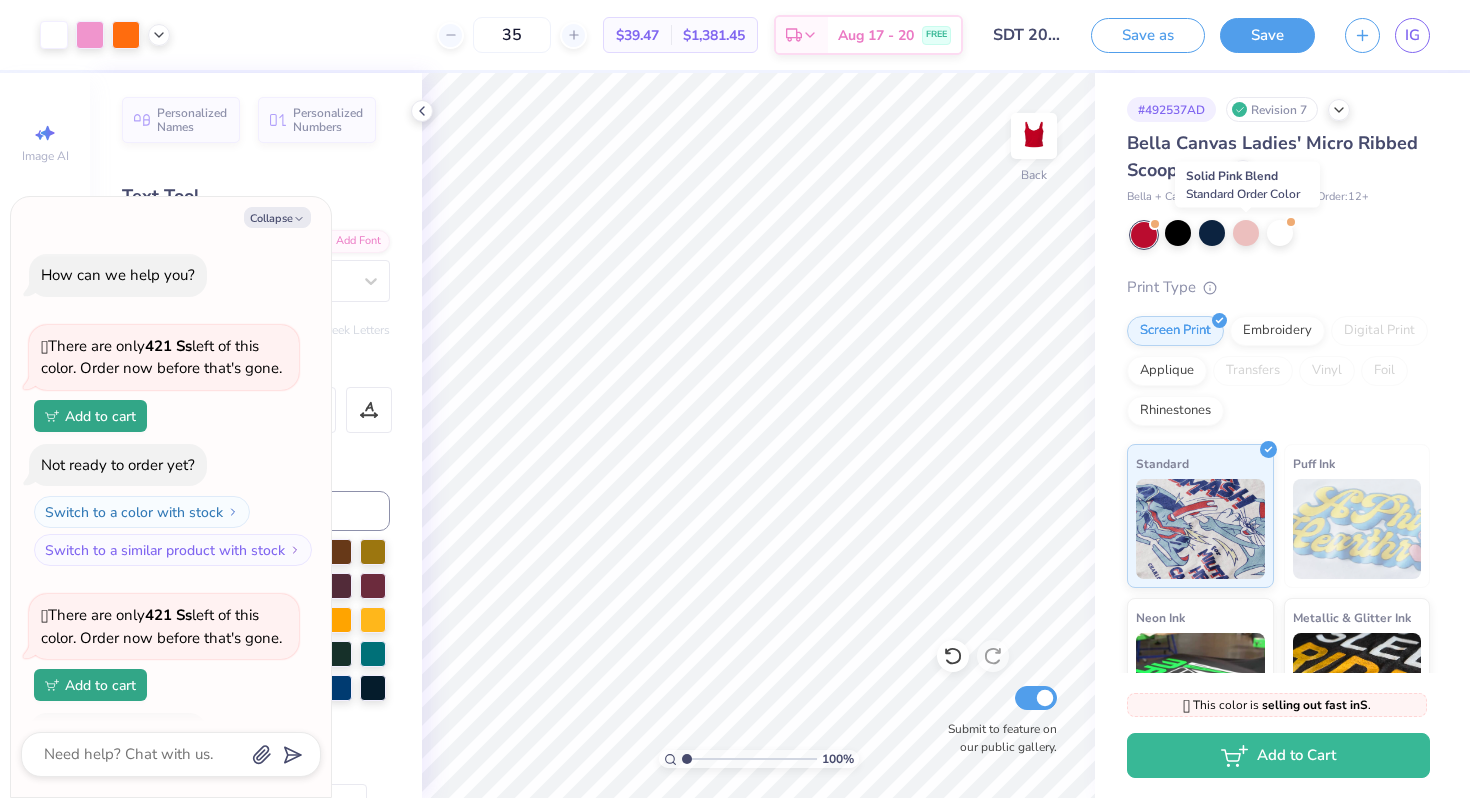 scroll, scrollTop: 129, scrollLeft: 0, axis: vertical 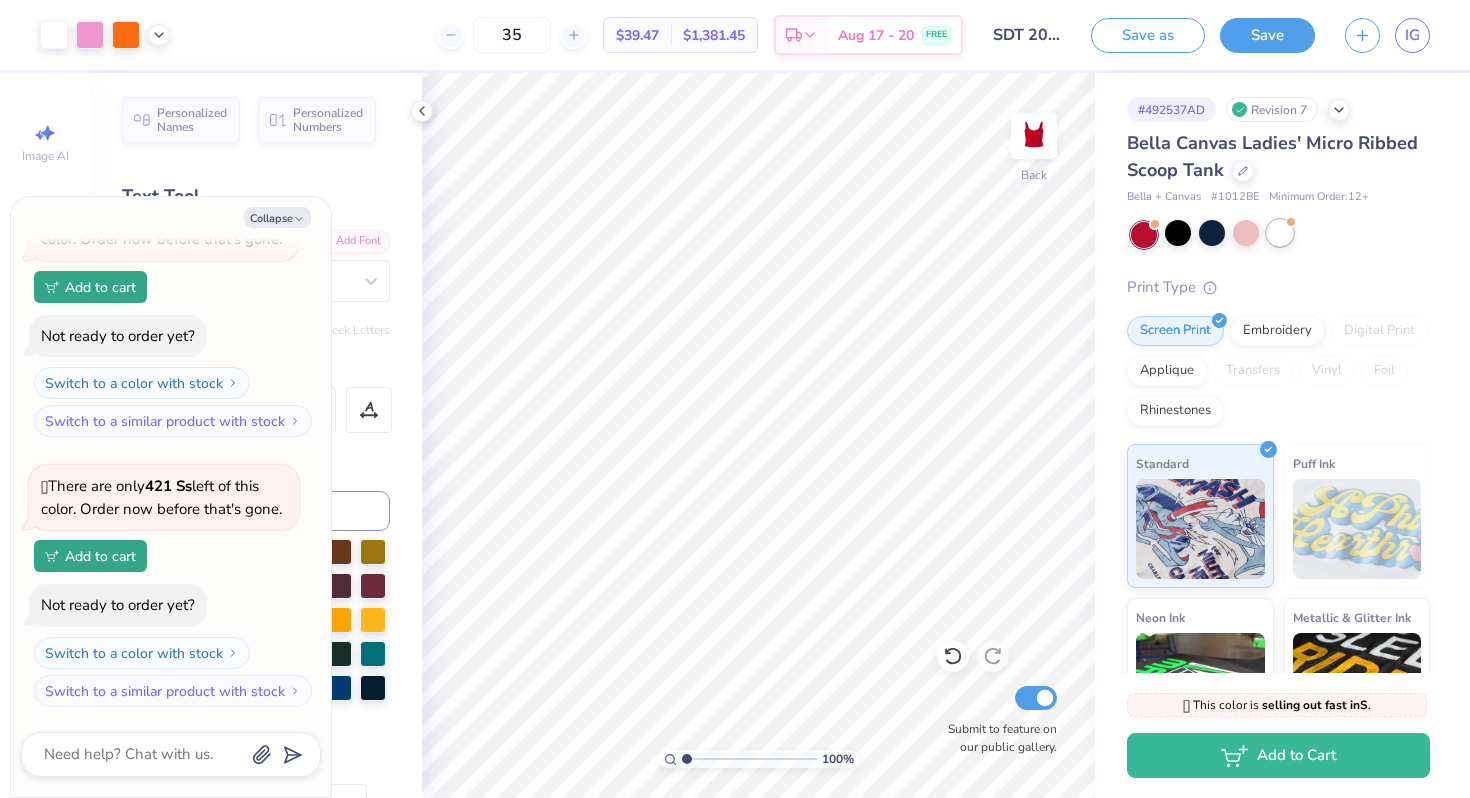 click at bounding box center [1280, 233] 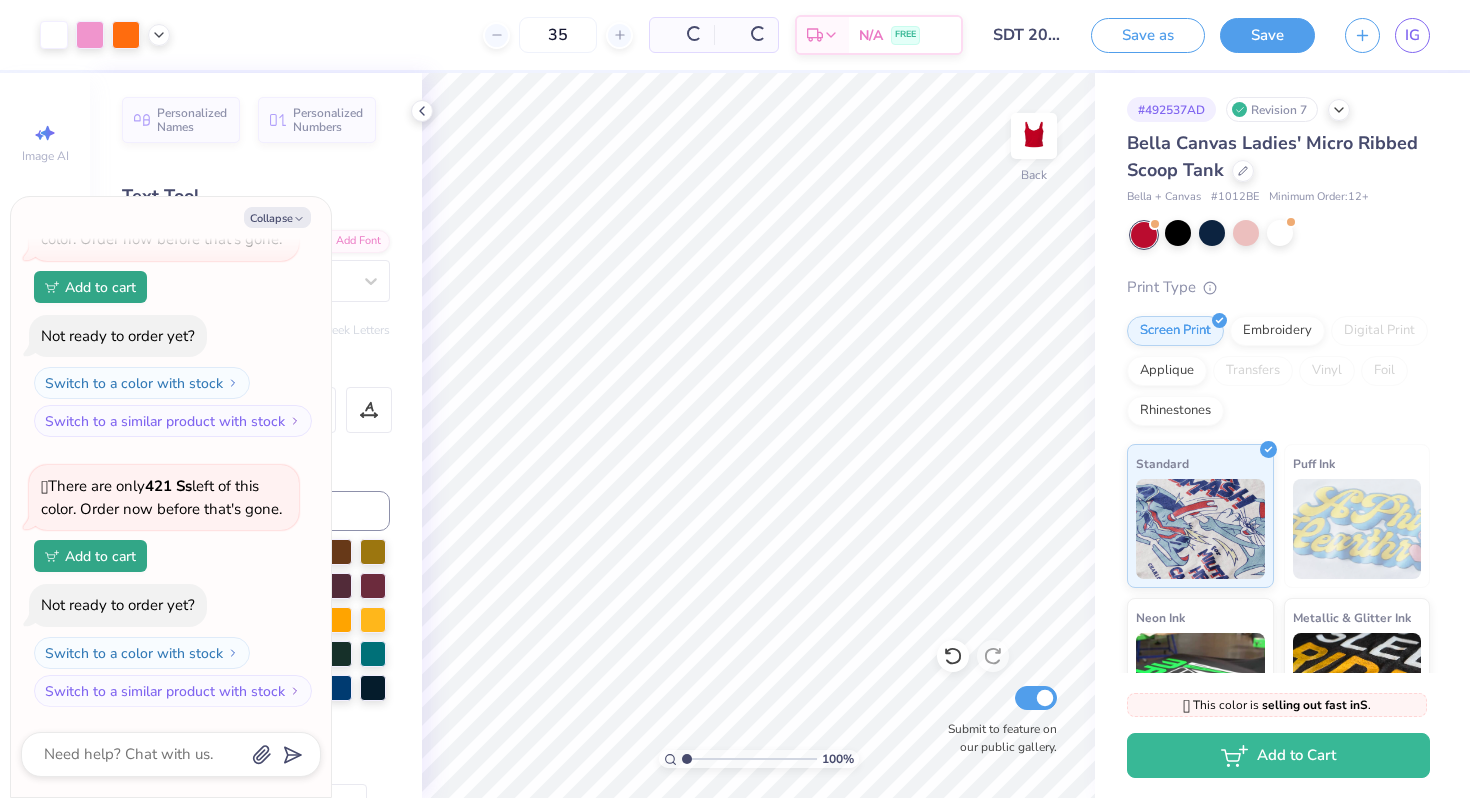scroll, scrollTop: 668, scrollLeft: 0, axis: vertical 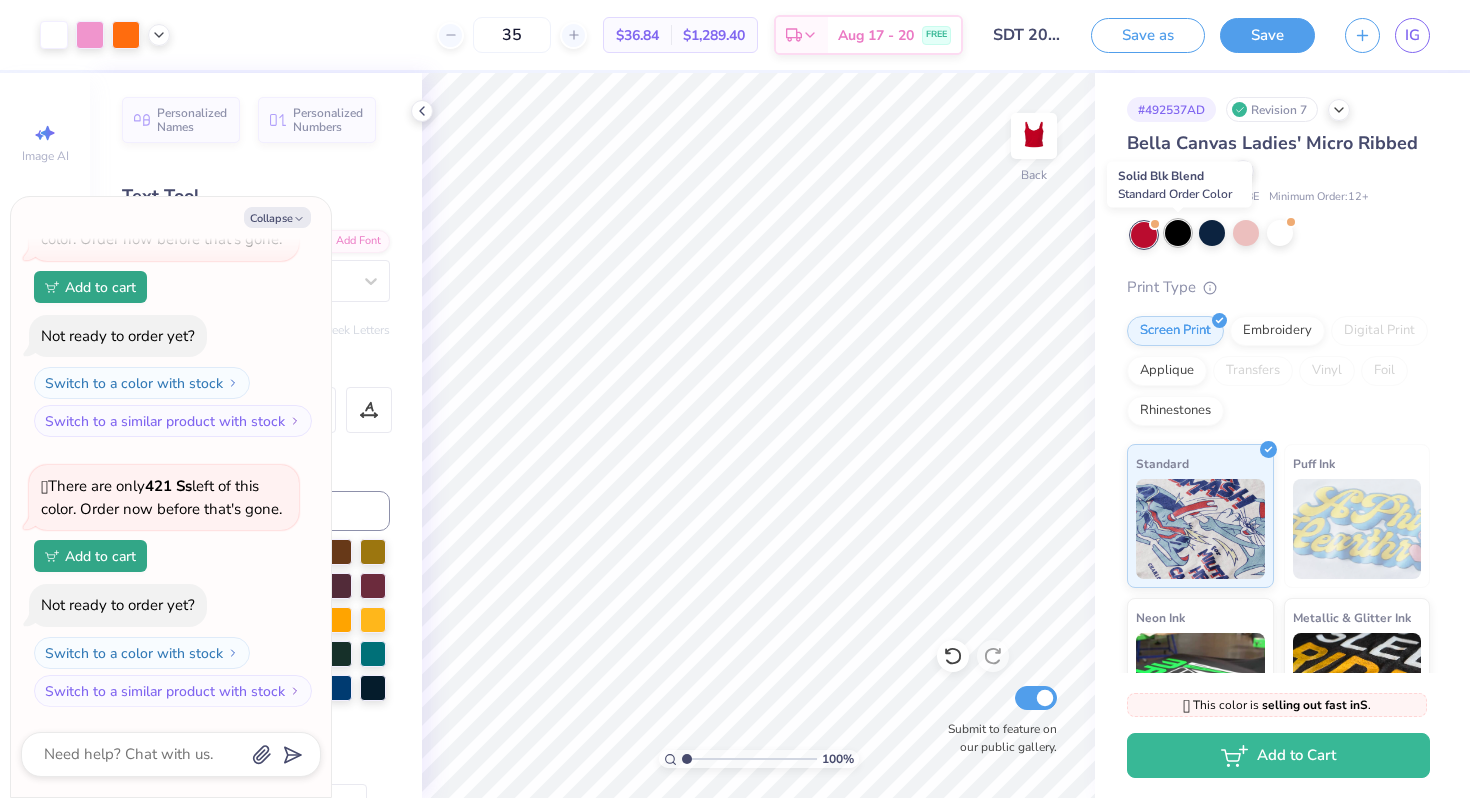 click at bounding box center [1178, 233] 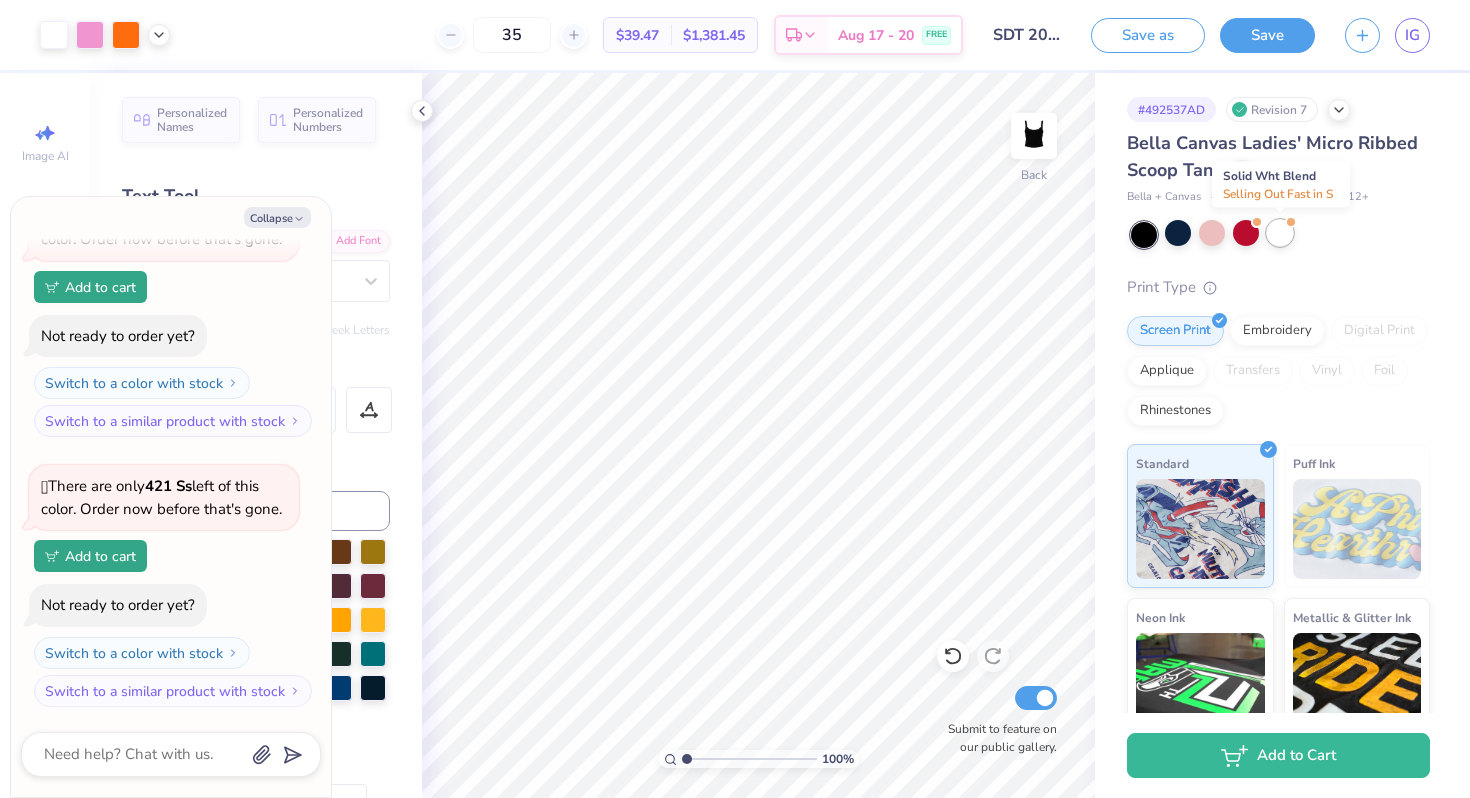 click at bounding box center [1280, 233] 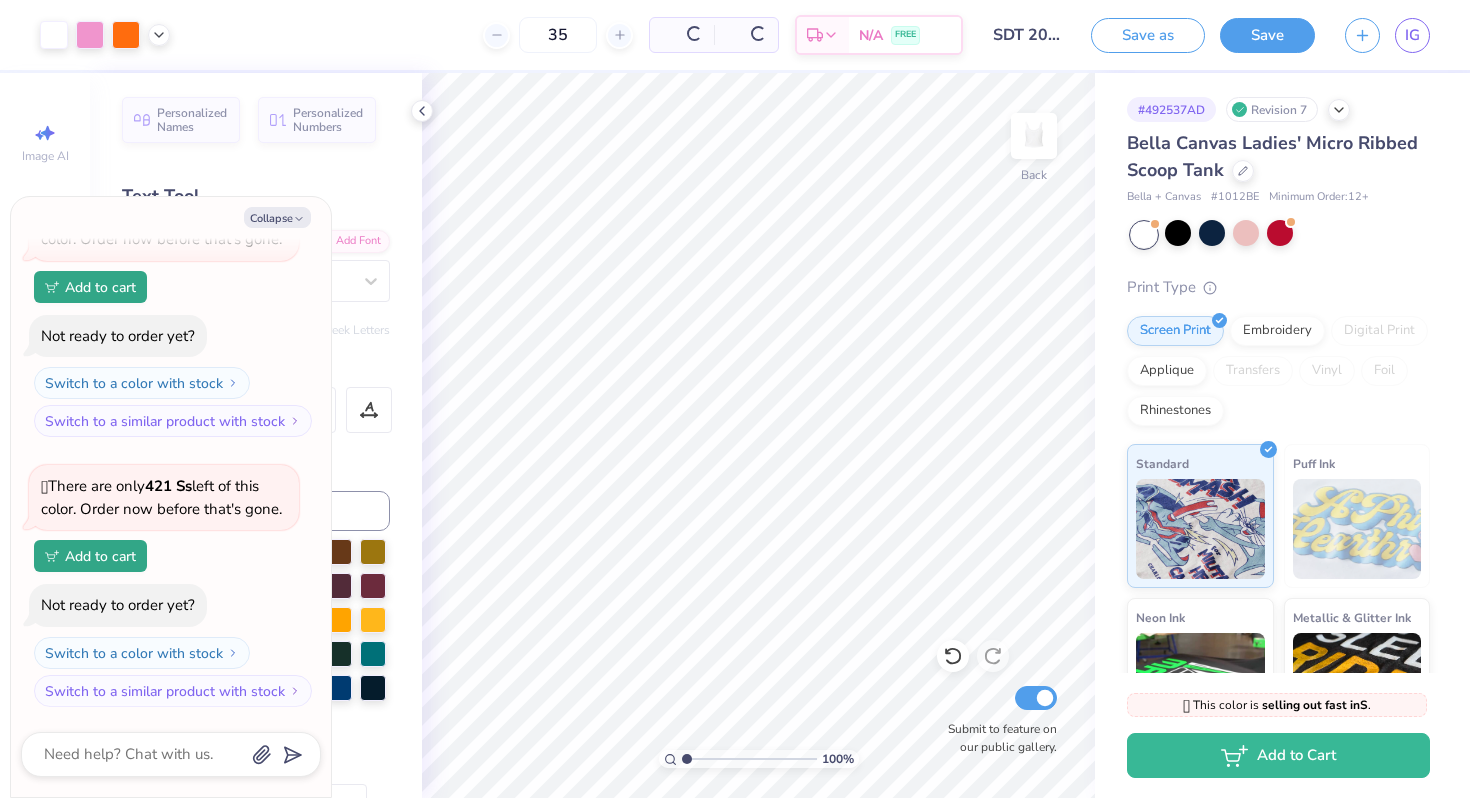 scroll, scrollTop: 938, scrollLeft: 0, axis: vertical 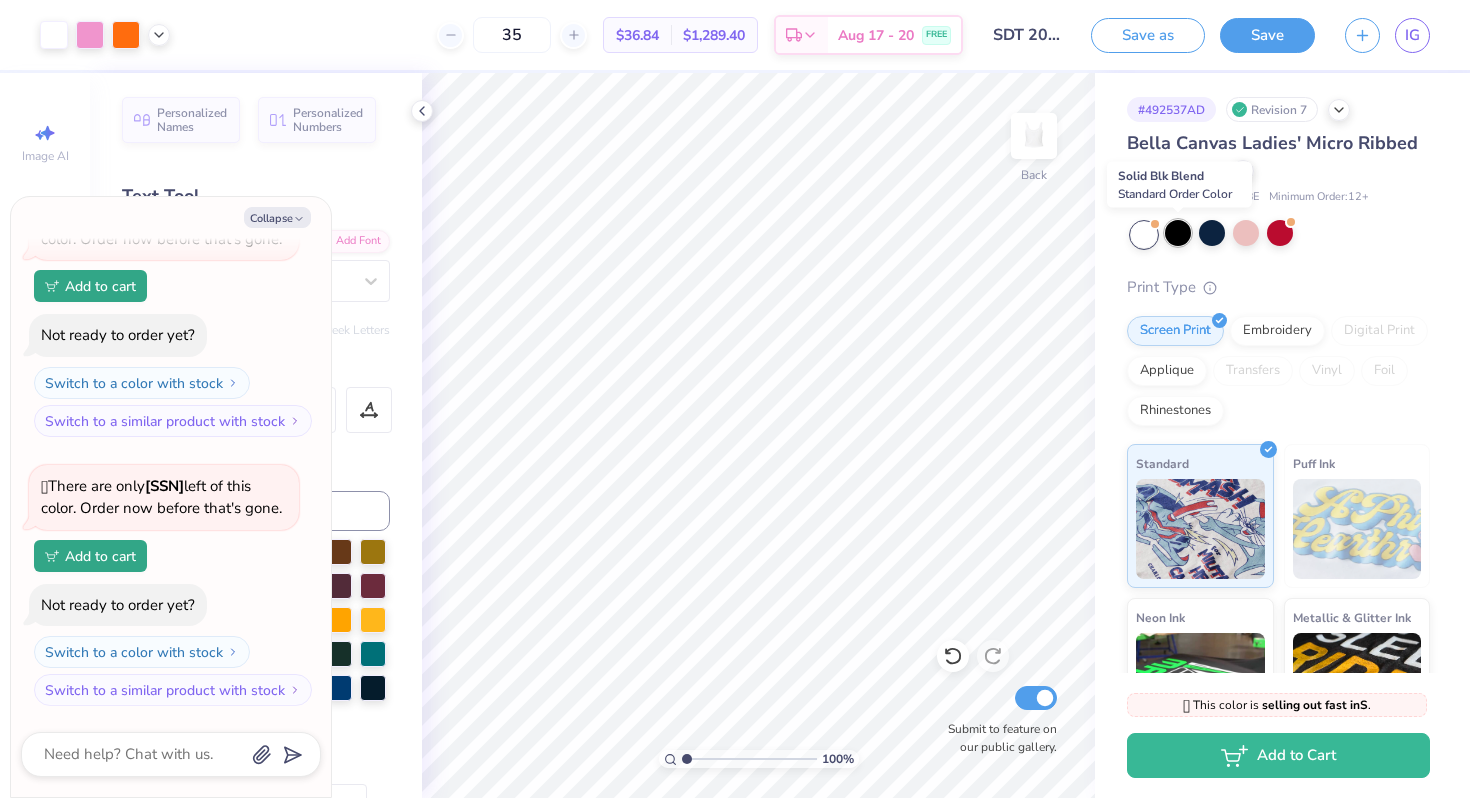 click at bounding box center (1178, 233) 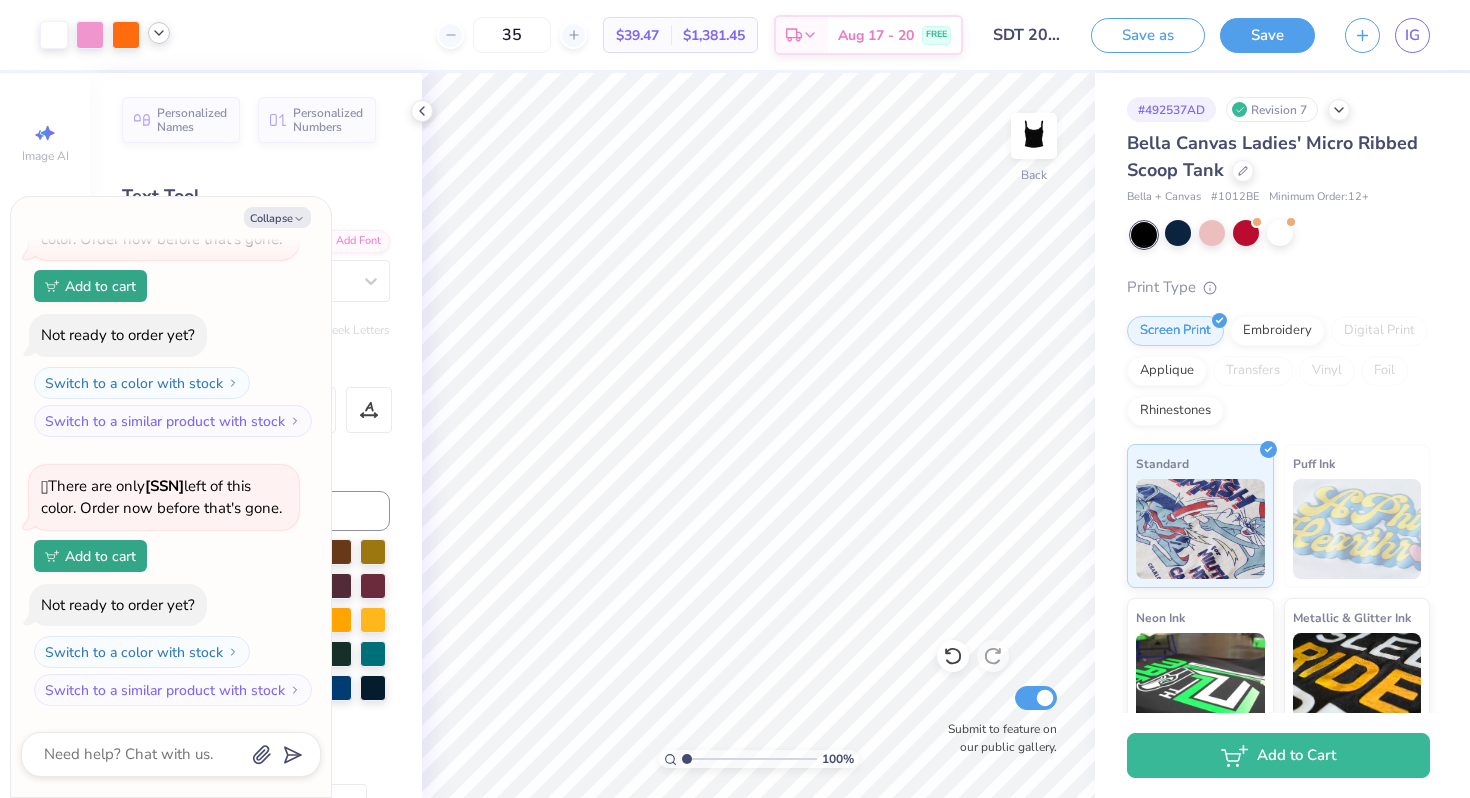click 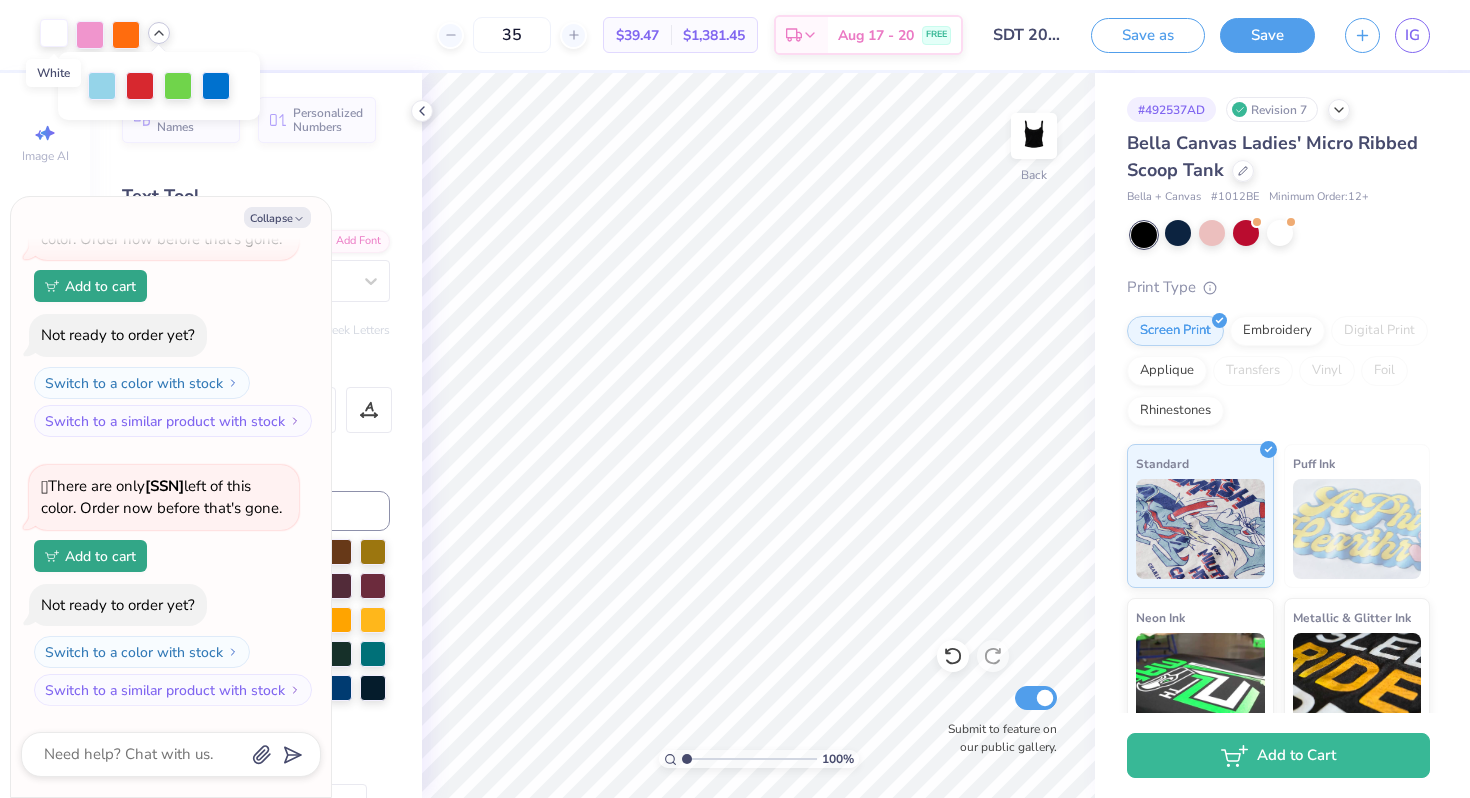 click at bounding box center (54, 33) 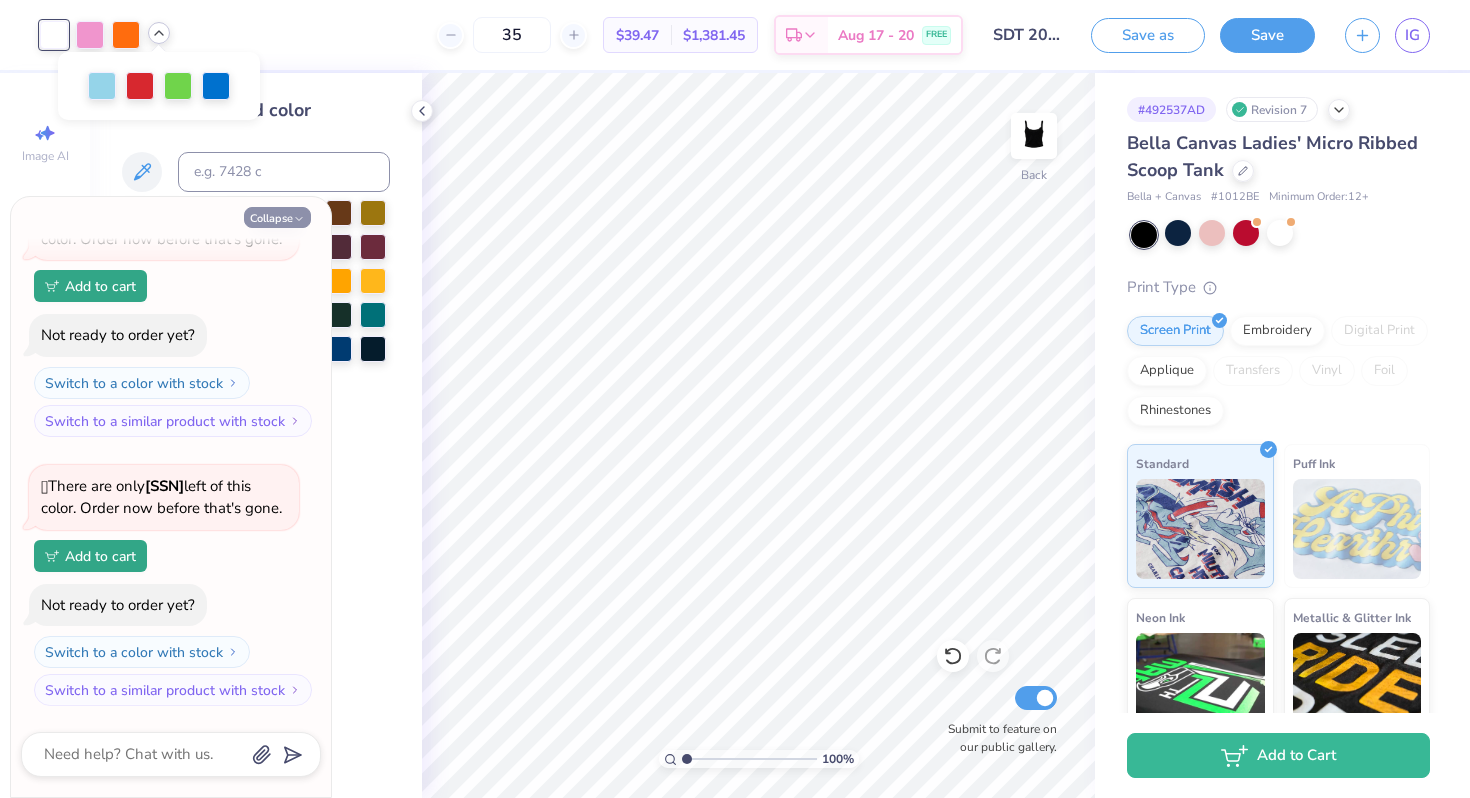click on "Collapse" at bounding box center [277, 217] 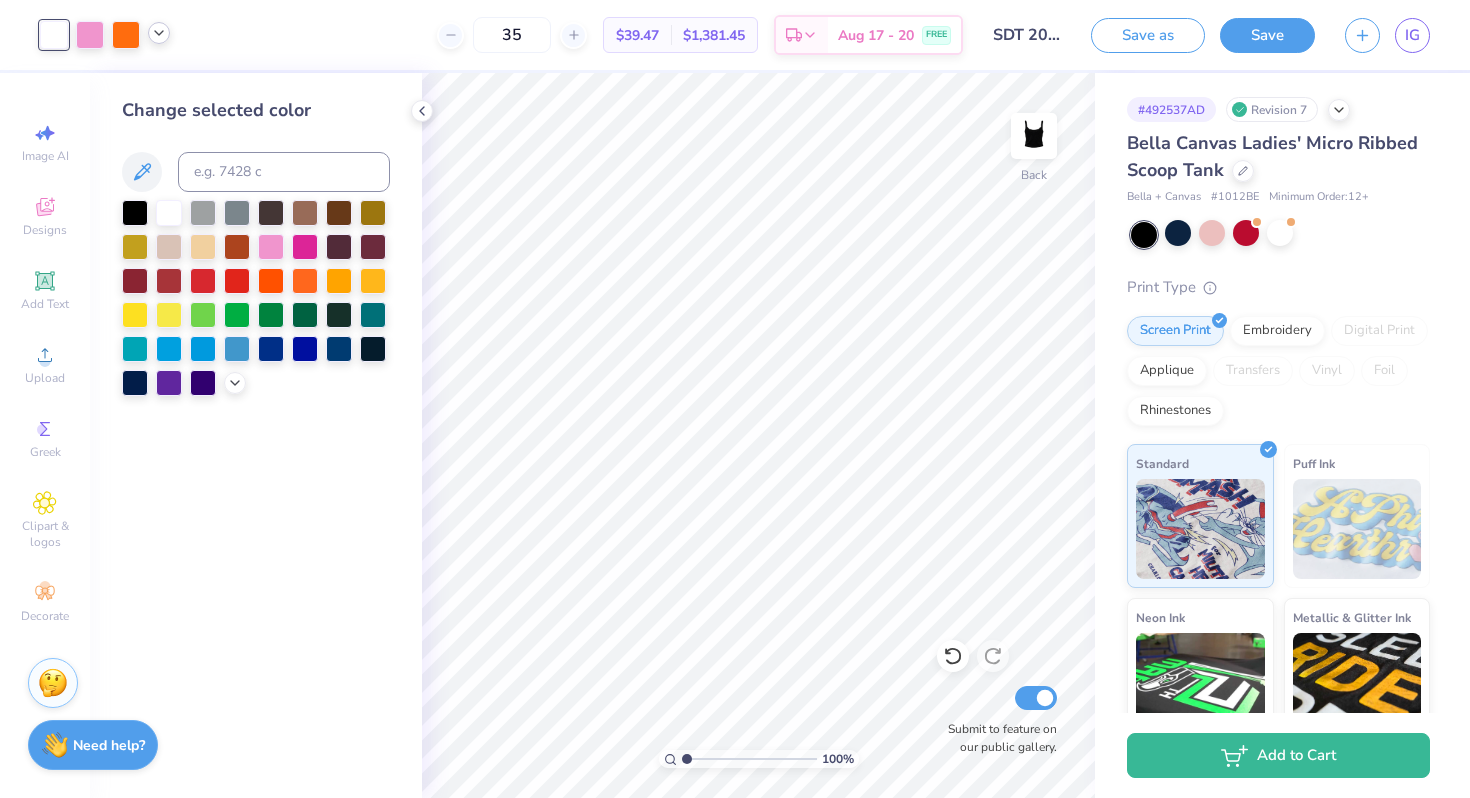 click on "Bella Canvas Ladies' Micro Ribbed Scoop Tank Bella + Canvas # 1012BE Minimum Order:  12 +   Print Type Screen Print Embroidery Digital Print Applique Transfers Vinyl Foil Rhinestones Standard Puff Ink Neon Ink Metallic & Glitter Ink Glow in the Dark Ink Water based Ink" at bounding box center (1278, 513) 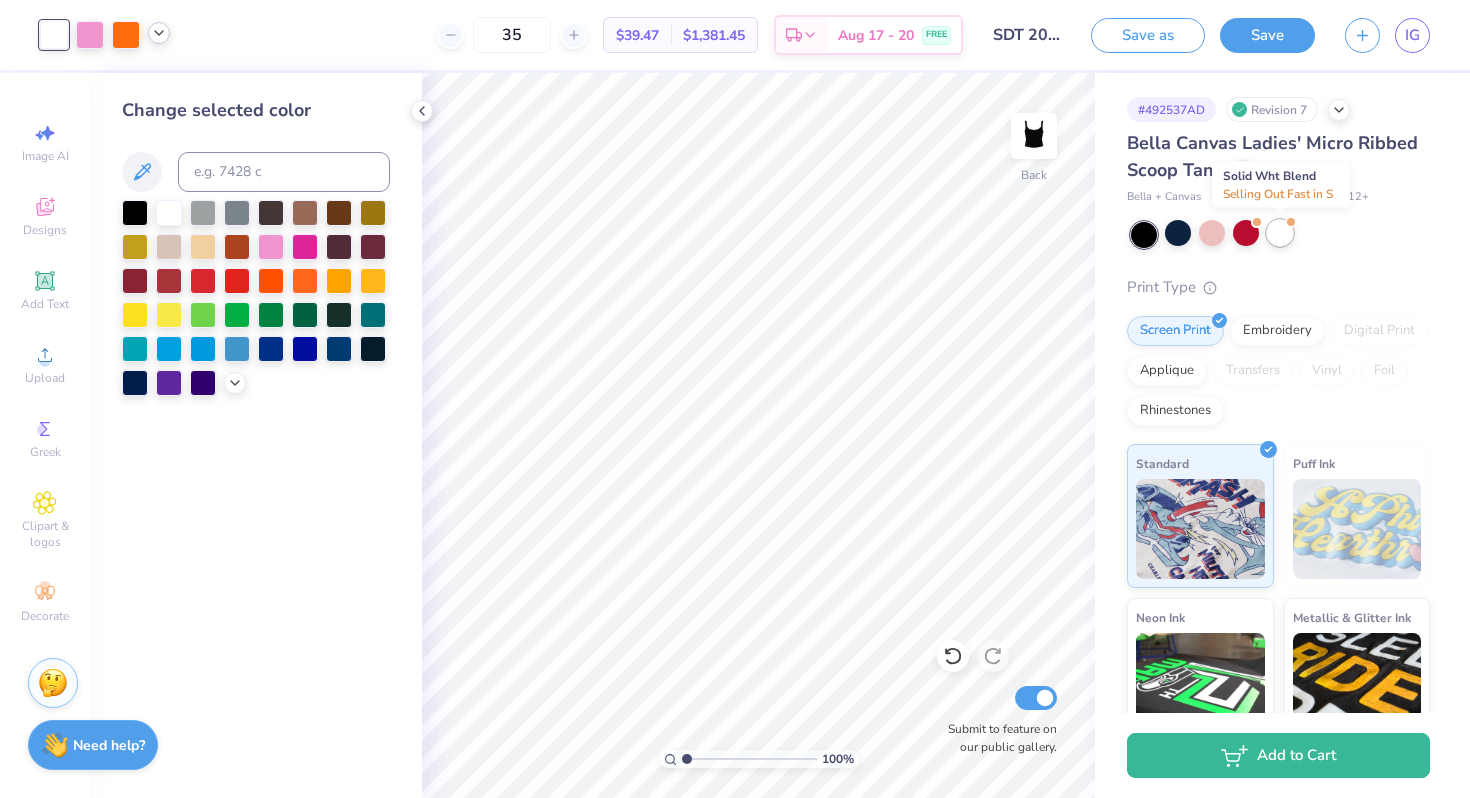 click at bounding box center (1280, 233) 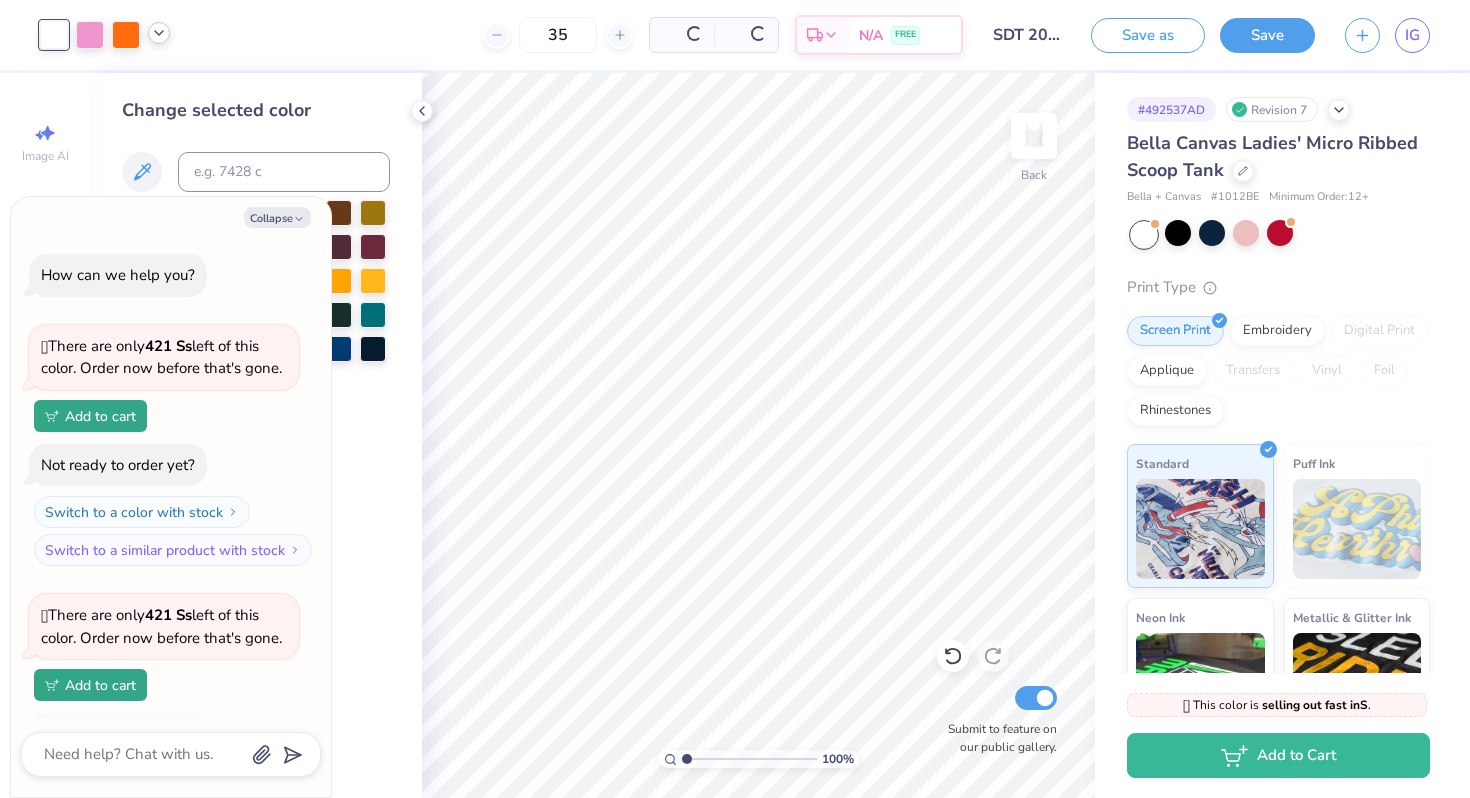 scroll, scrollTop: 1207, scrollLeft: 0, axis: vertical 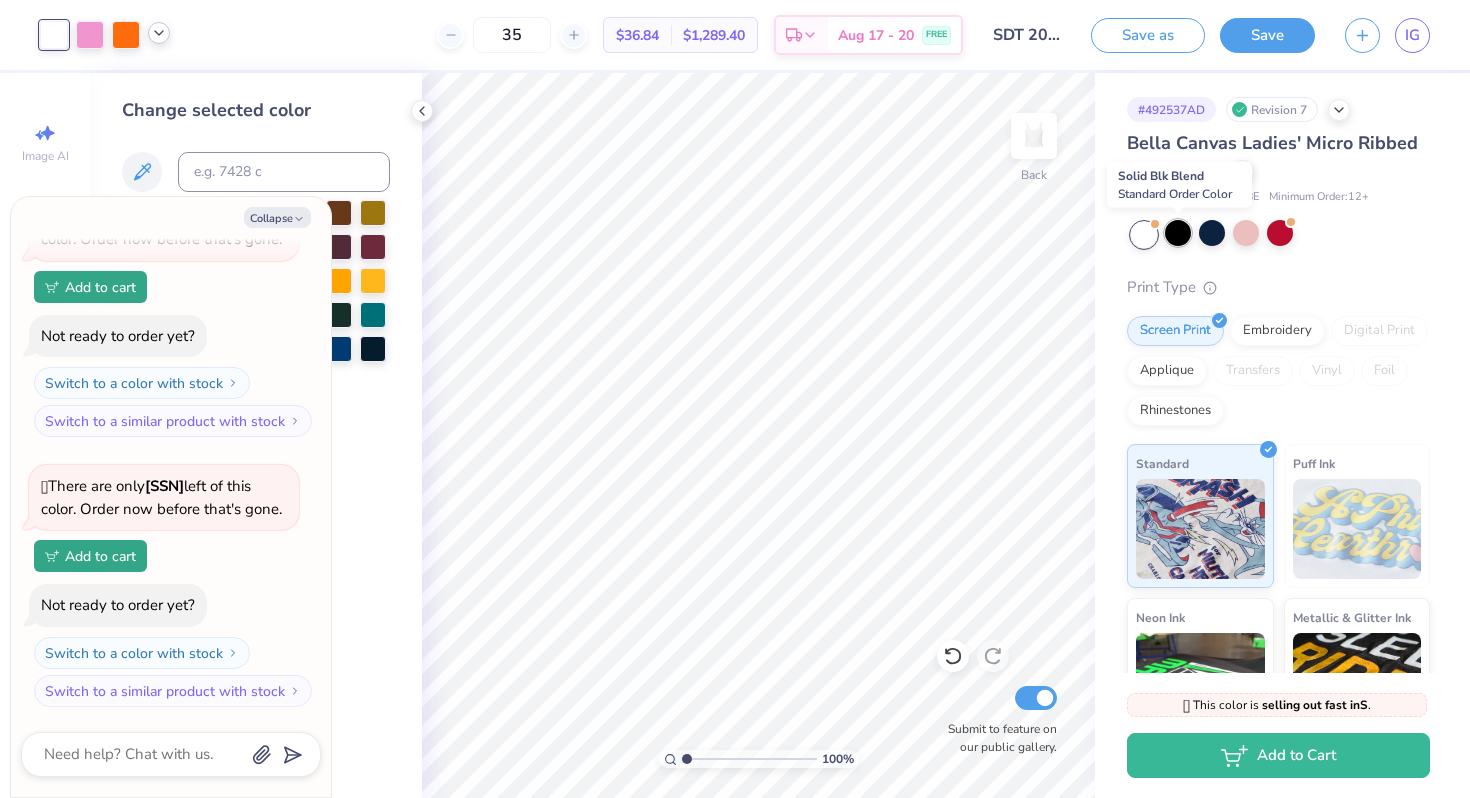 click at bounding box center (1178, 233) 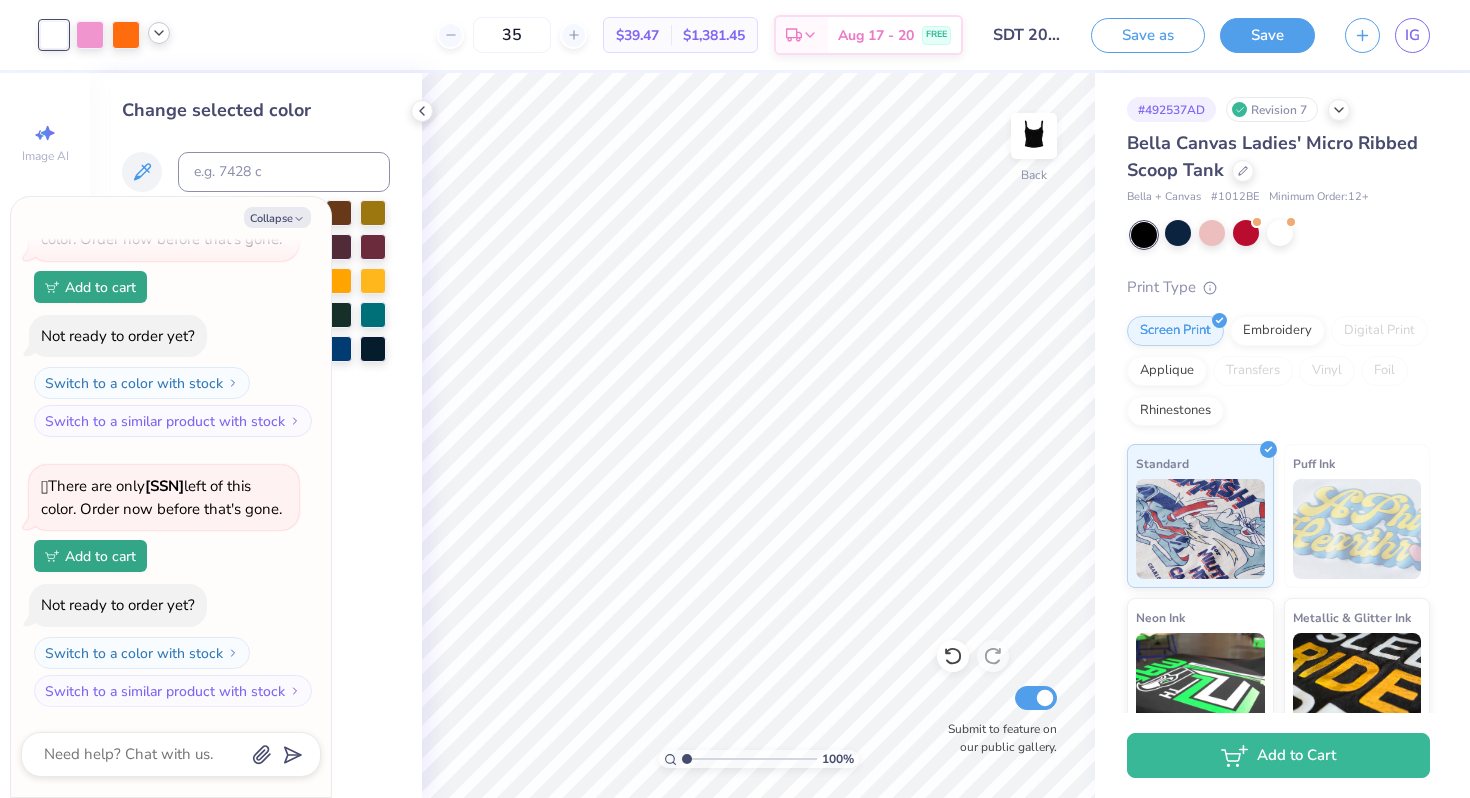 click 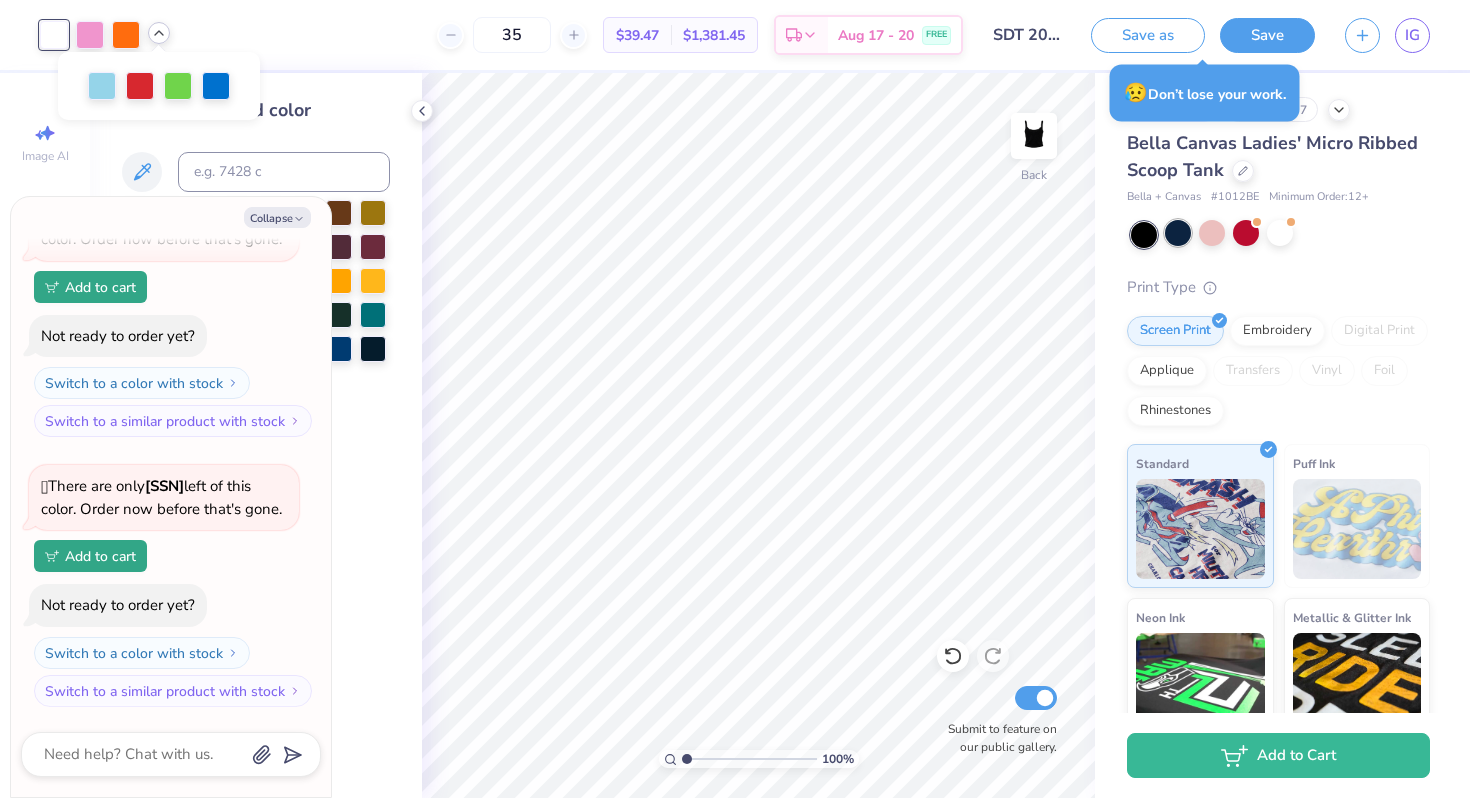 click at bounding box center [1178, 233] 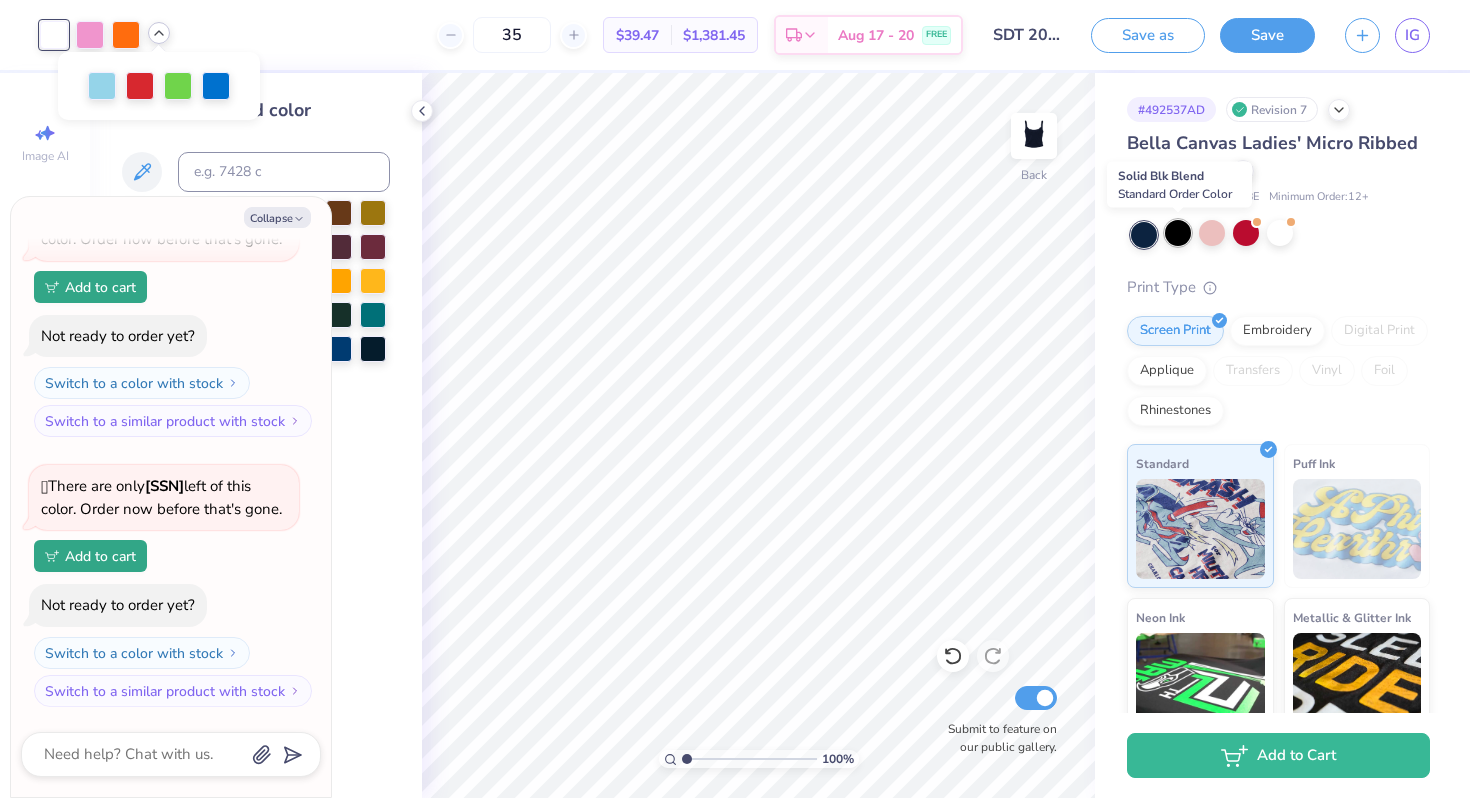 click at bounding box center (1178, 233) 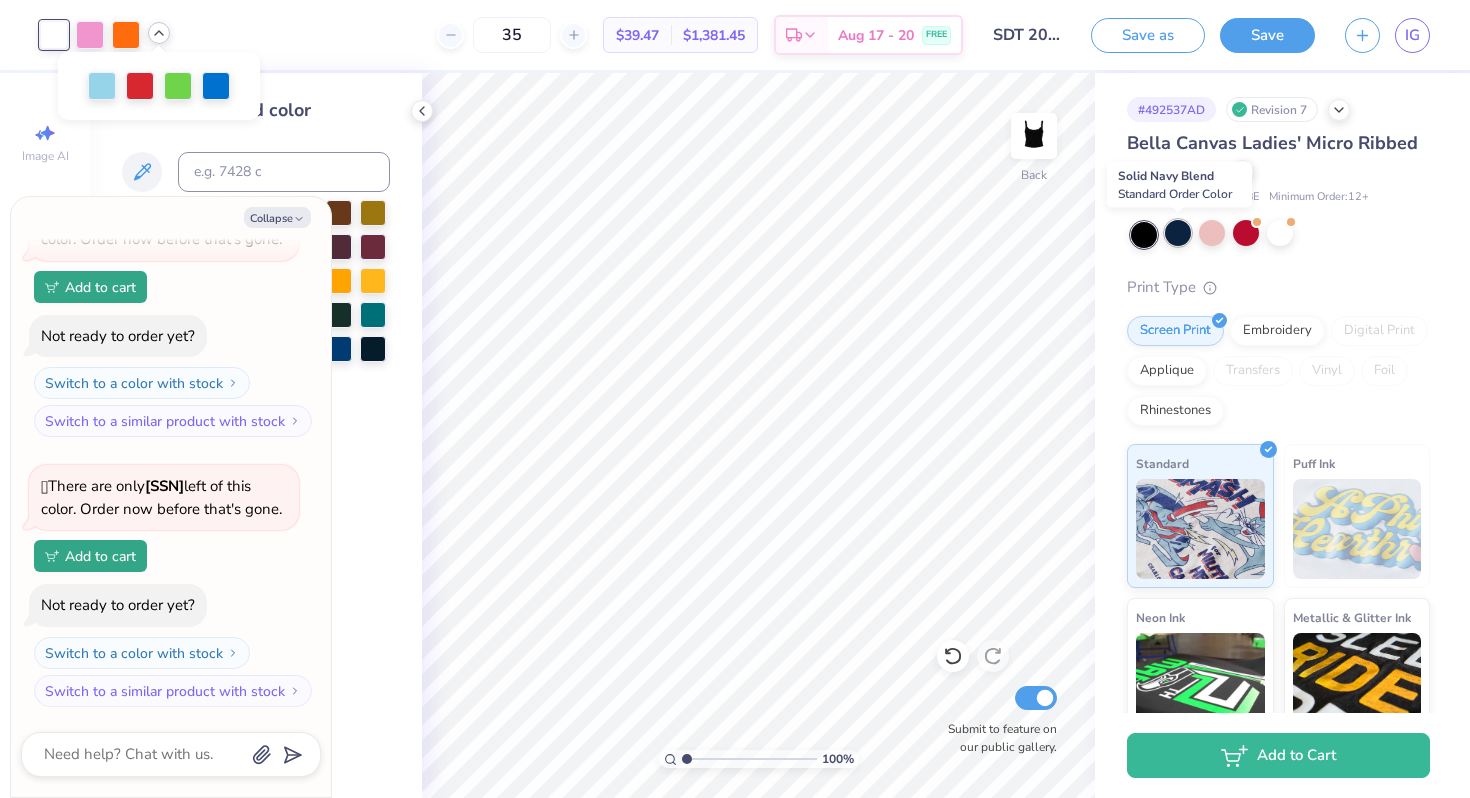 click at bounding box center [1178, 233] 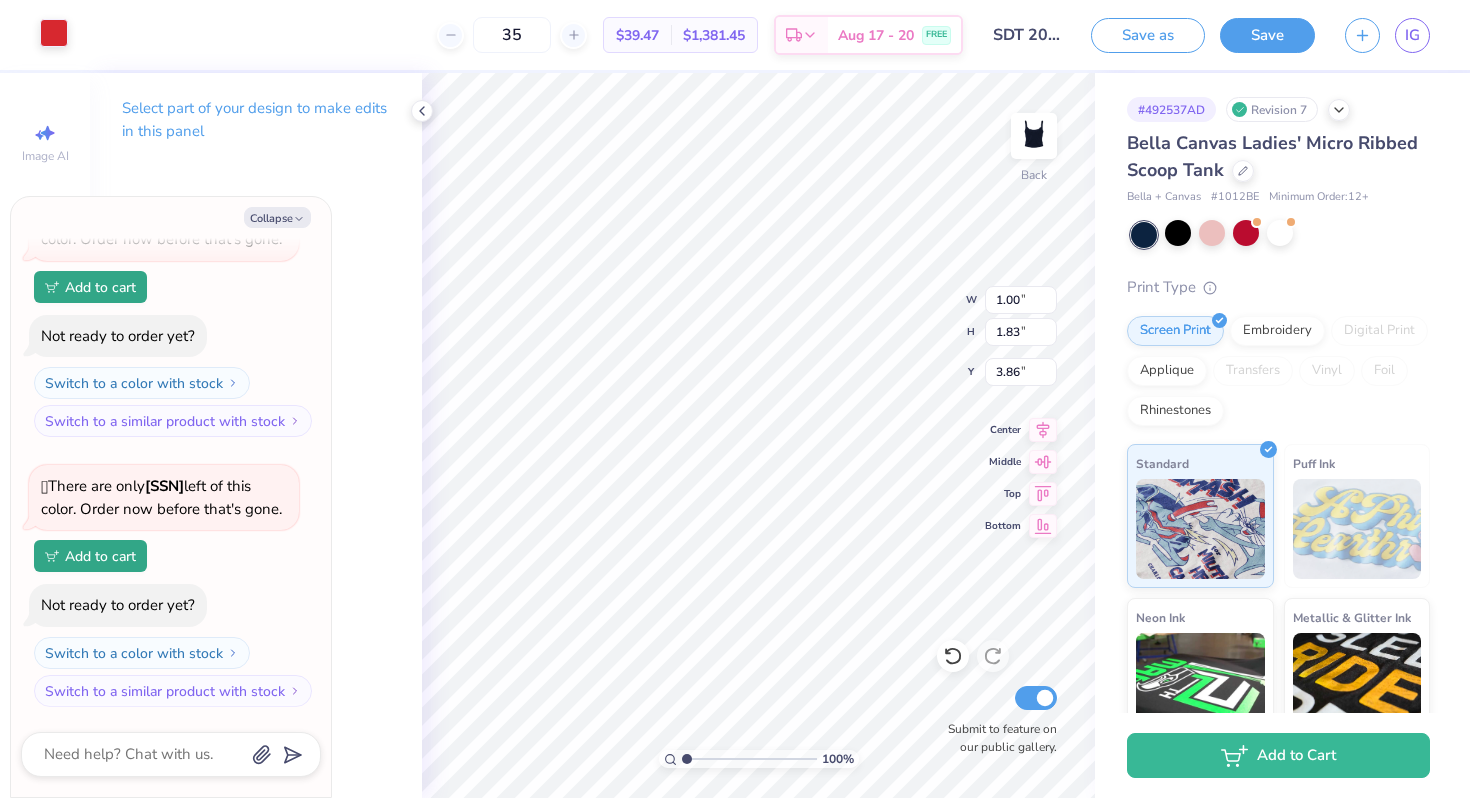 click at bounding box center (54, 33) 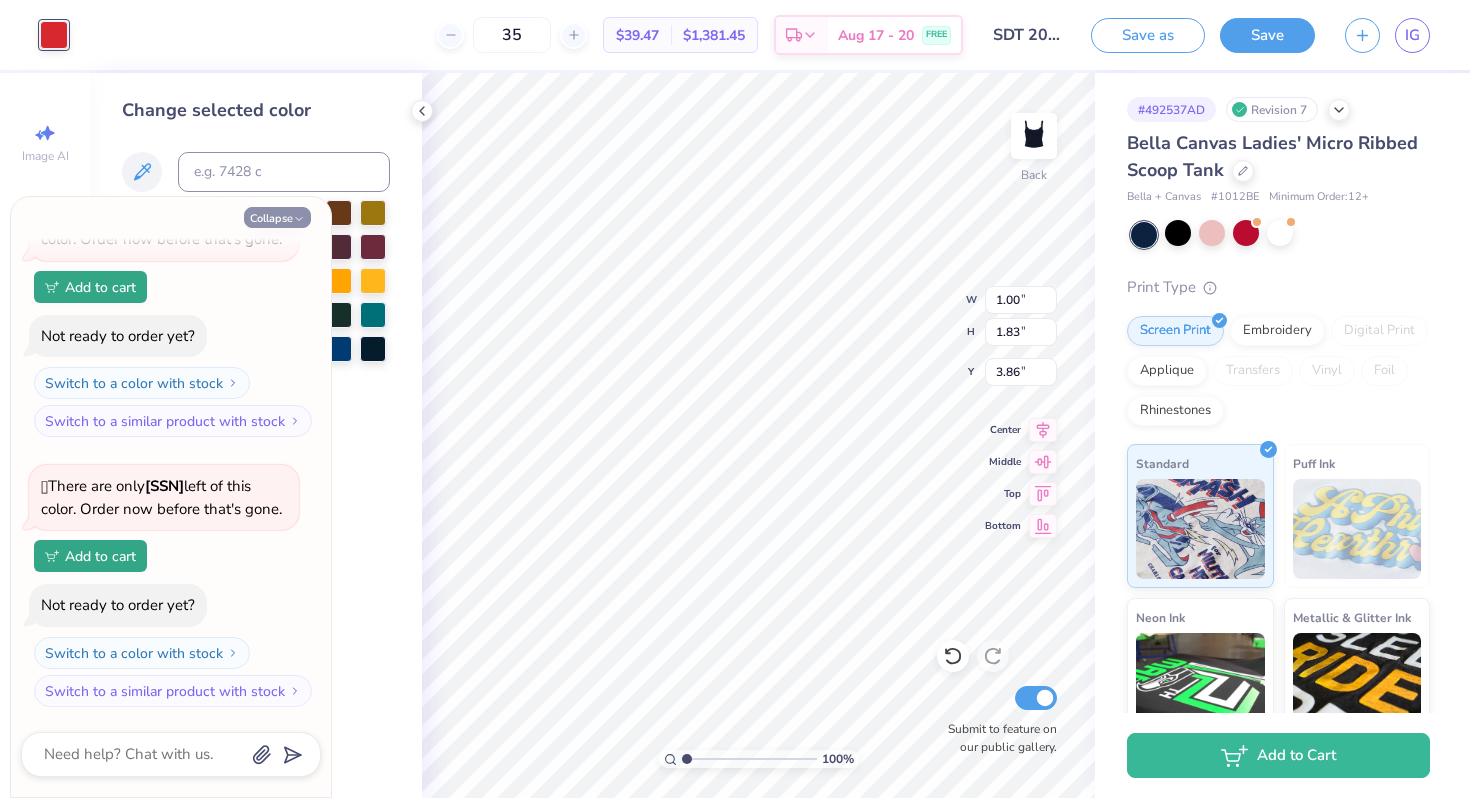 click 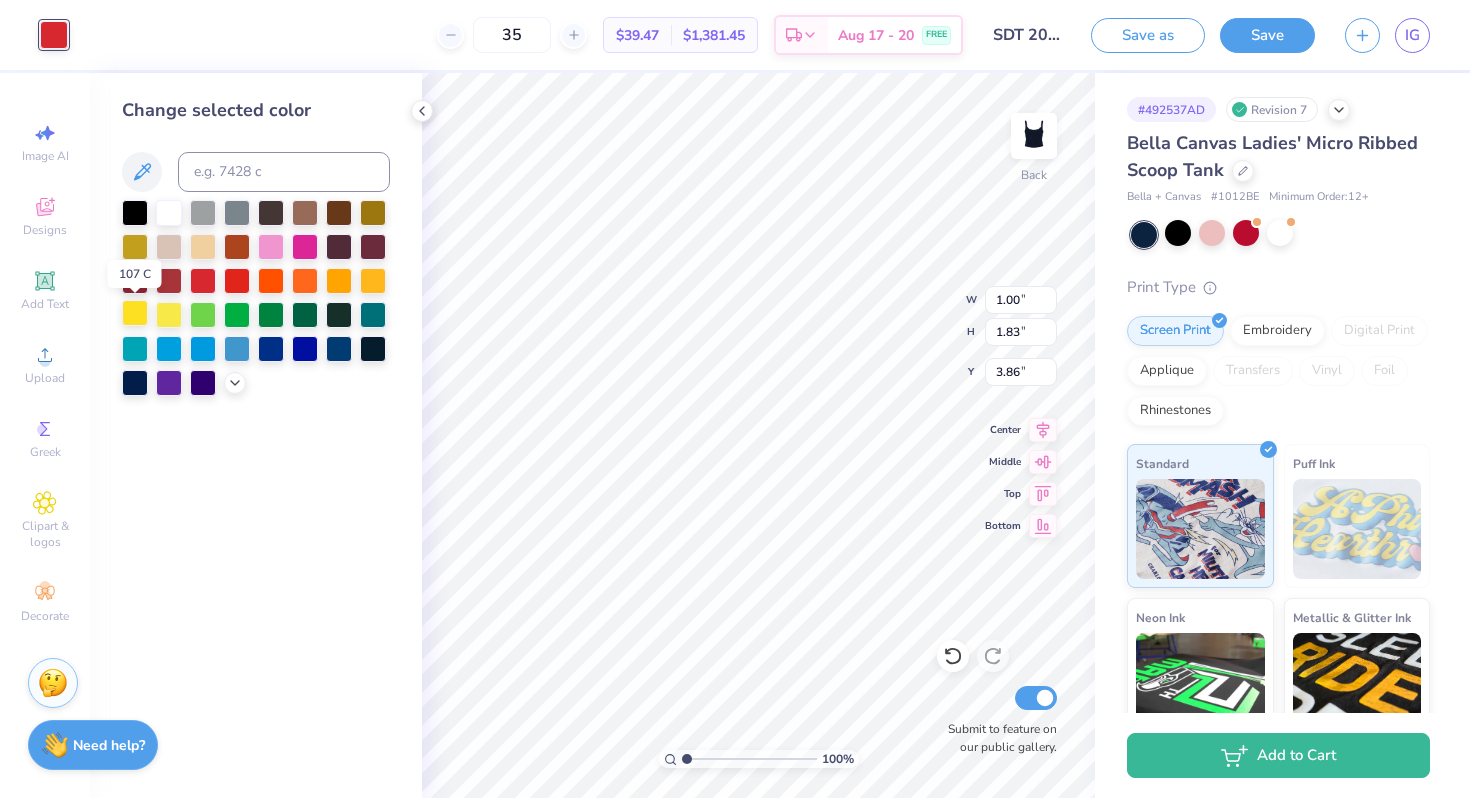 click at bounding box center [135, 313] 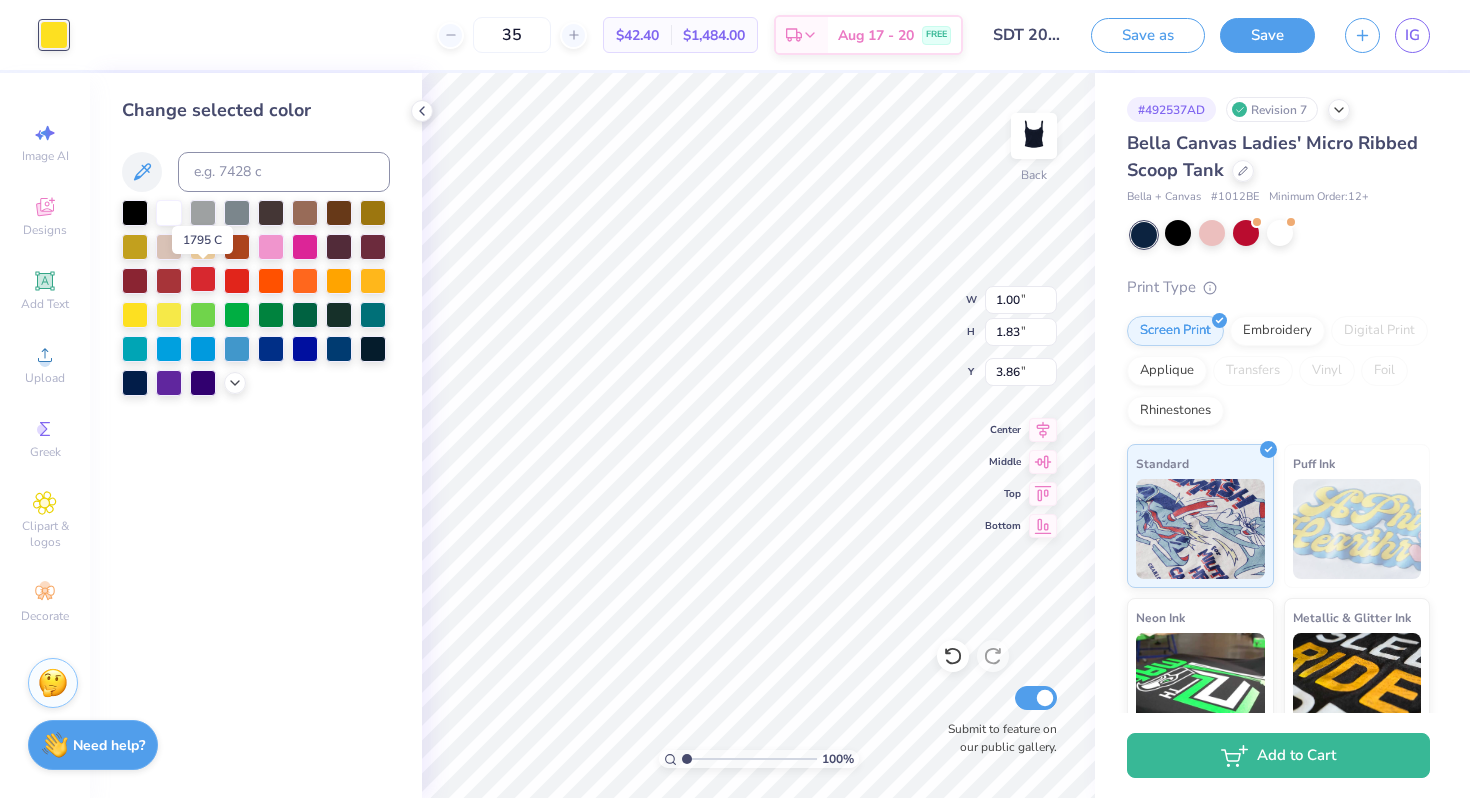 click at bounding box center (203, 279) 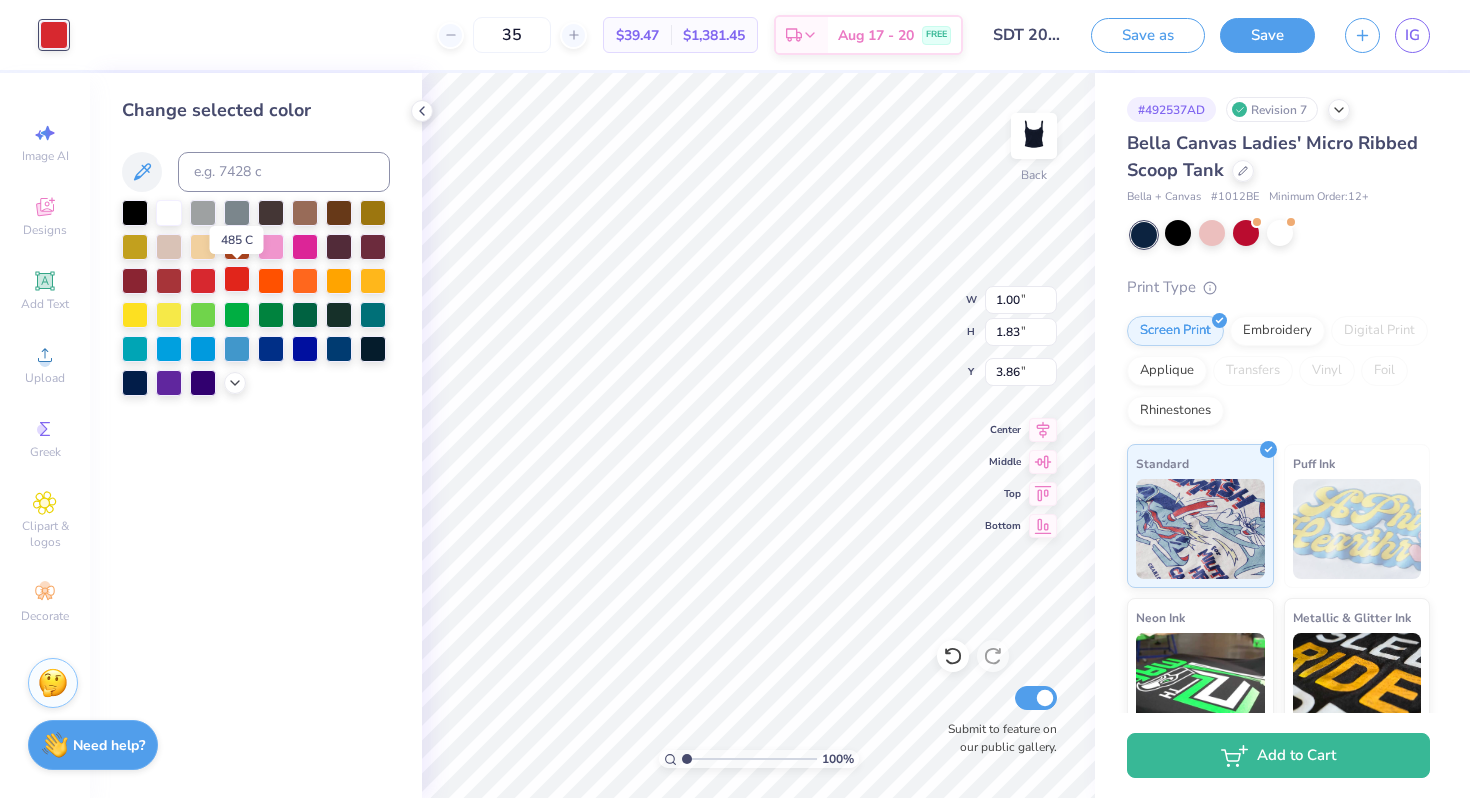 click at bounding box center (237, 279) 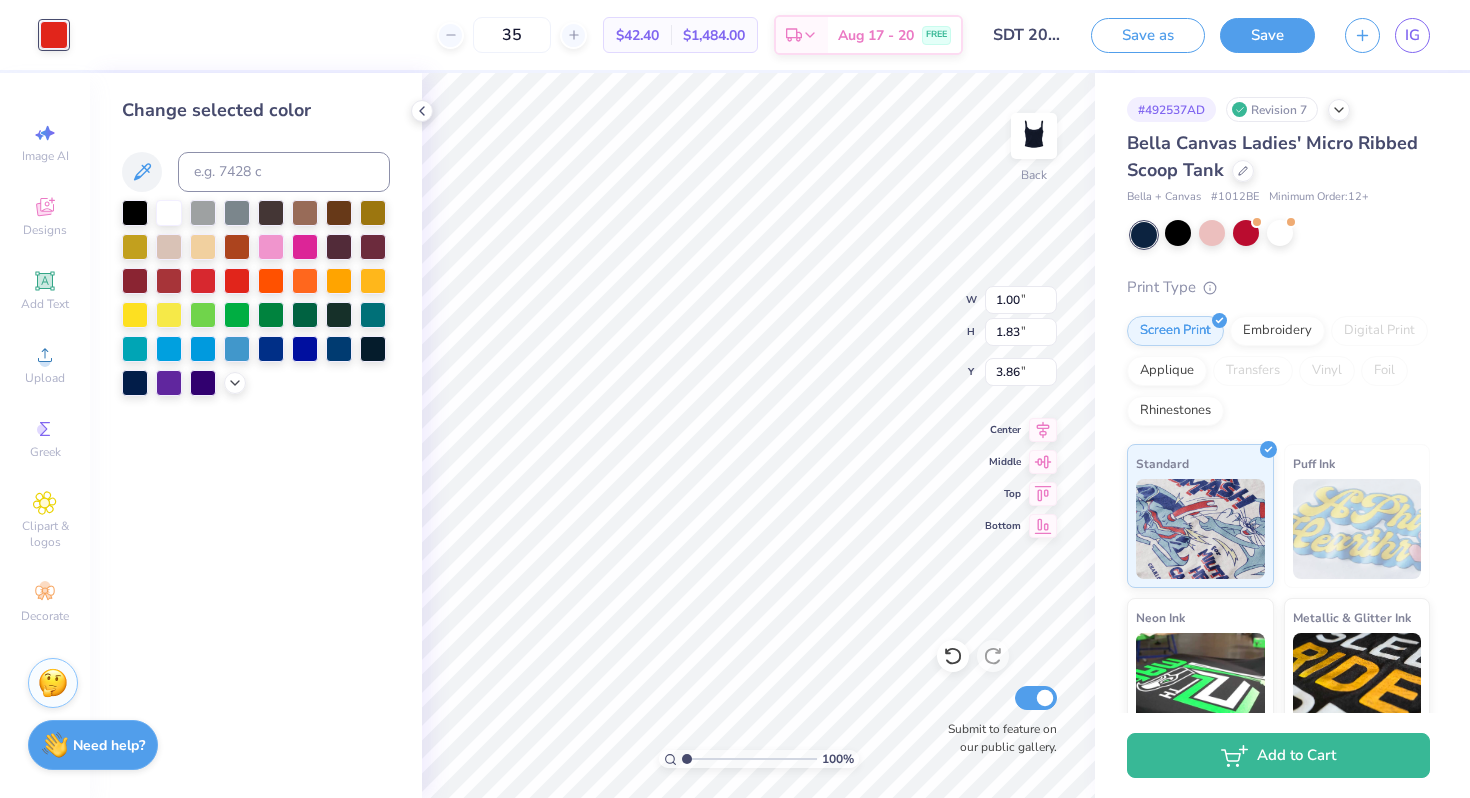 click on "Change selected color" at bounding box center (256, 435) 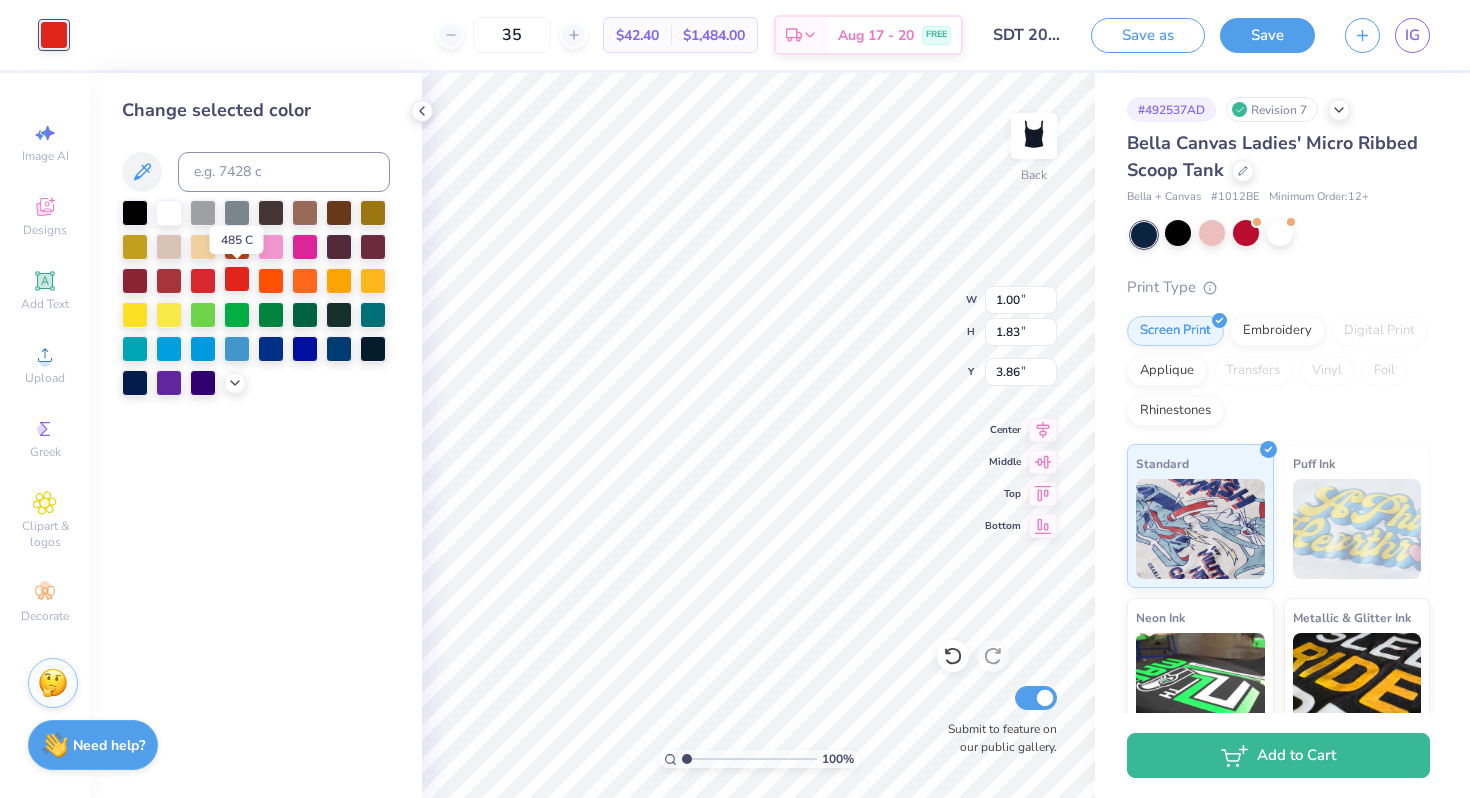 click at bounding box center [237, 279] 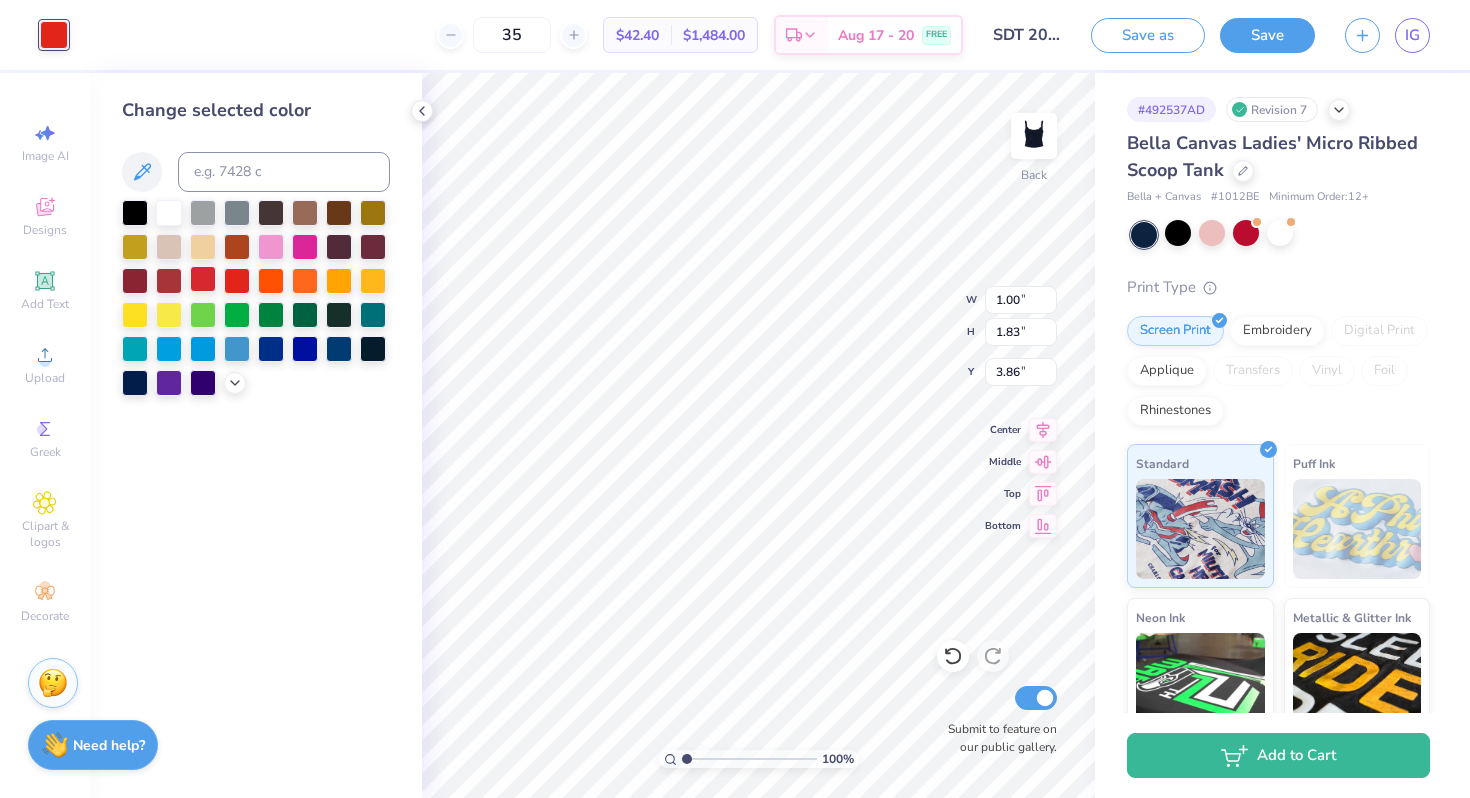 click at bounding box center (203, 279) 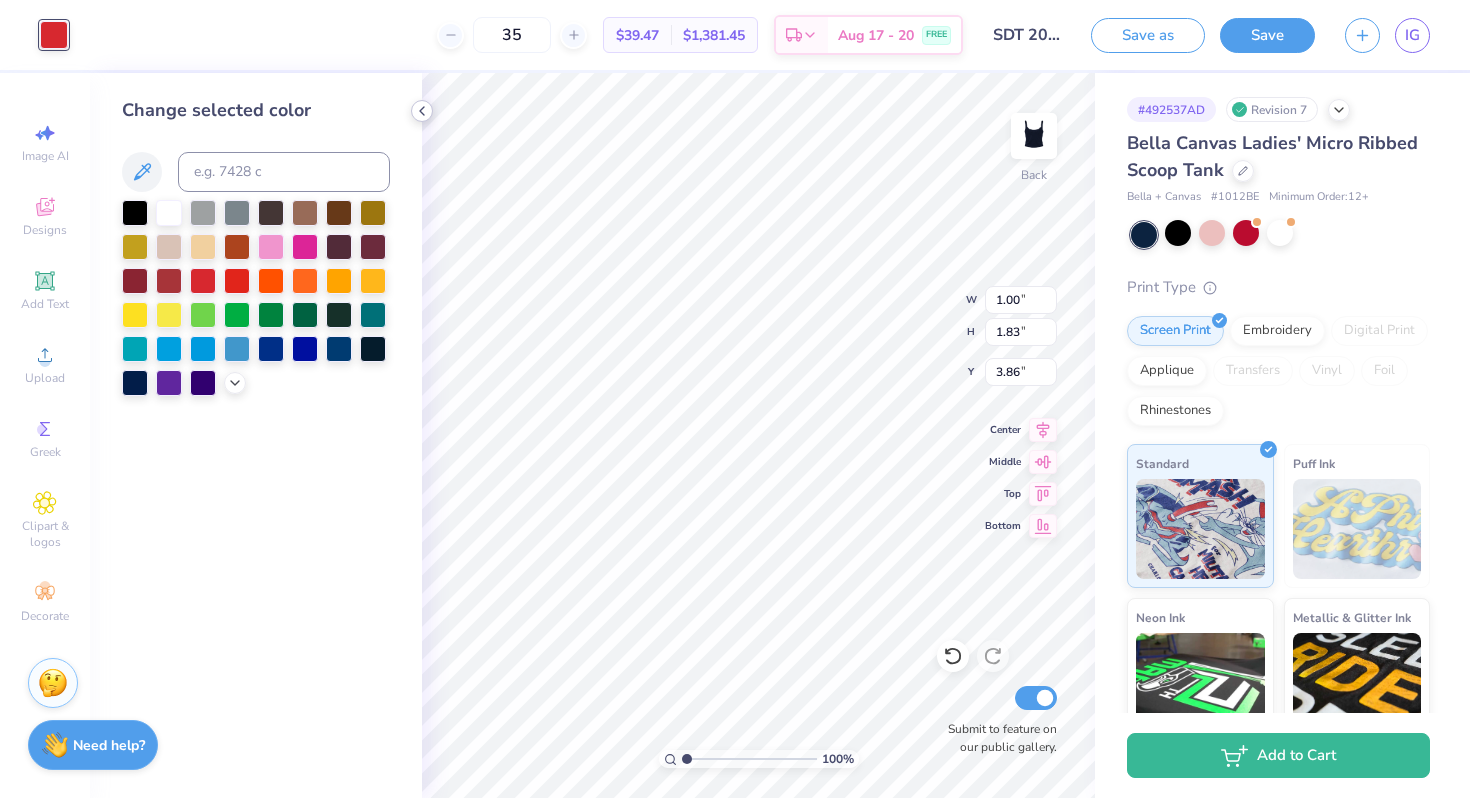click 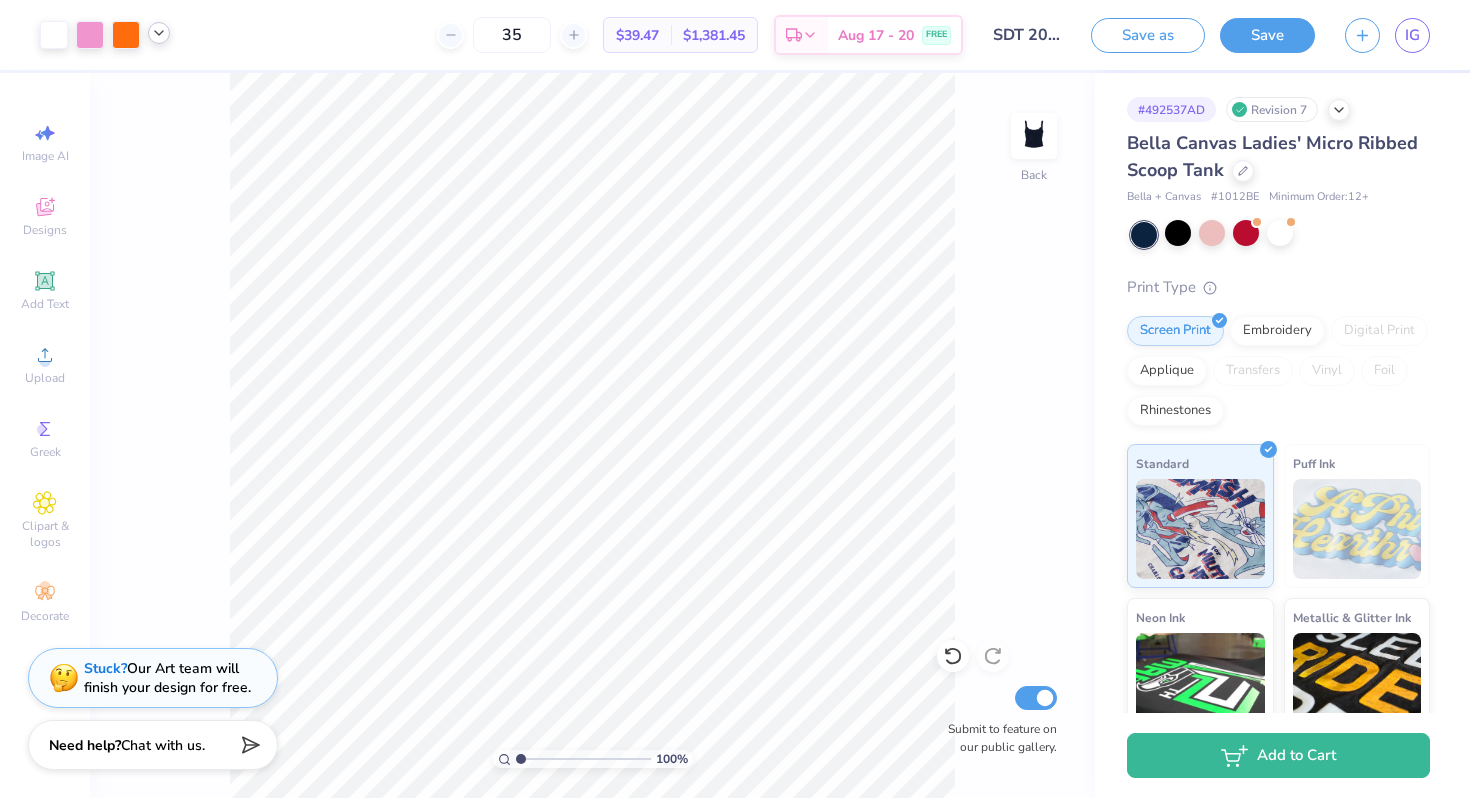 click 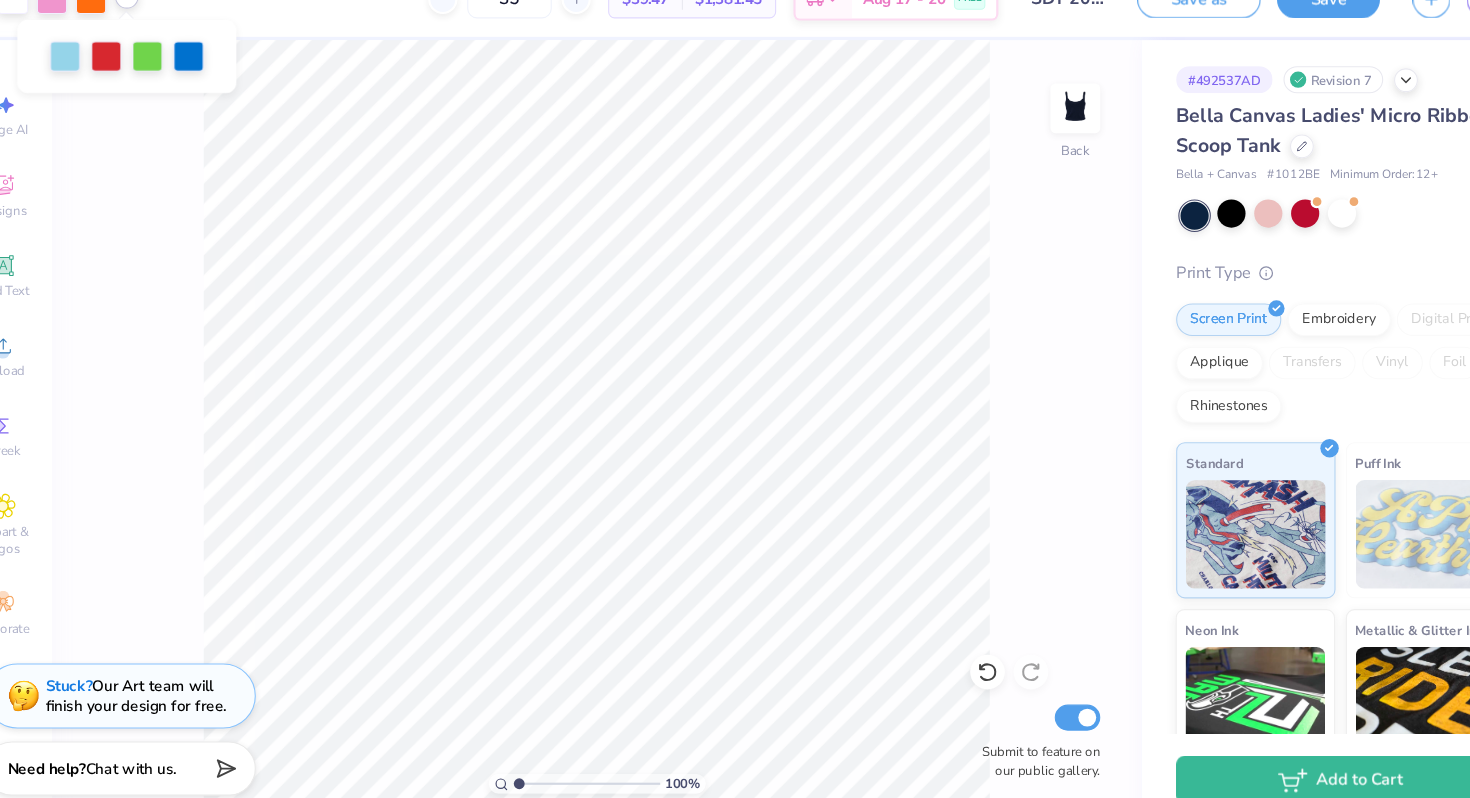 scroll, scrollTop: 0, scrollLeft: 0, axis: both 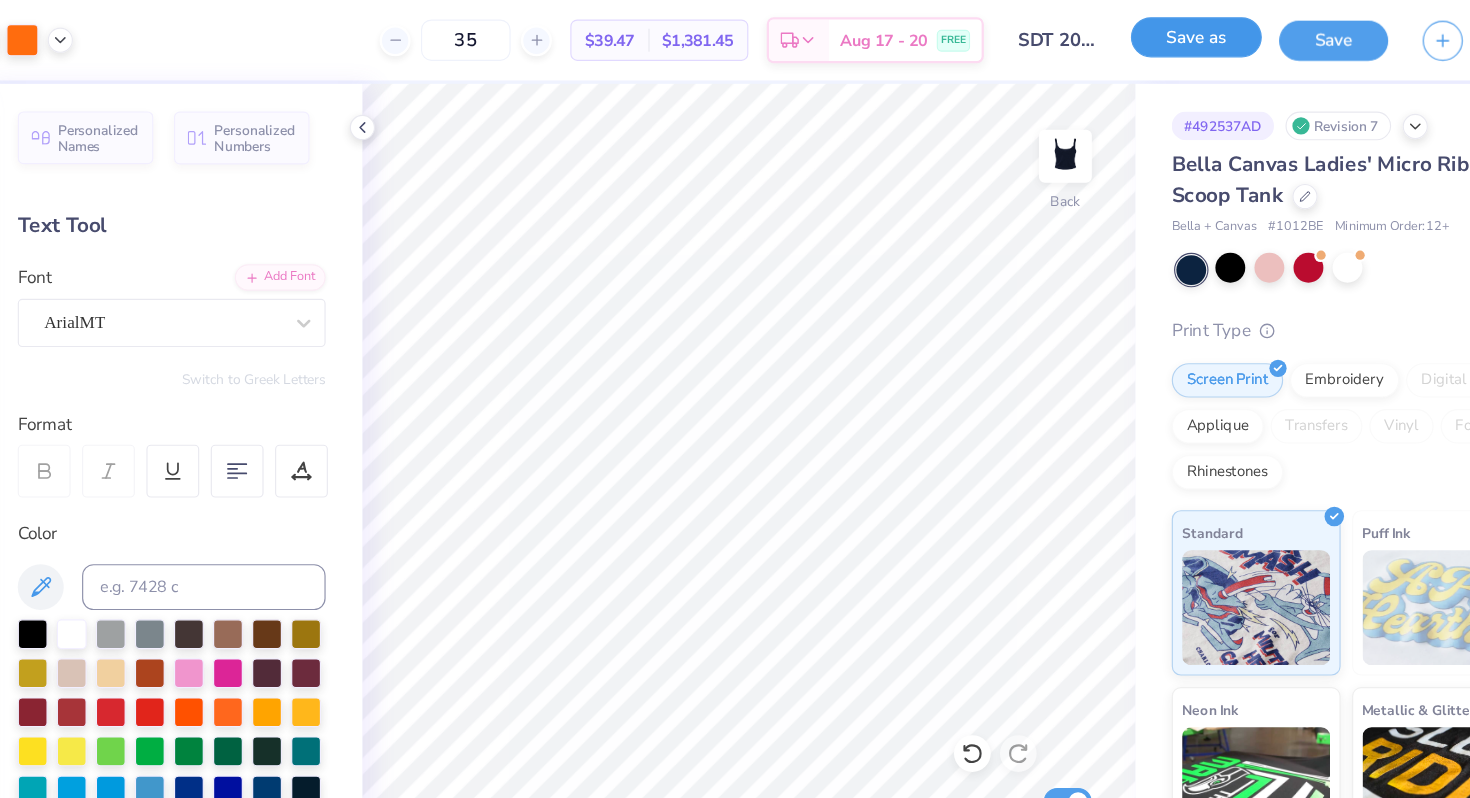 click on "Save as" at bounding box center (1148, 32) 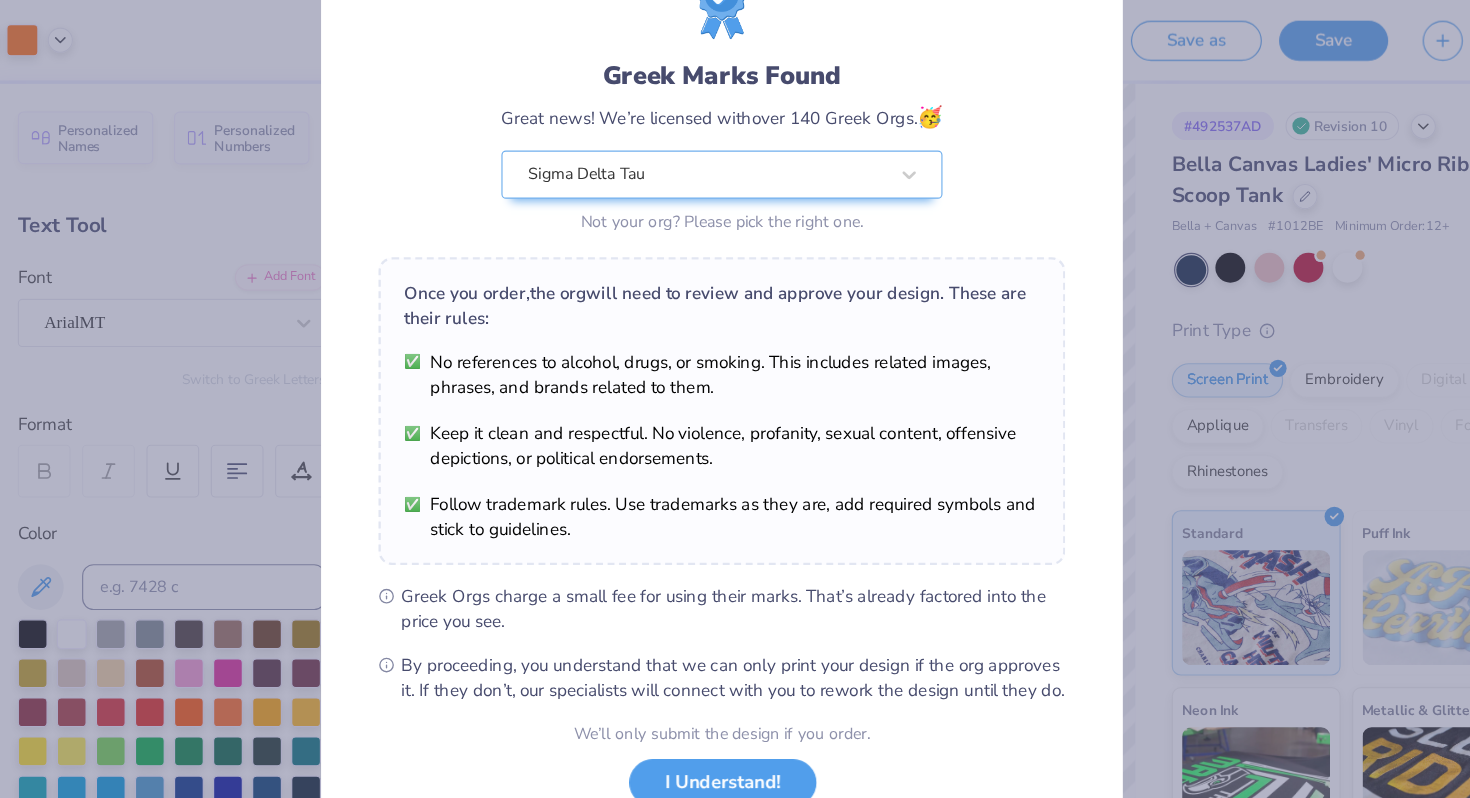 scroll, scrollTop: 138, scrollLeft: 0, axis: vertical 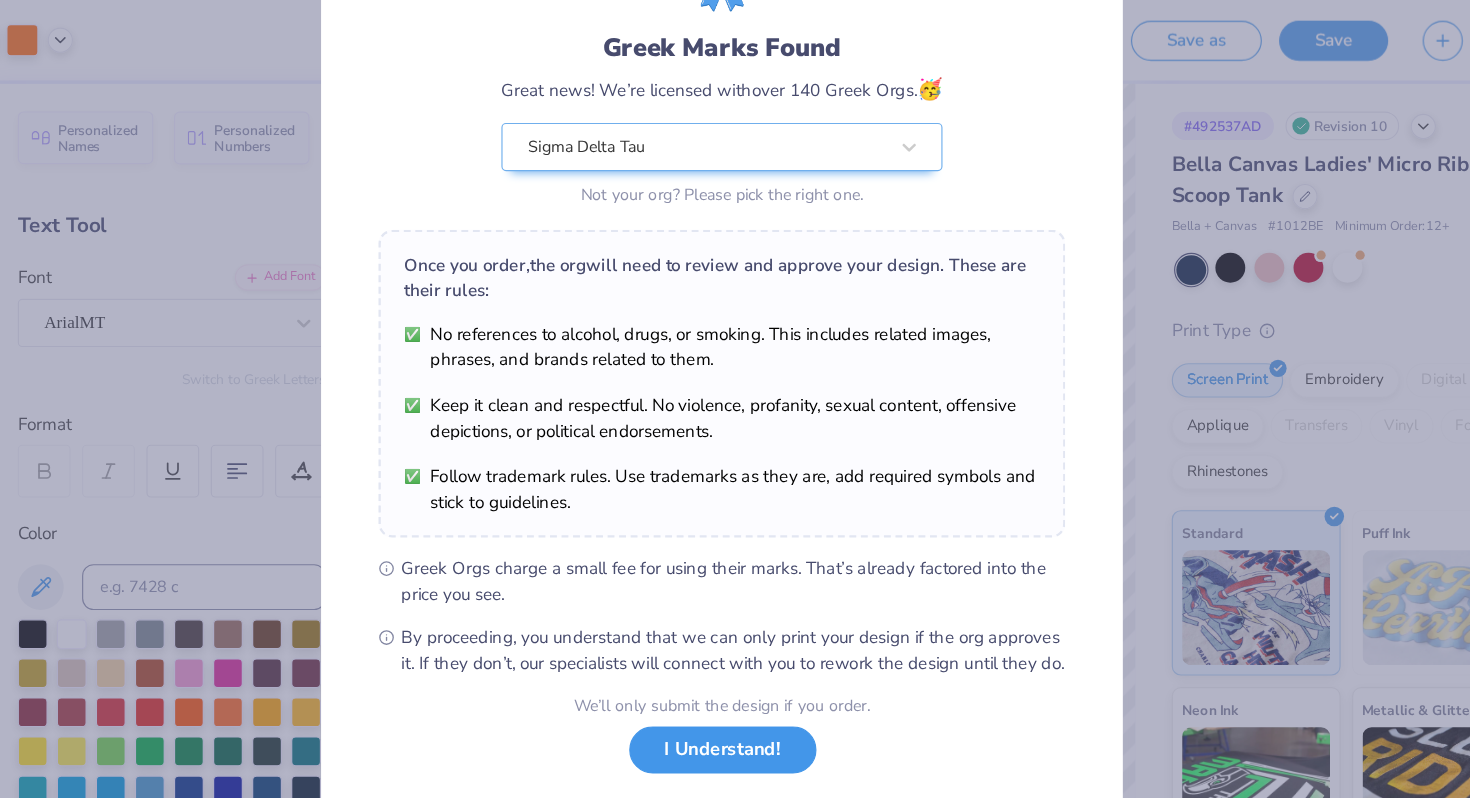 click on "I Understand!" at bounding box center [735, 652] 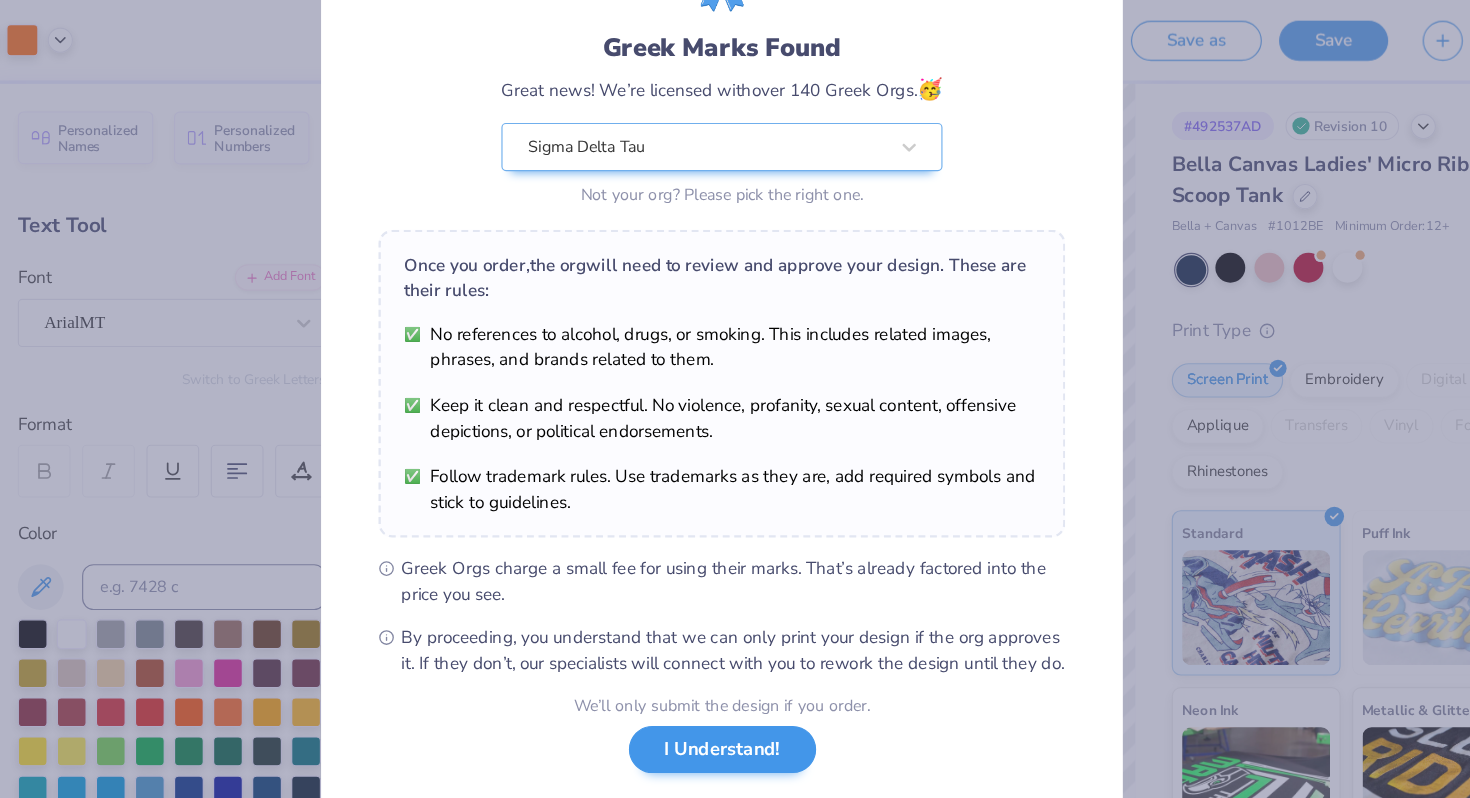 scroll, scrollTop: 0, scrollLeft: 0, axis: both 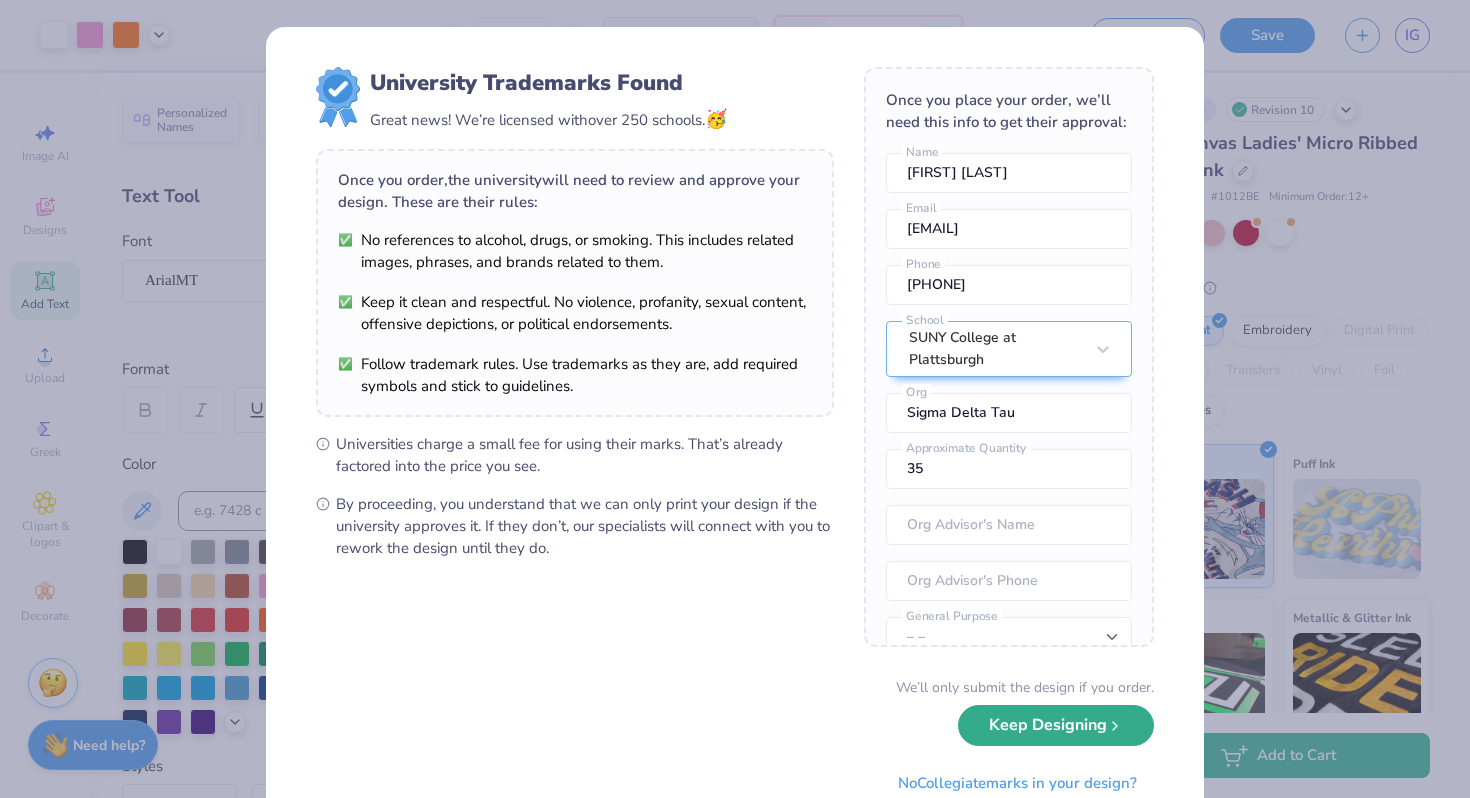 click on "Keep Designing" at bounding box center (1056, 725) 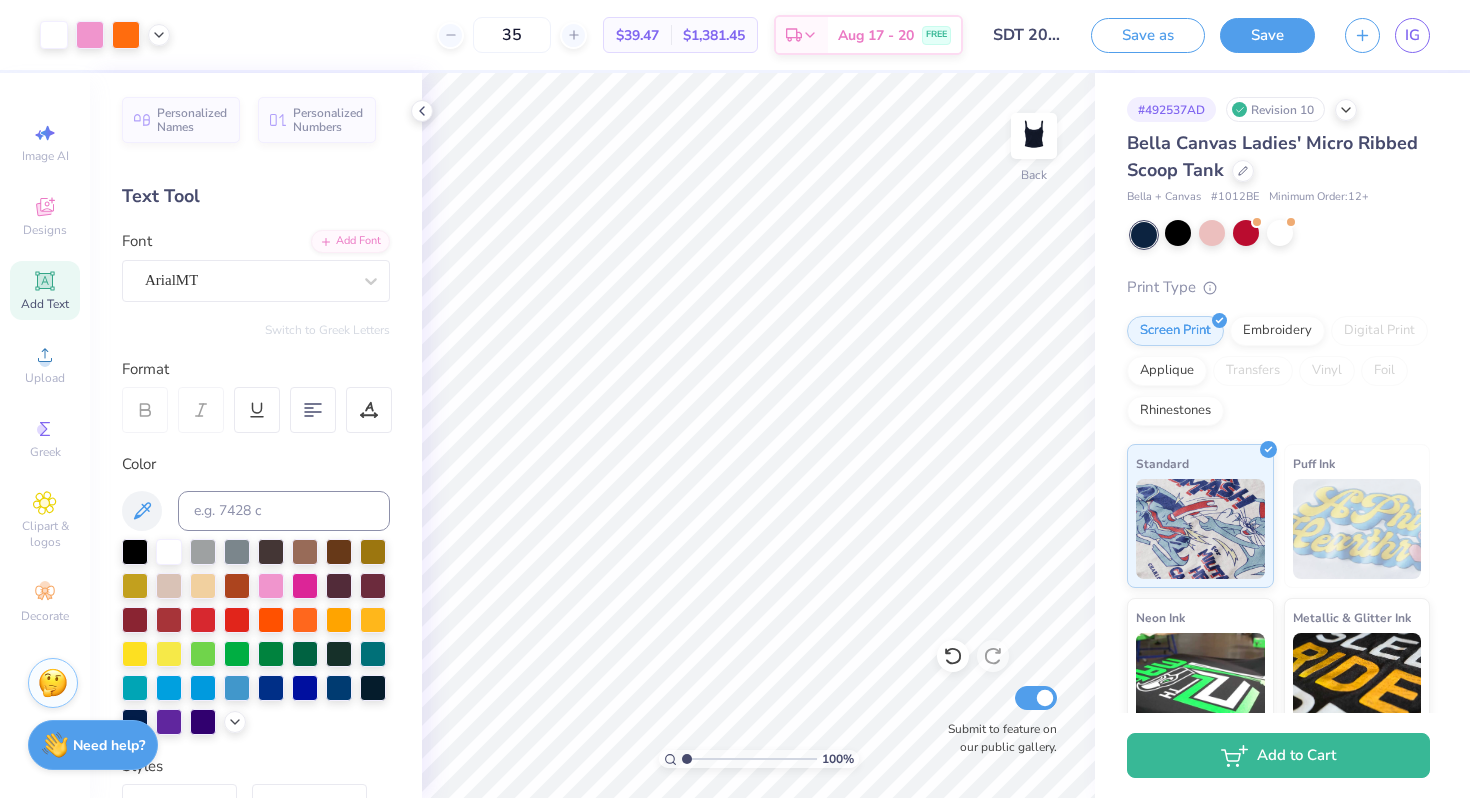 click on "Save as Save IG" at bounding box center [1280, 35] 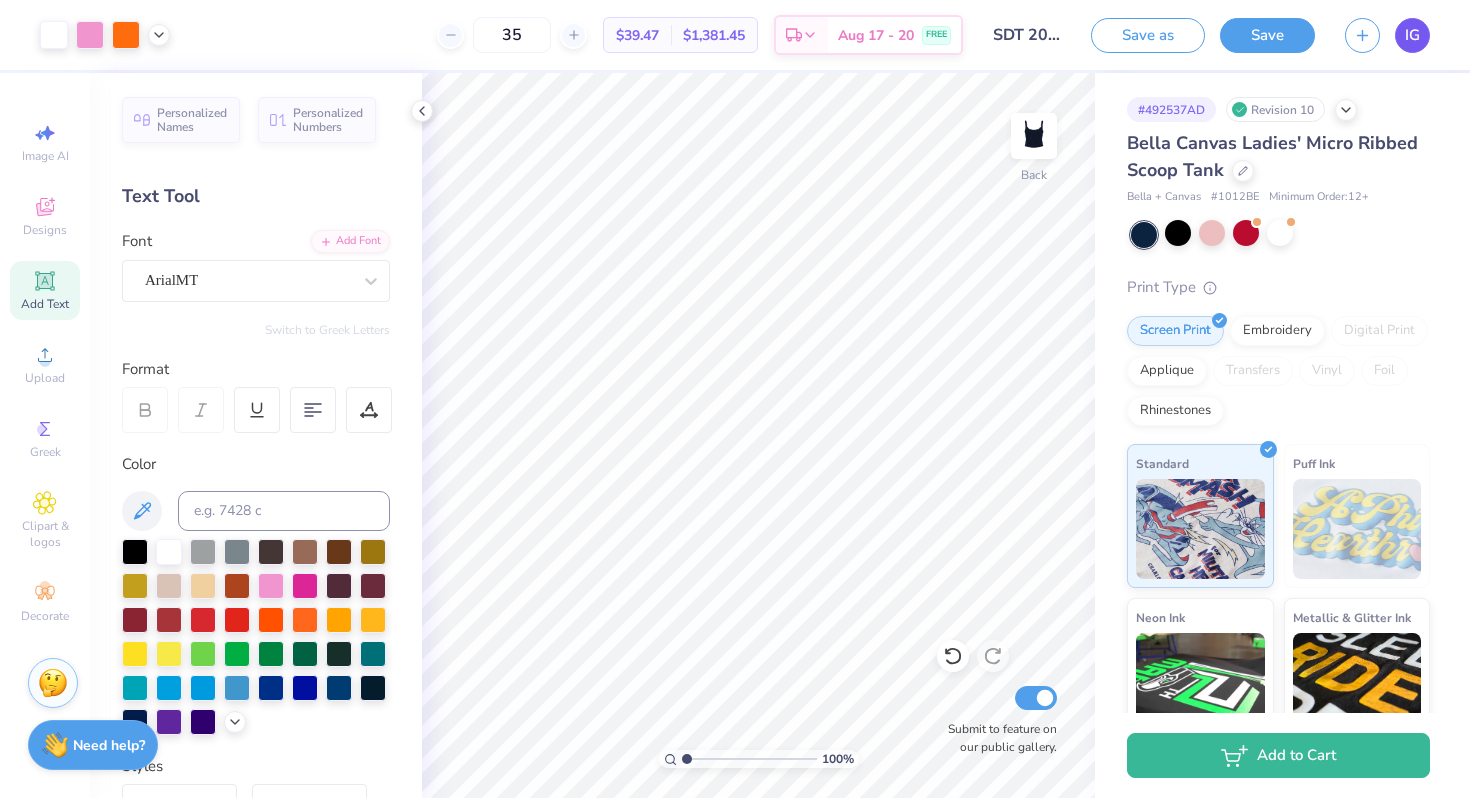 click on "IG" at bounding box center (1412, 35) 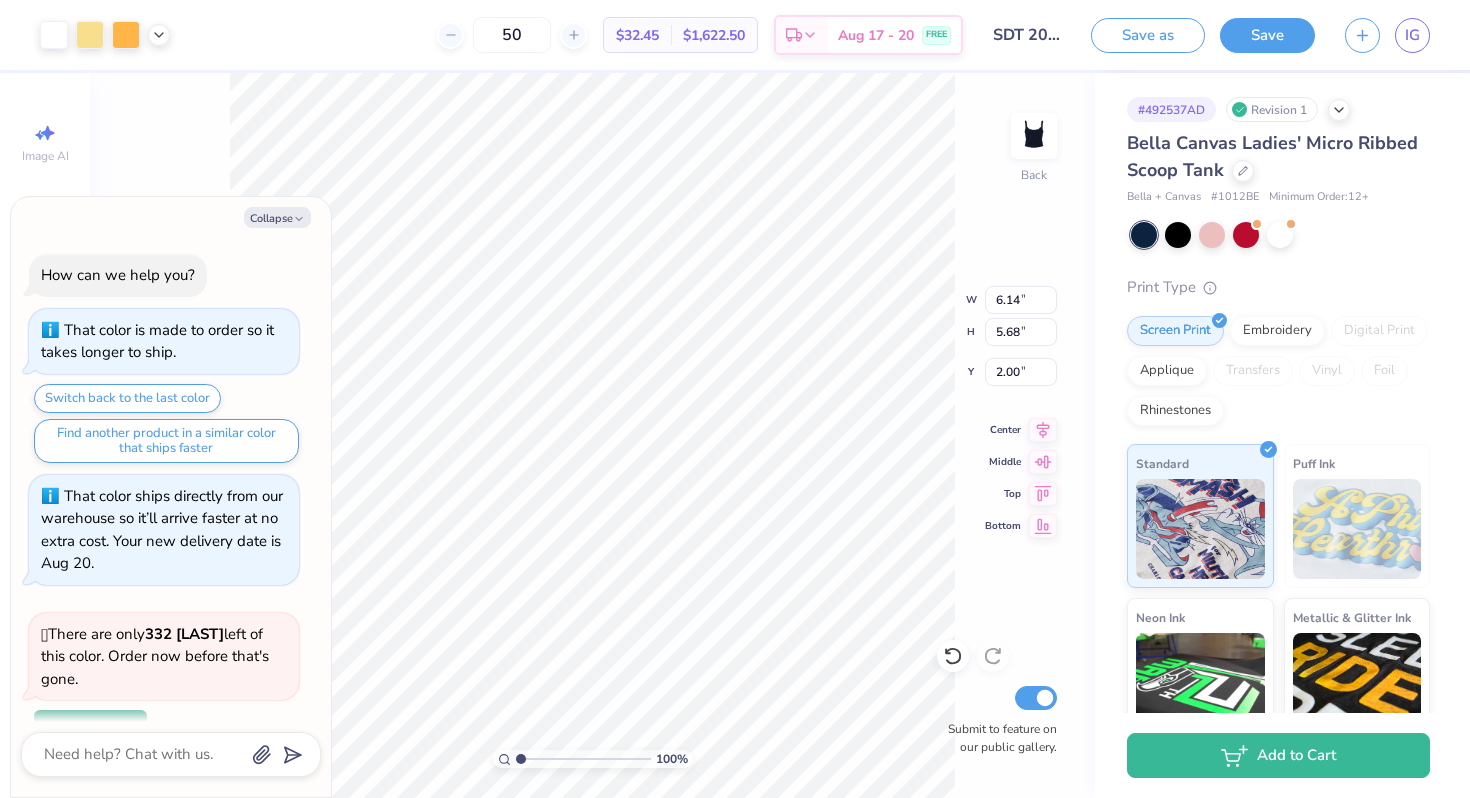scroll, scrollTop: 0, scrollLeft: 0, axis: both 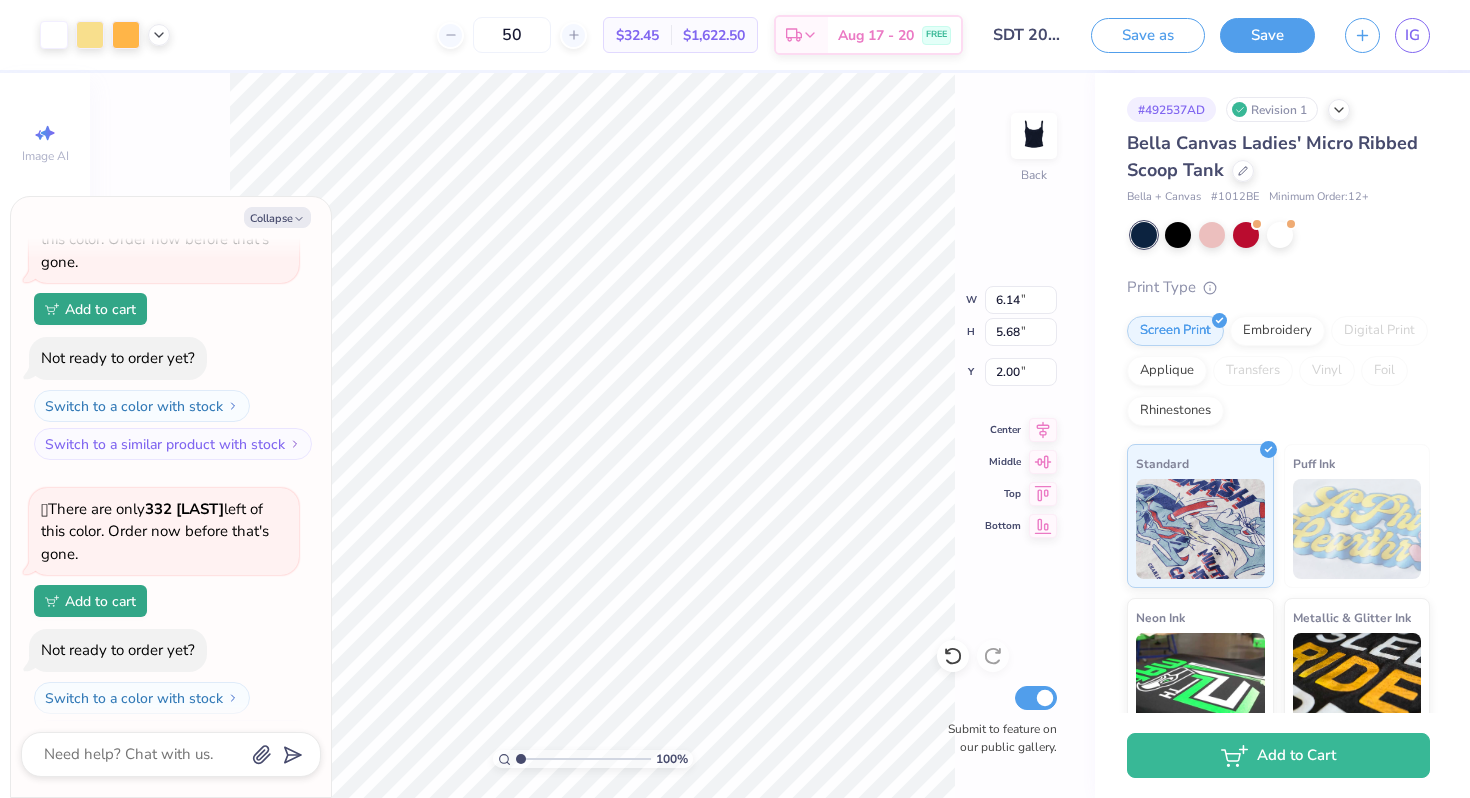 type on "x" 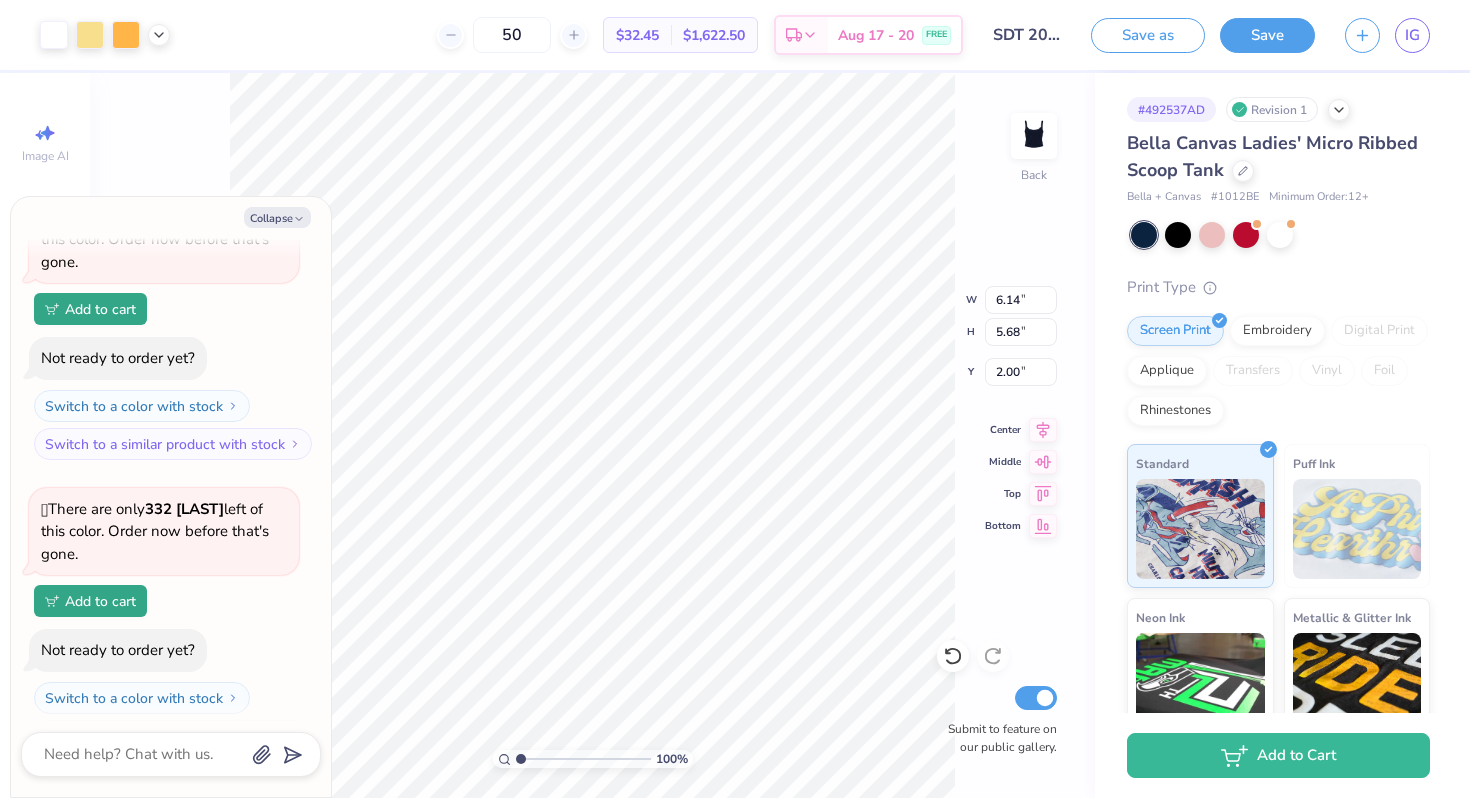 type on "1.24" 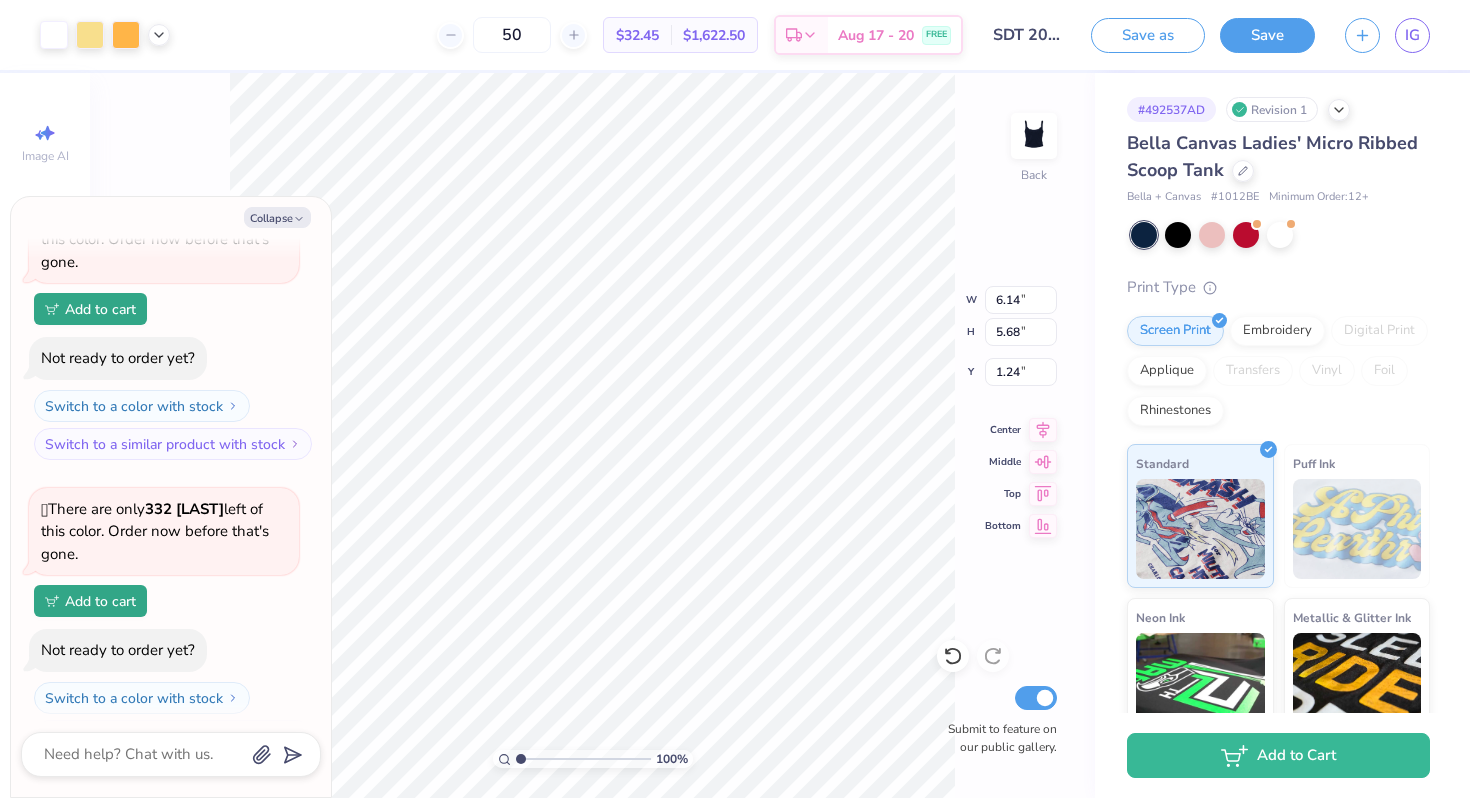 type on "x" 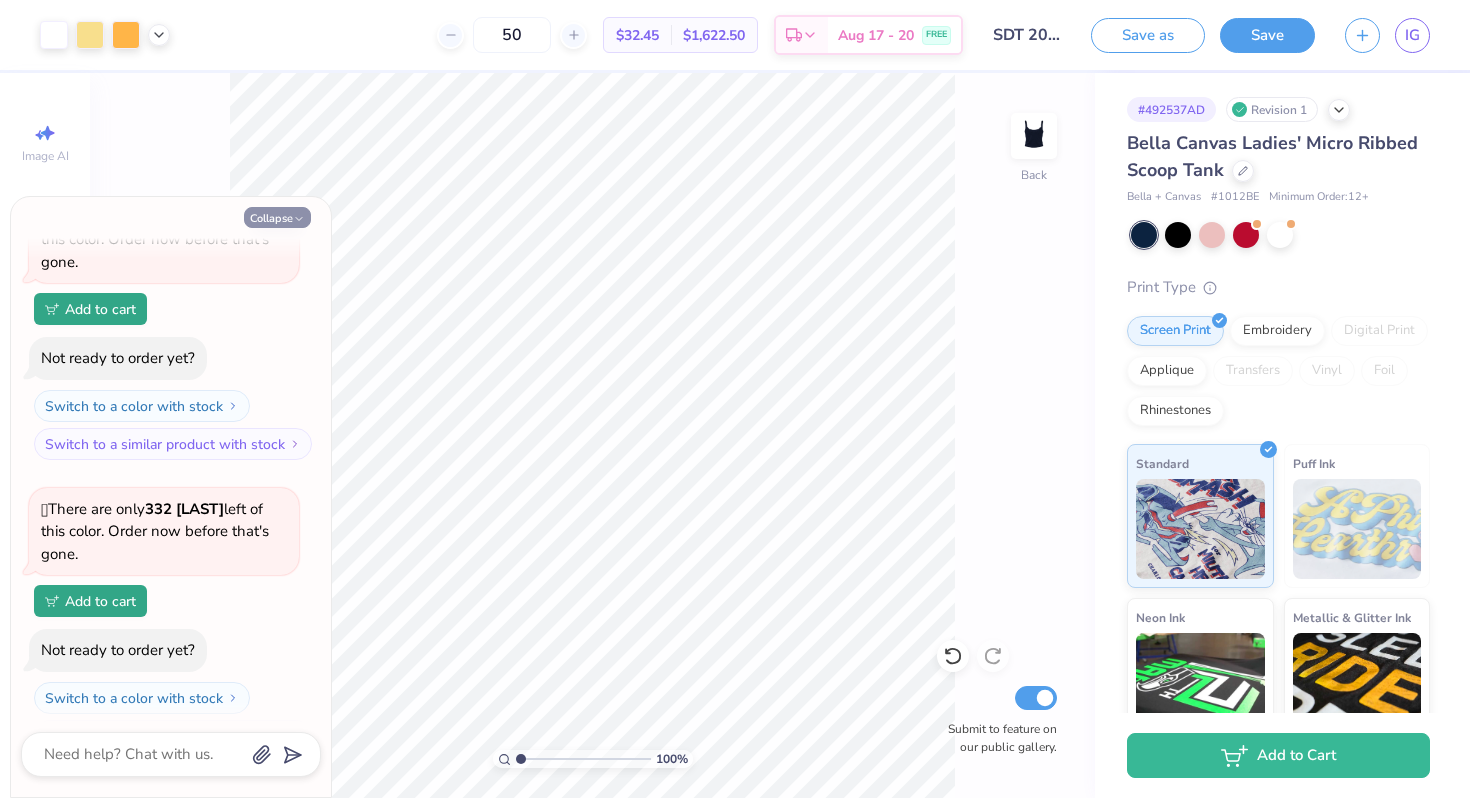 click on "Collapse" at bounding box center (277, 217) 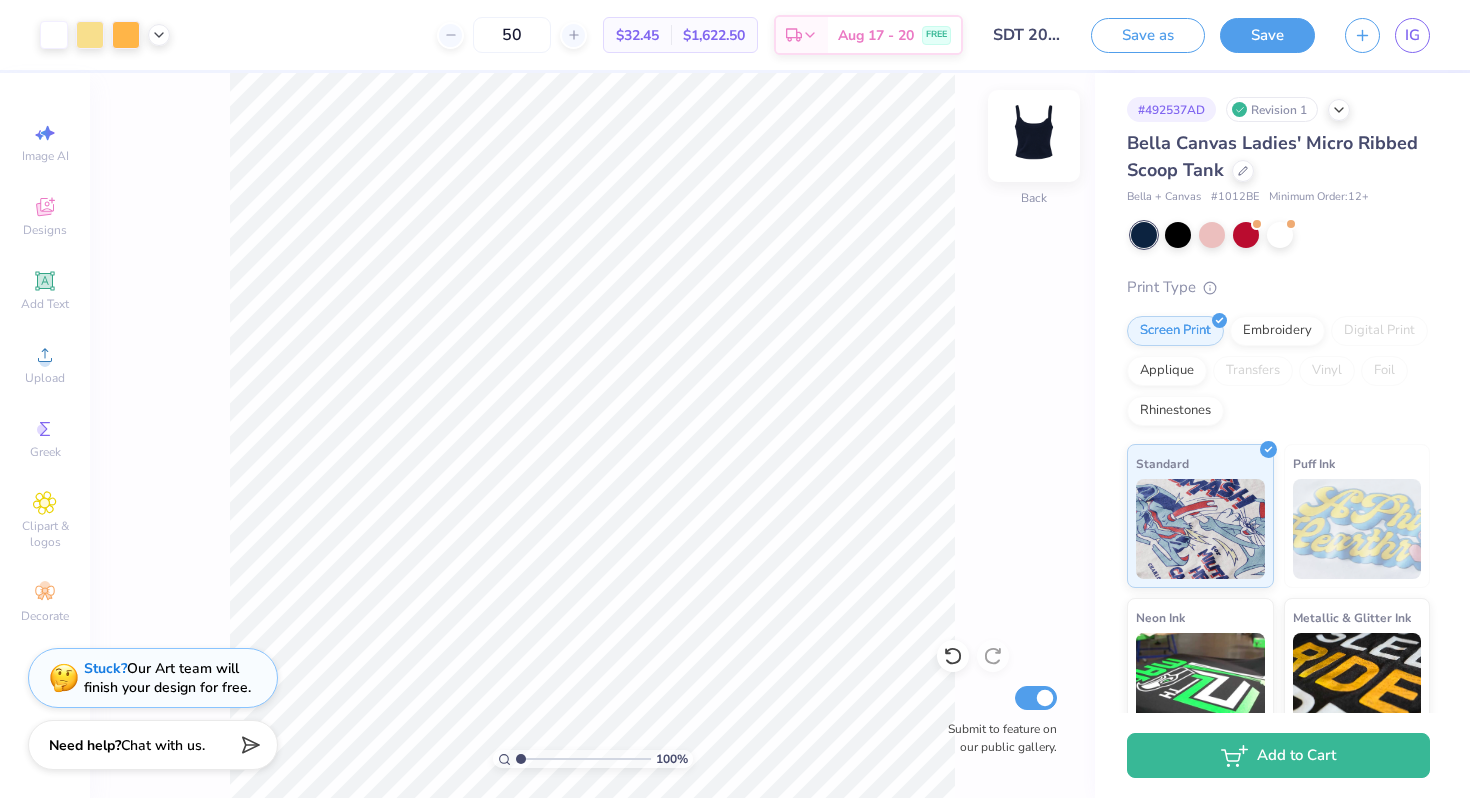 click at bounding box center [1034, 136] 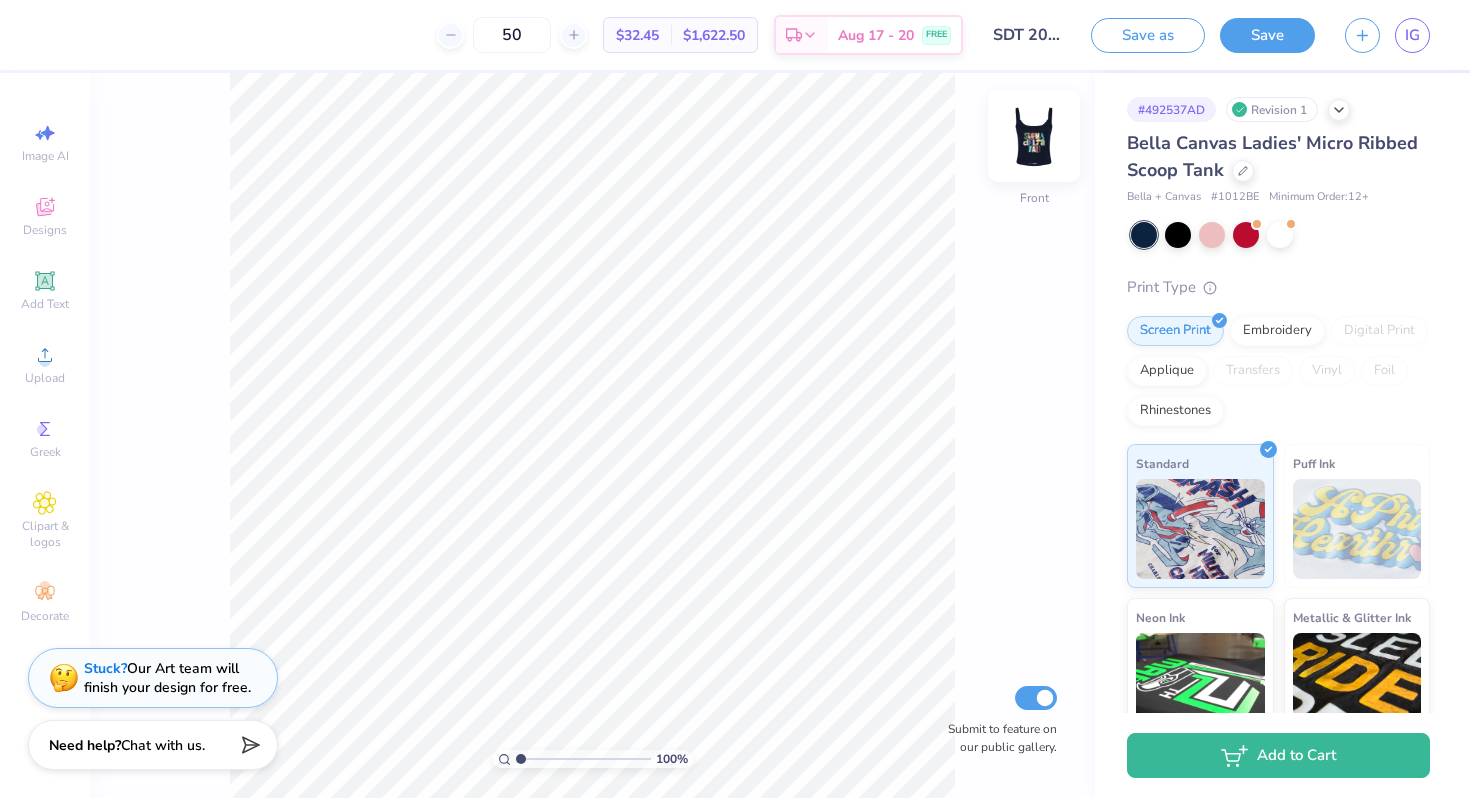 click at bounding box center (1034, 136) 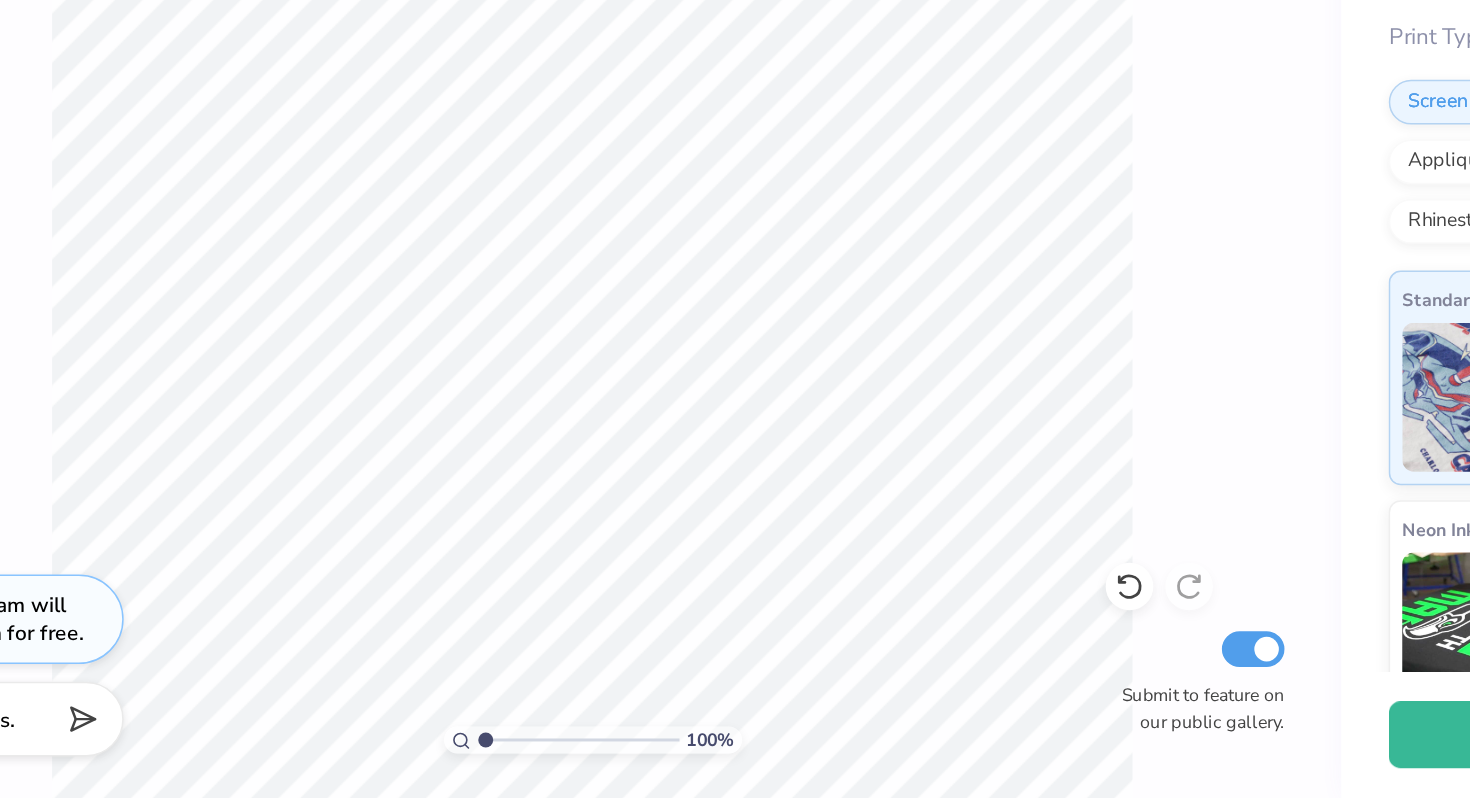 scroll, scrollTop: 0, scrollLeft: 0, axis: both 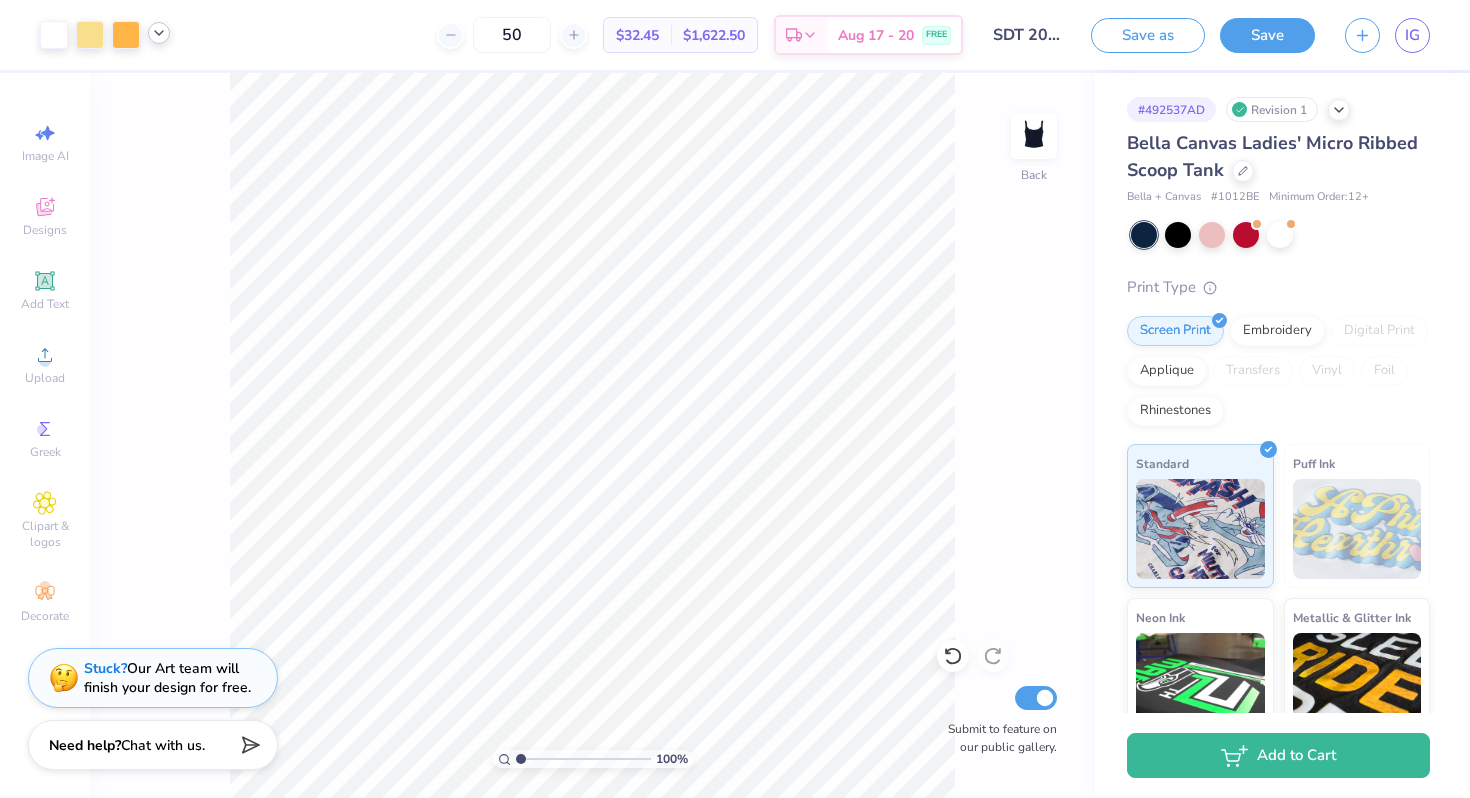 click 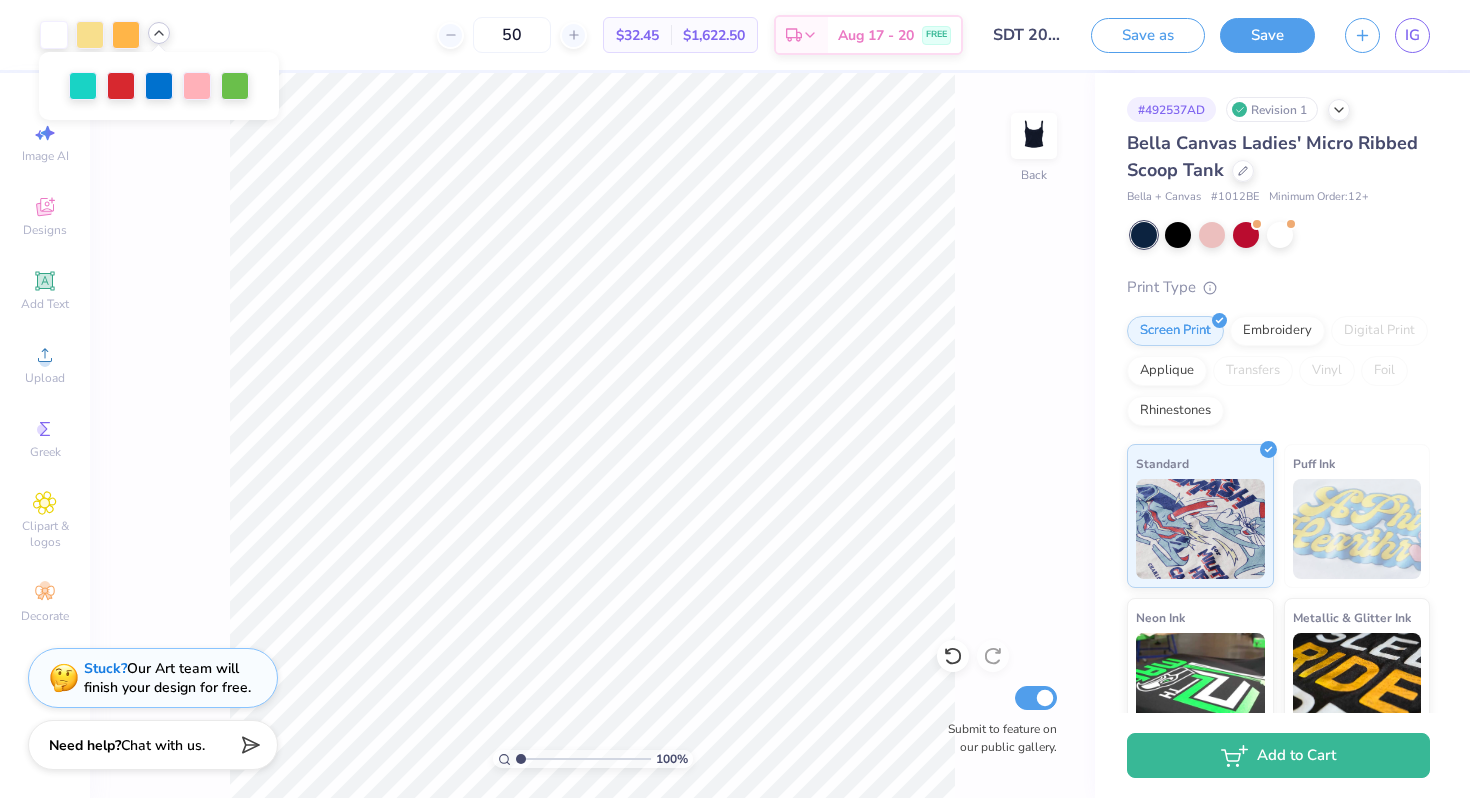 click 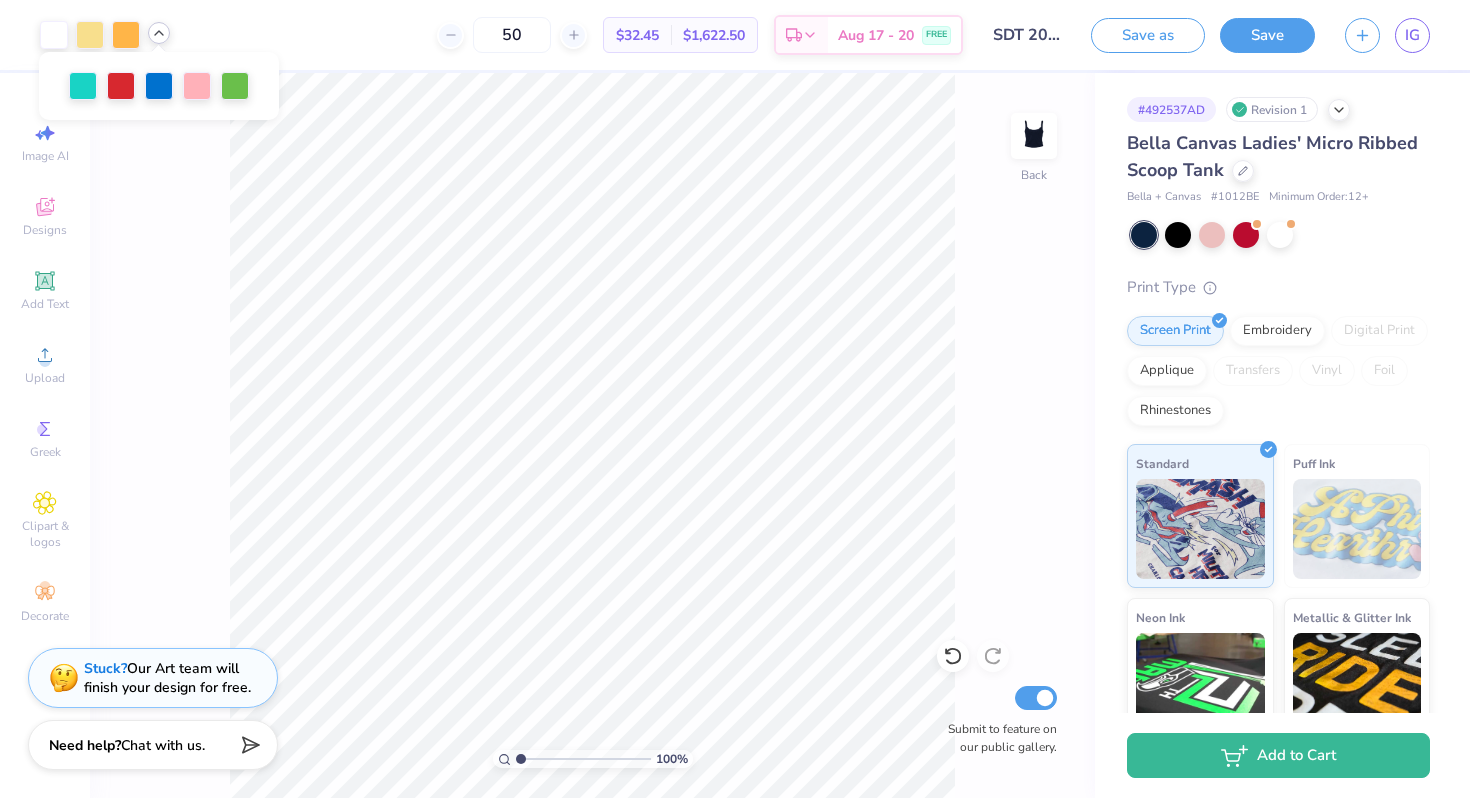 click at bounding box center [159, 33] 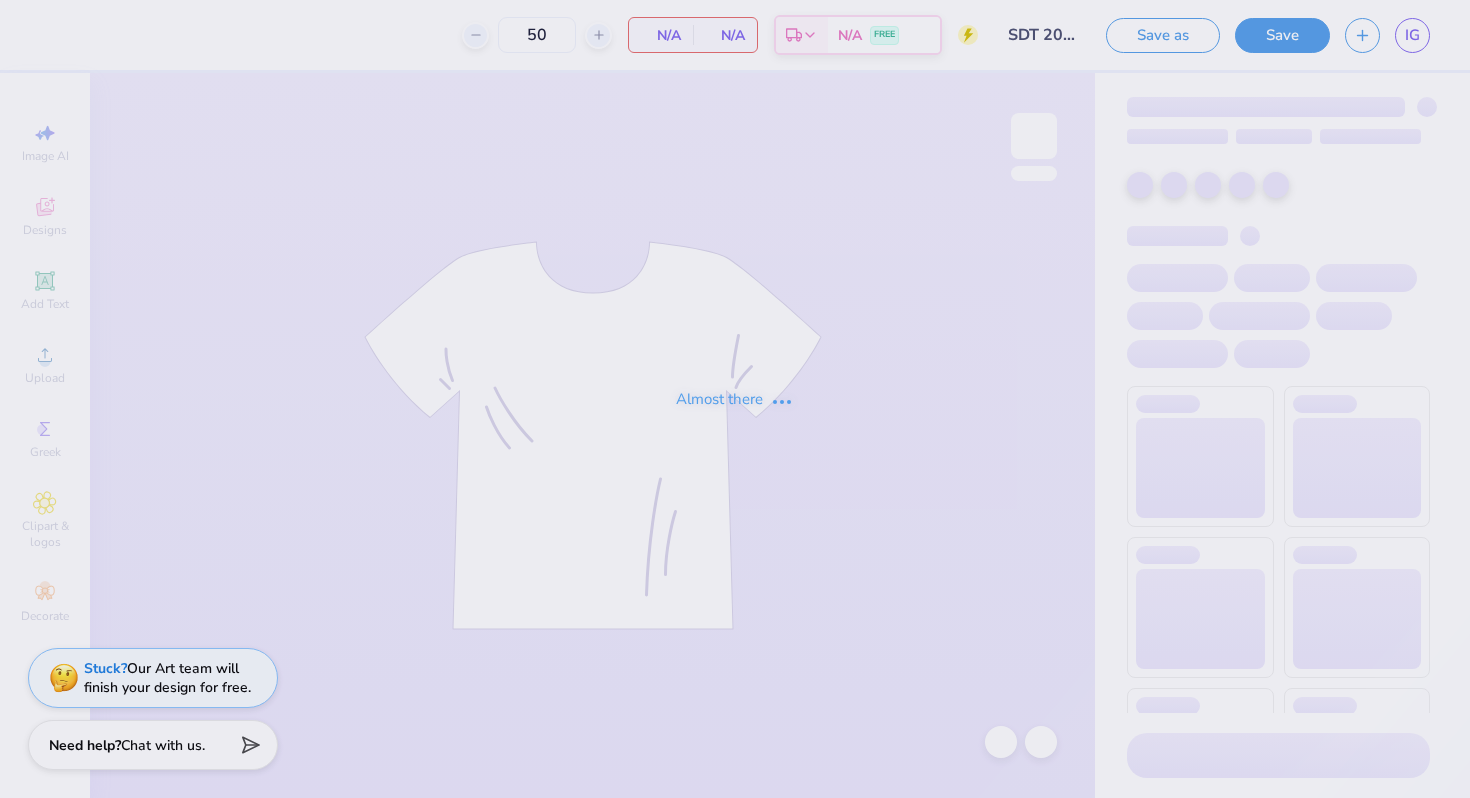 scroll, scrollTop: 0, scrollLeft: 0, axis: both 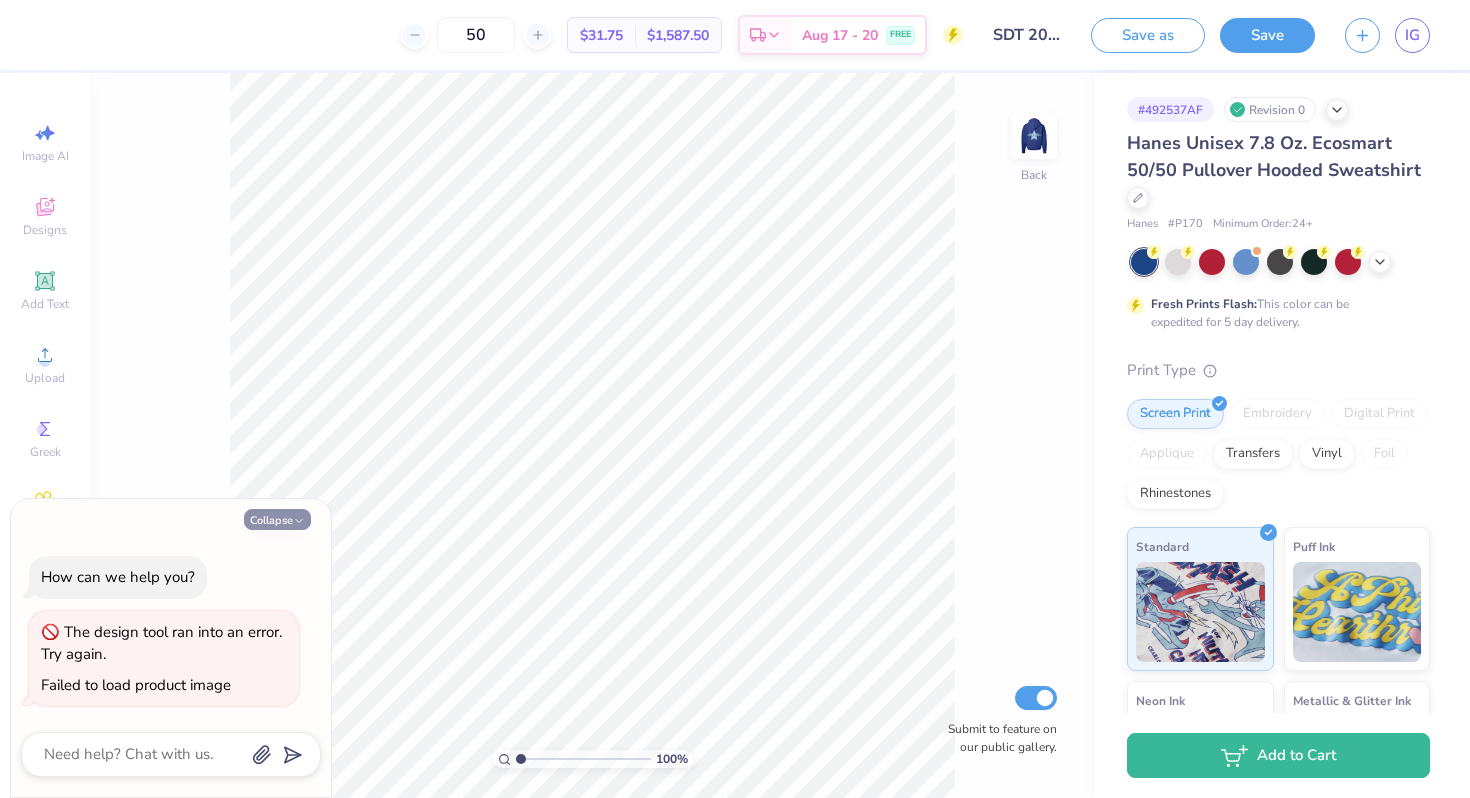 click on "Collapse" at bounding box center (277, 519) 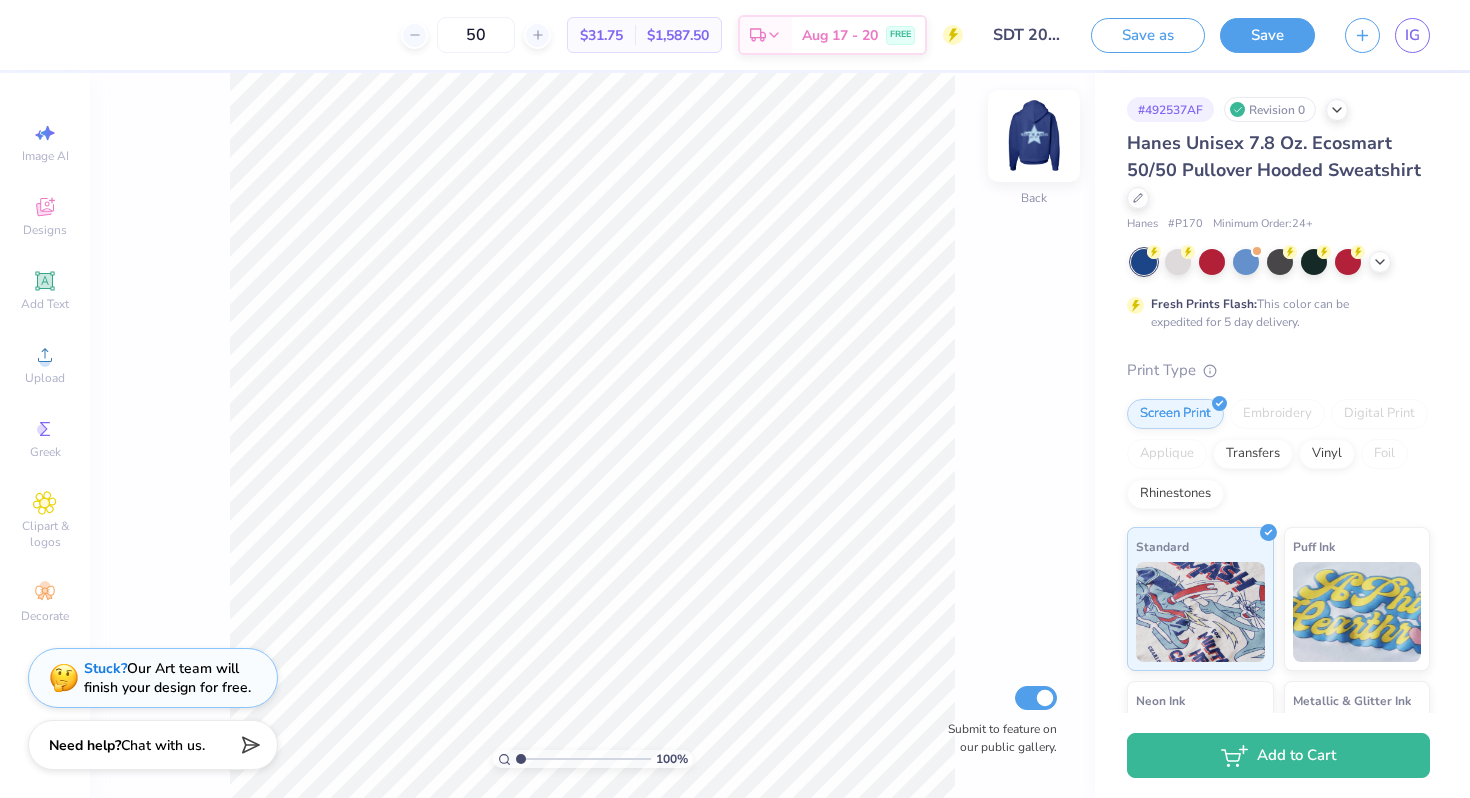 click at bounding box center [1034, 136] 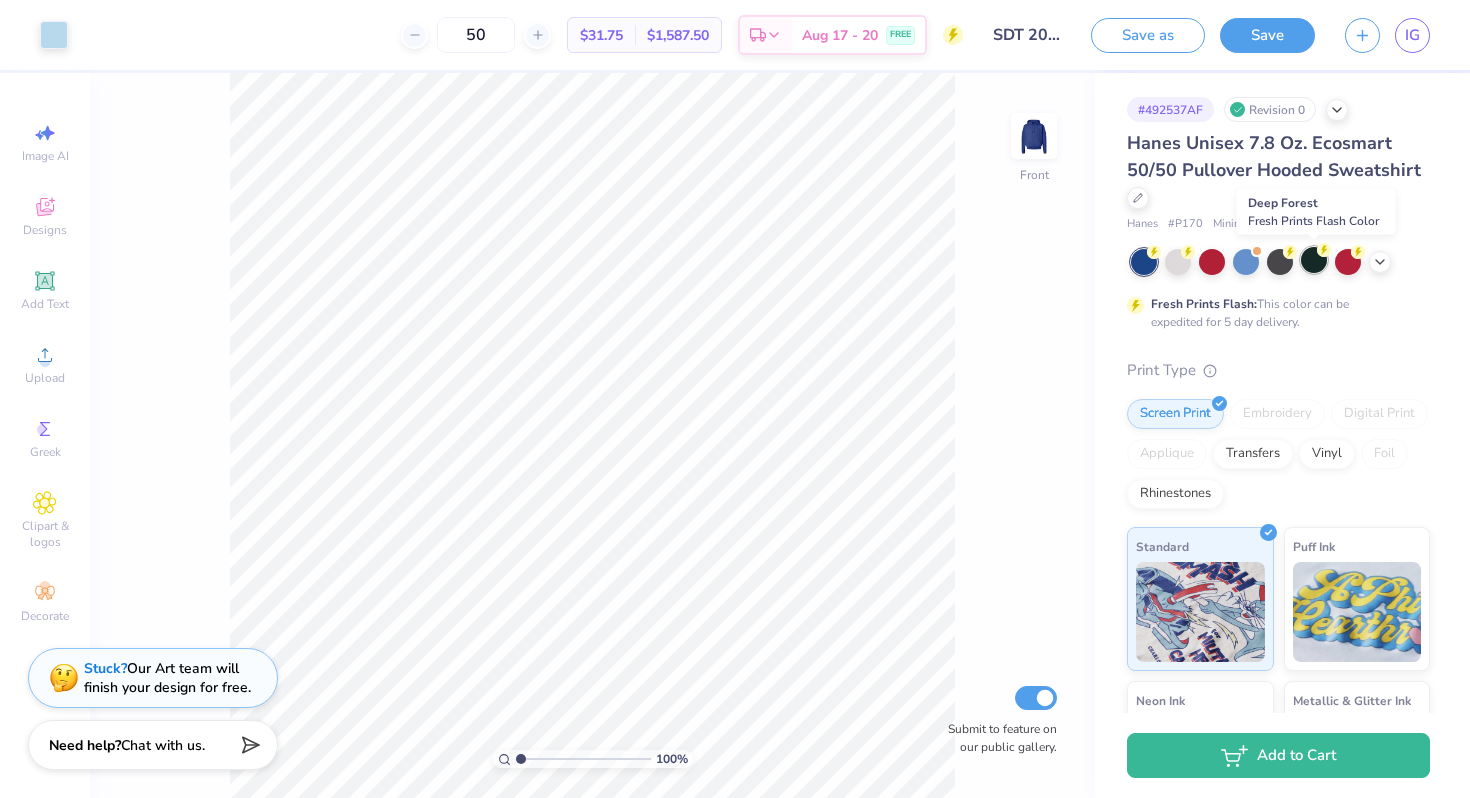 click 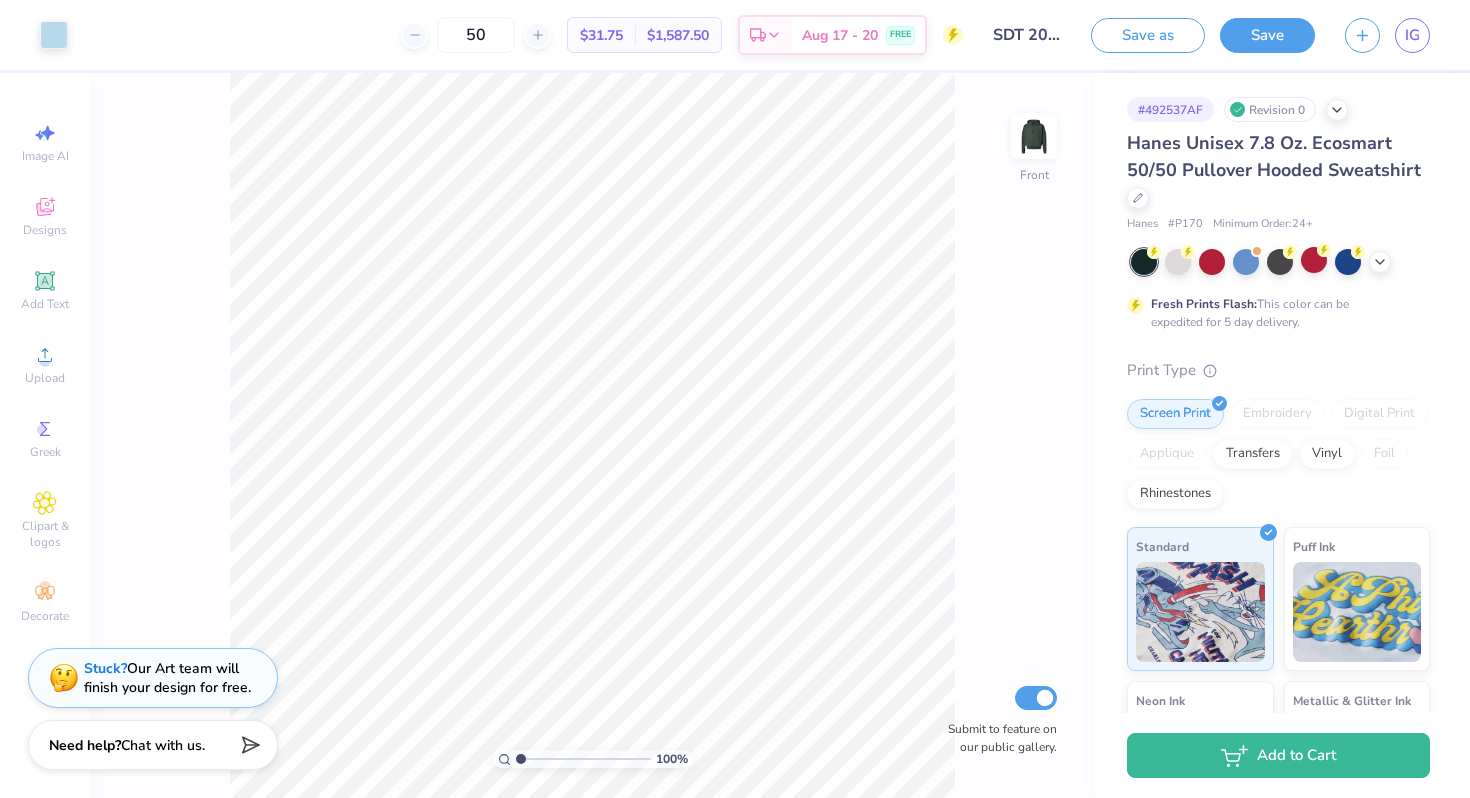 click at bounding box center [1280, 262] 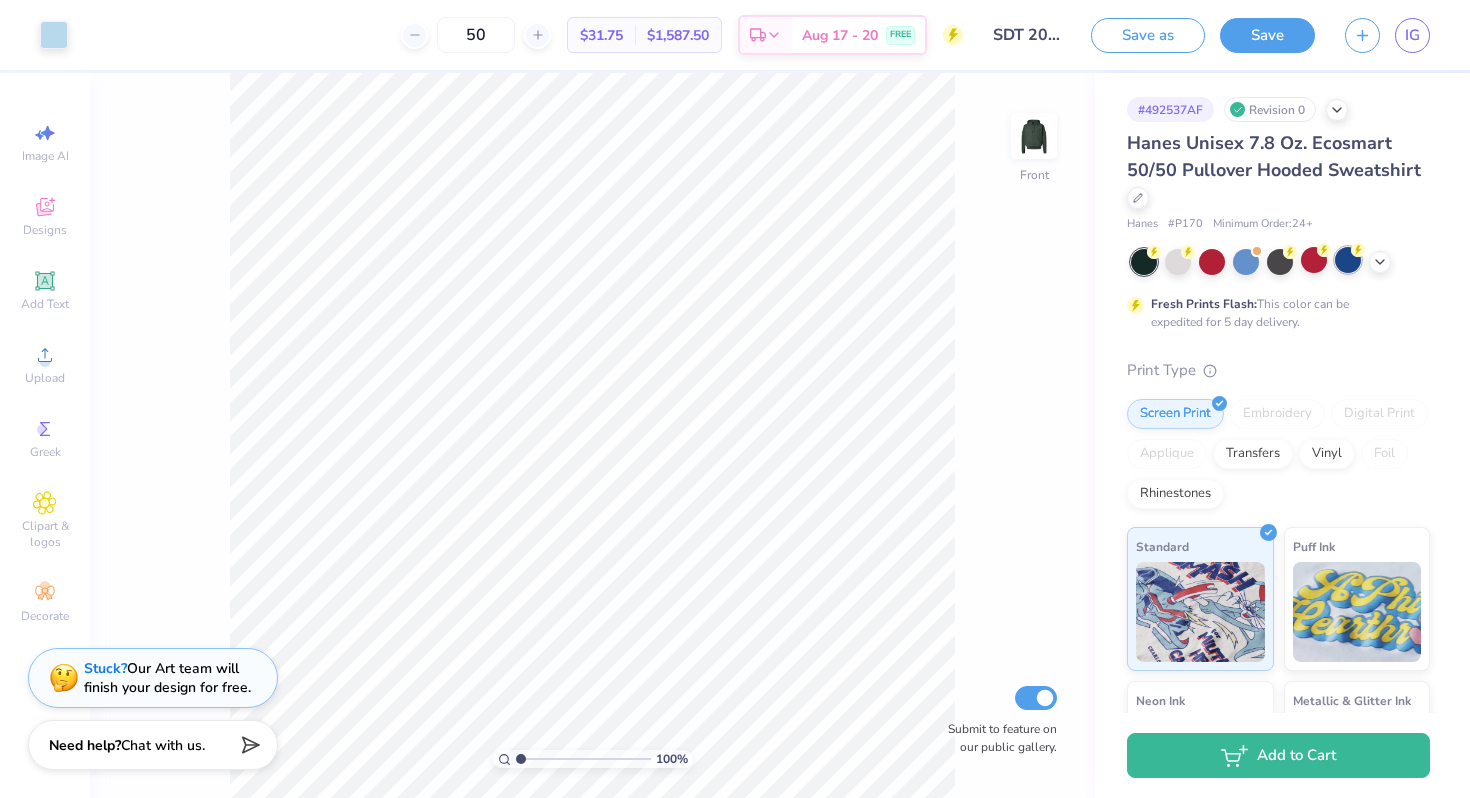 click at bounding box center (1348, 260) 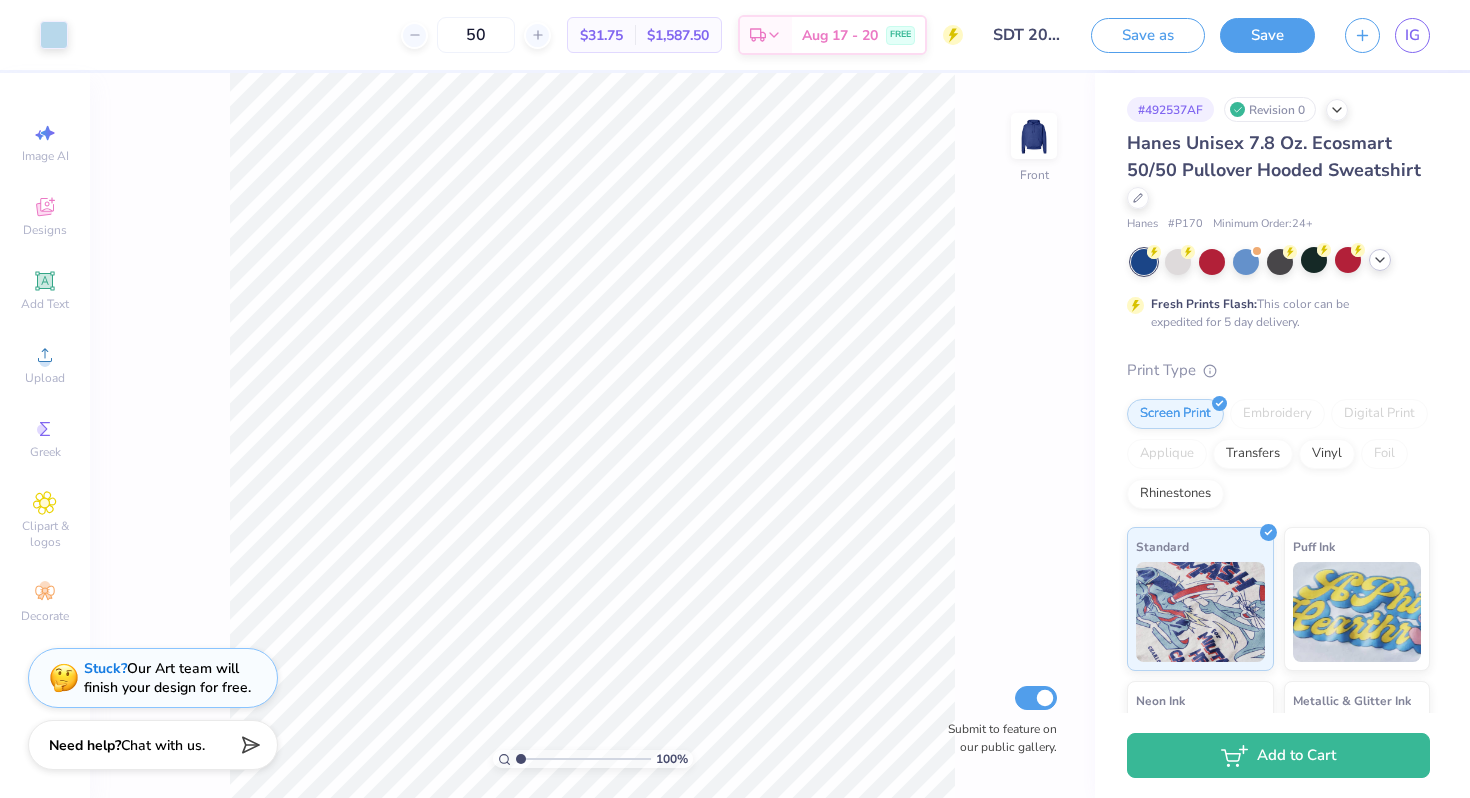 click 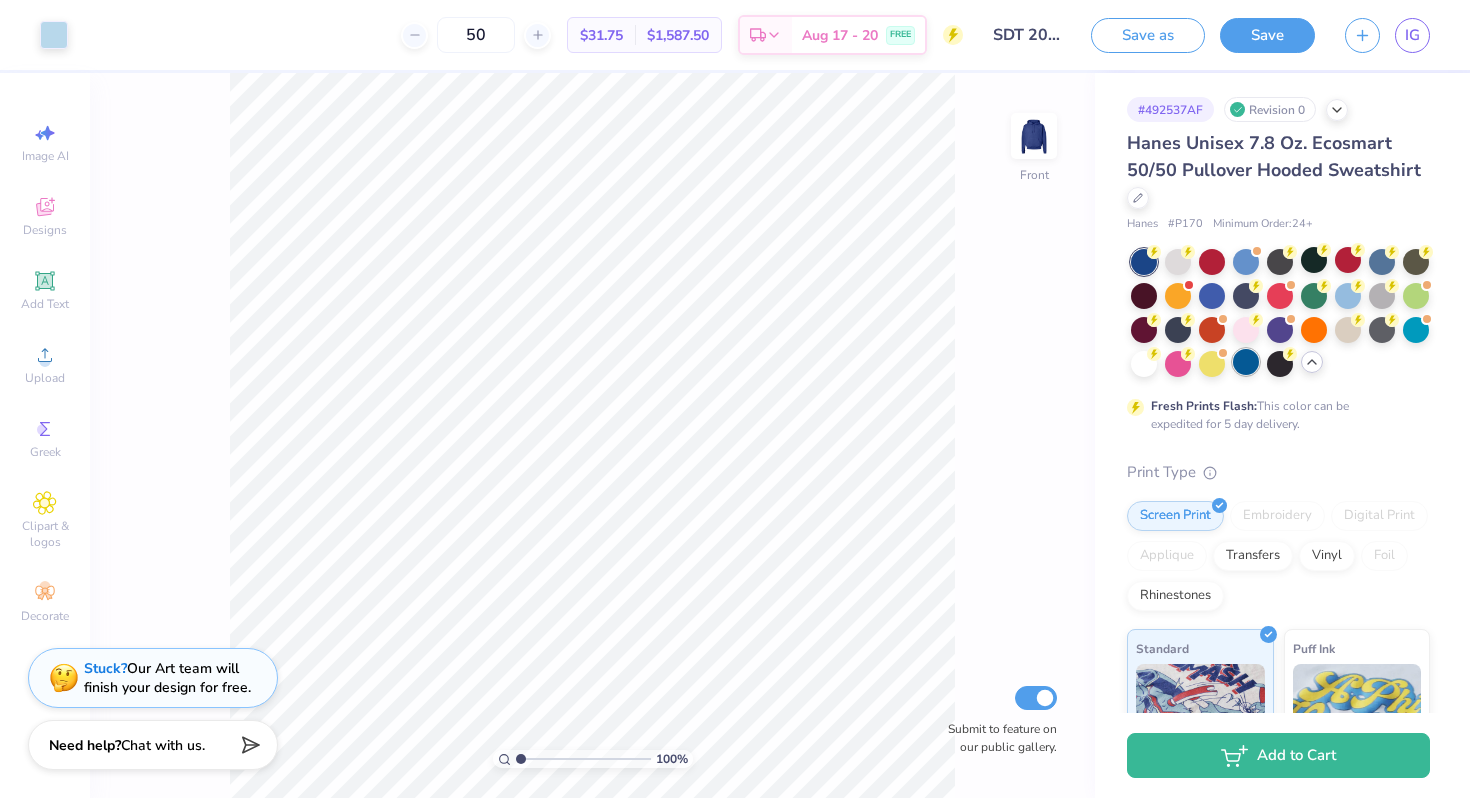 click at bounding box center [1246, 362] 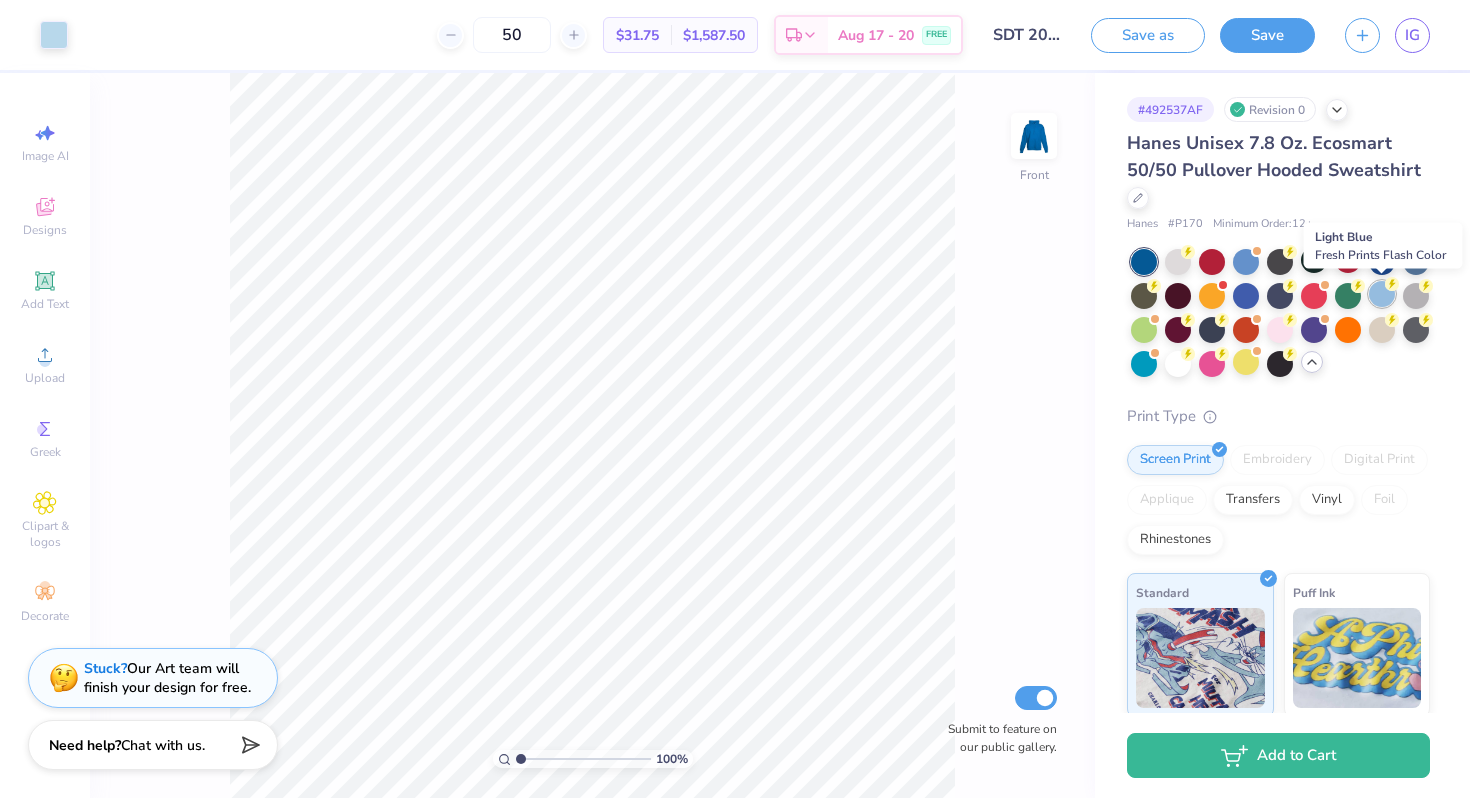 click at bounding box center [1382, 294] 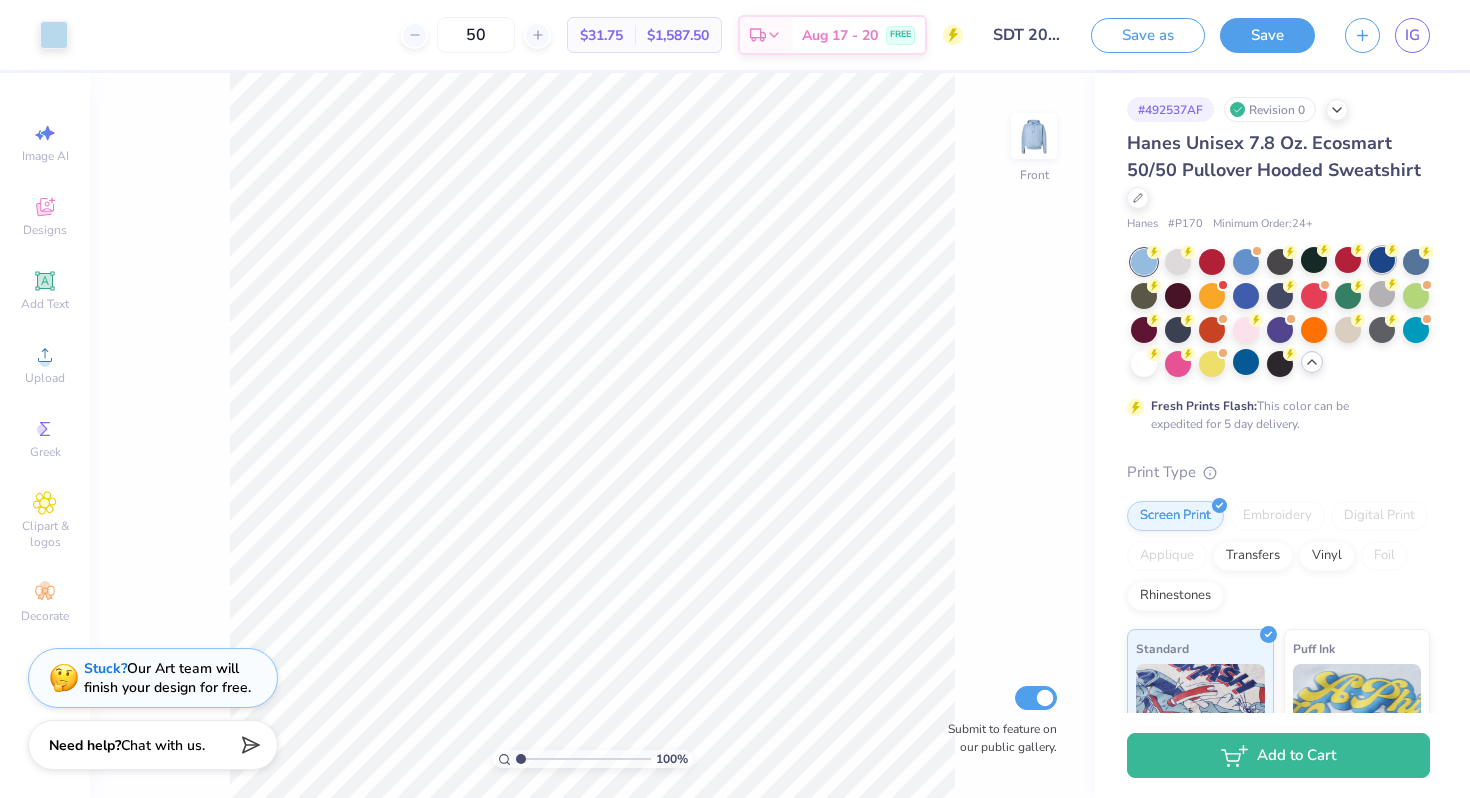 click at bounding box center (1382, 260) 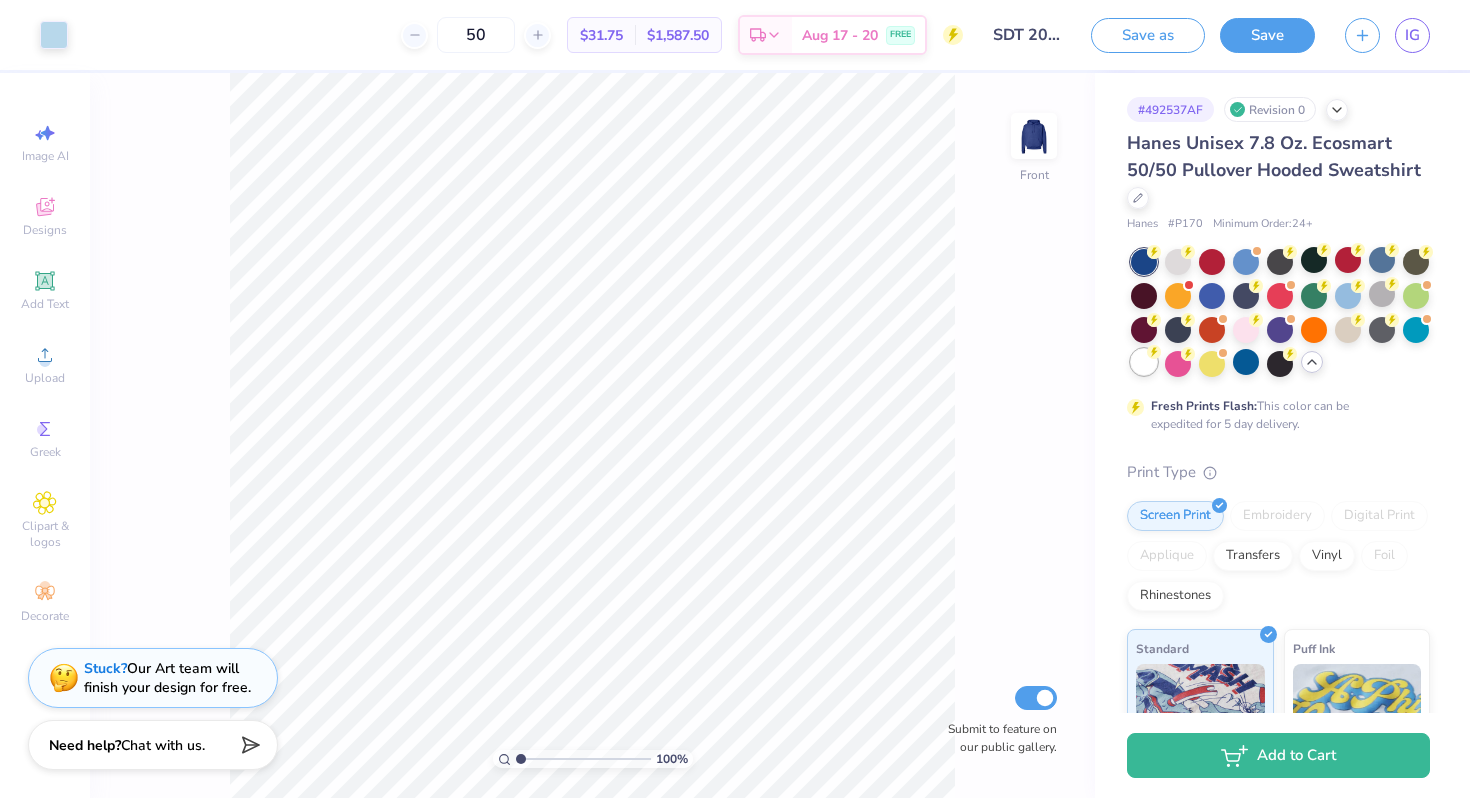 click at bounding box center (1144, 362) 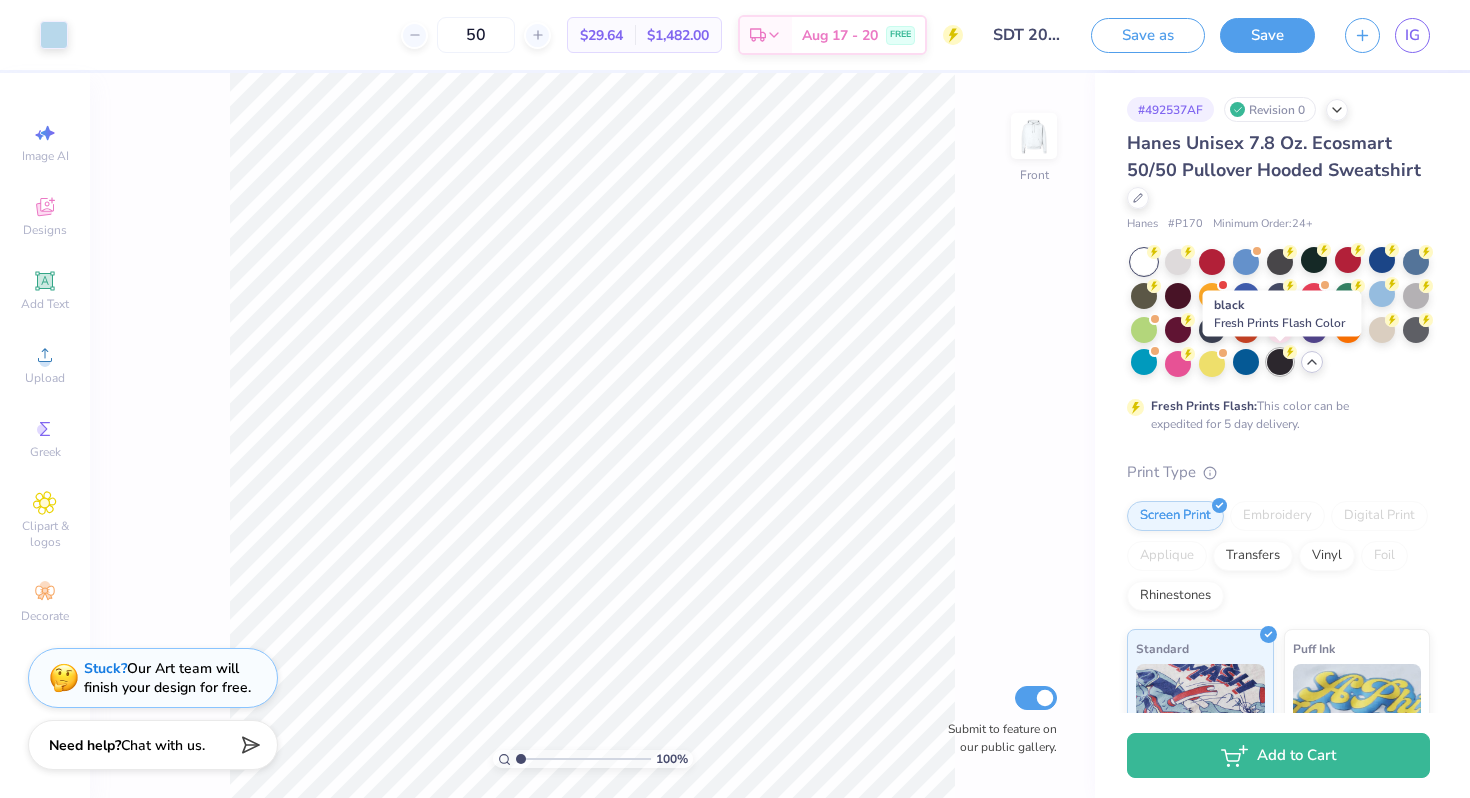 click at bounding box center (1280, 362) 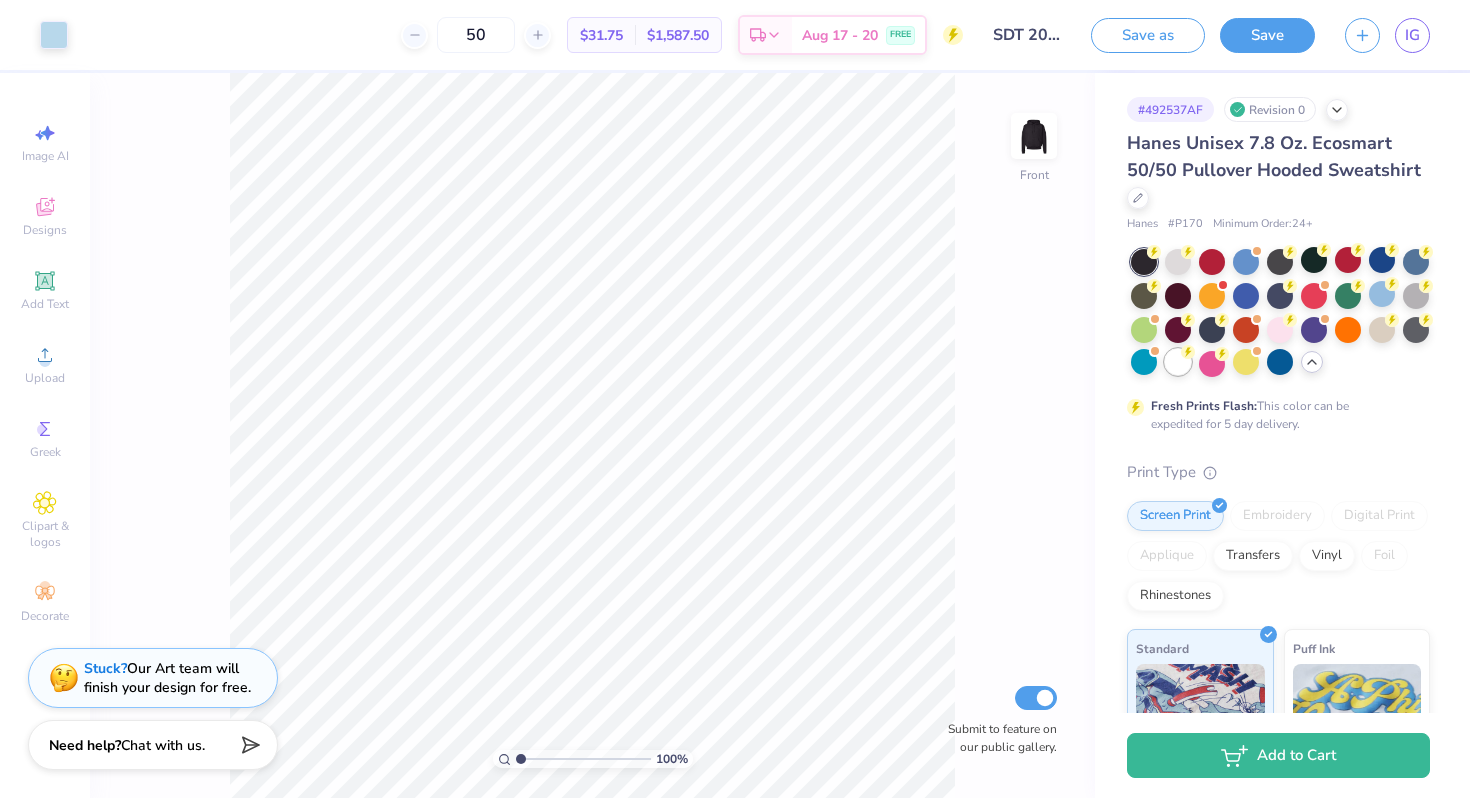 click at bounding box center [1178, 362] 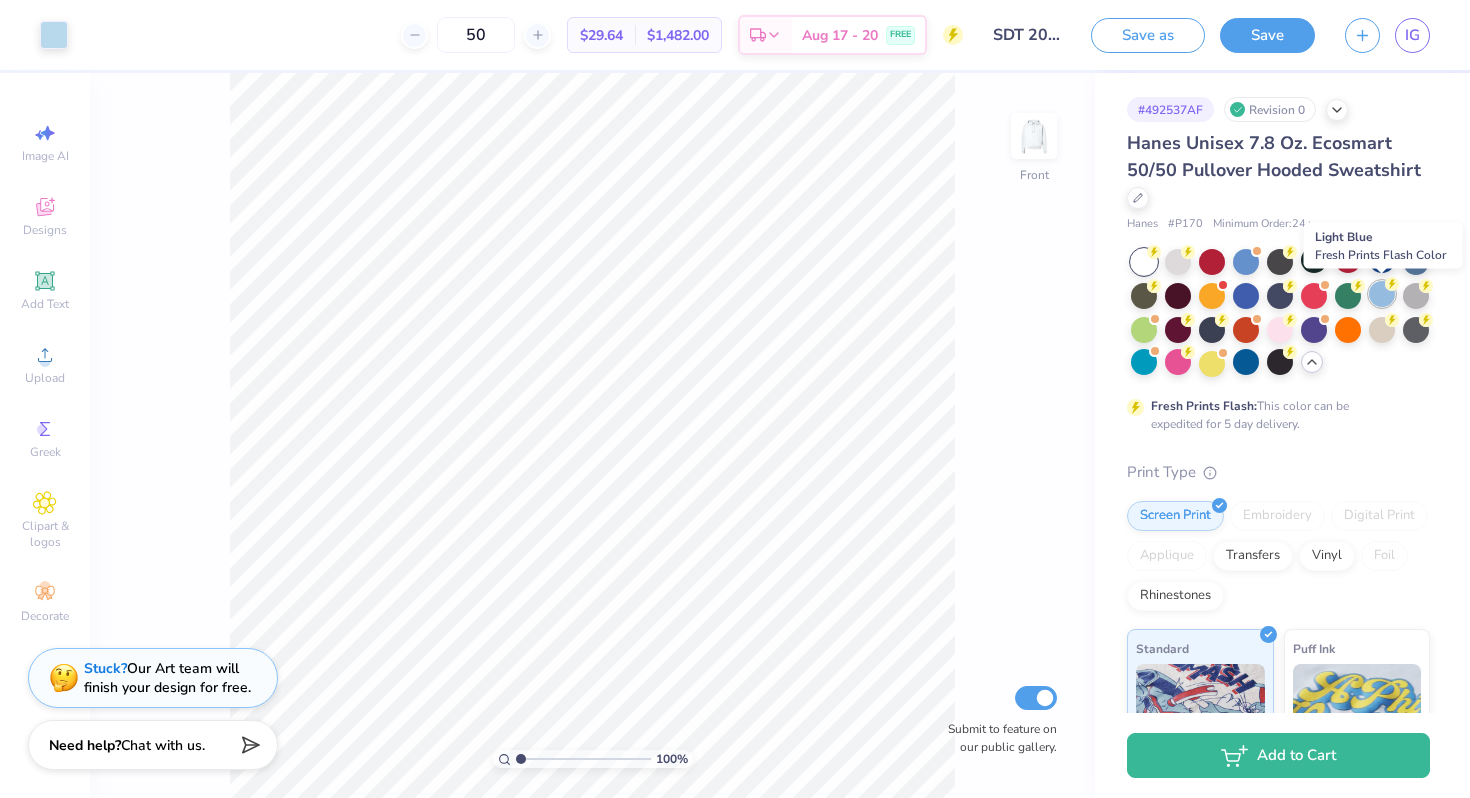 click at bounding box center (1382, 294) 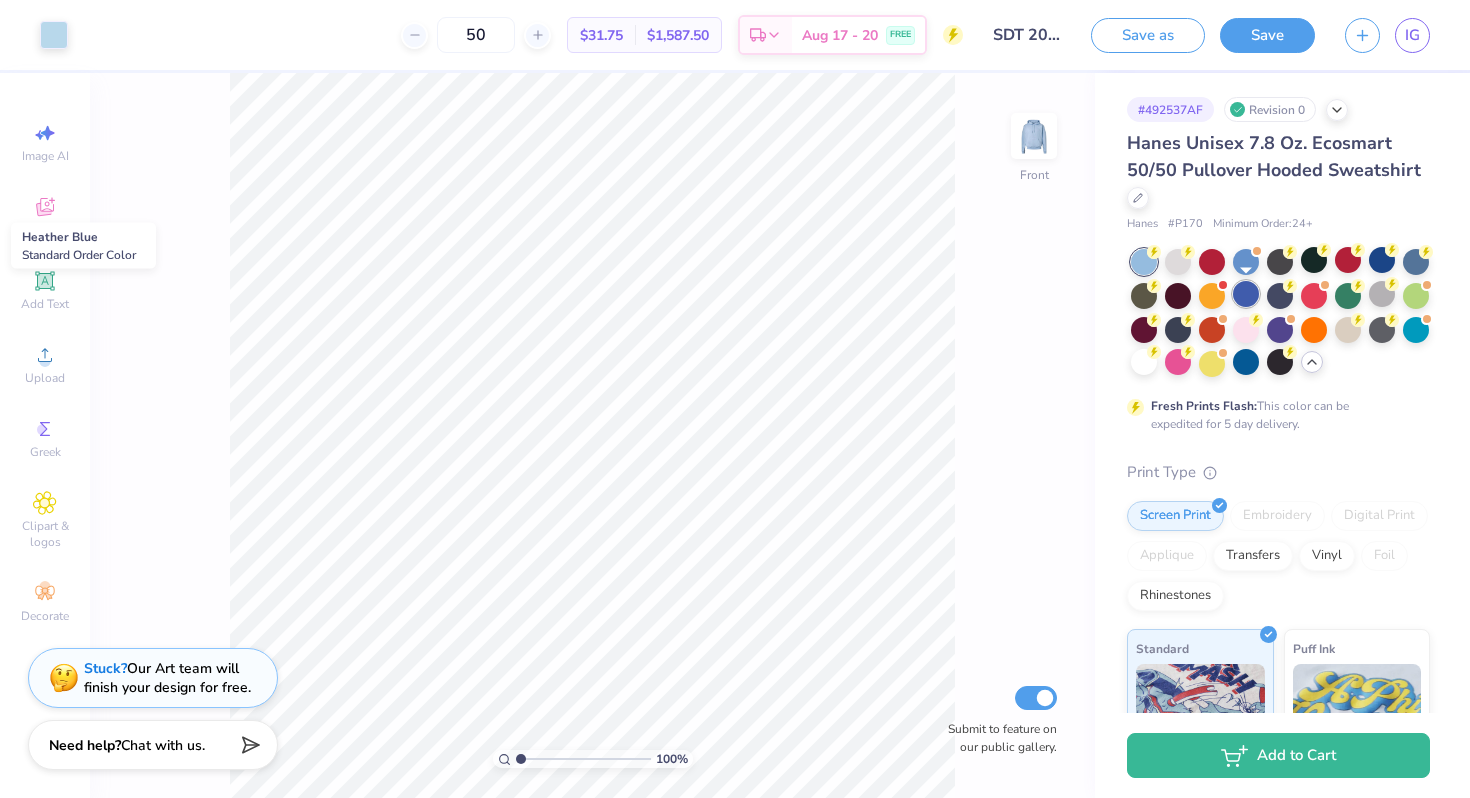 click at bounding box center (1246, 294) 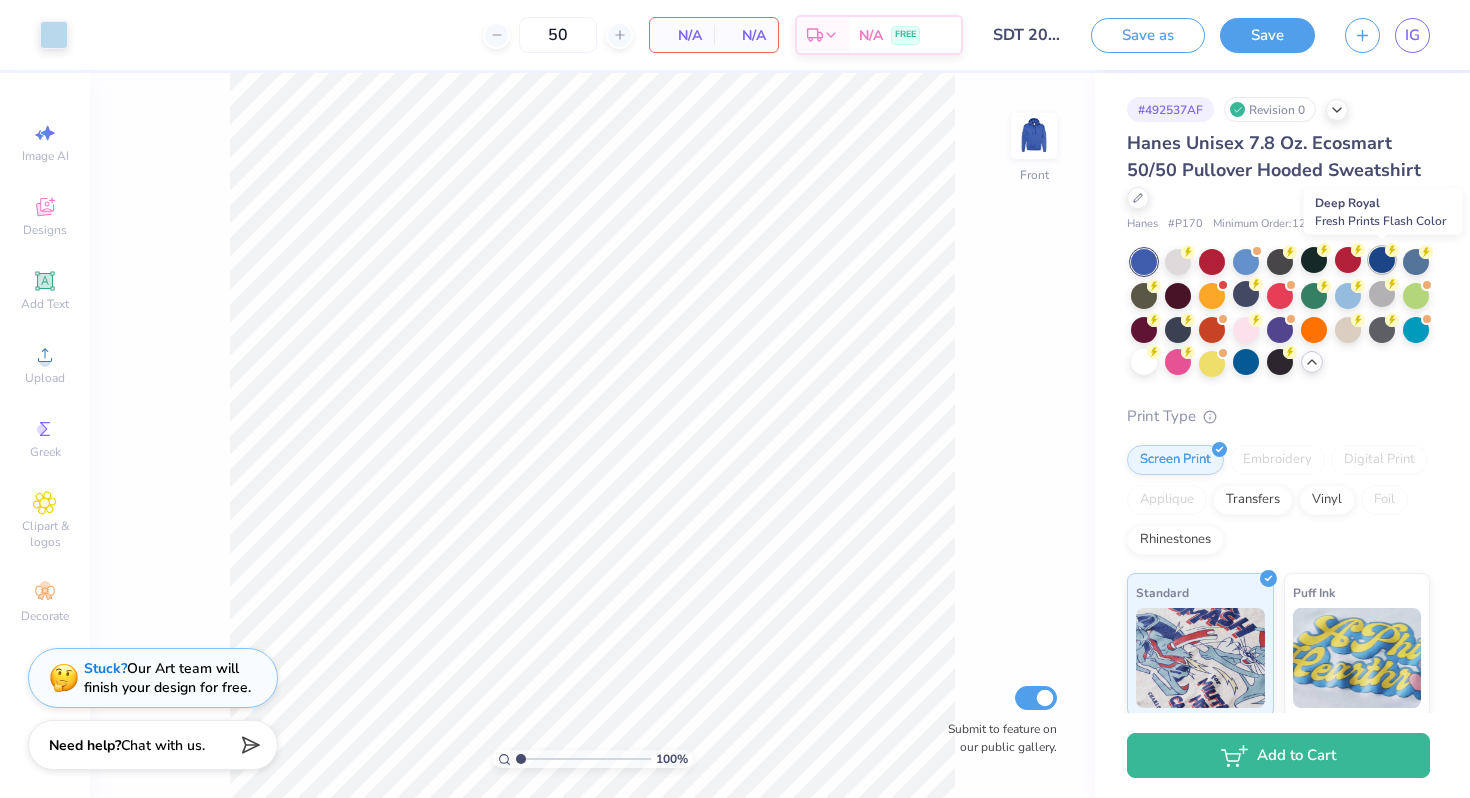 click at bounding box center [1382, 260] 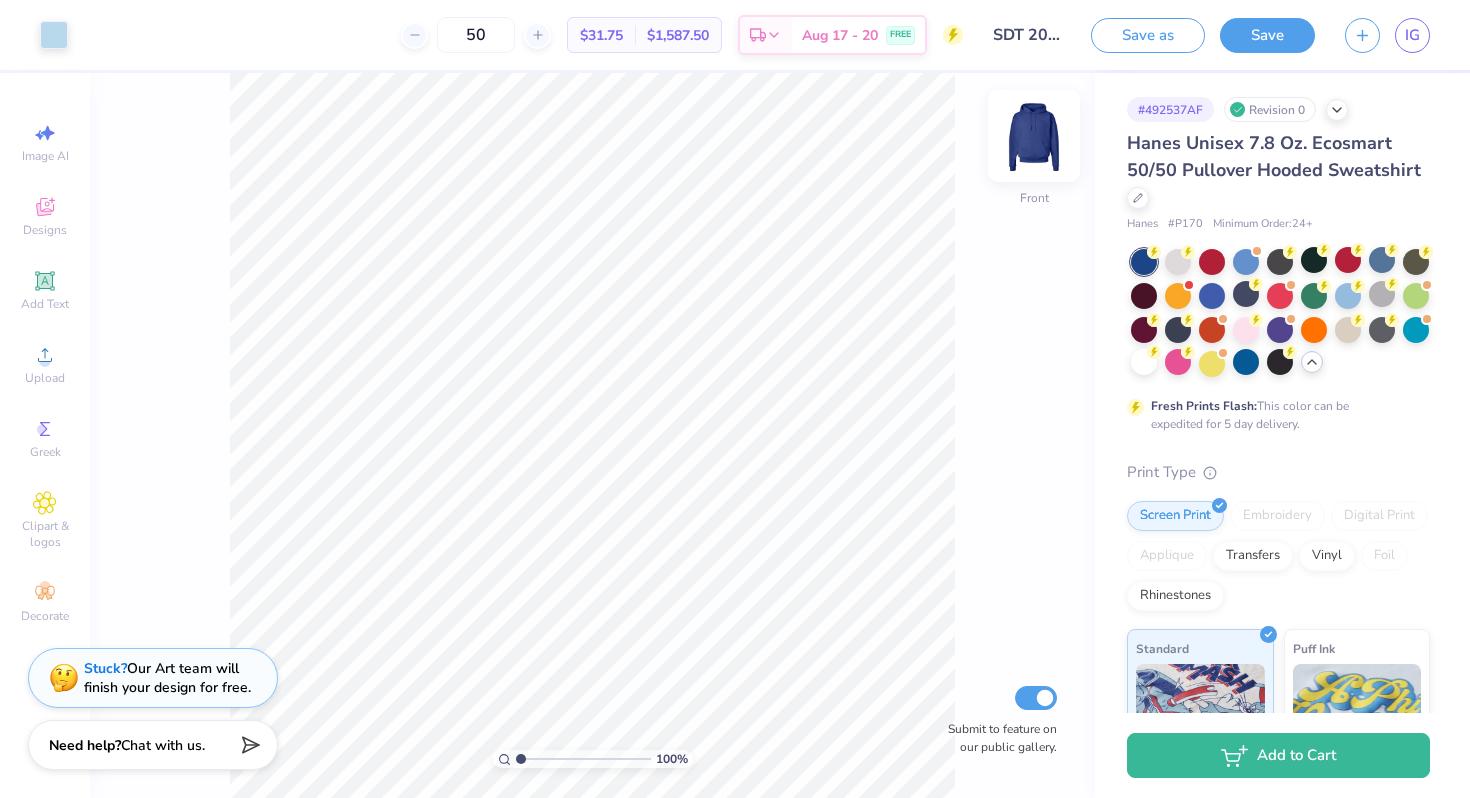 click at bounding box center [1034, 136] 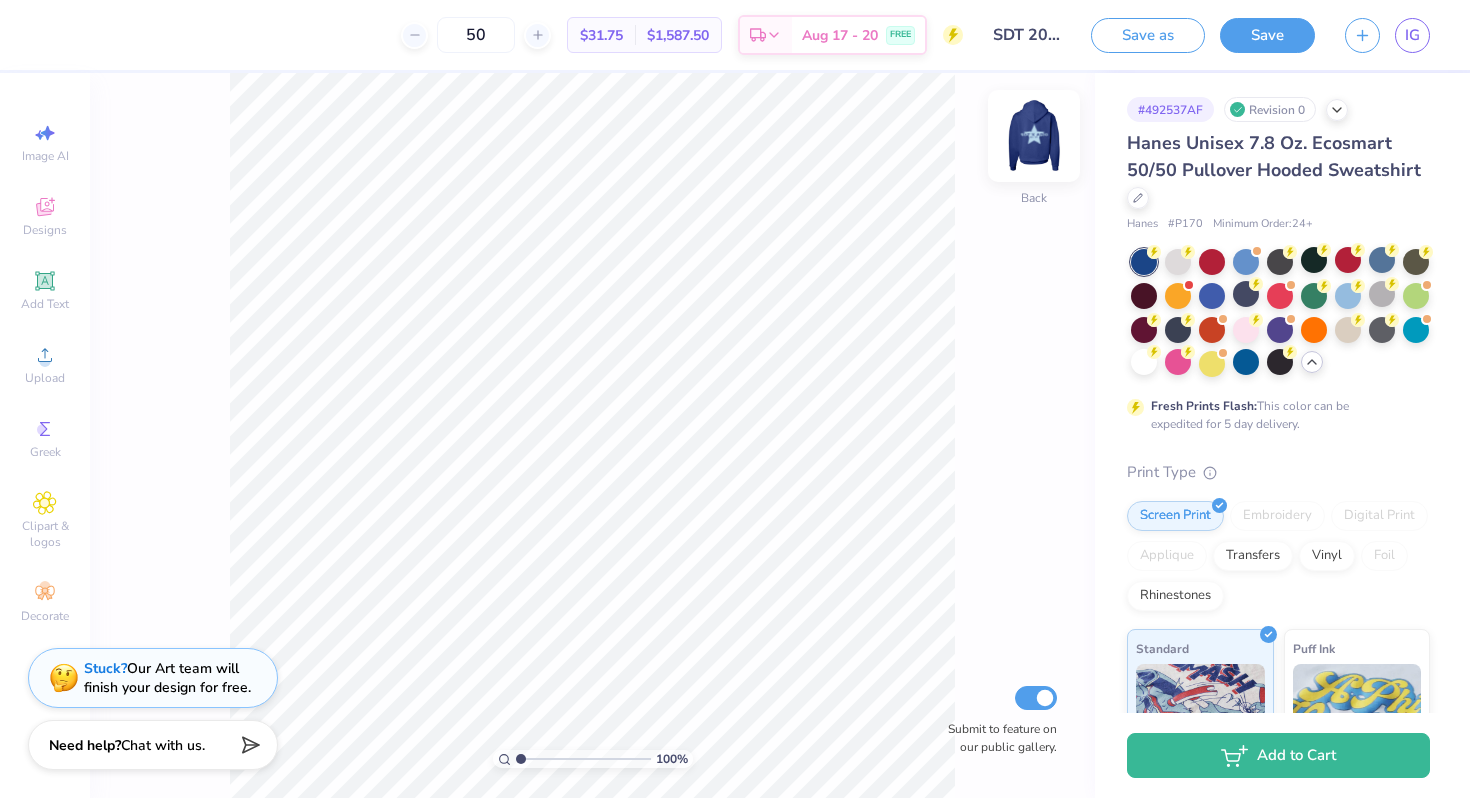 click at bounding box center [1034, 136] 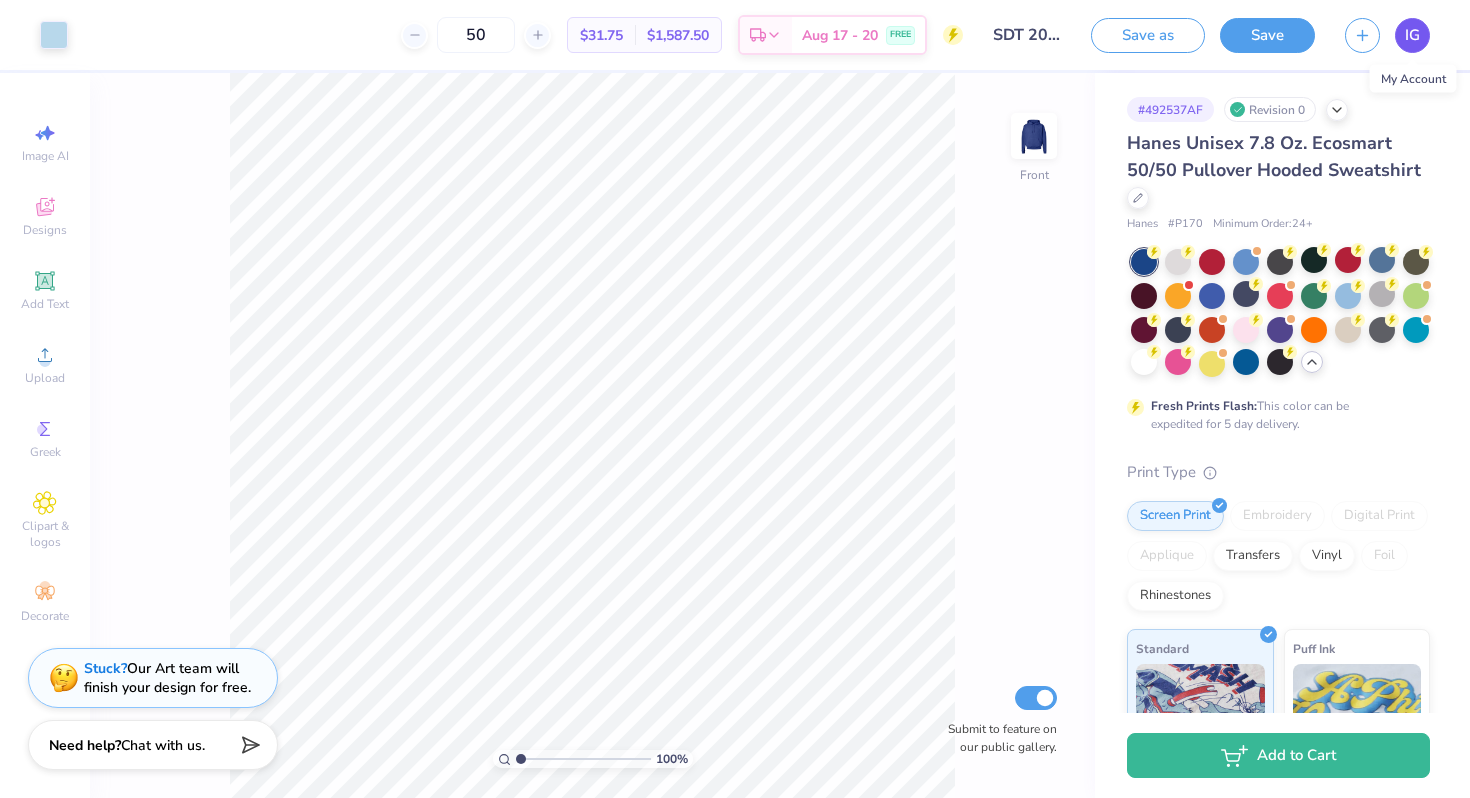 click on "IG" at bounding box center [1412, 35] 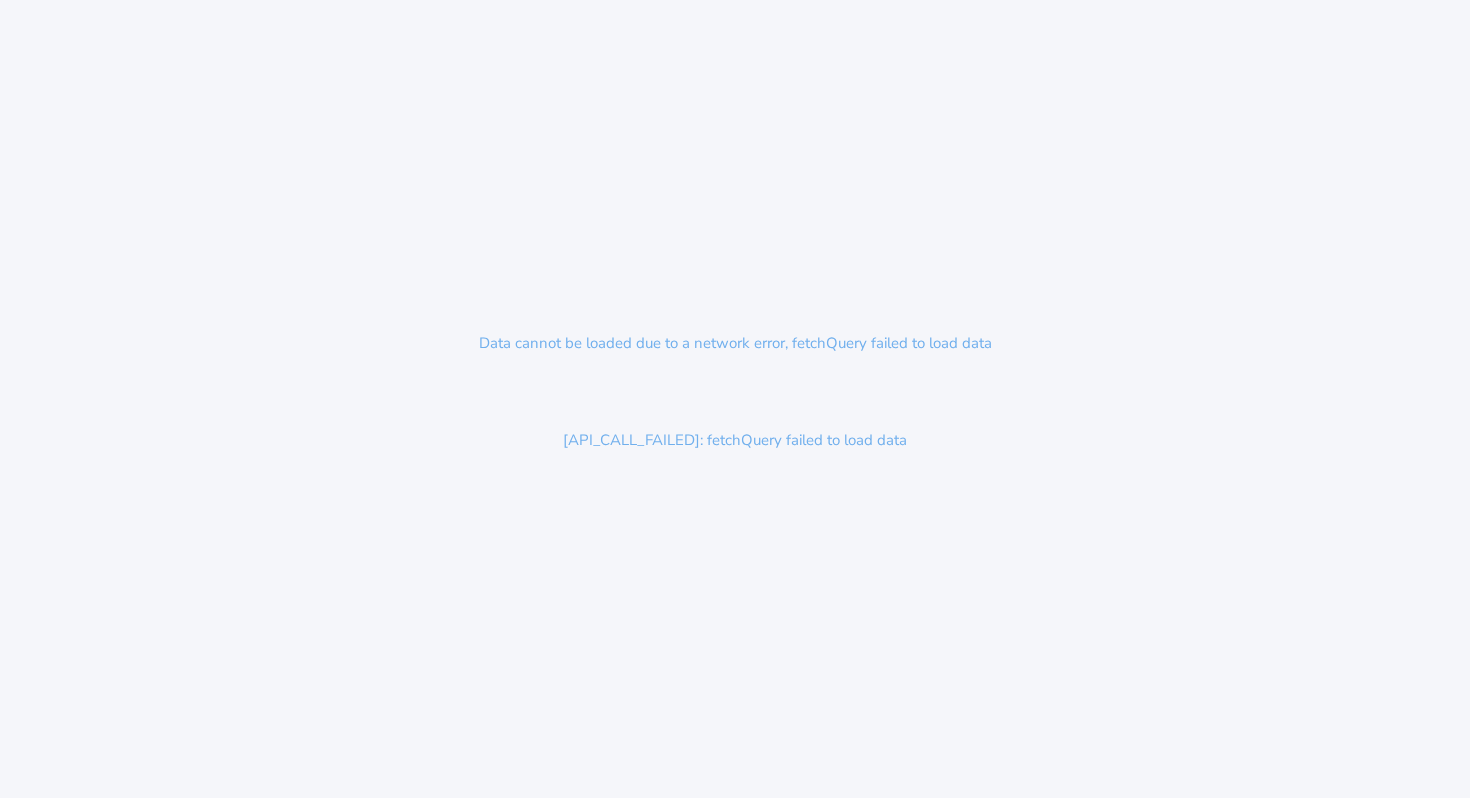 scroll, scrollTop: 0, scrollLeft: 0, axis: both 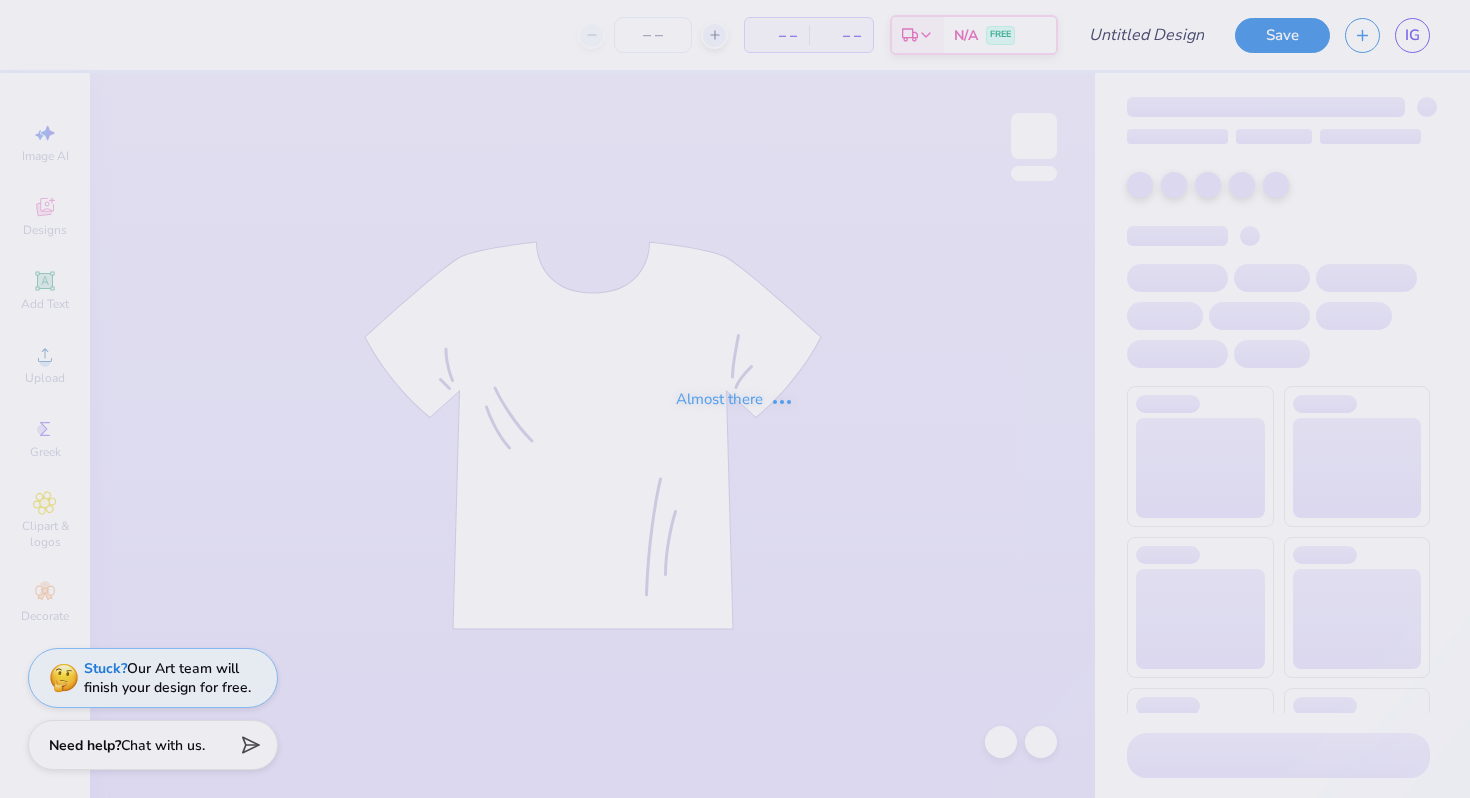 type on "SDT 2025" 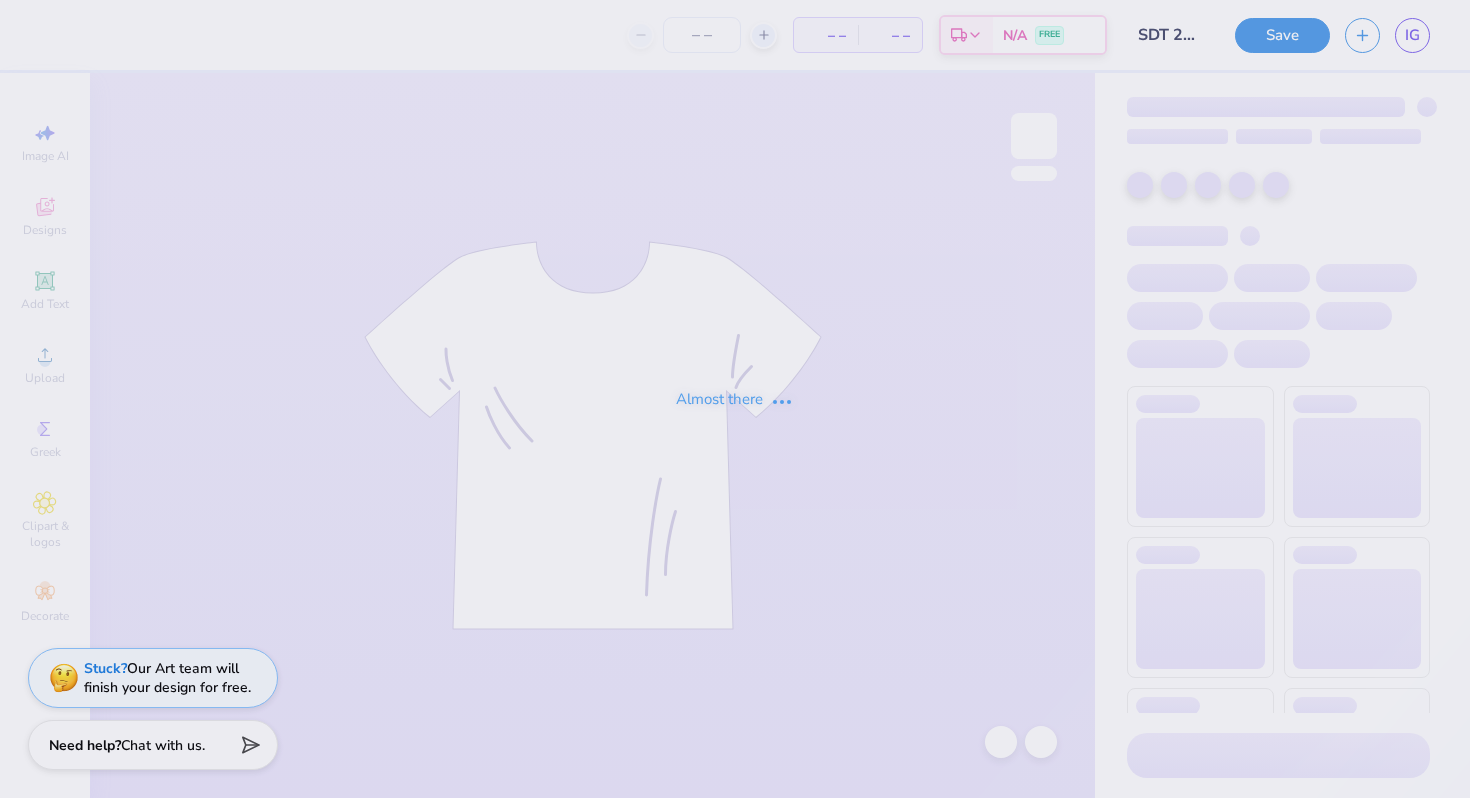 type on "35" 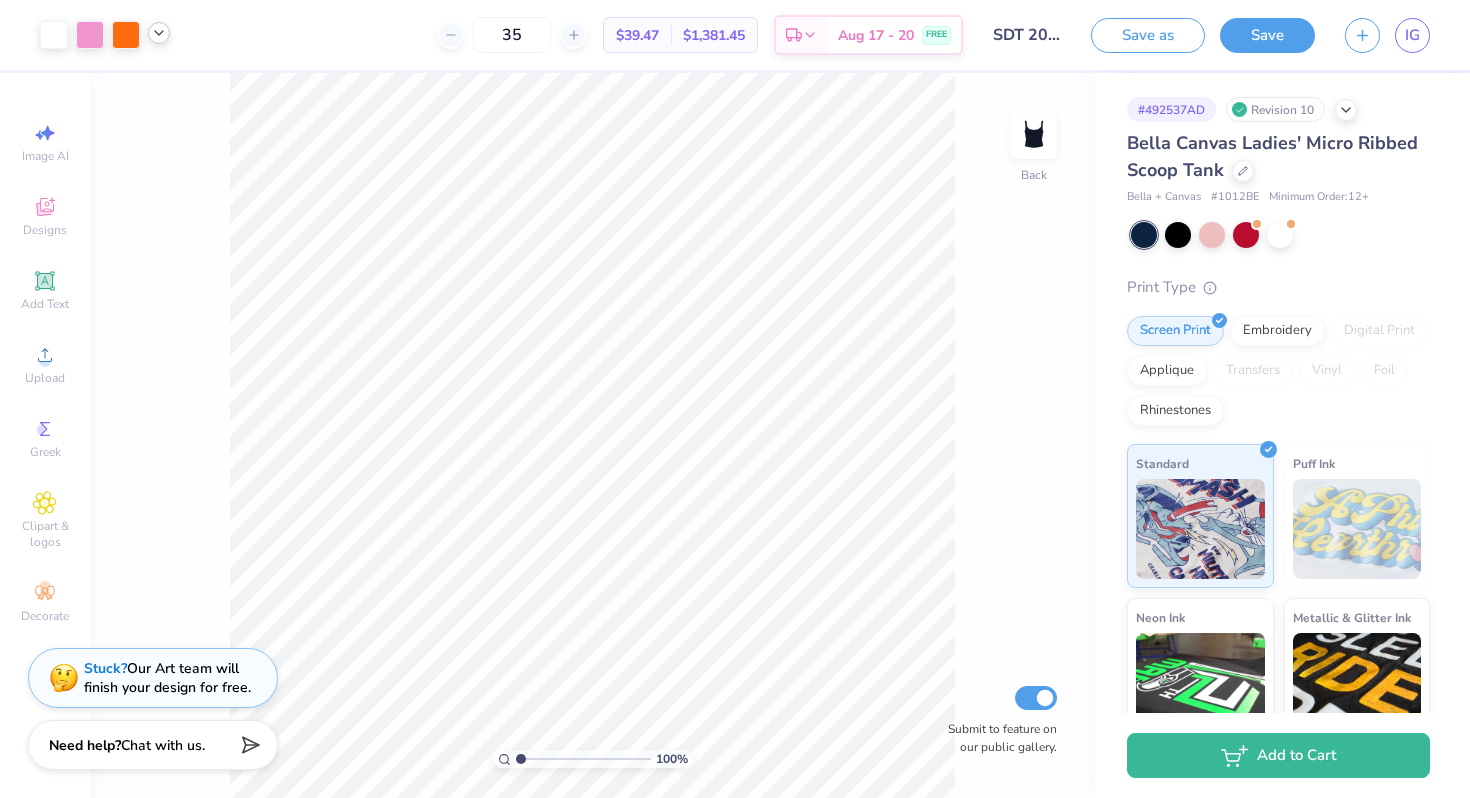 click 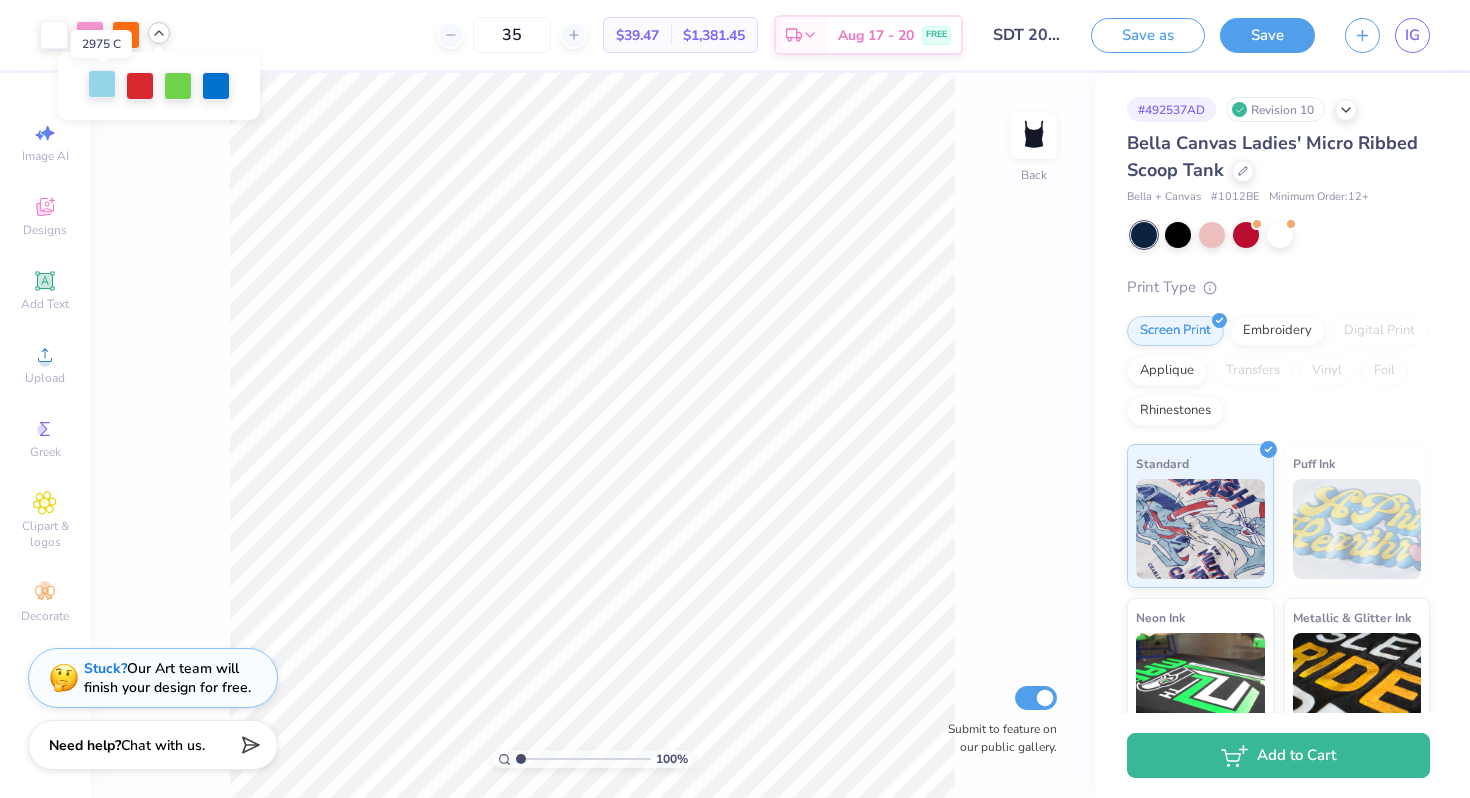 click at bounding box center [102, 84] 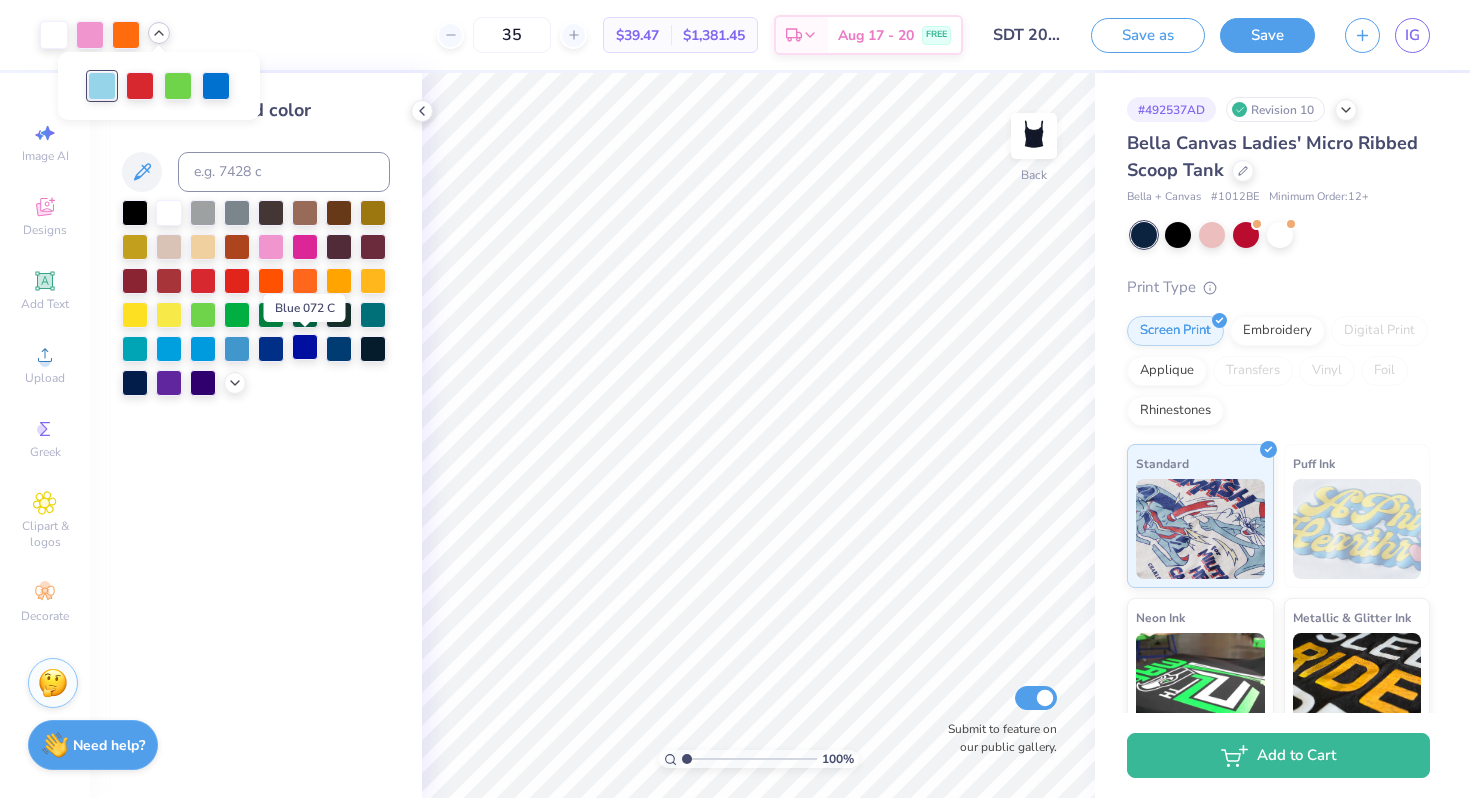 click at bounding box center (305, 347) 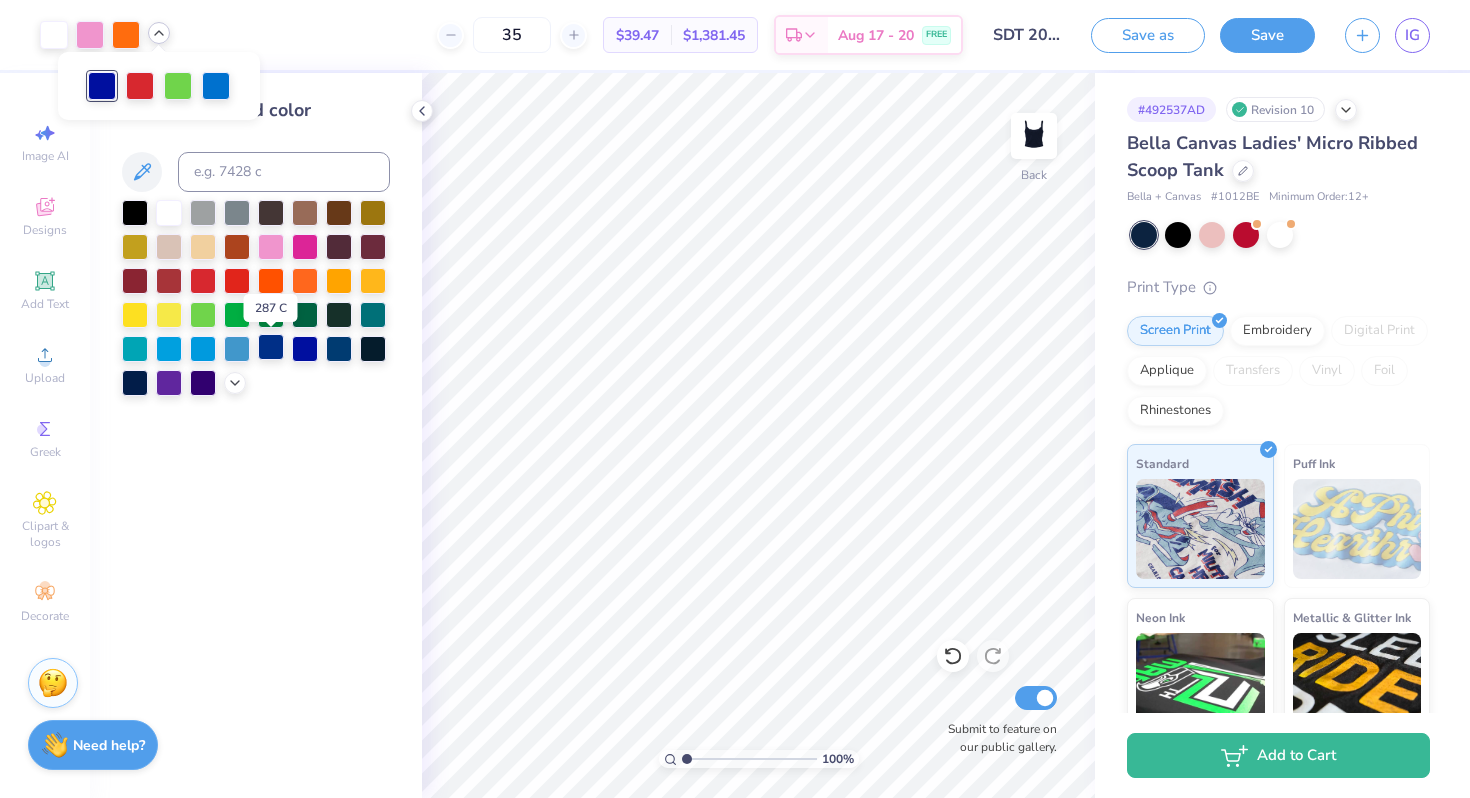 click at bounding box center [271, 347] 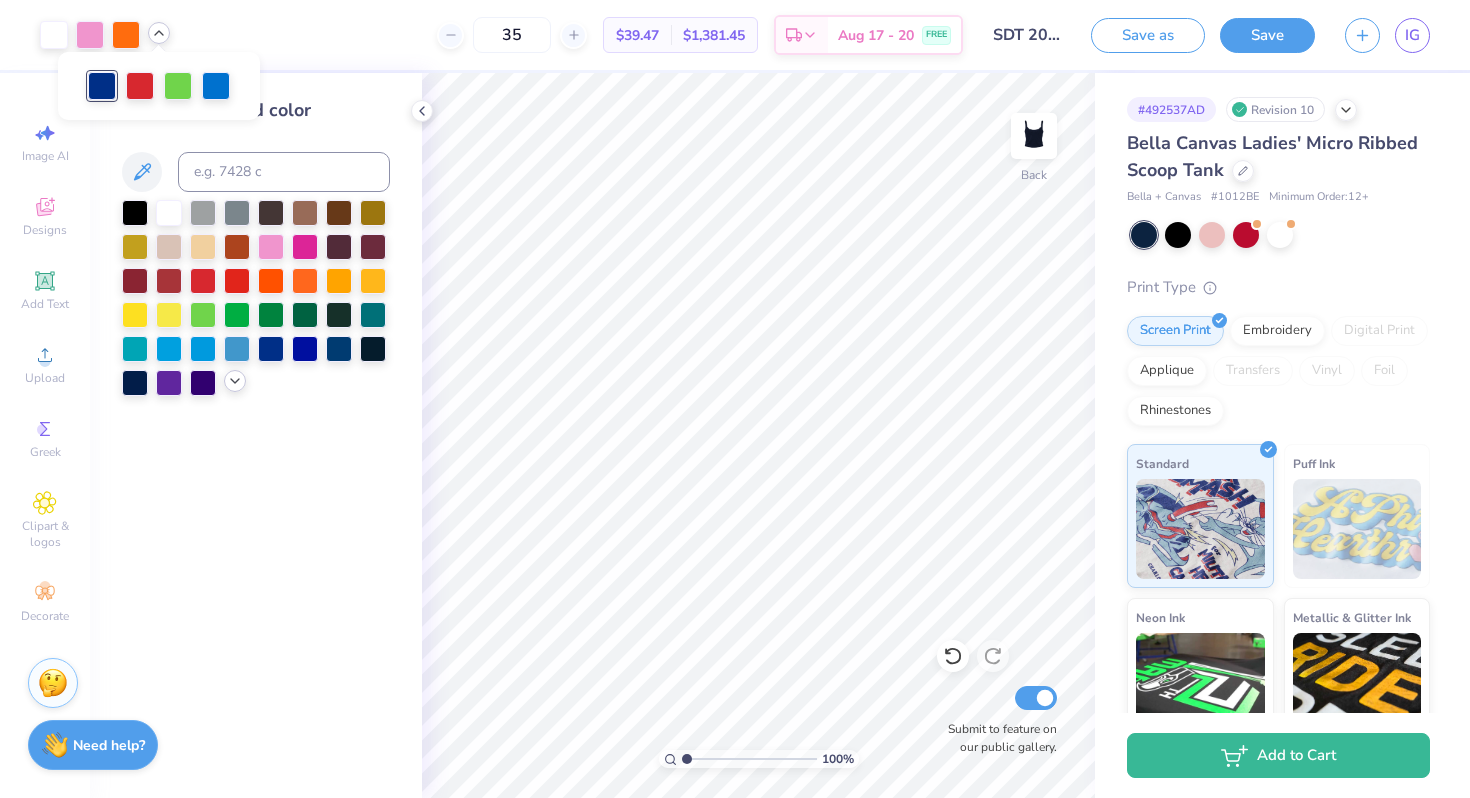 click 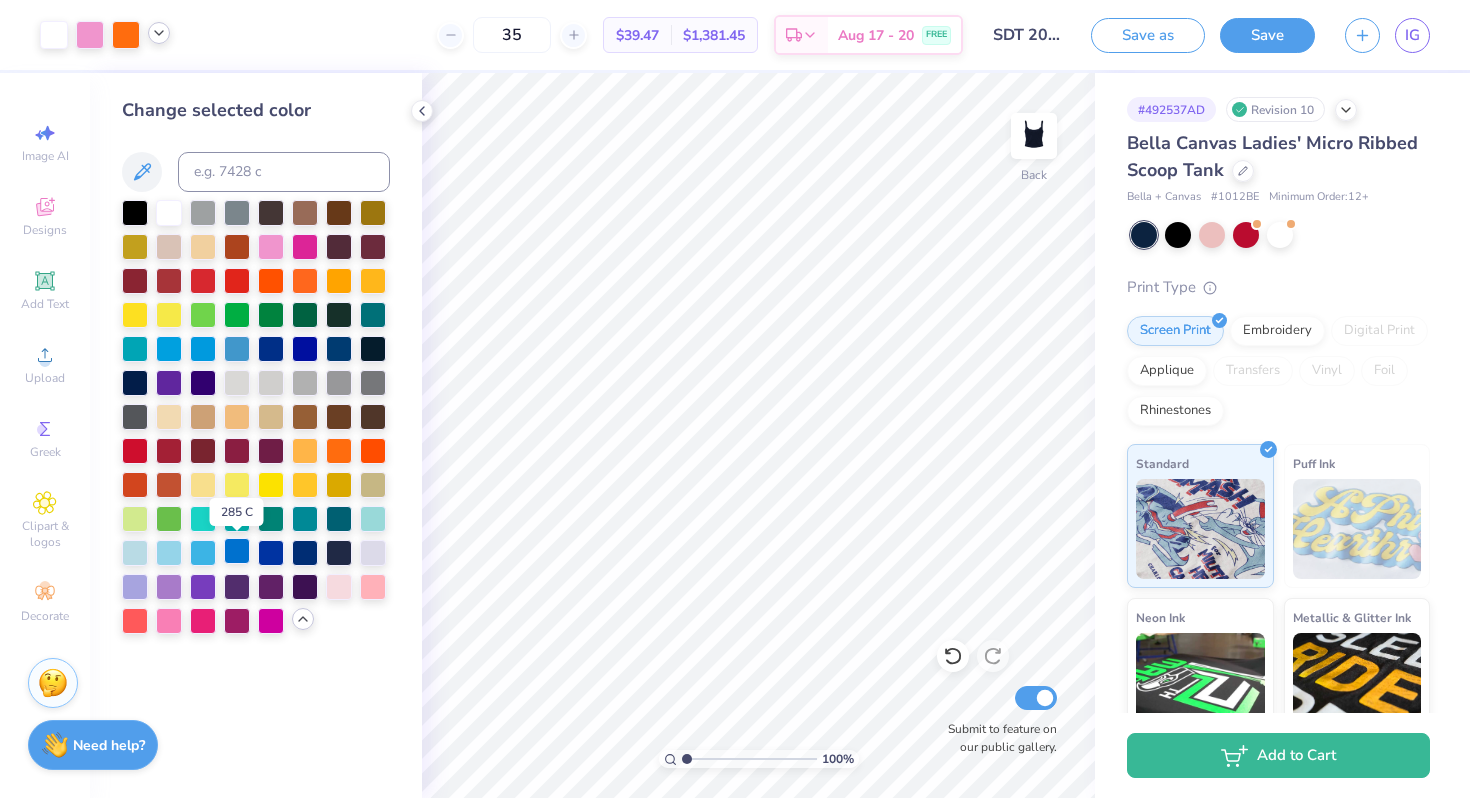 click at bounding box center [237, 551] 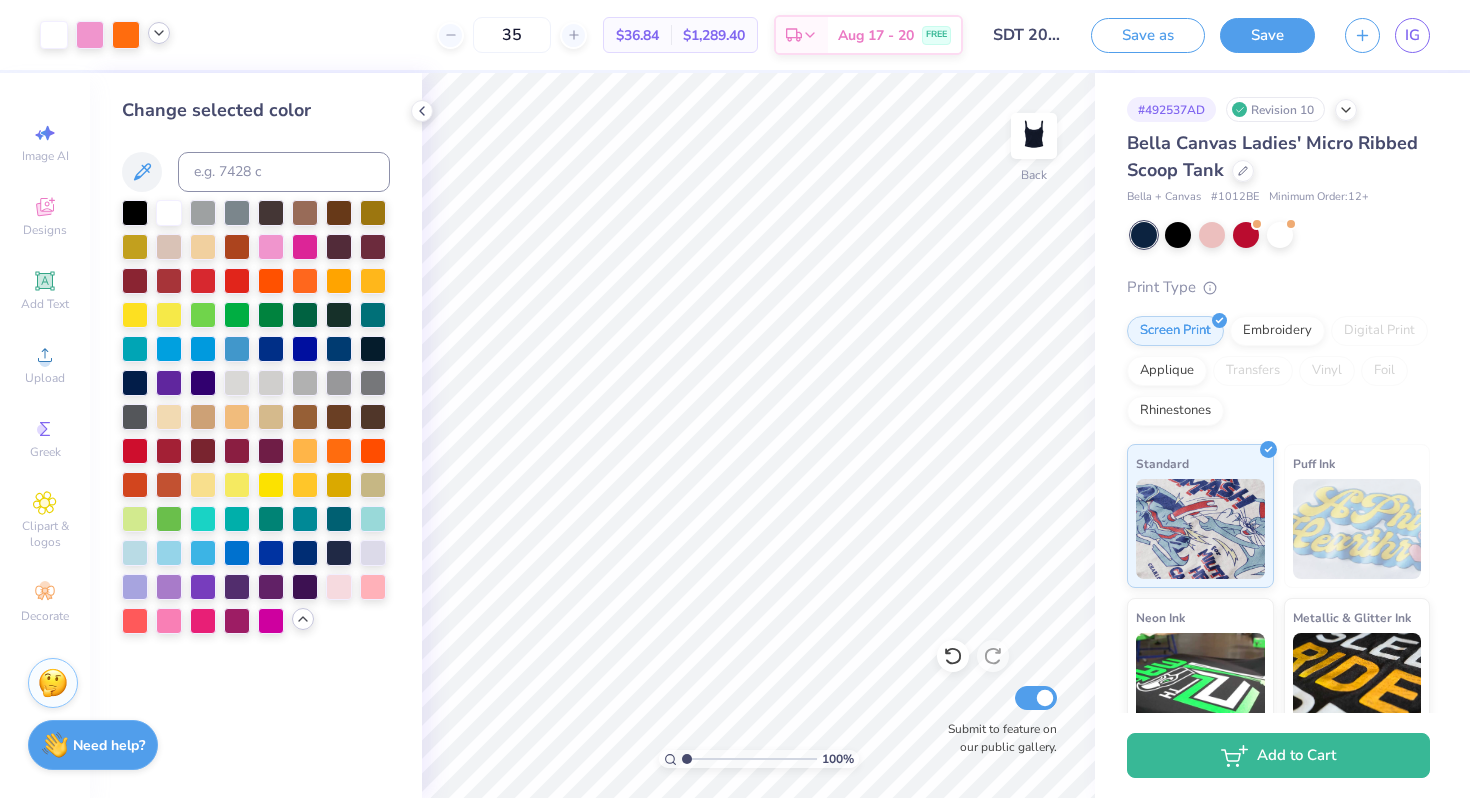 click at bounding box center (159, 33) 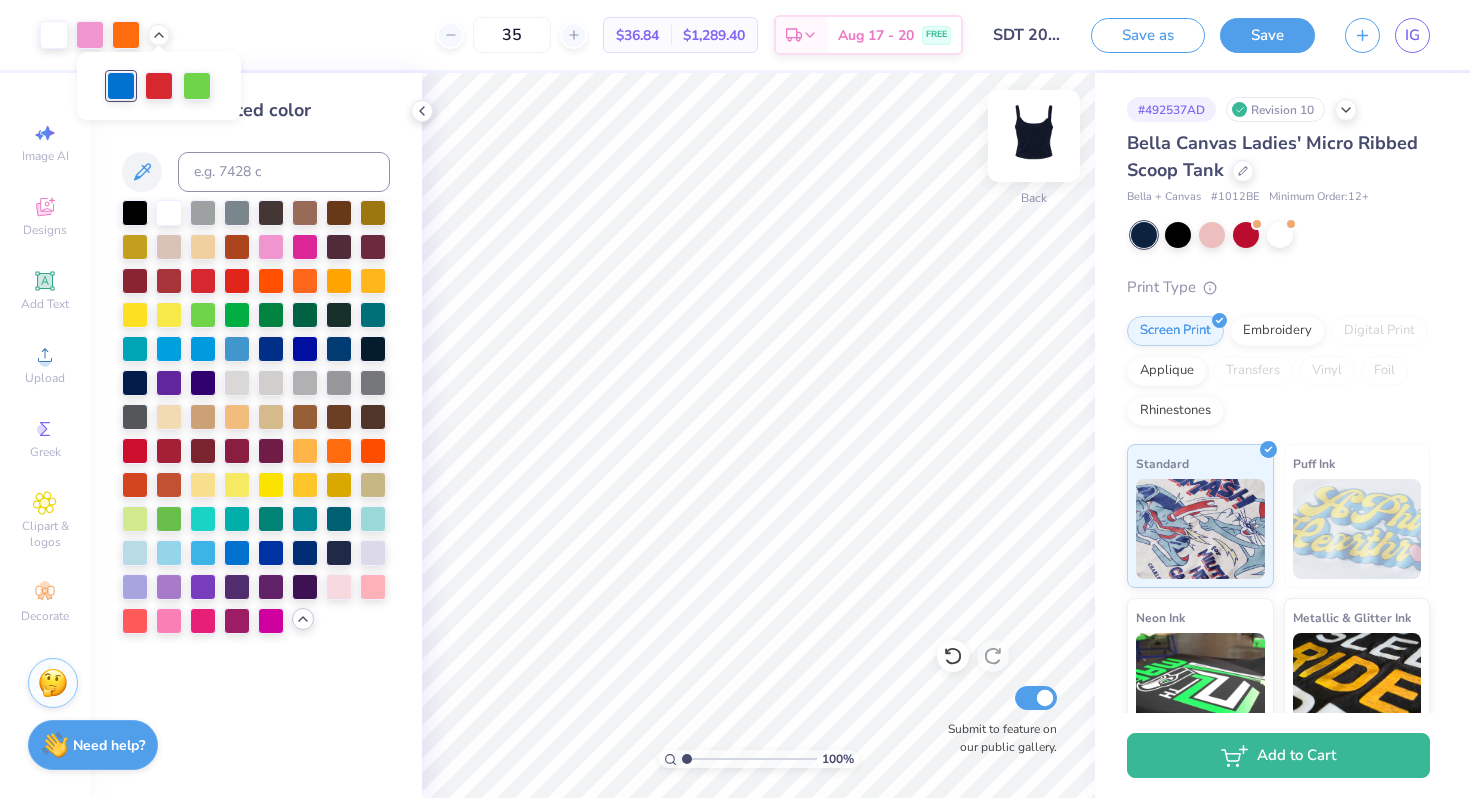 click at bounding box center (1034, 136) 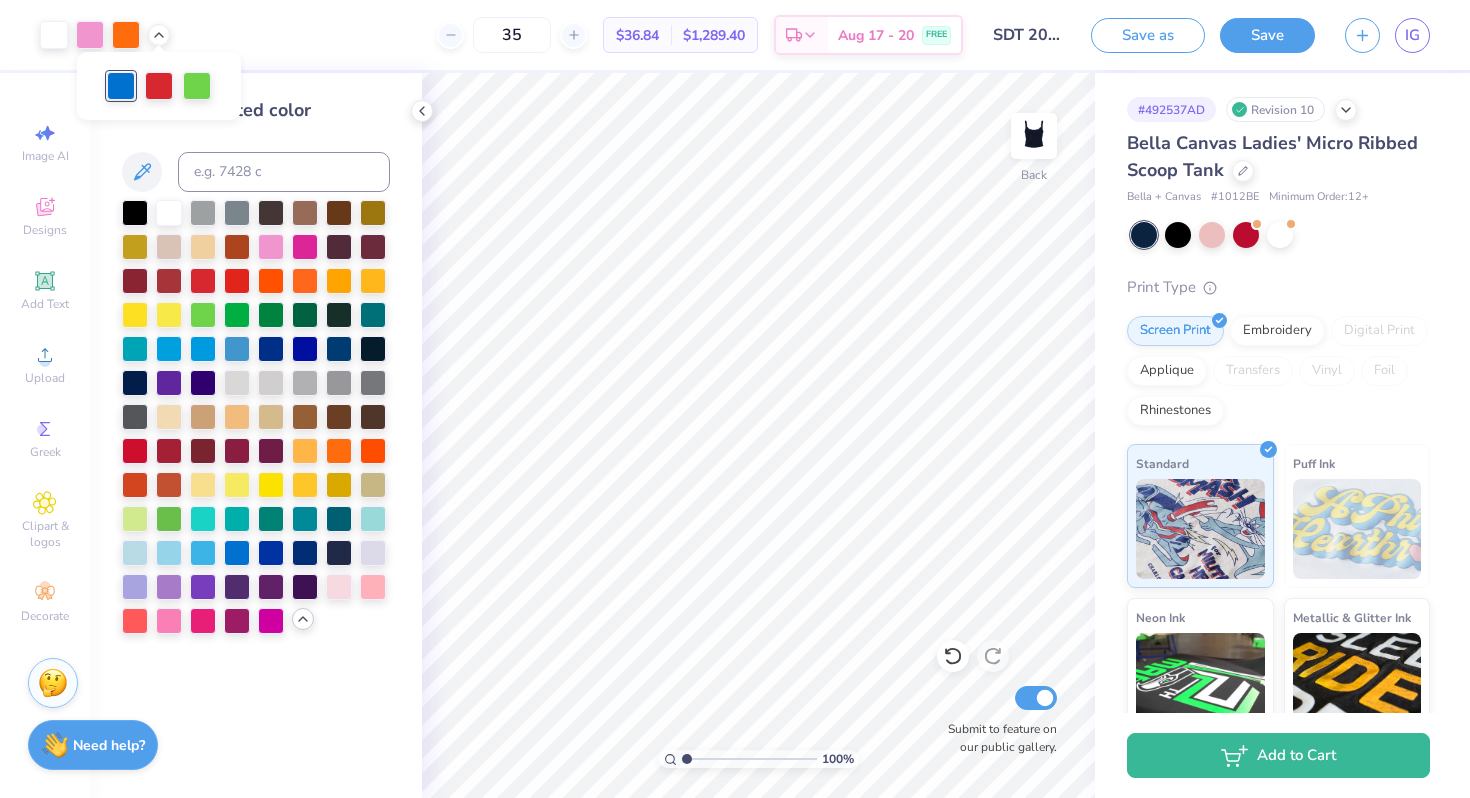 click 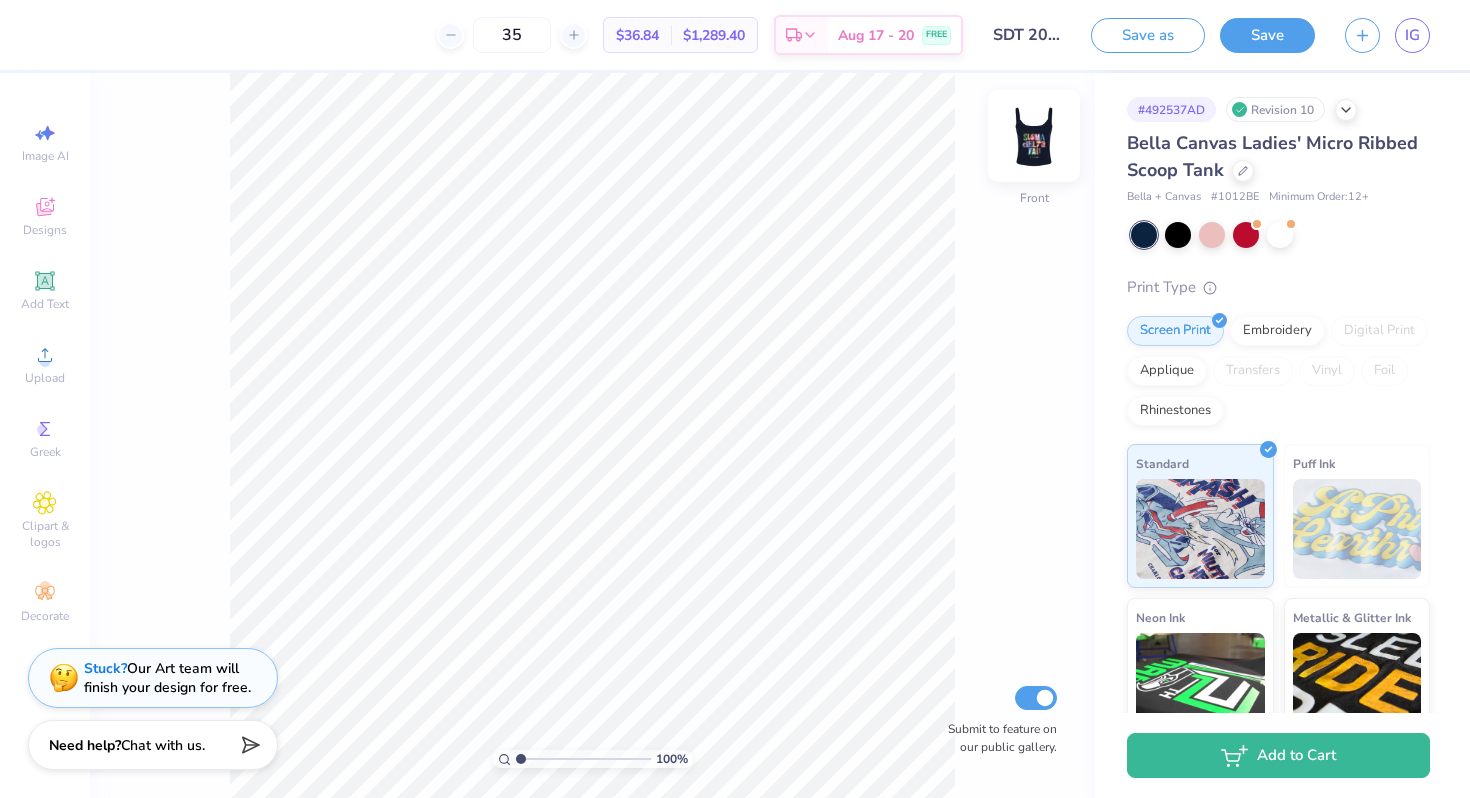 click at bounding box center (1034, 136) 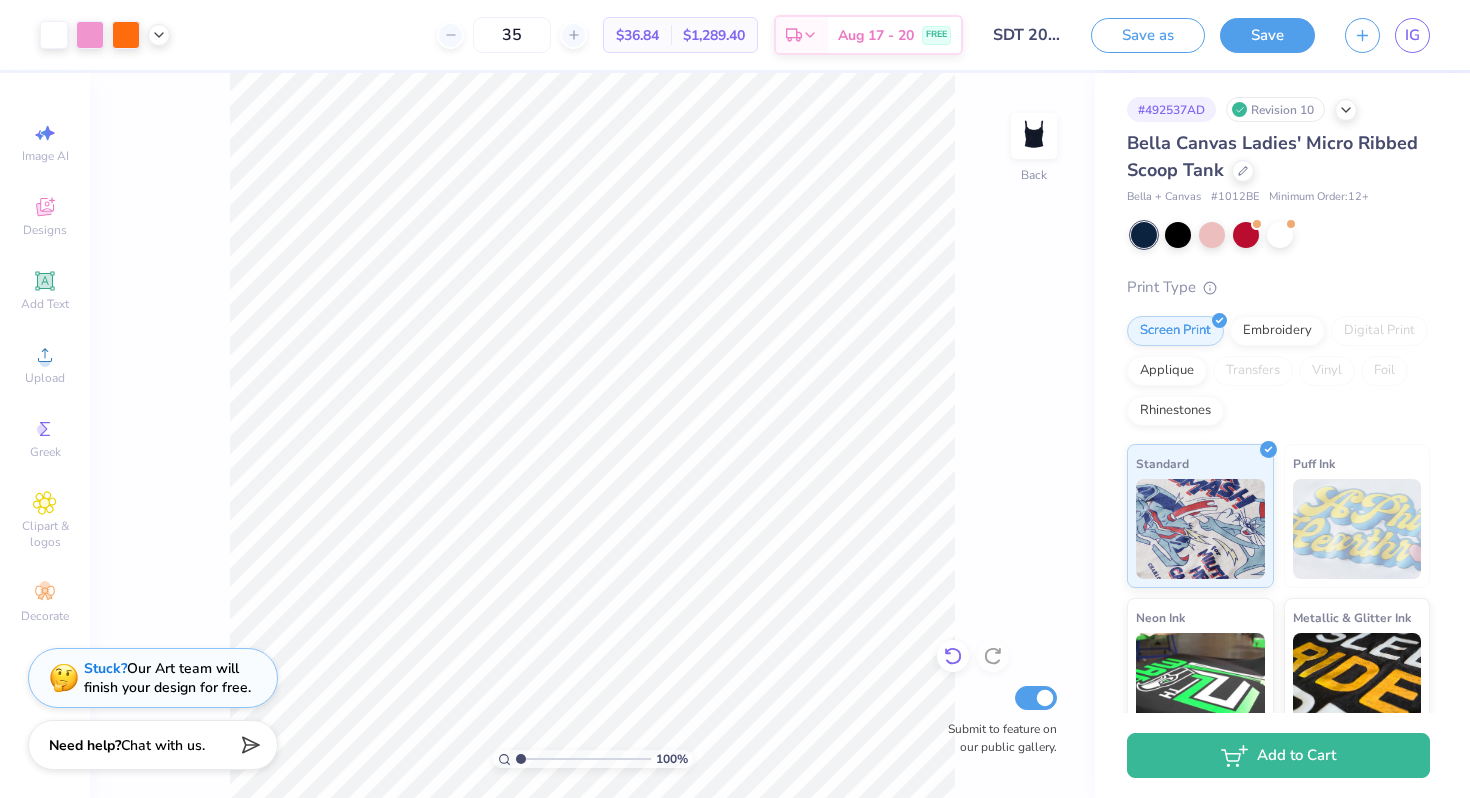 click 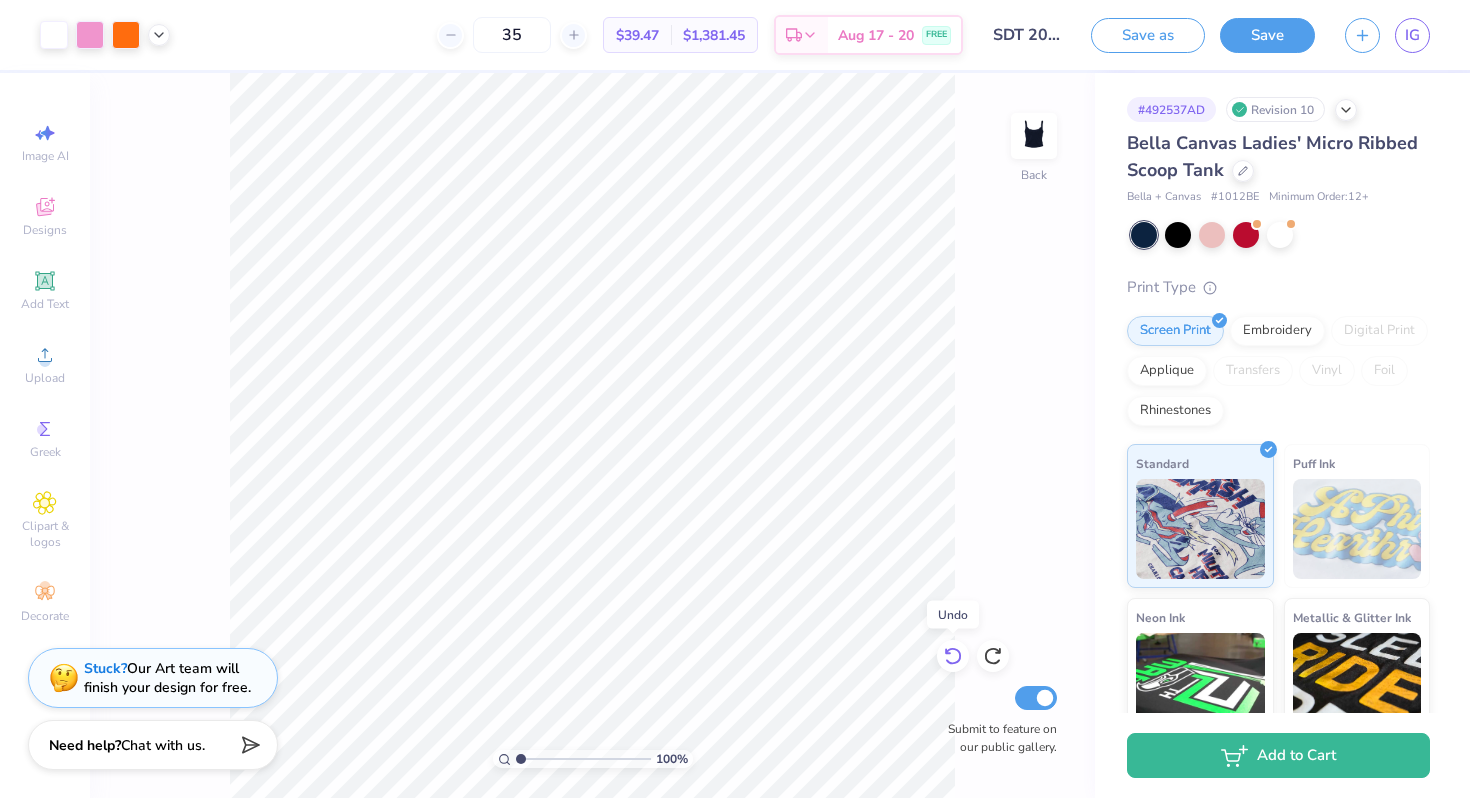 click 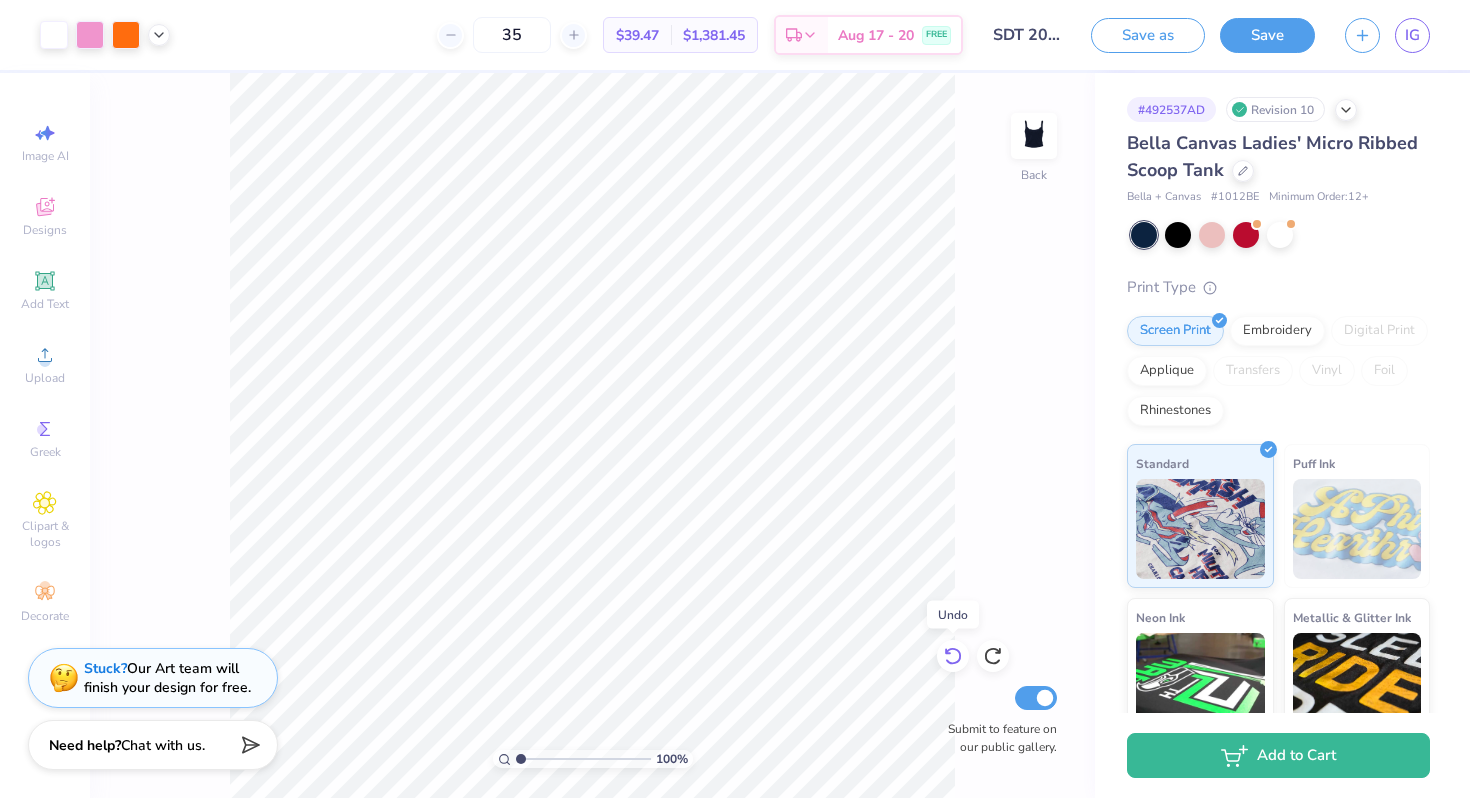 click 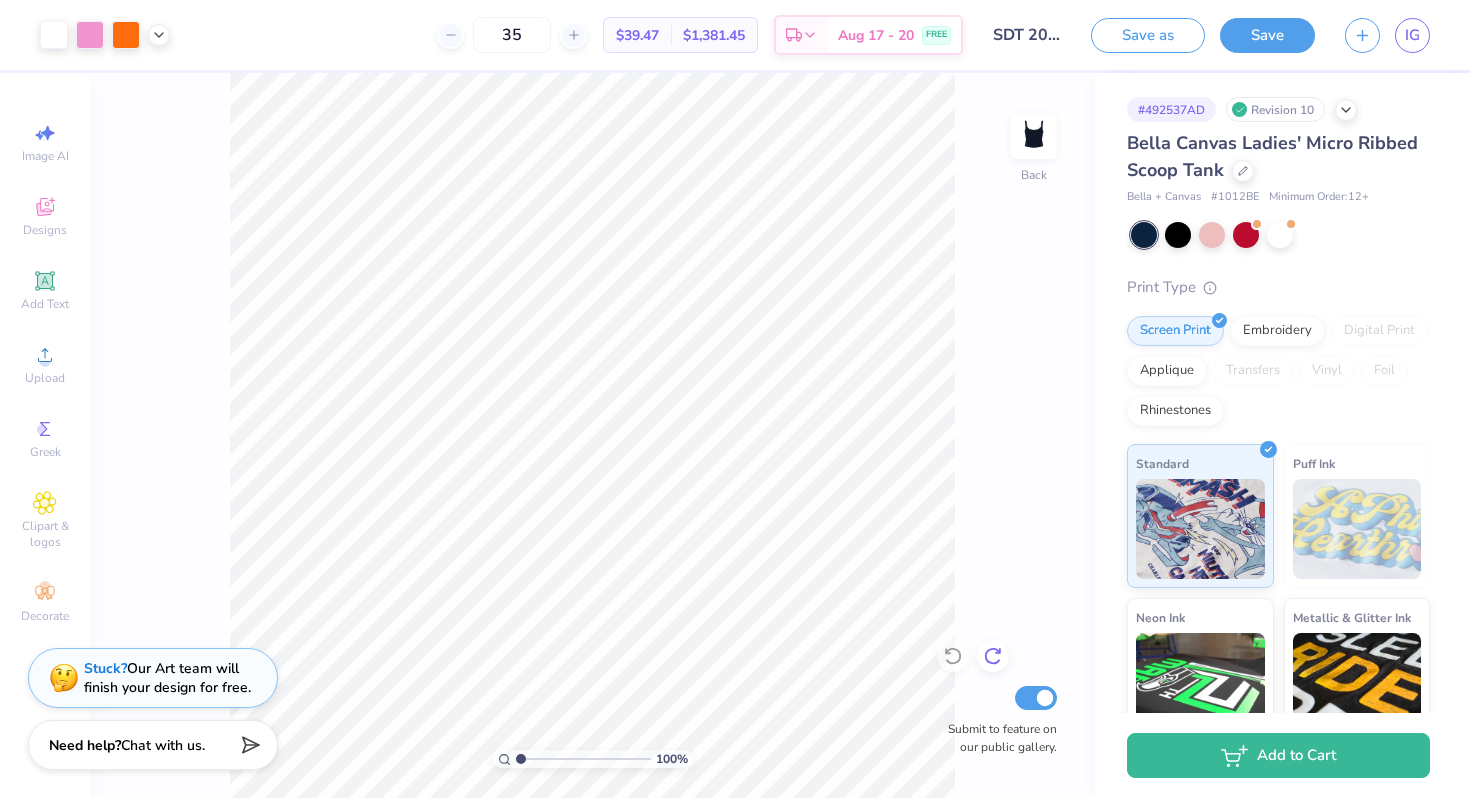 click 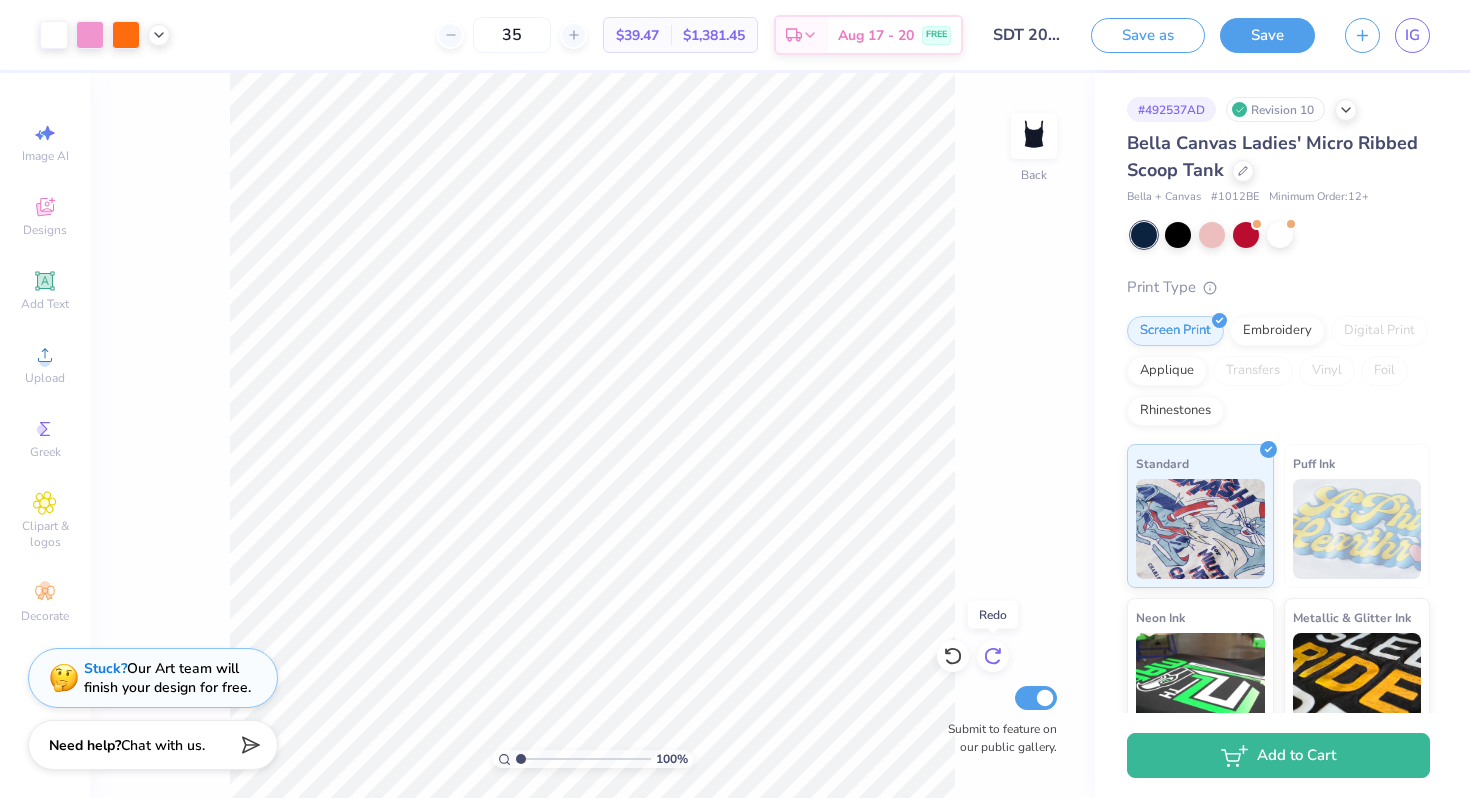 click 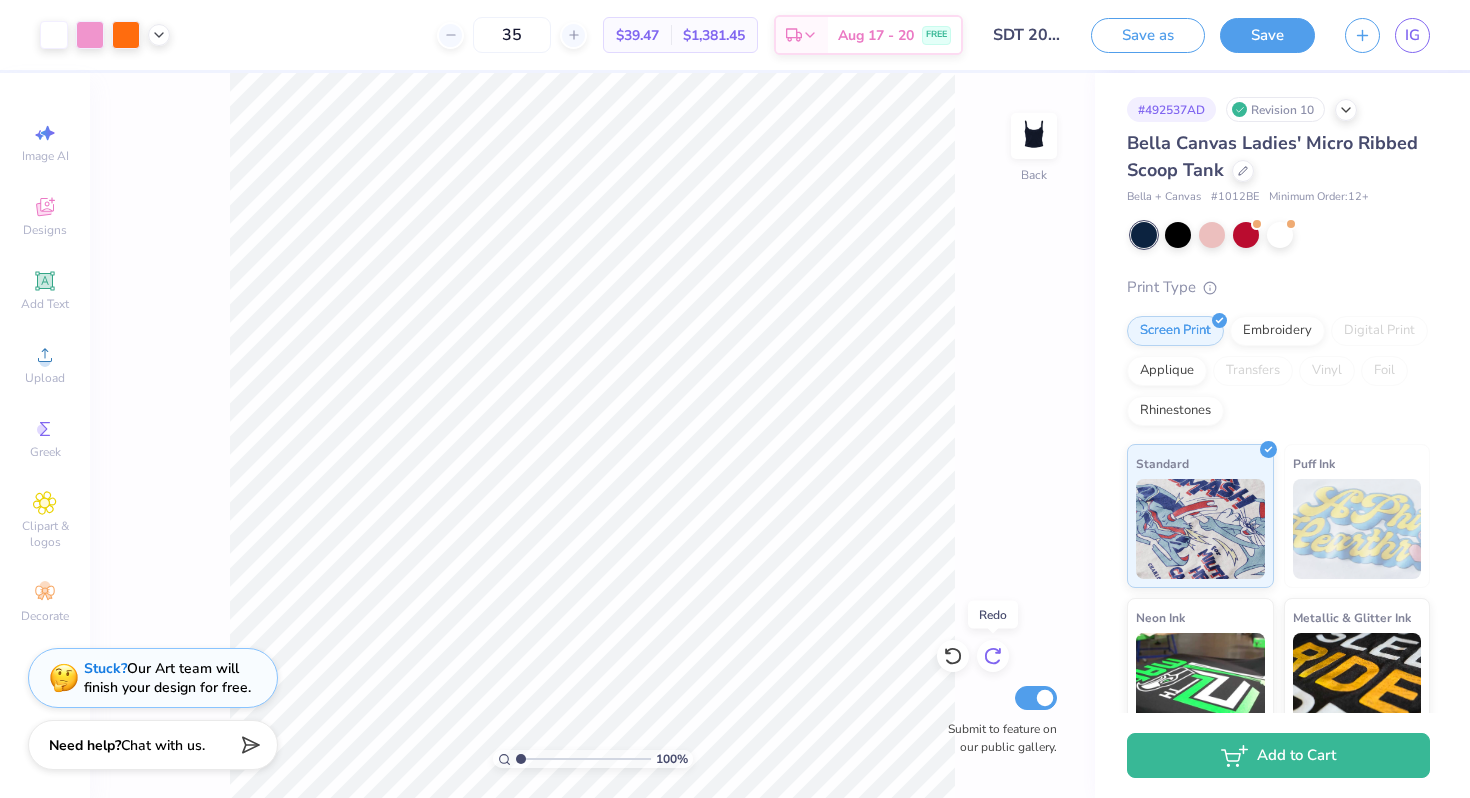 click 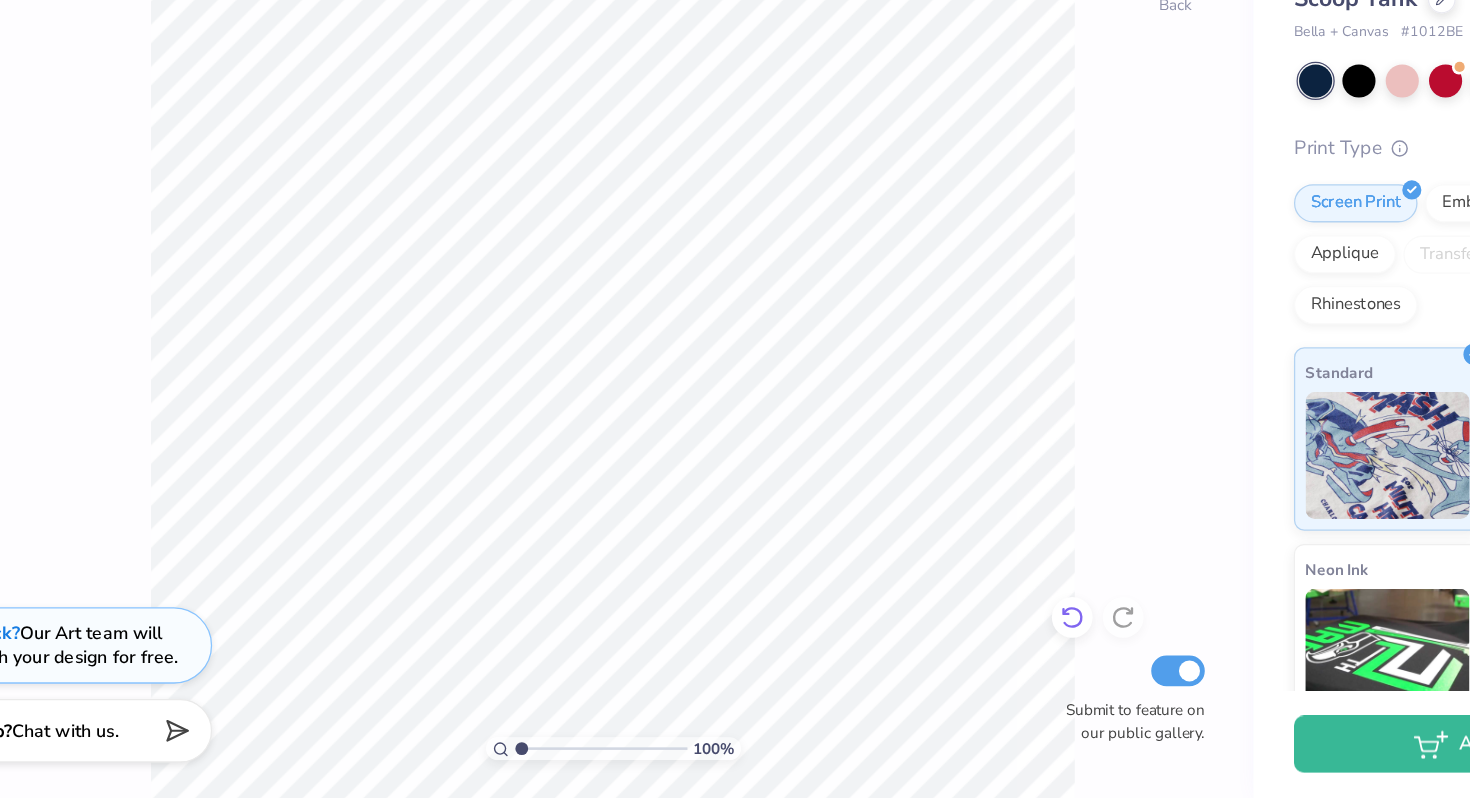 scroll, scrollTop: 0, scrollLeft: 0, axis: both 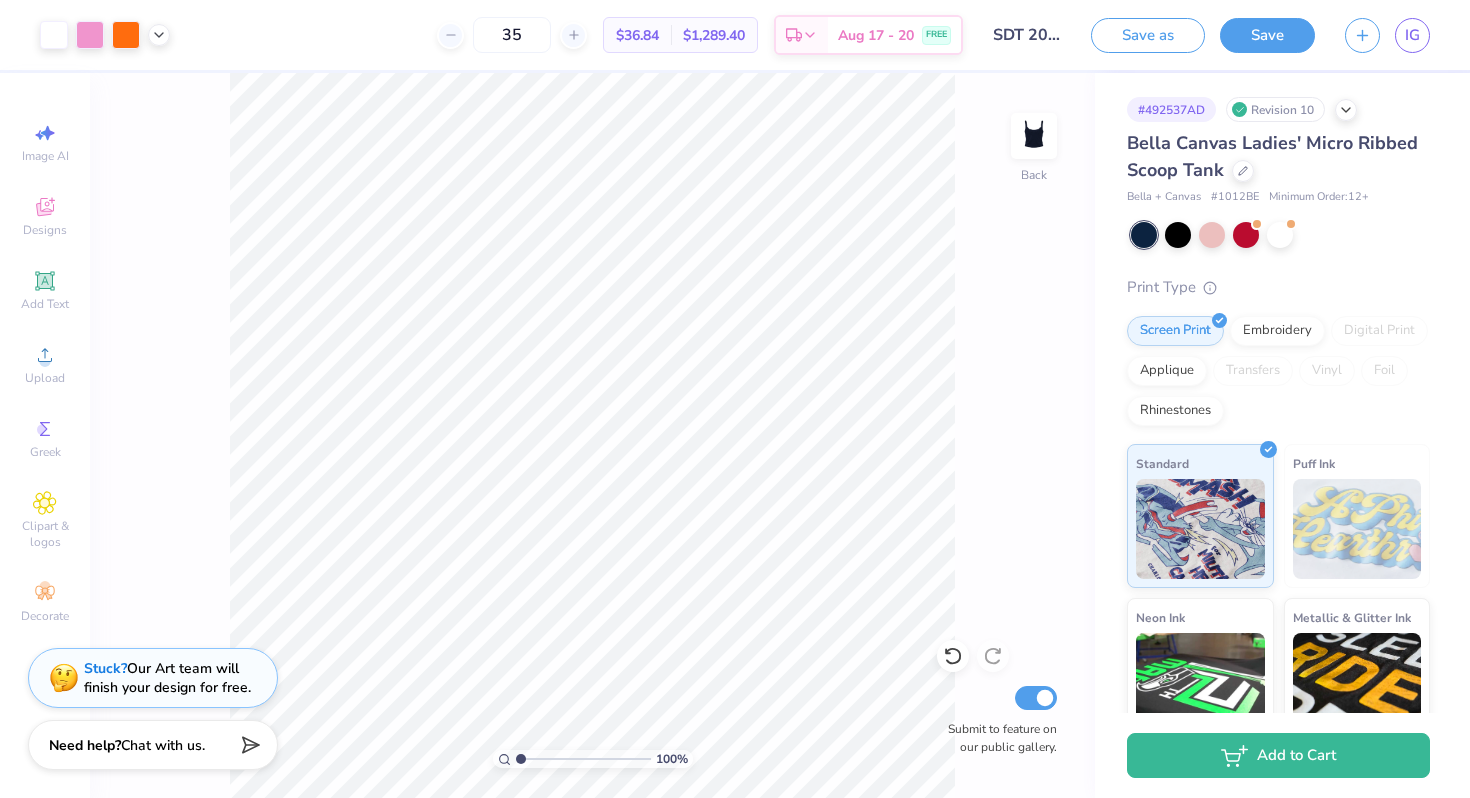 click at bounding box center (105, 35) 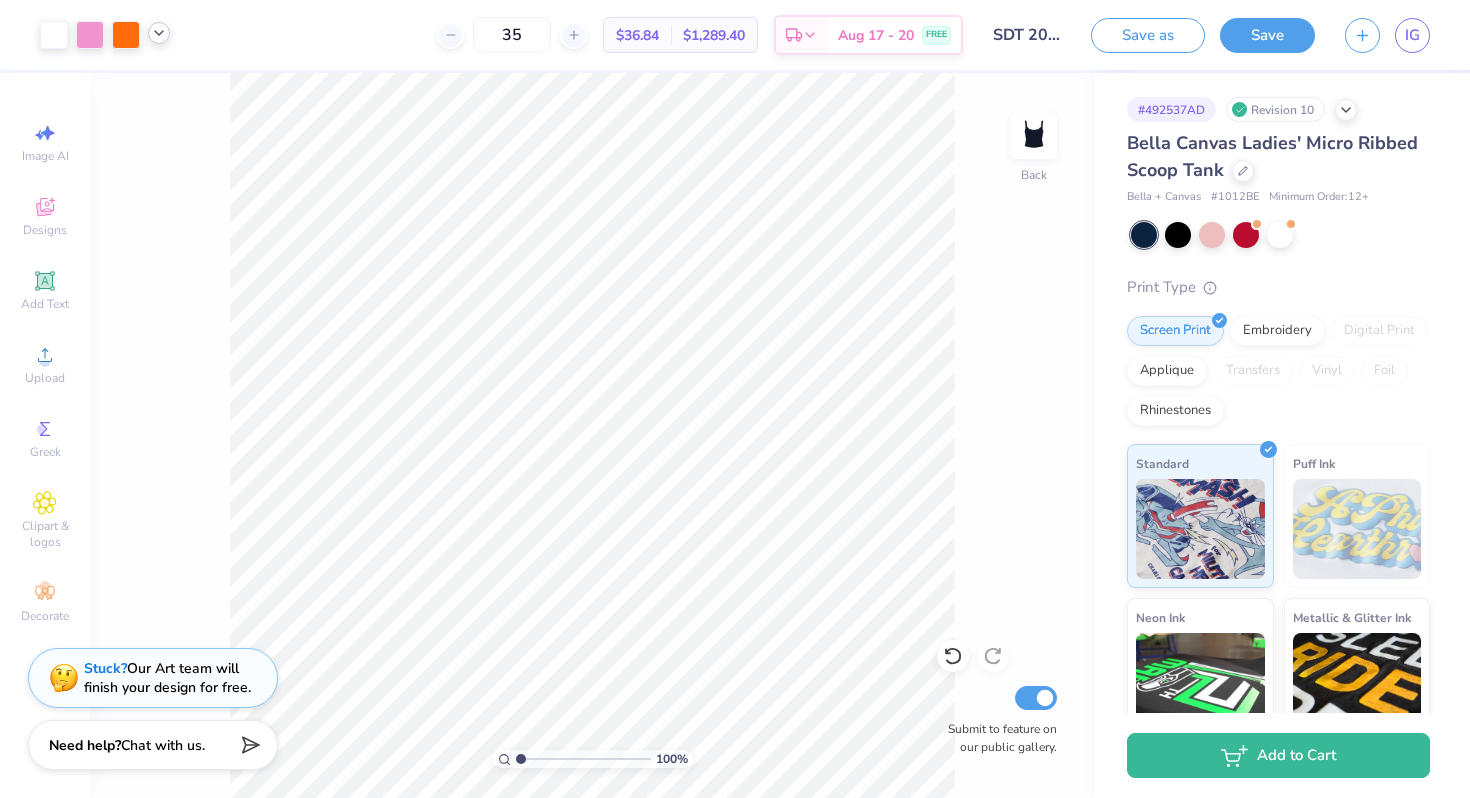 click 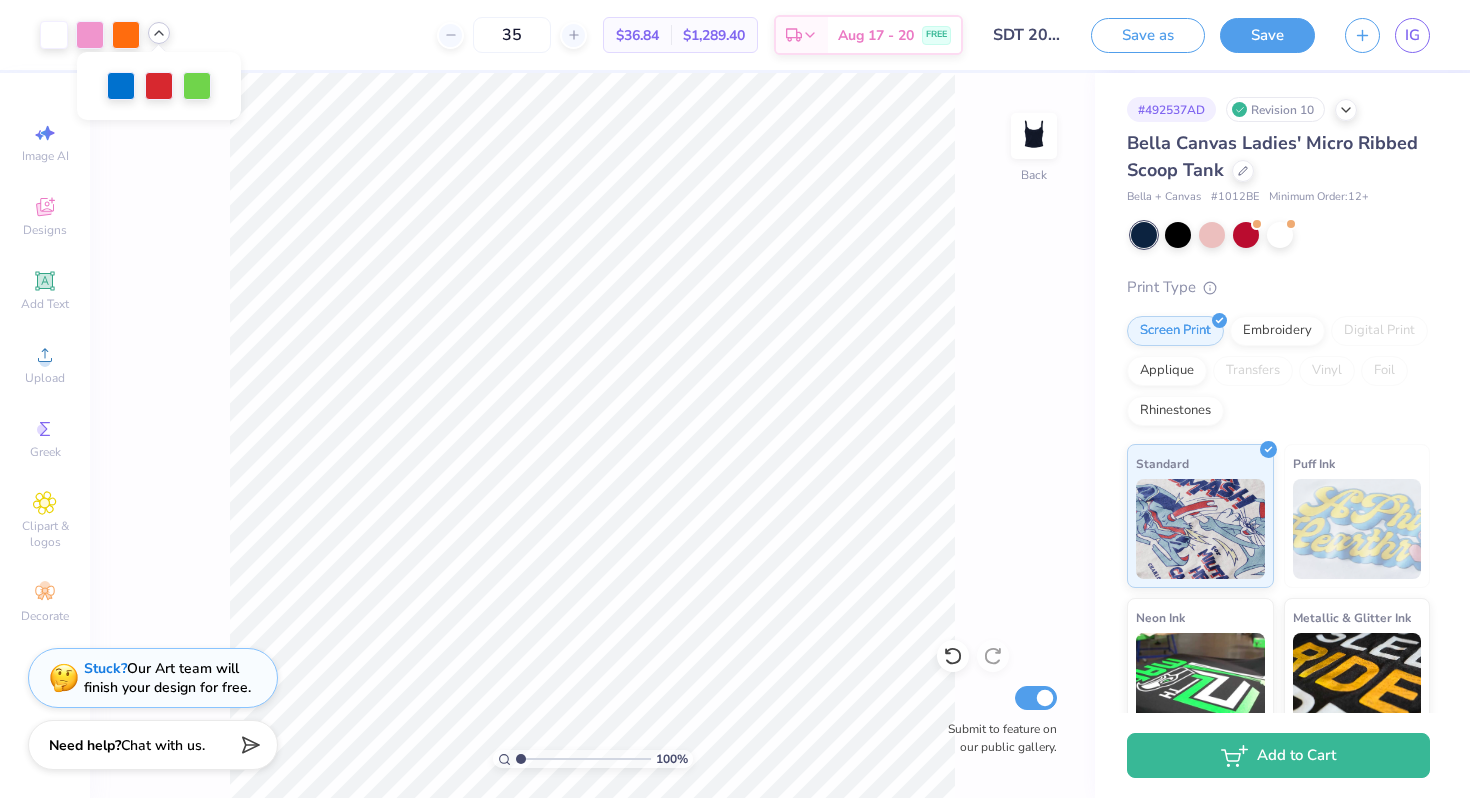 click 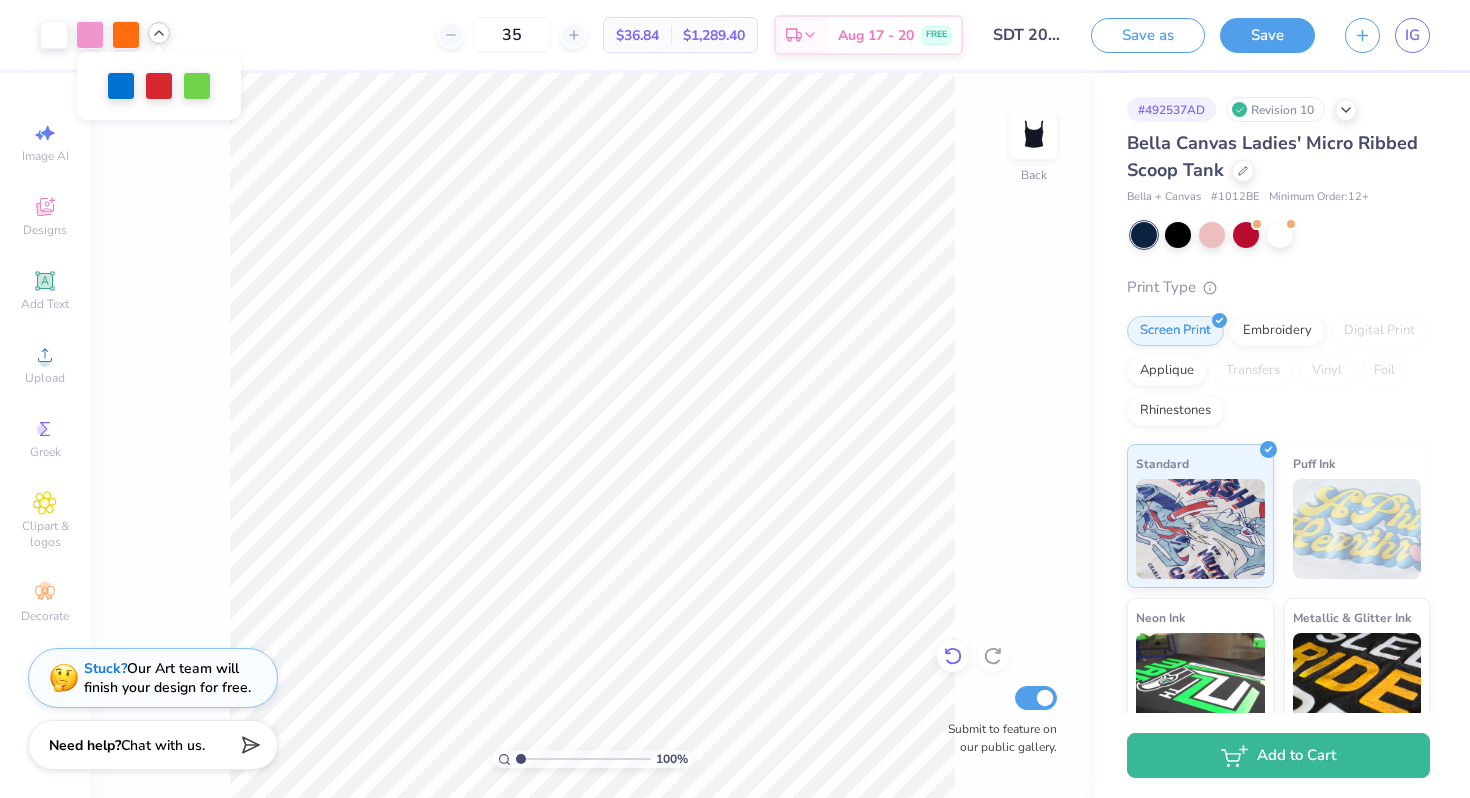 click 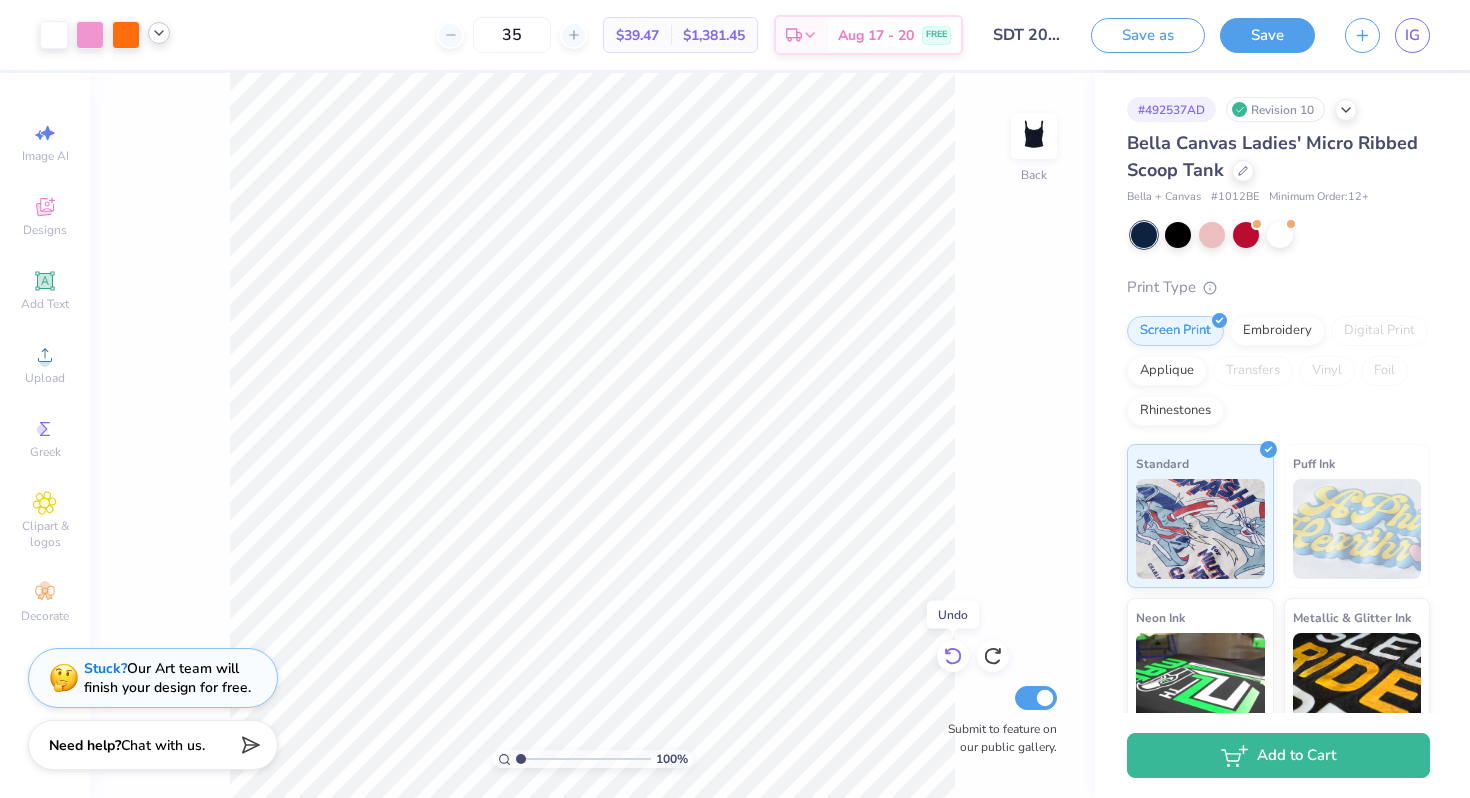 click 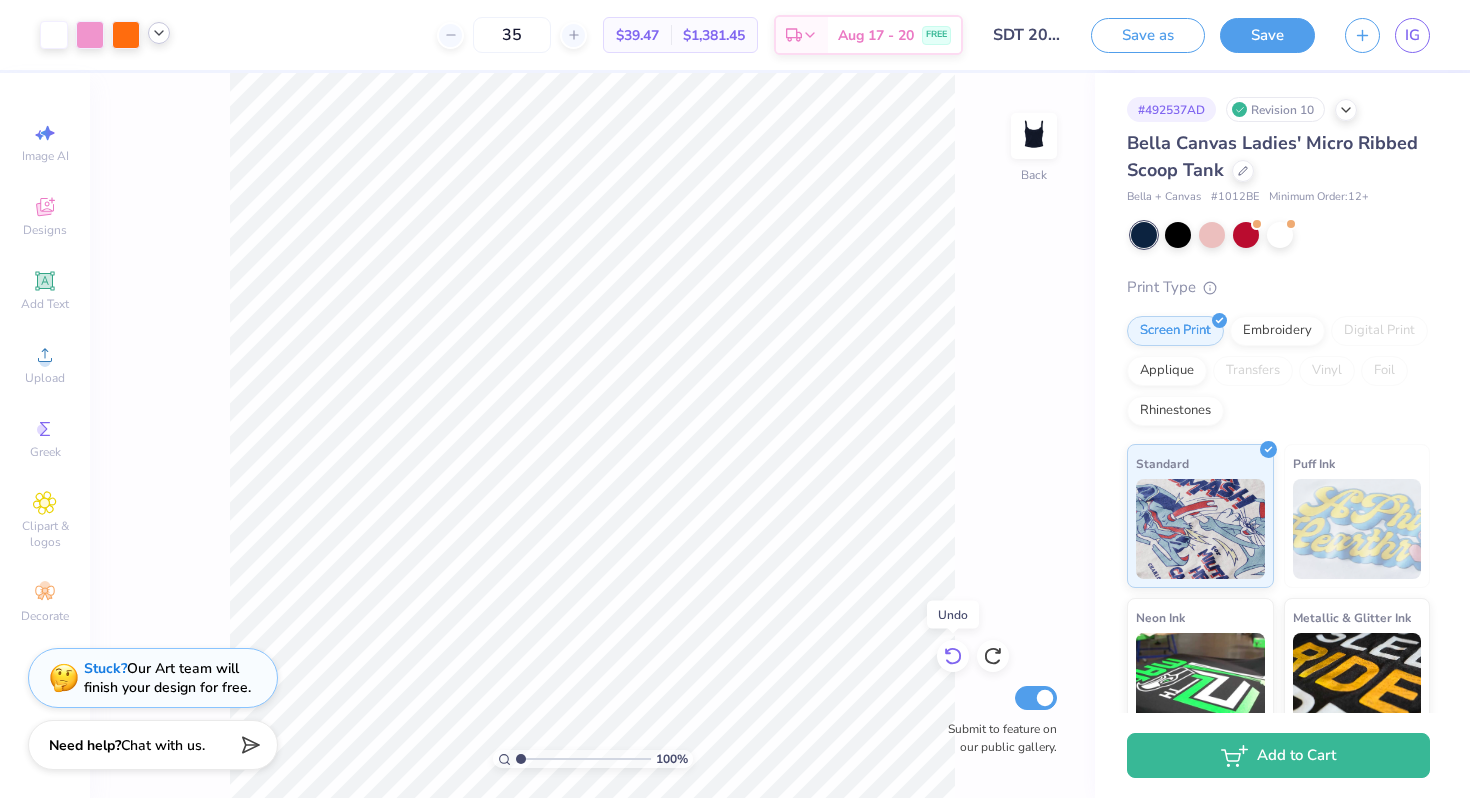click 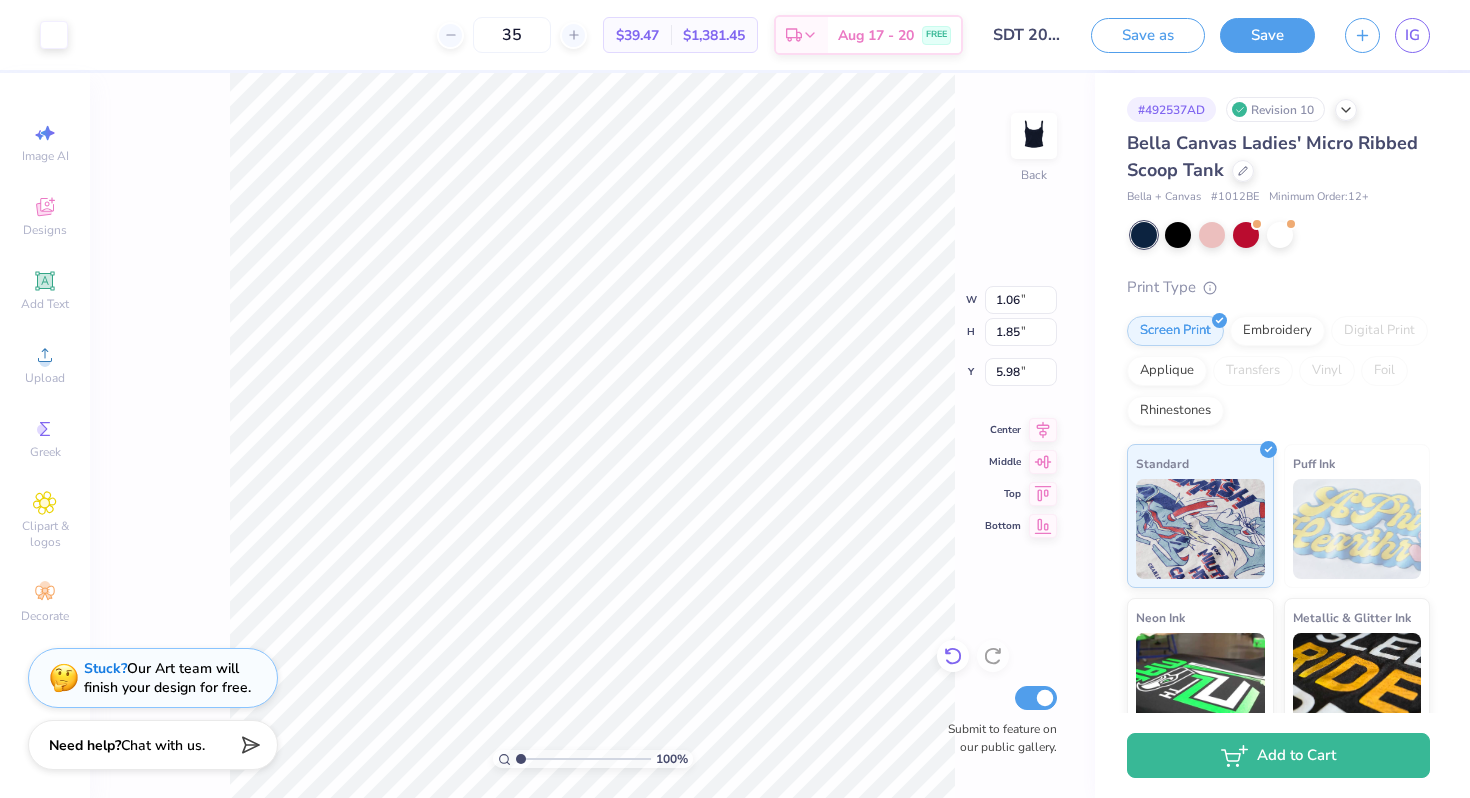 type on "1.06" 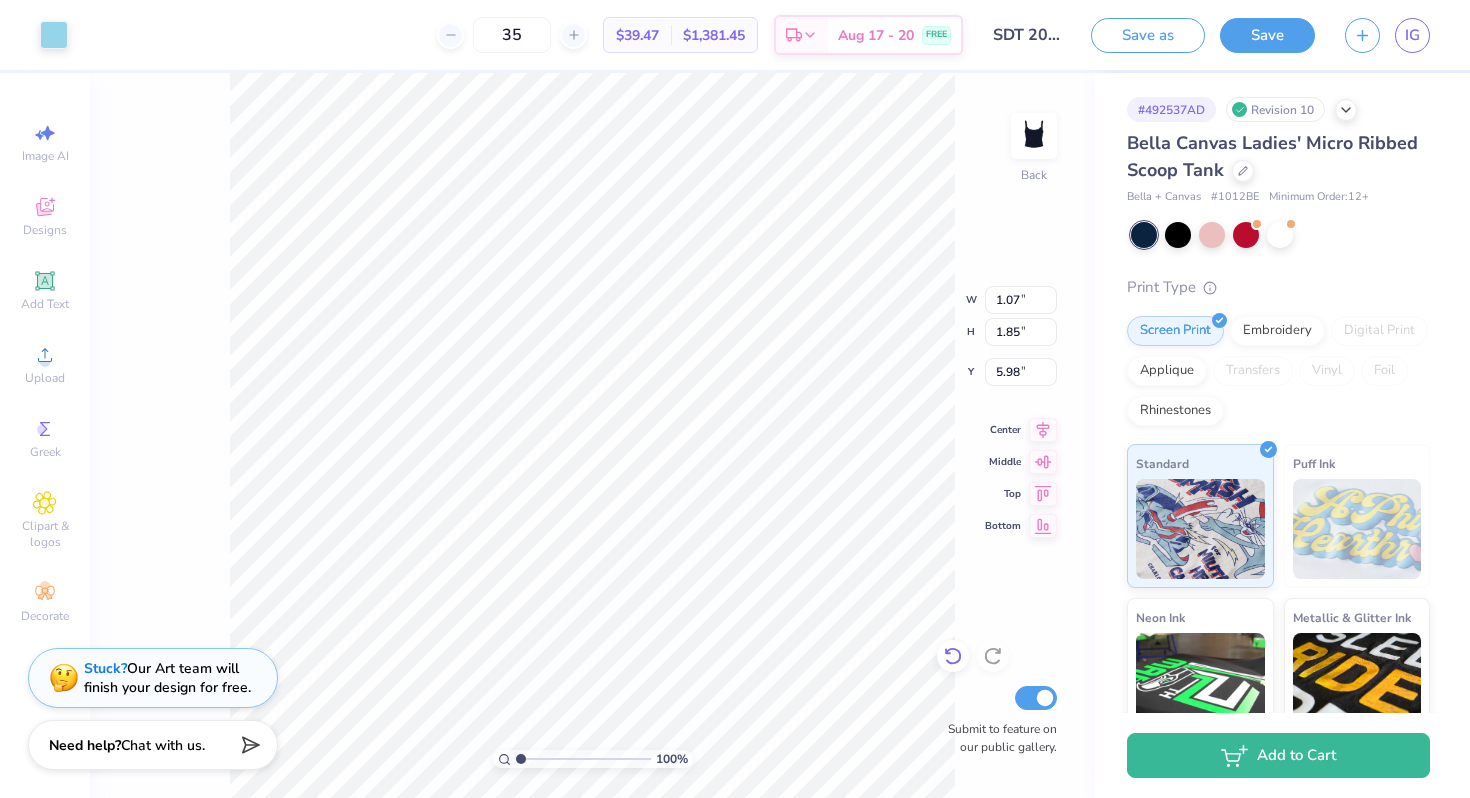 type on "5.98" 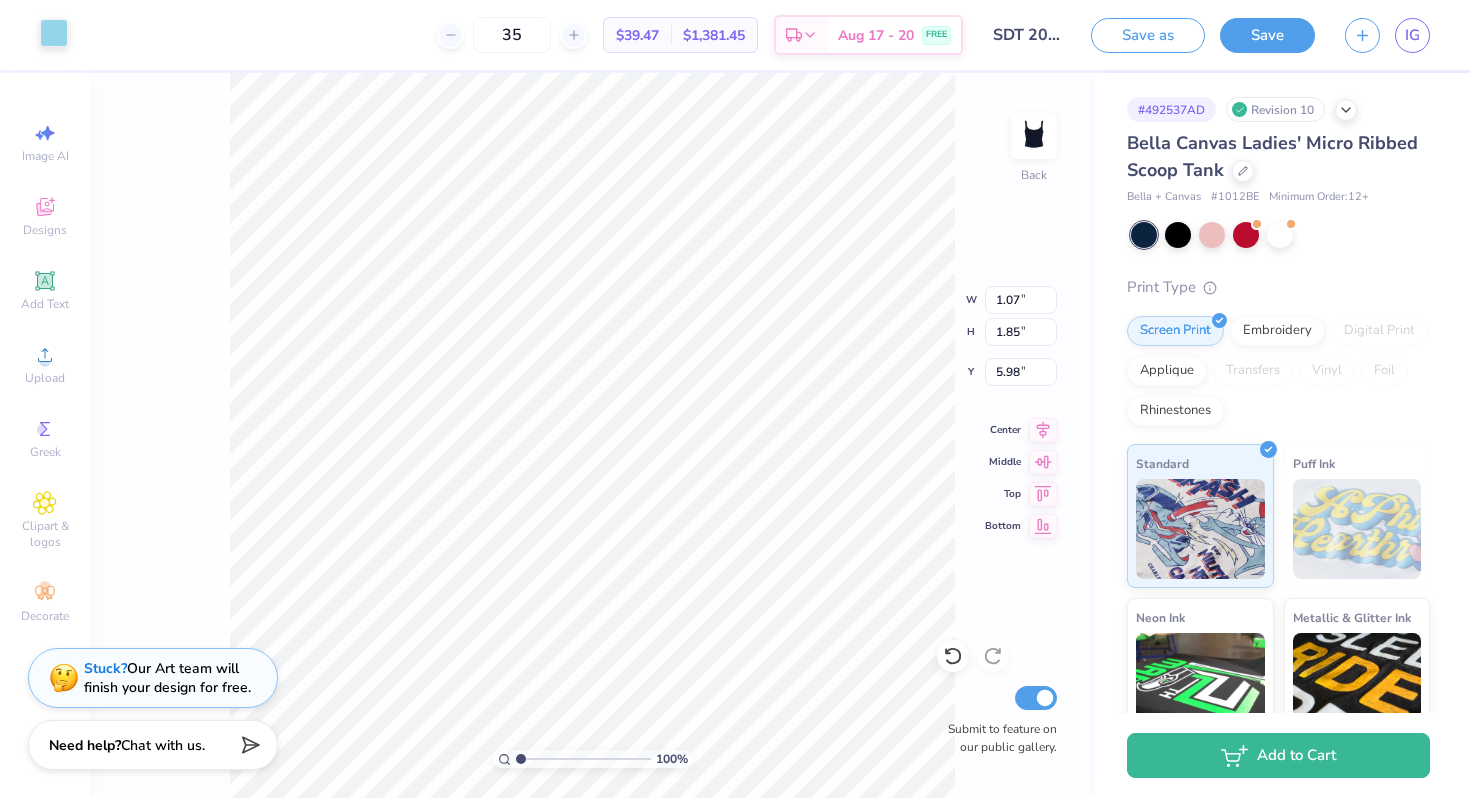 click at bounding box center [54, 33] 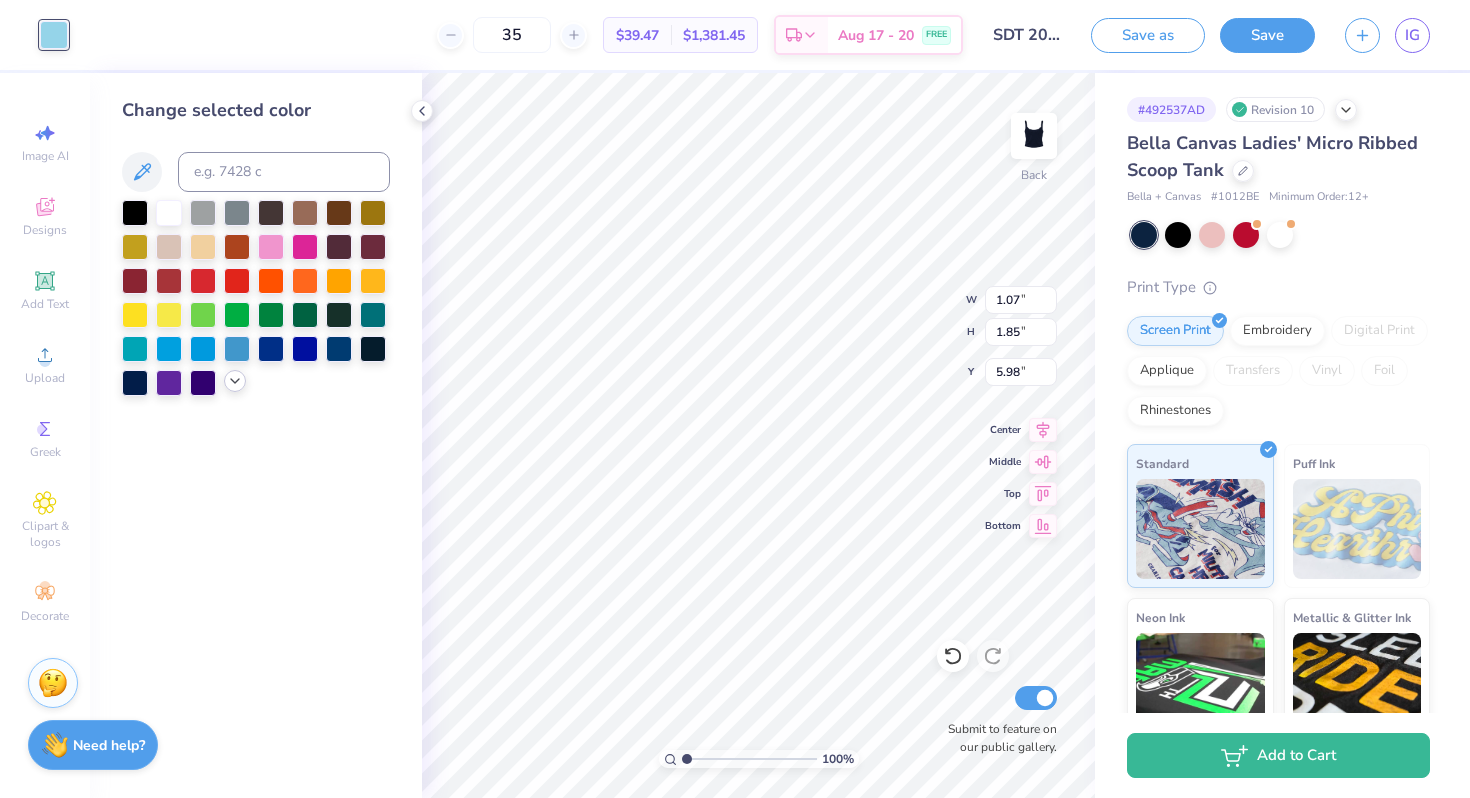 click 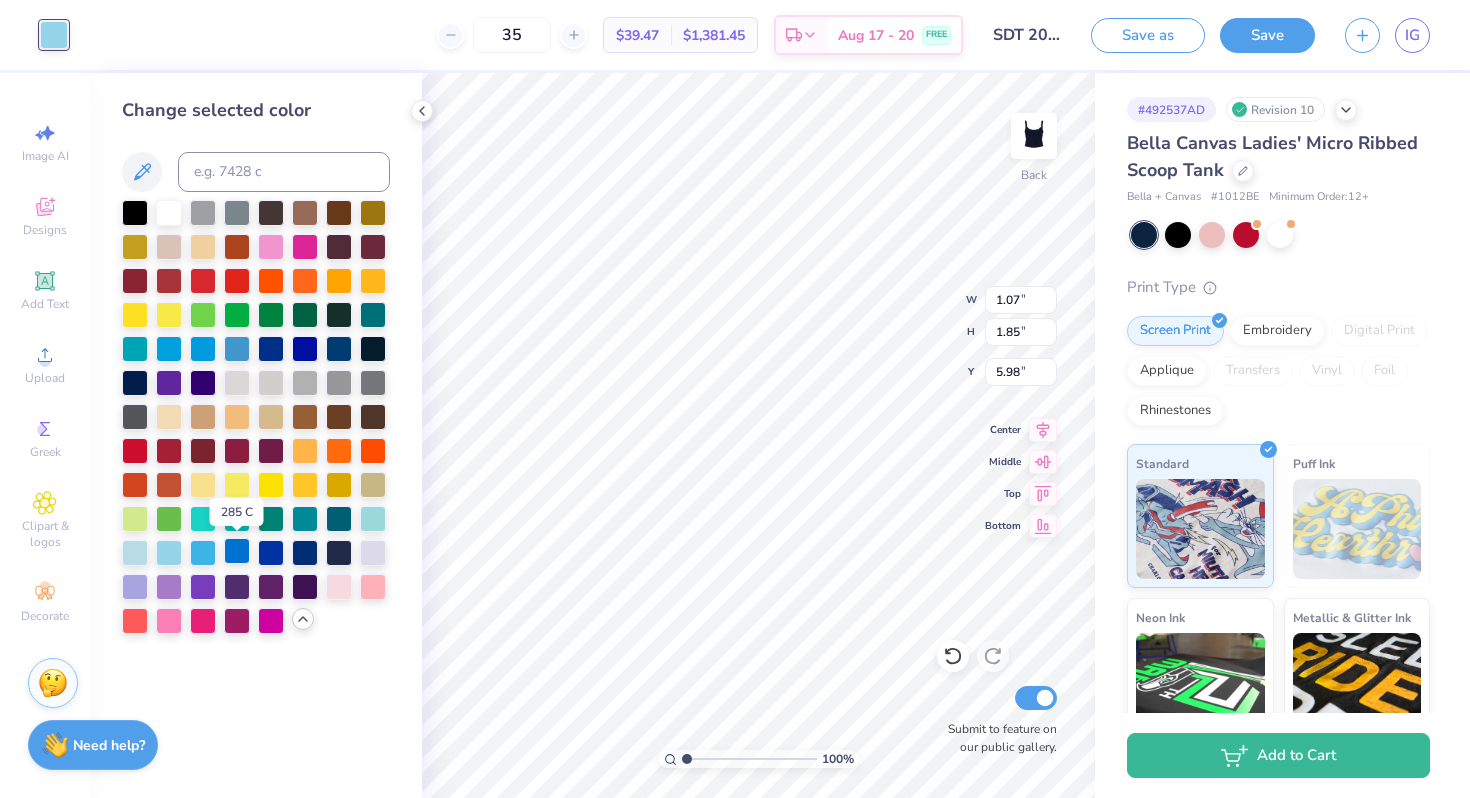 click at bounding box center (237, 551) 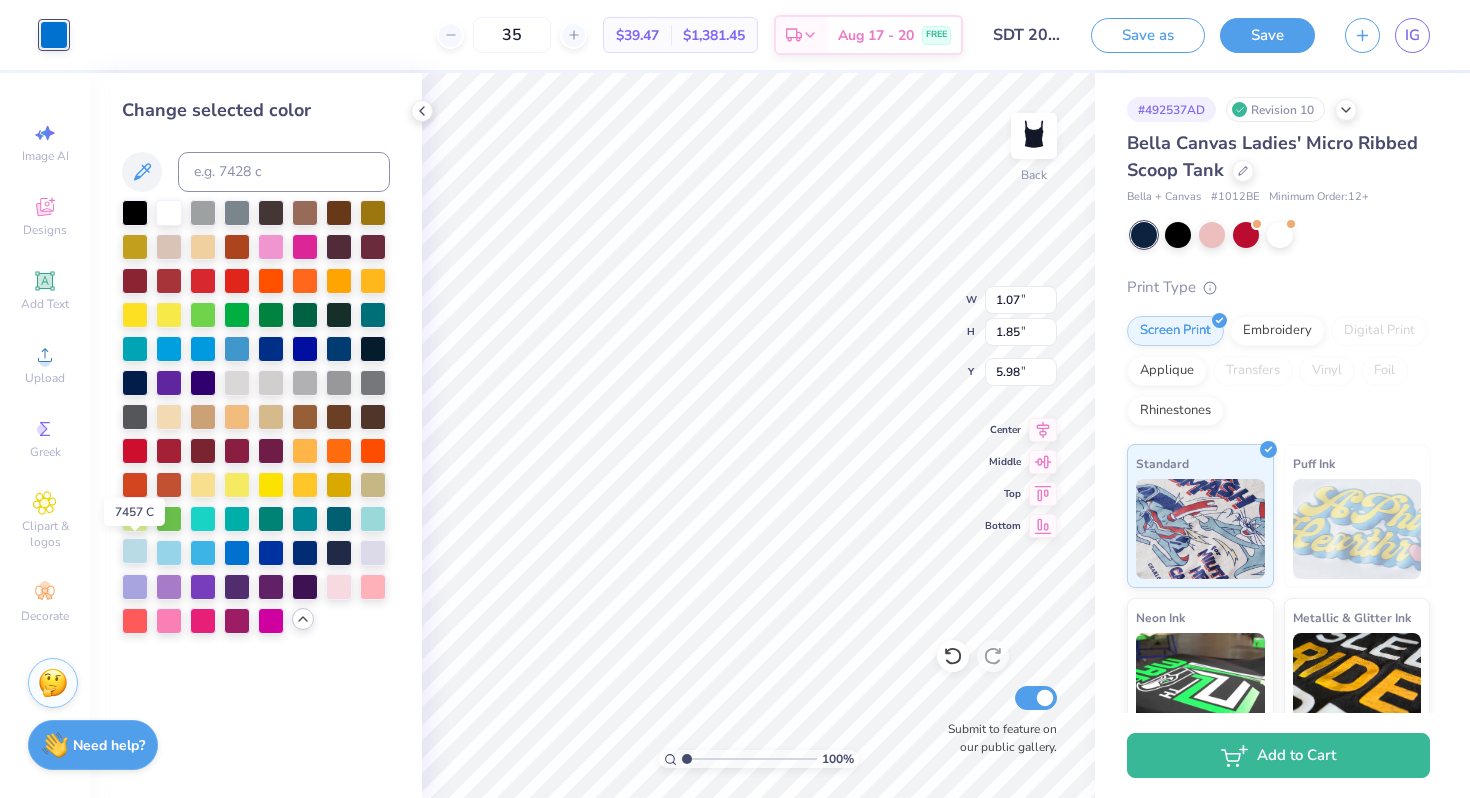 click at bounding box center (135, 551) 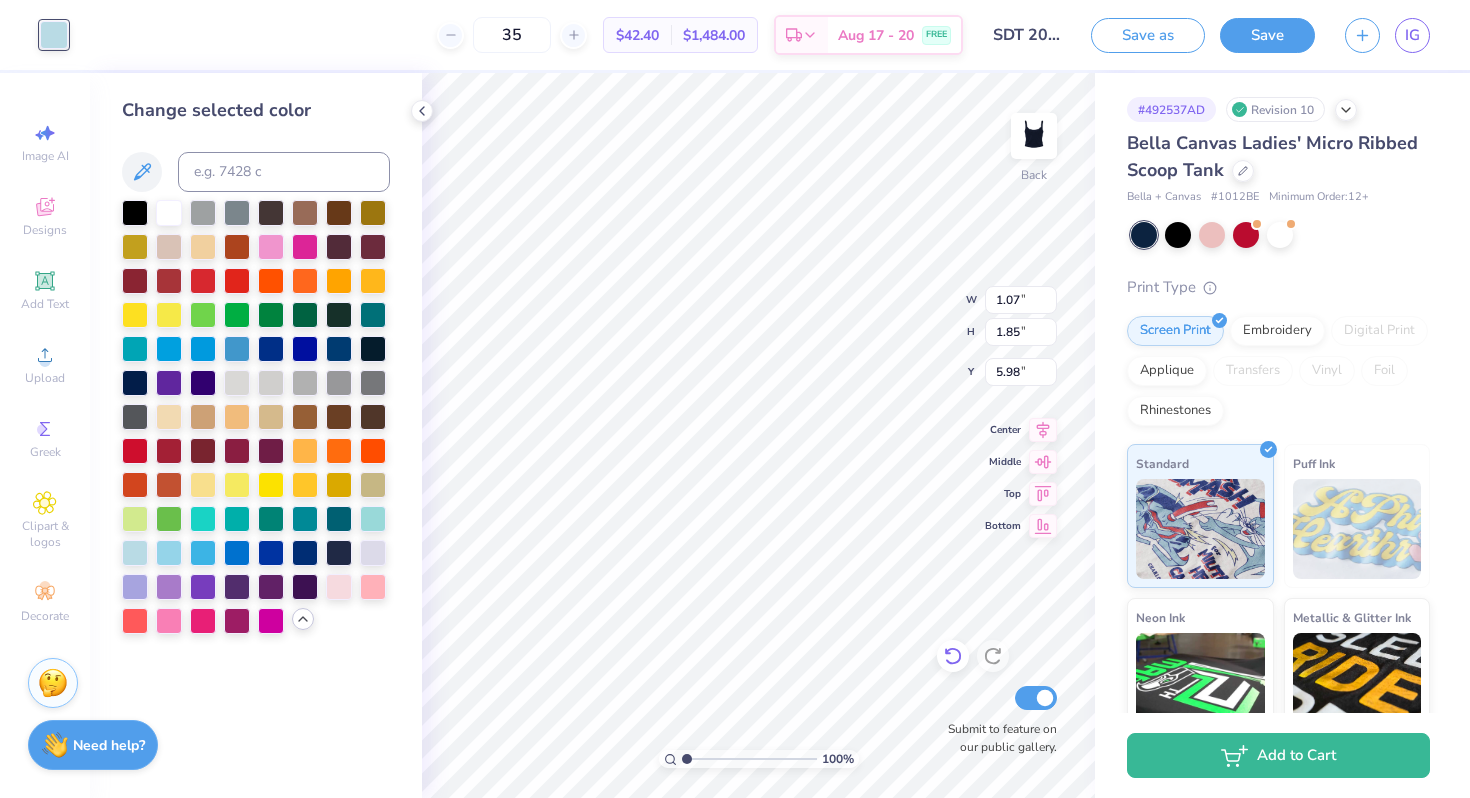 click 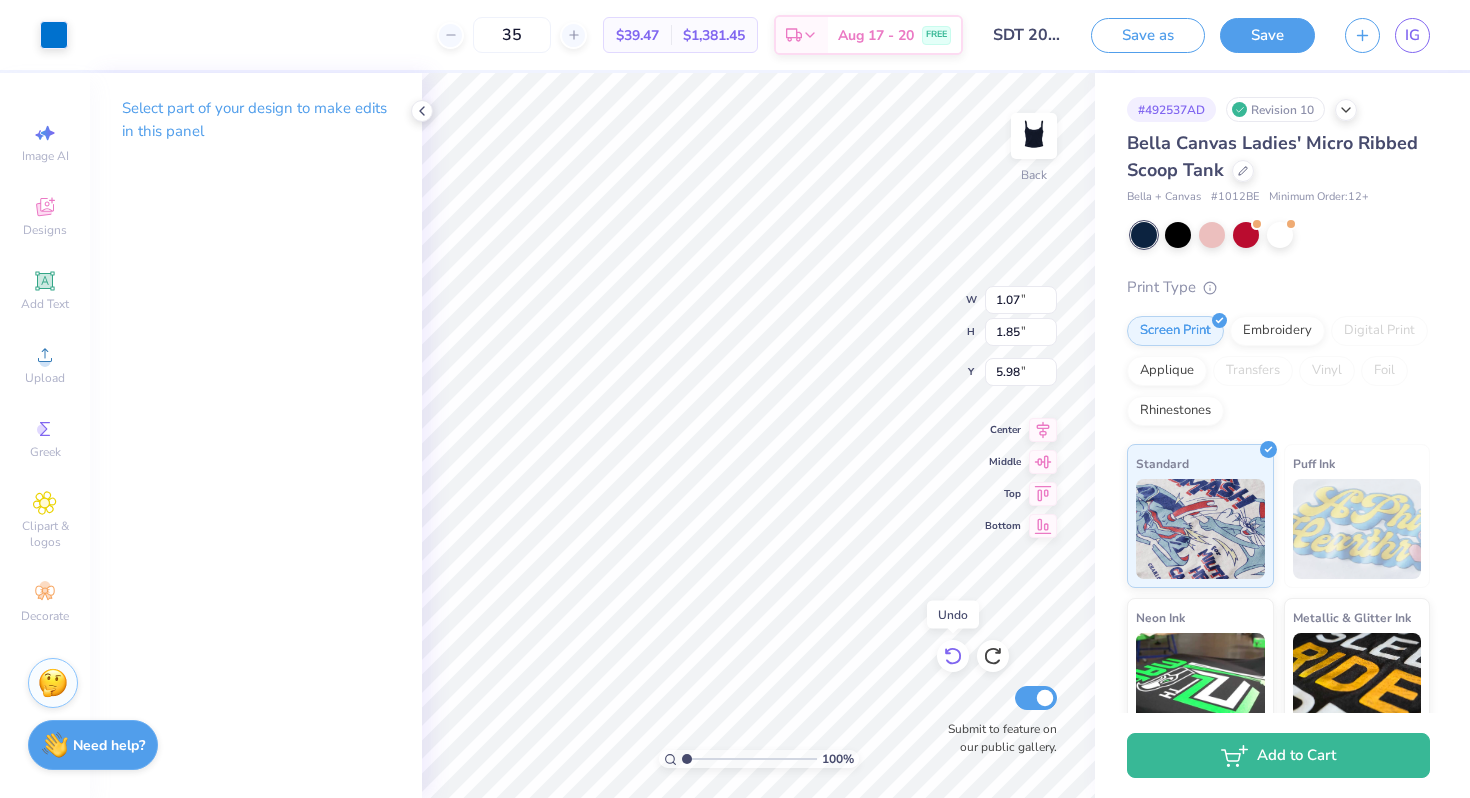 click 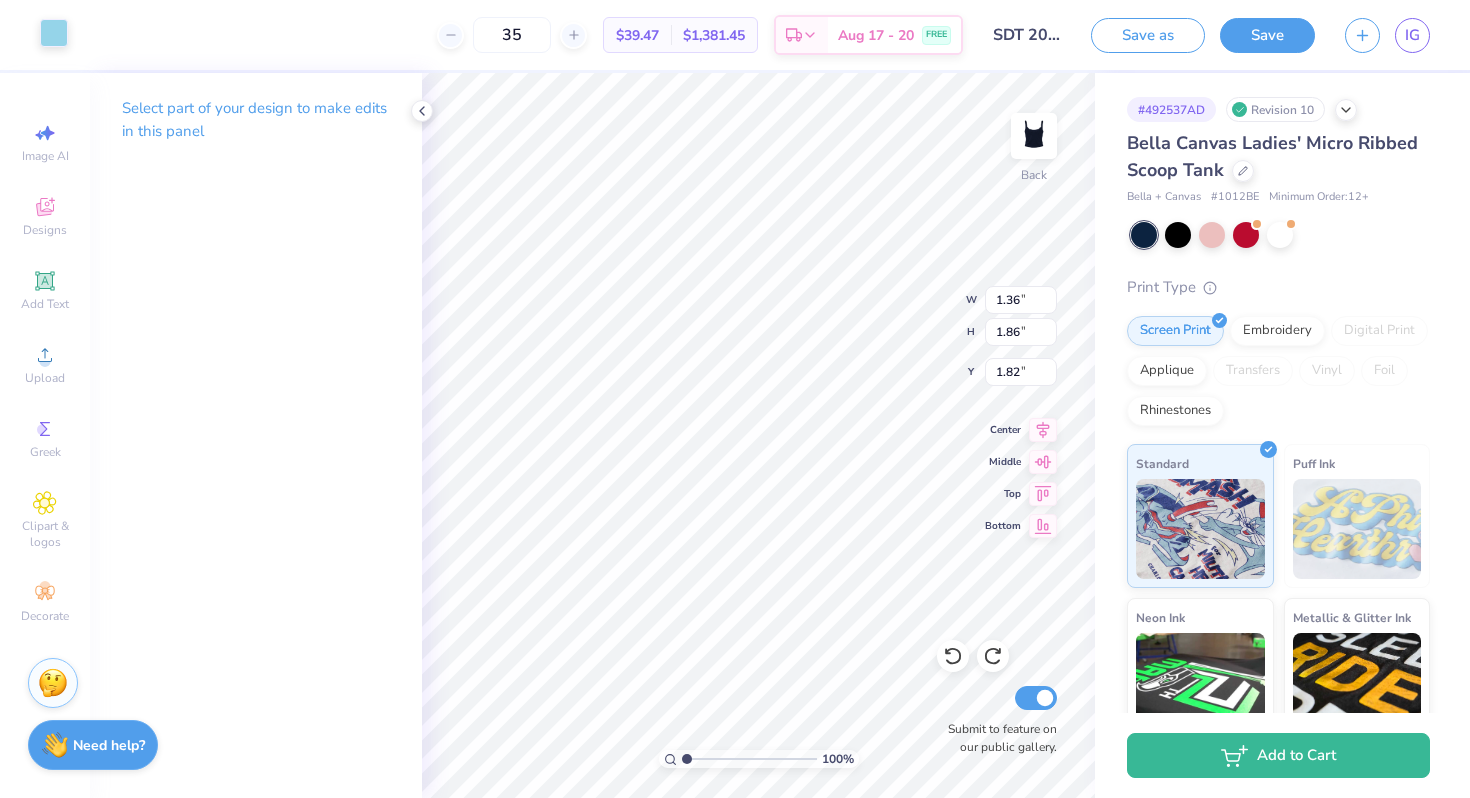 click at bounding box center [54, 33] 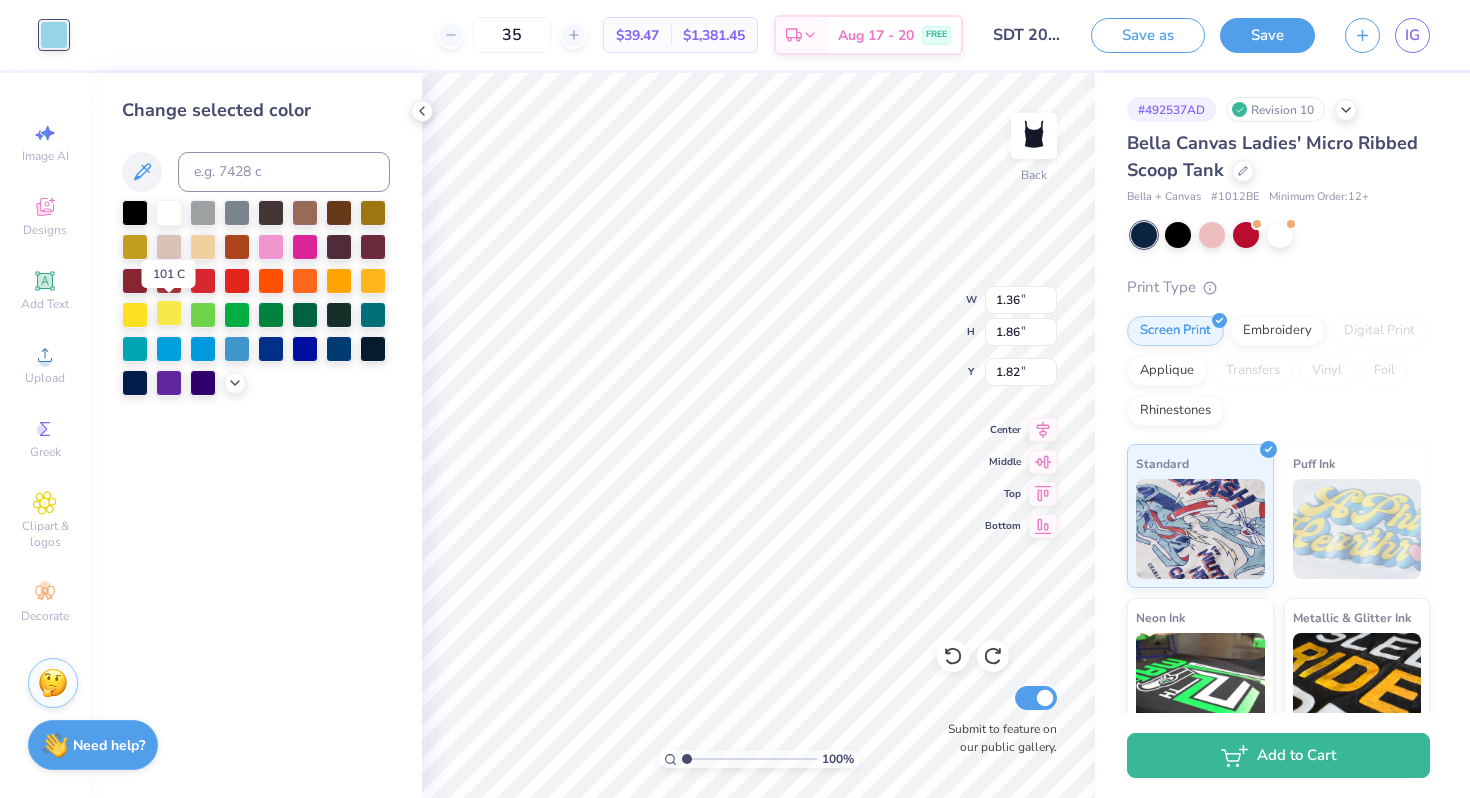 click at bounding box center (169, 313) 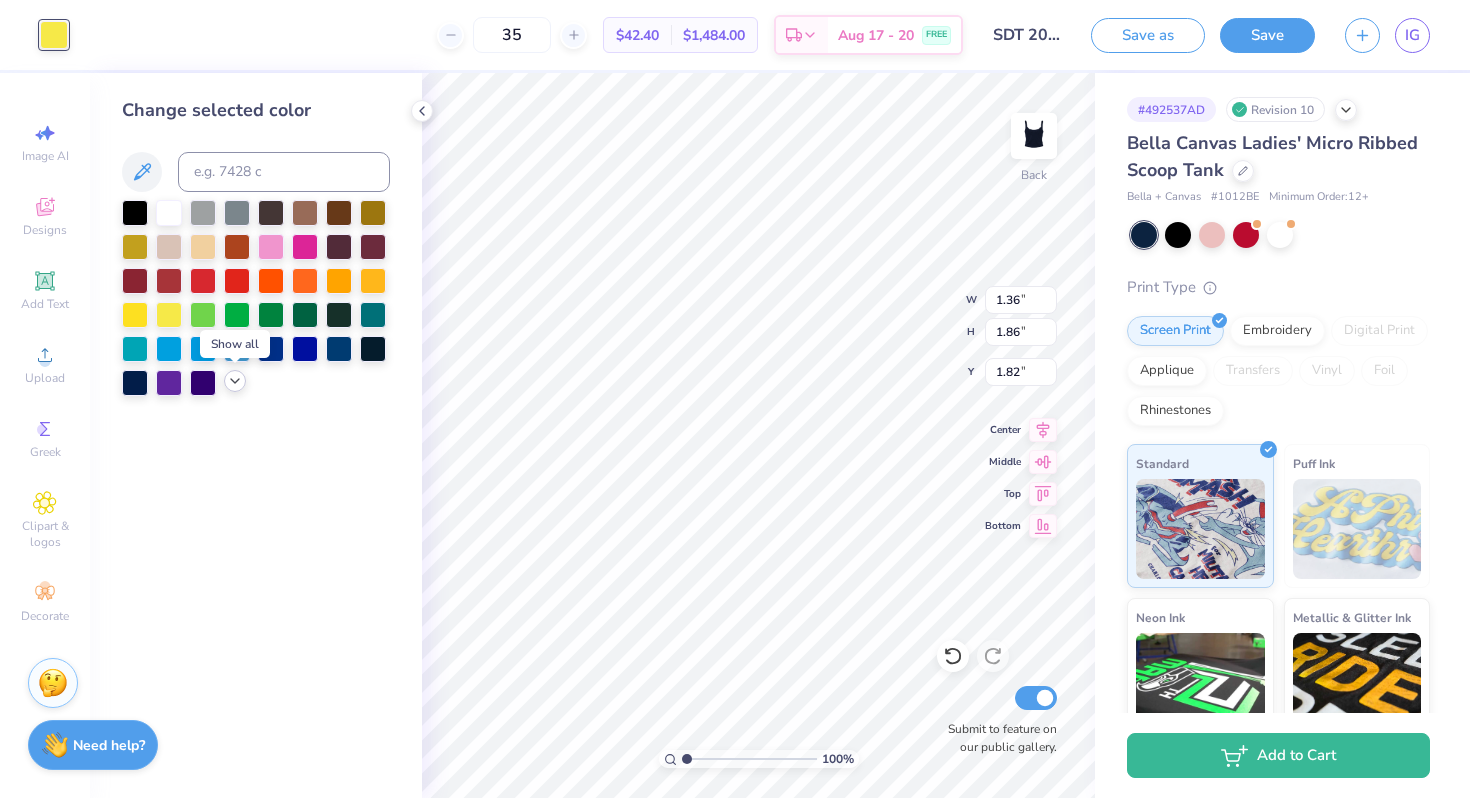 click 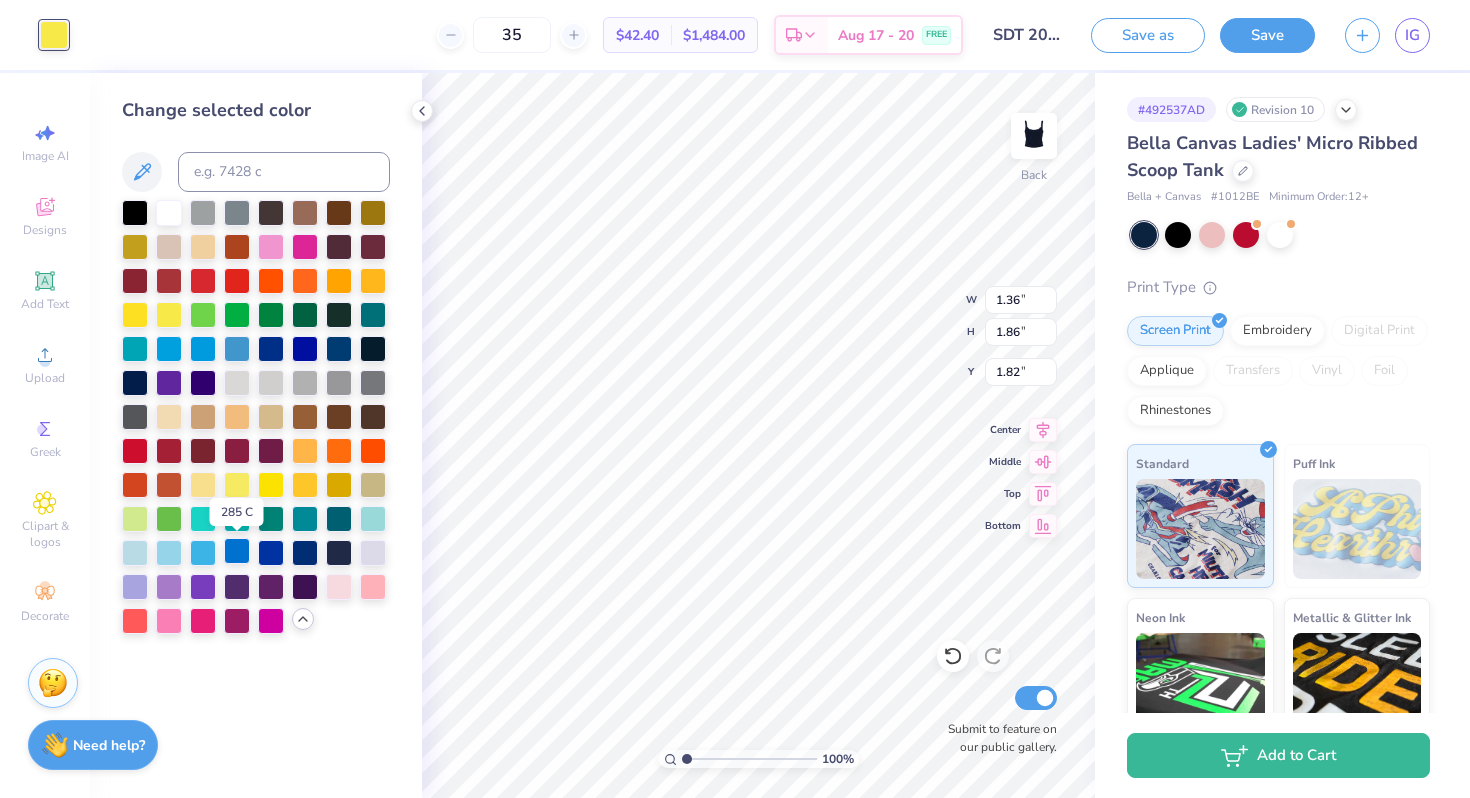 click at bounding box center (237, 551) 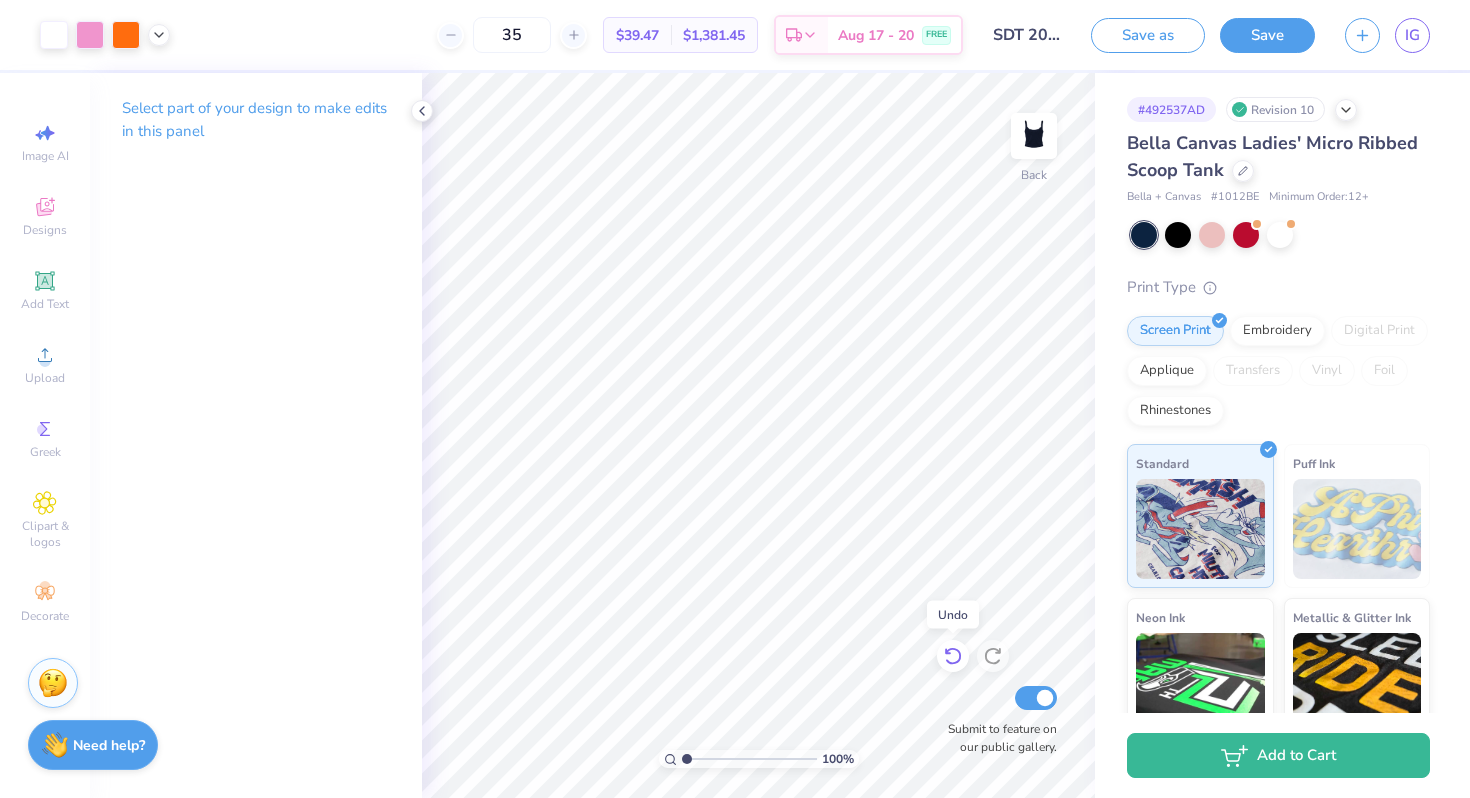 click 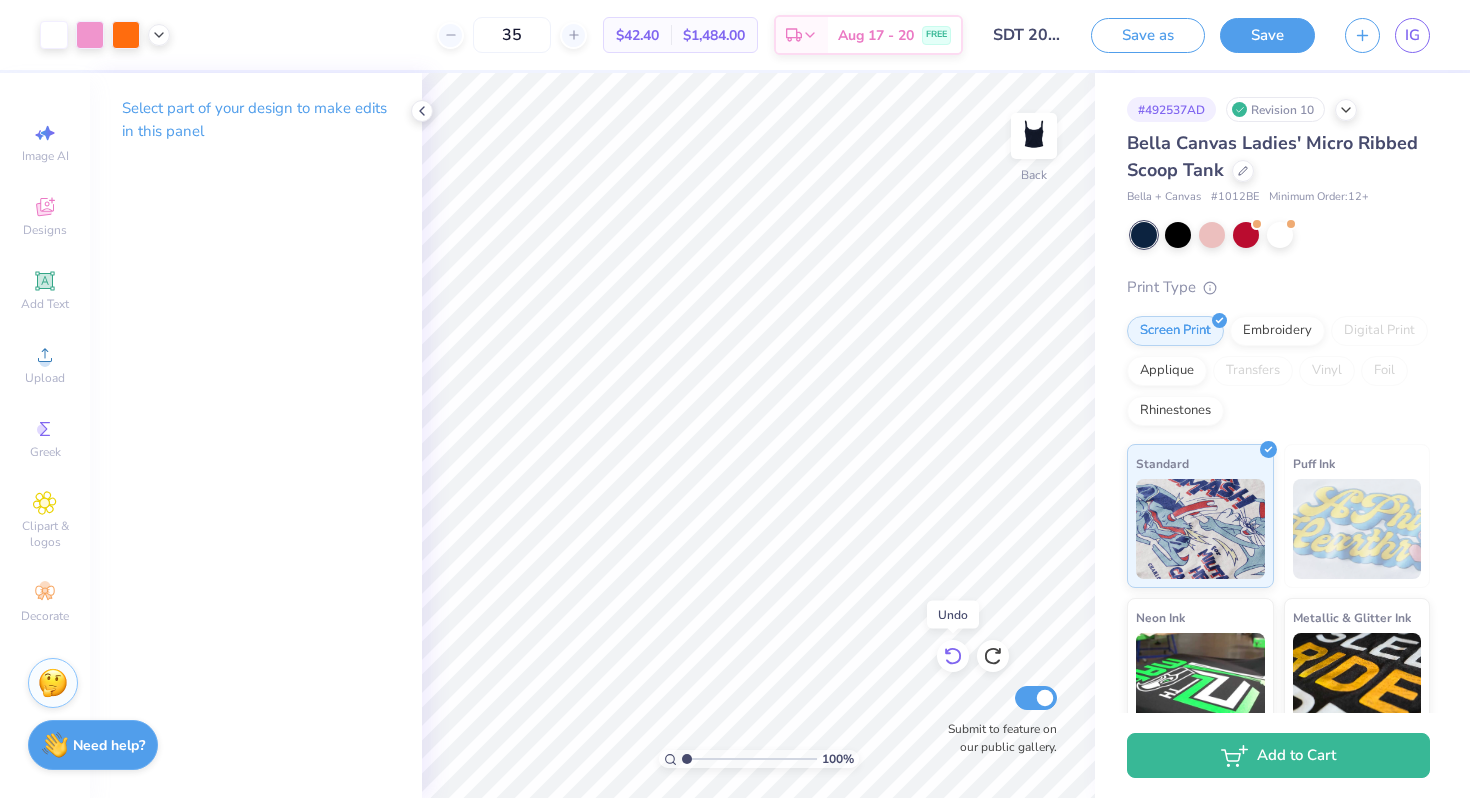 click 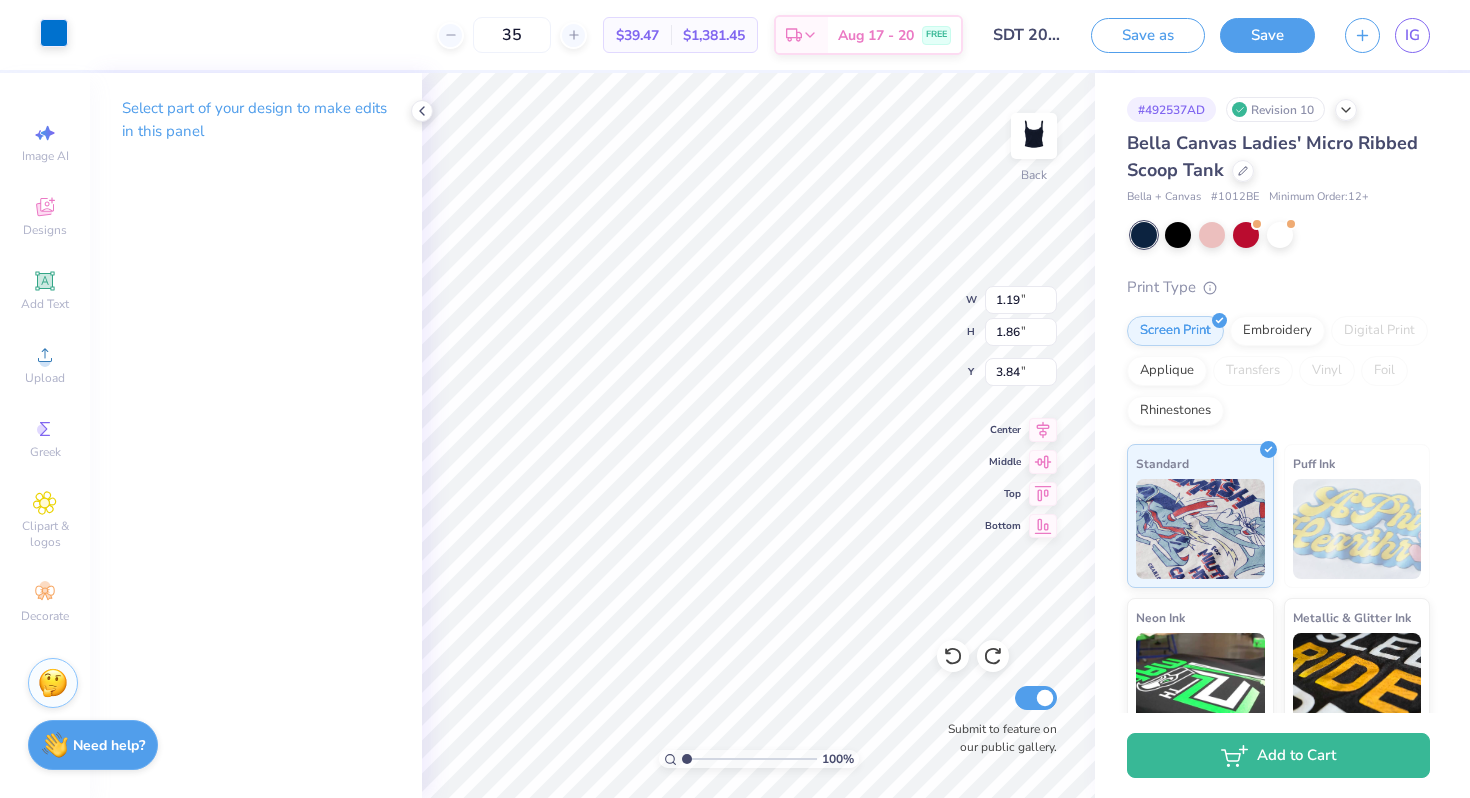 click at bounding box center [54, 33] 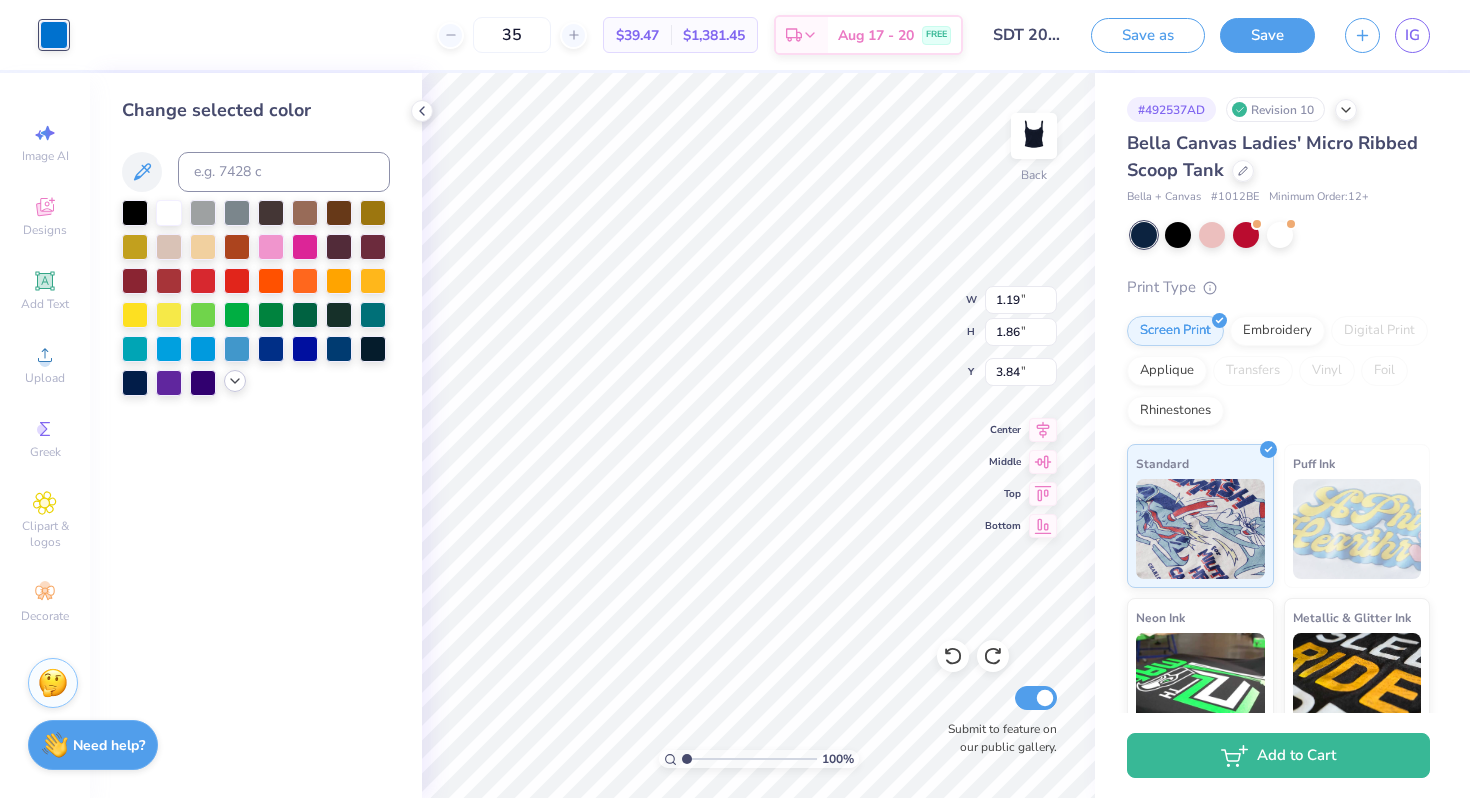 click 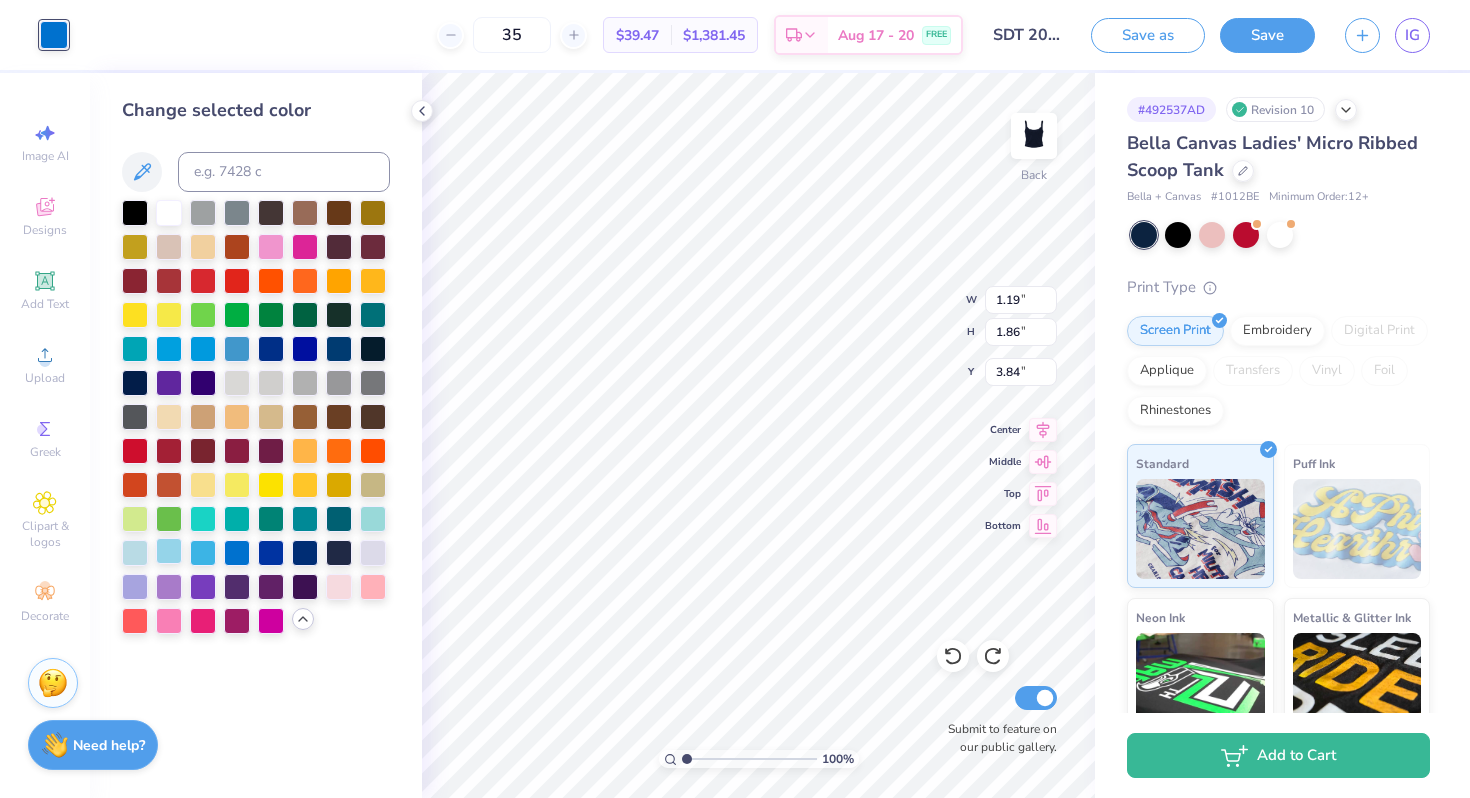 click at bounding box center [169, 551] 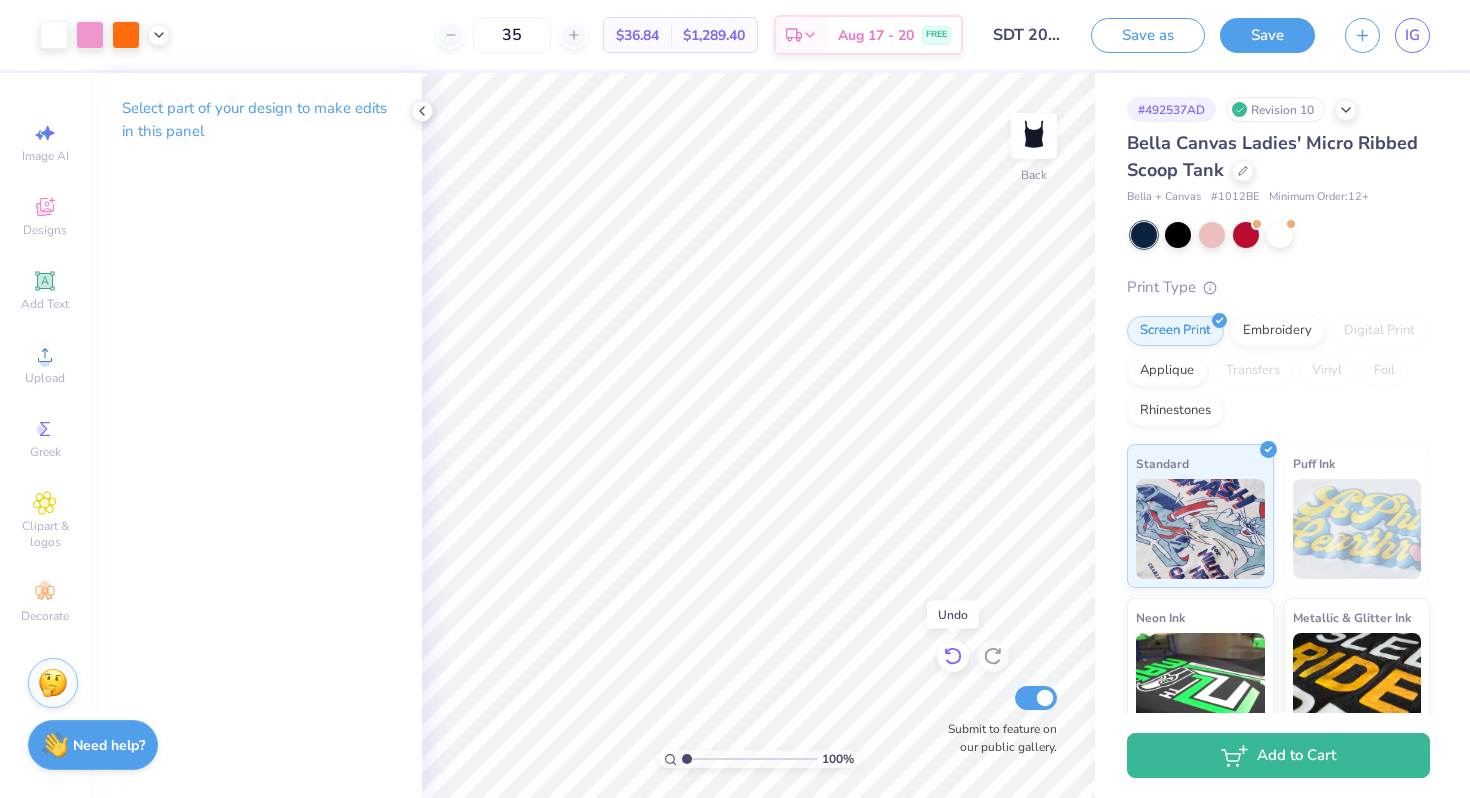 click 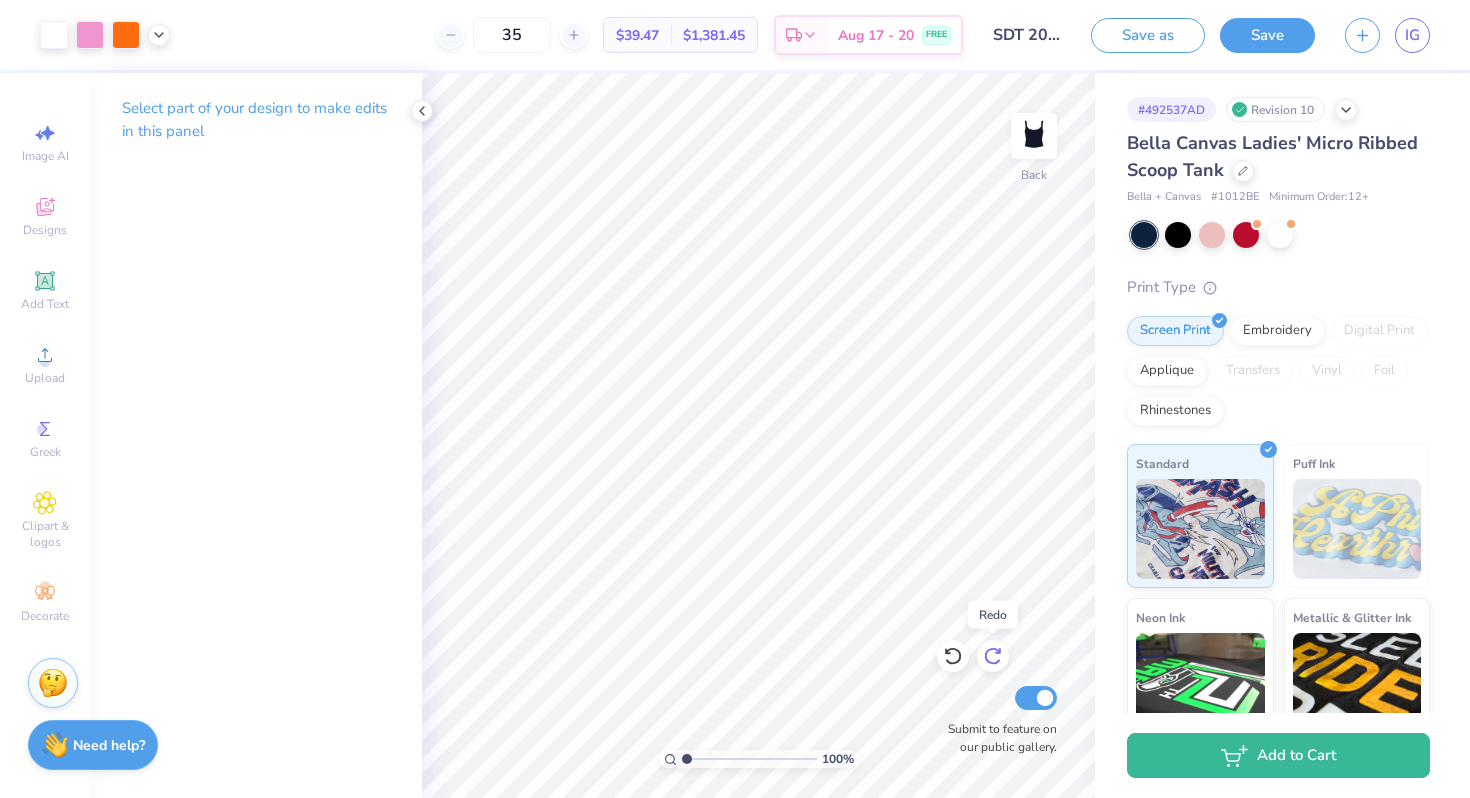 click 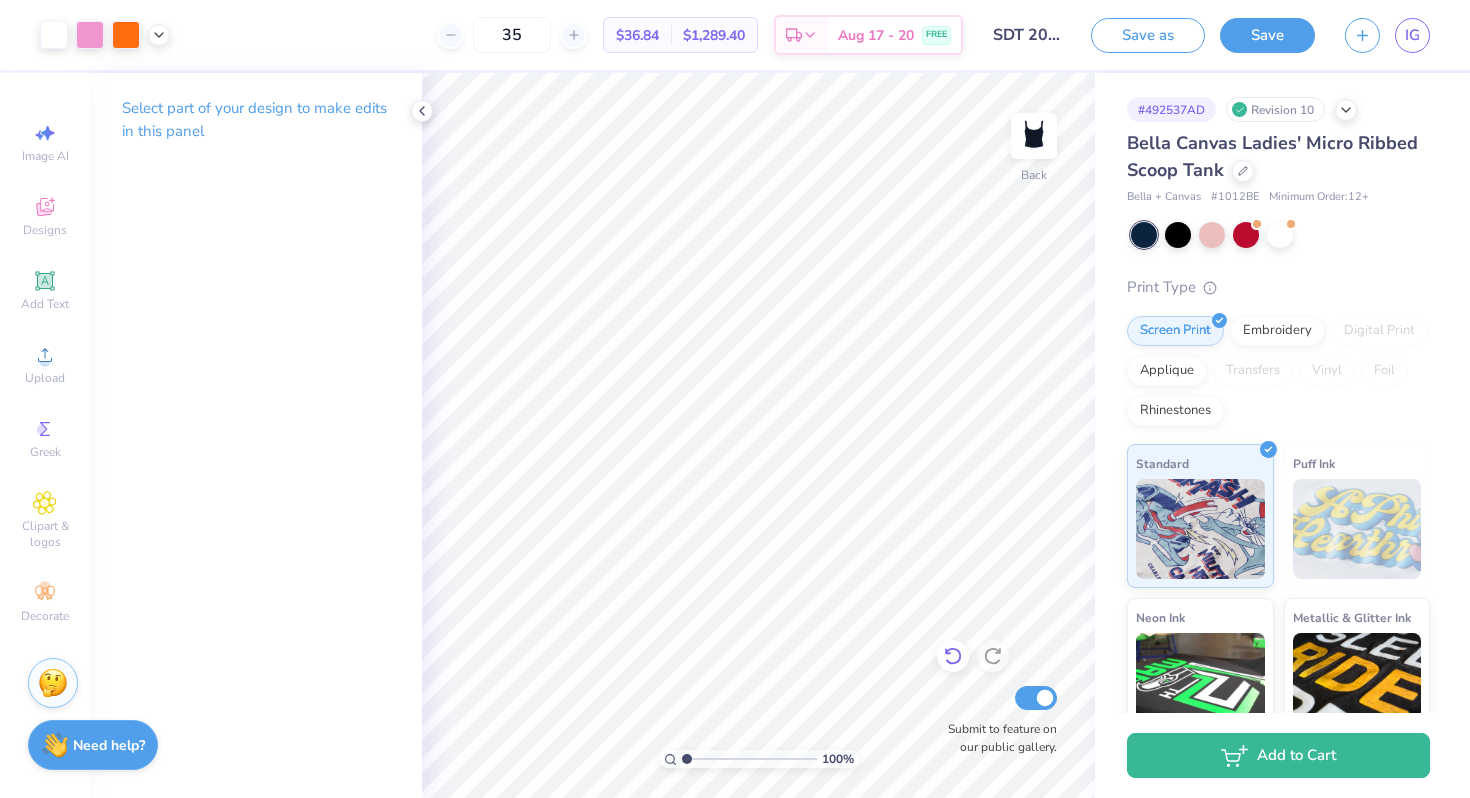 click at bounding box center [953, 656] 